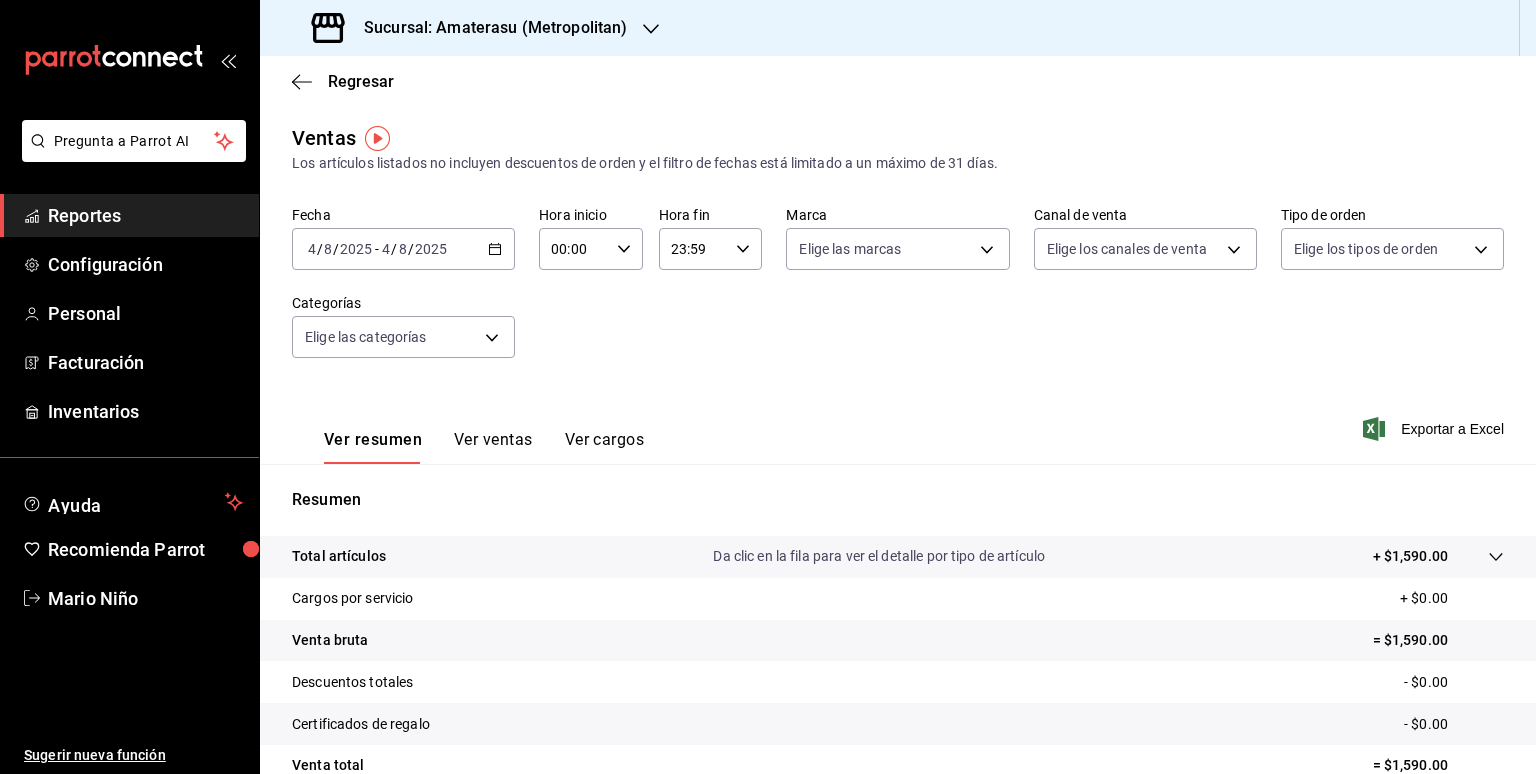 scroll, scrollTop: 0, scrollLeft: 0, axis: both 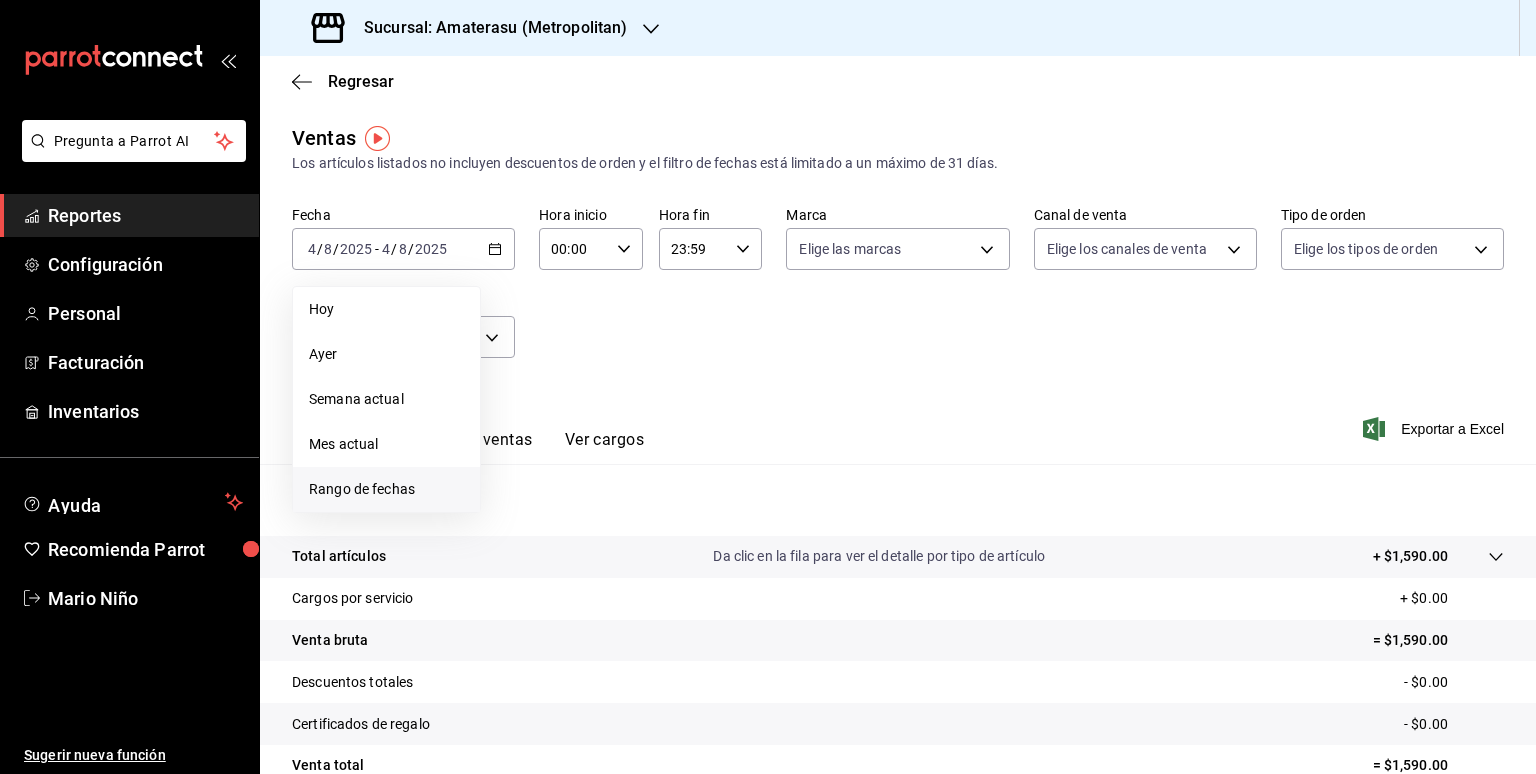 click on "Rango de fechas" at bounding box center [386, 489] 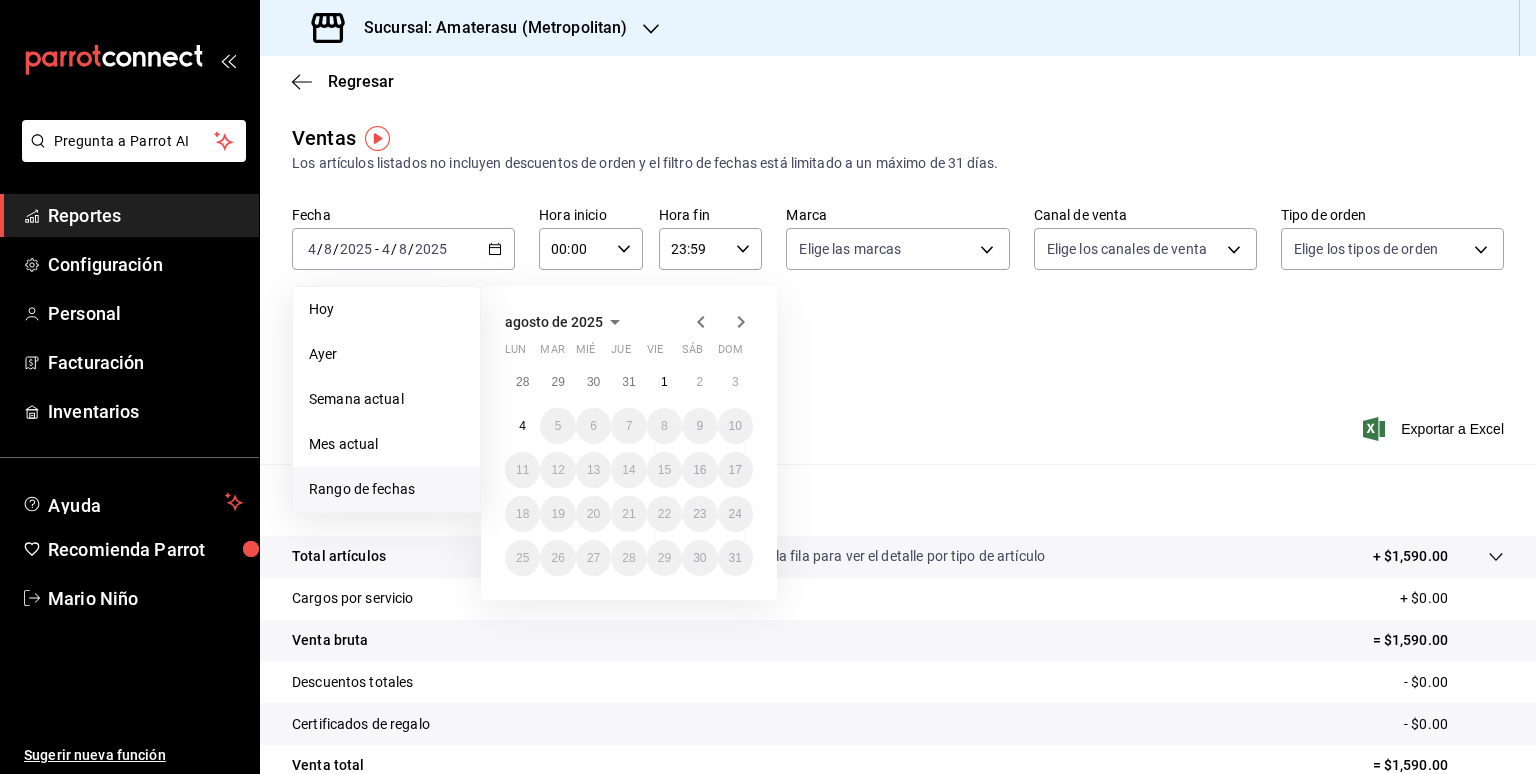 click 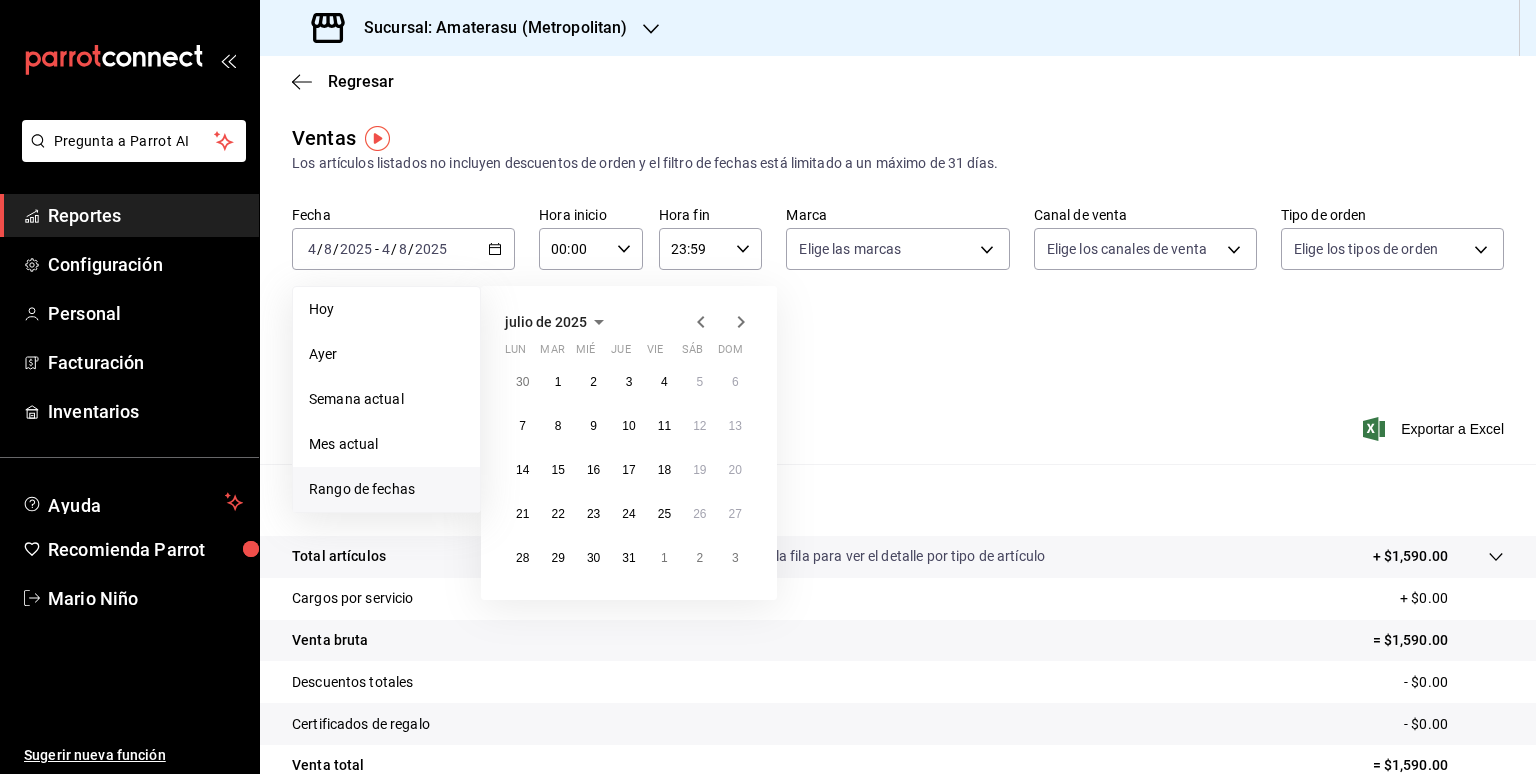 click 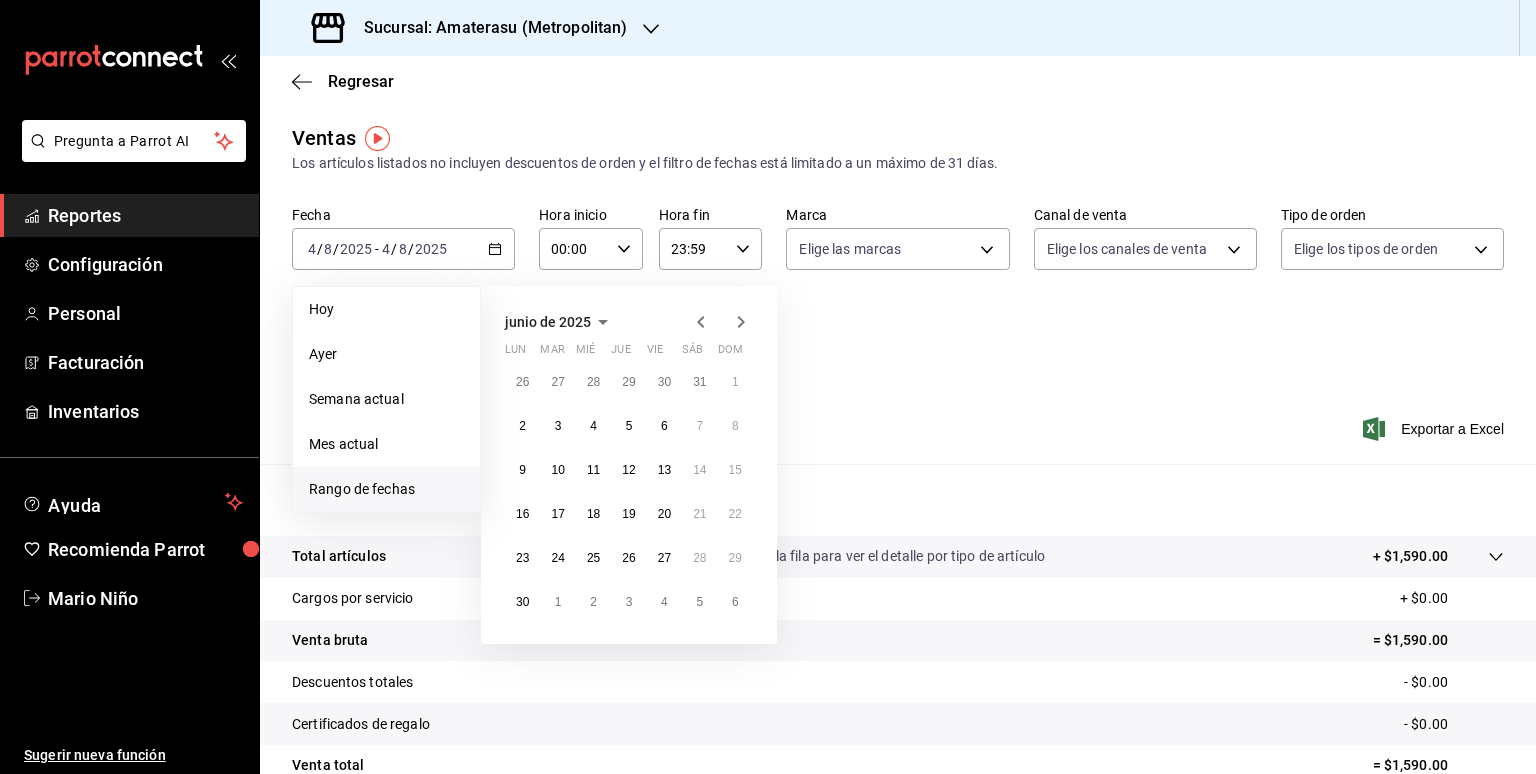 click 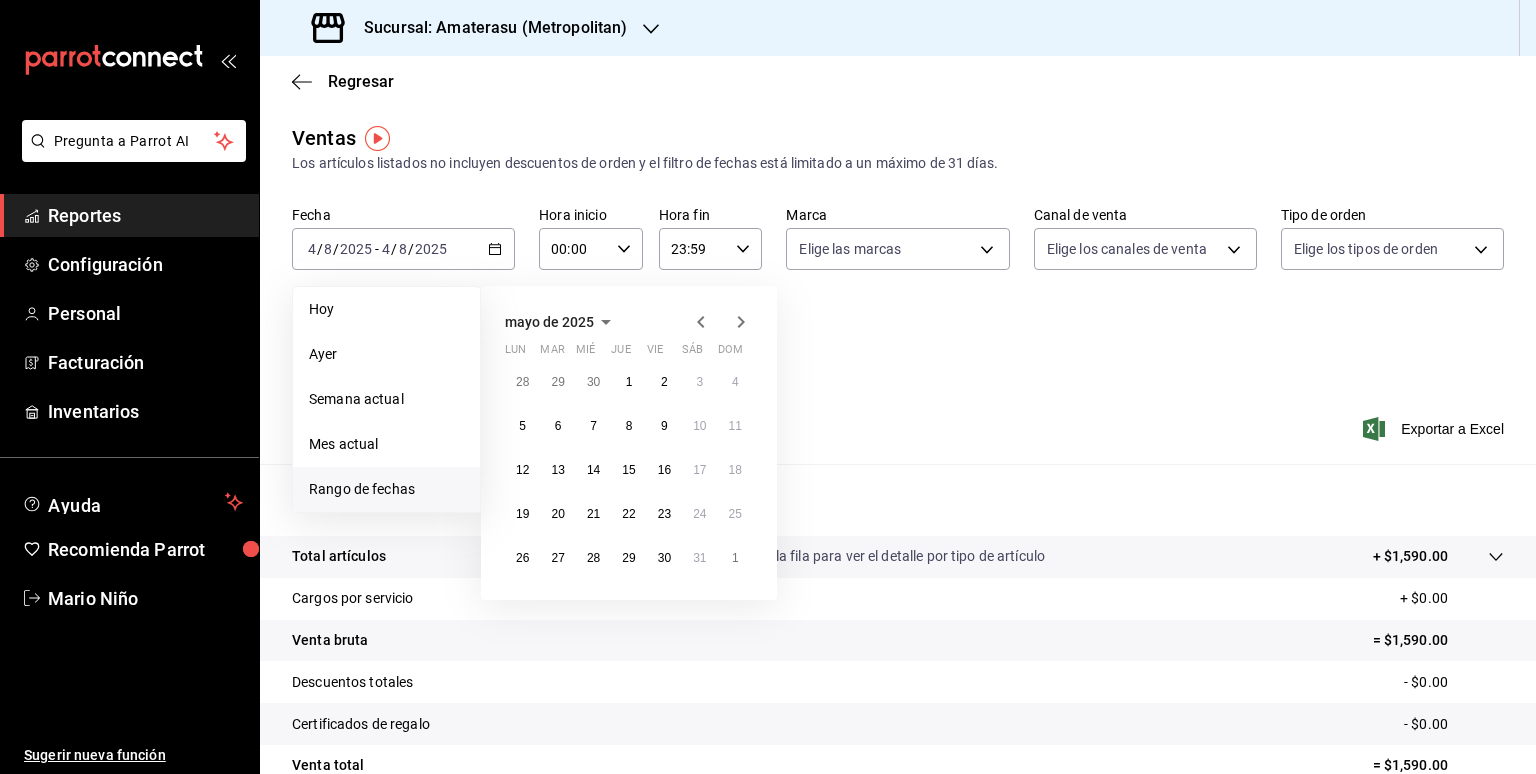click 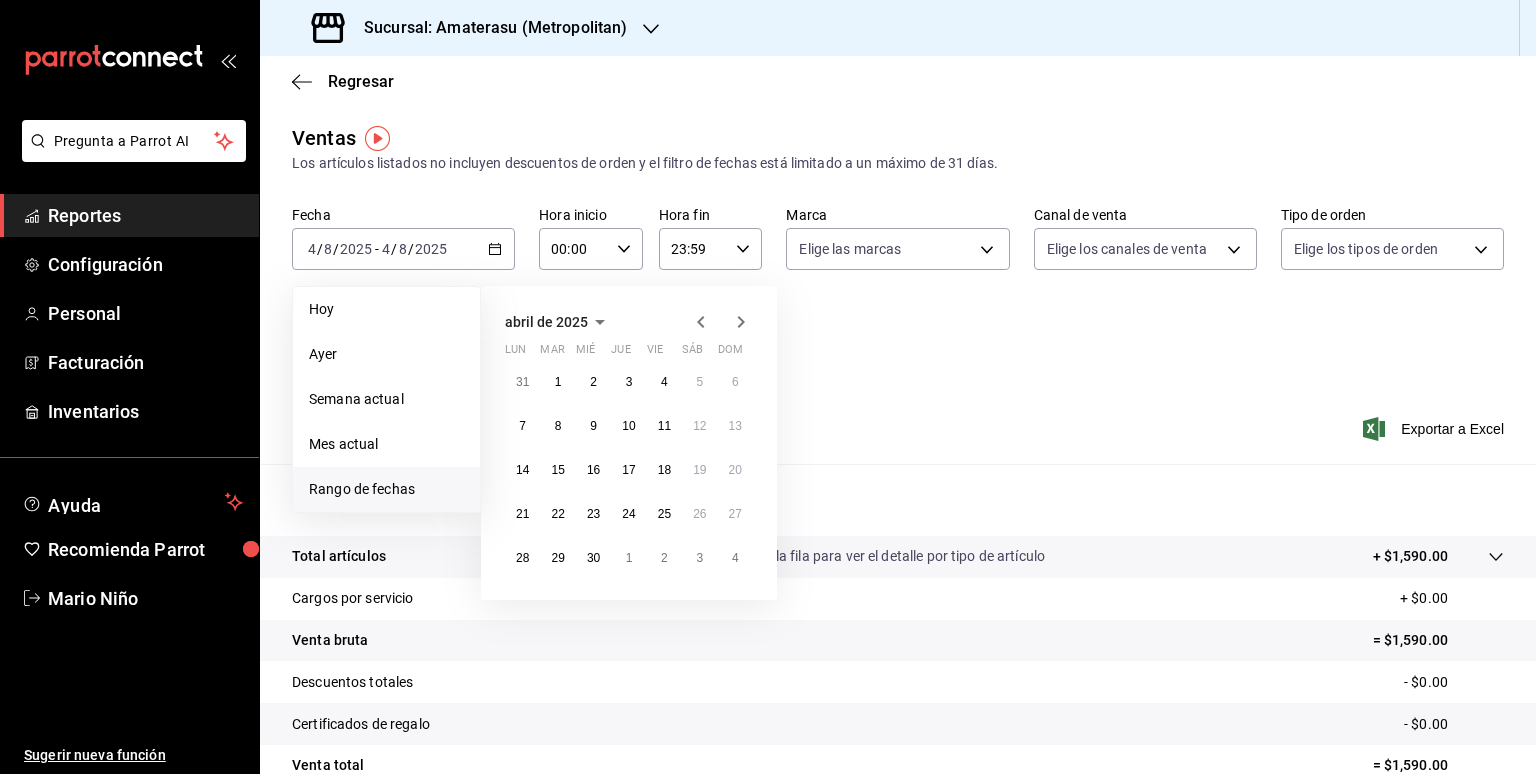 click 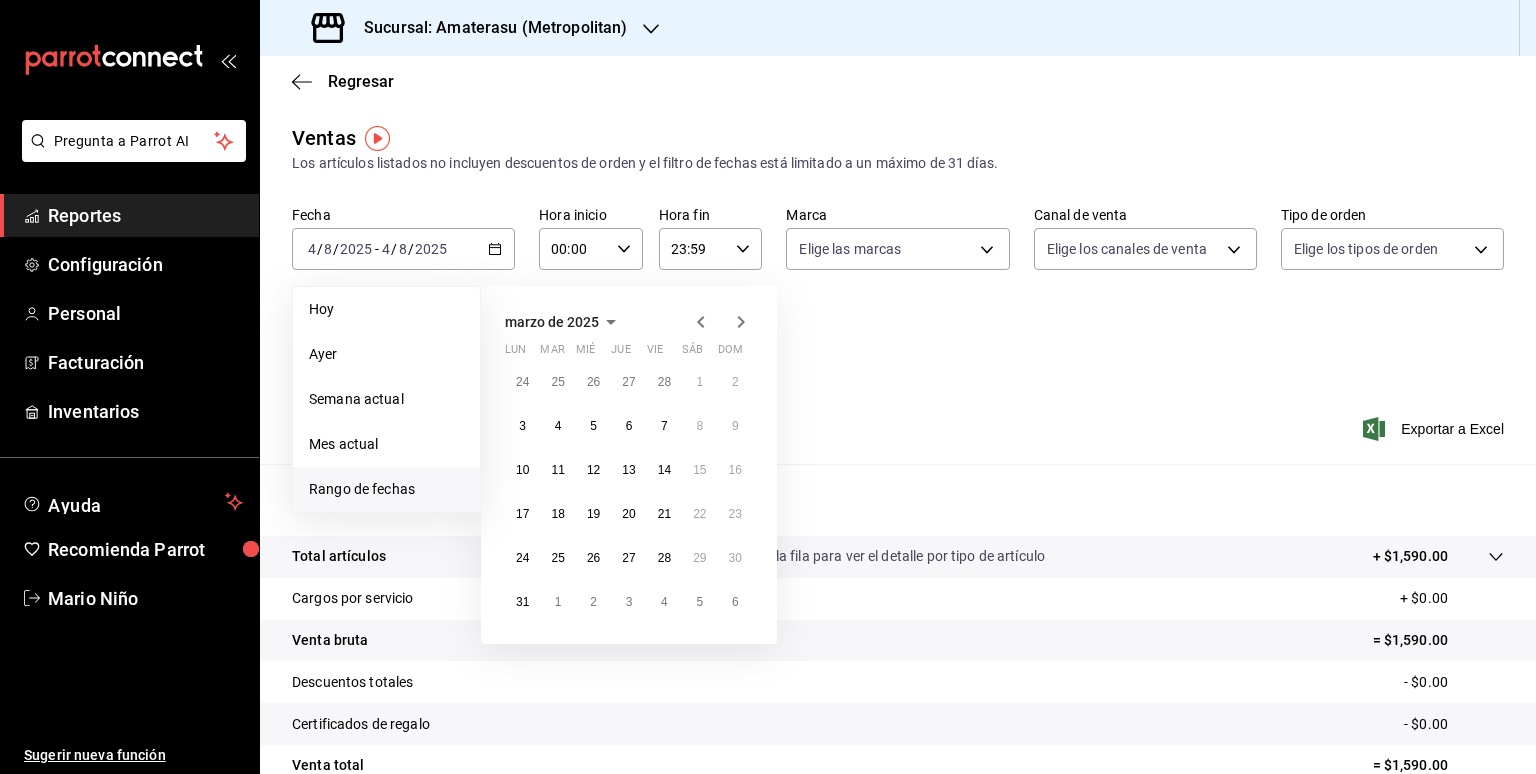 click 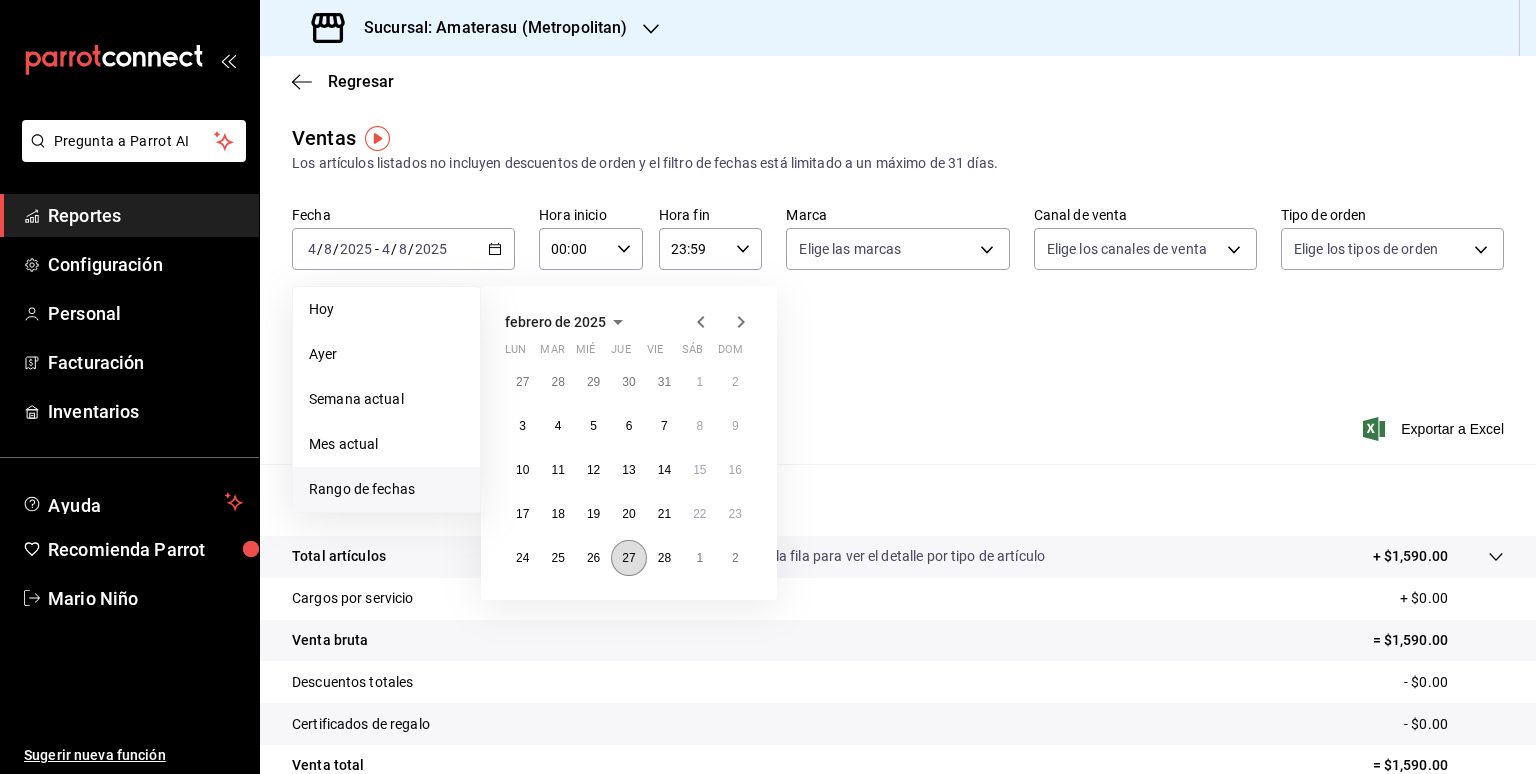 click on "27" at bounding box center (628, 558) 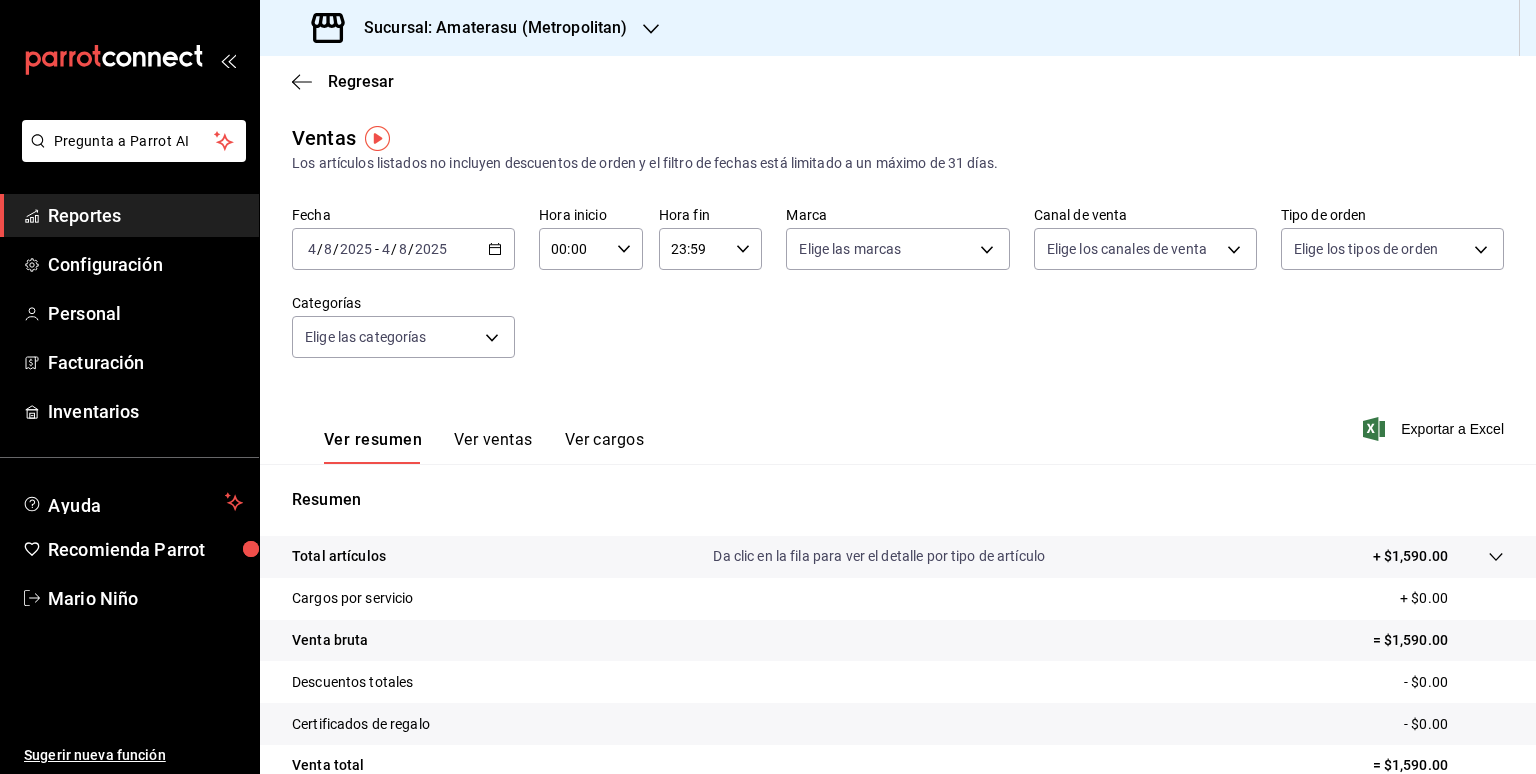 click on "Ver resumen Ver ventas Ver cargos Exportar a Excel" at bounding box center (898, 423) 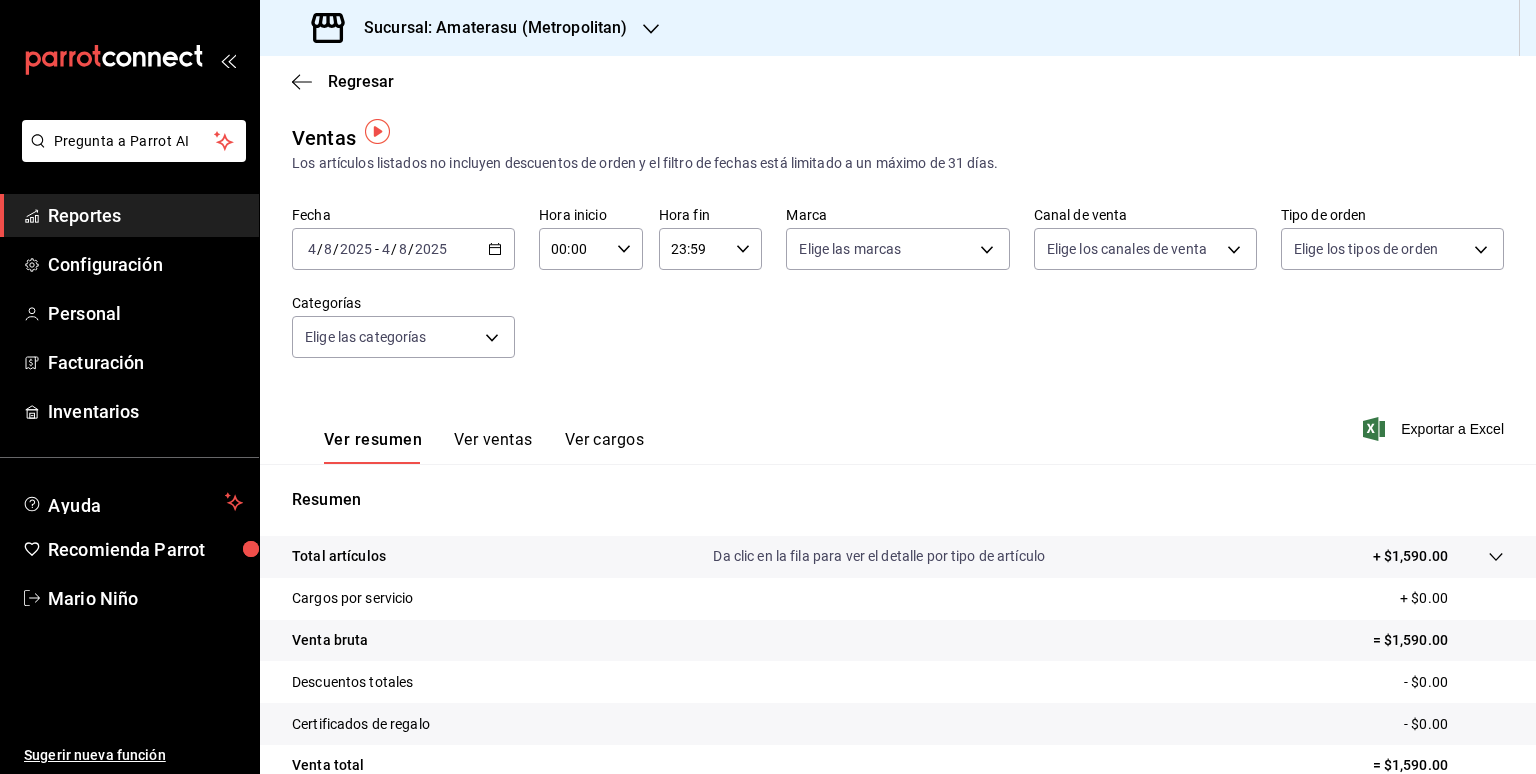 scroll, scrollTop: 10, scrollLeft: 0, axis: vertical 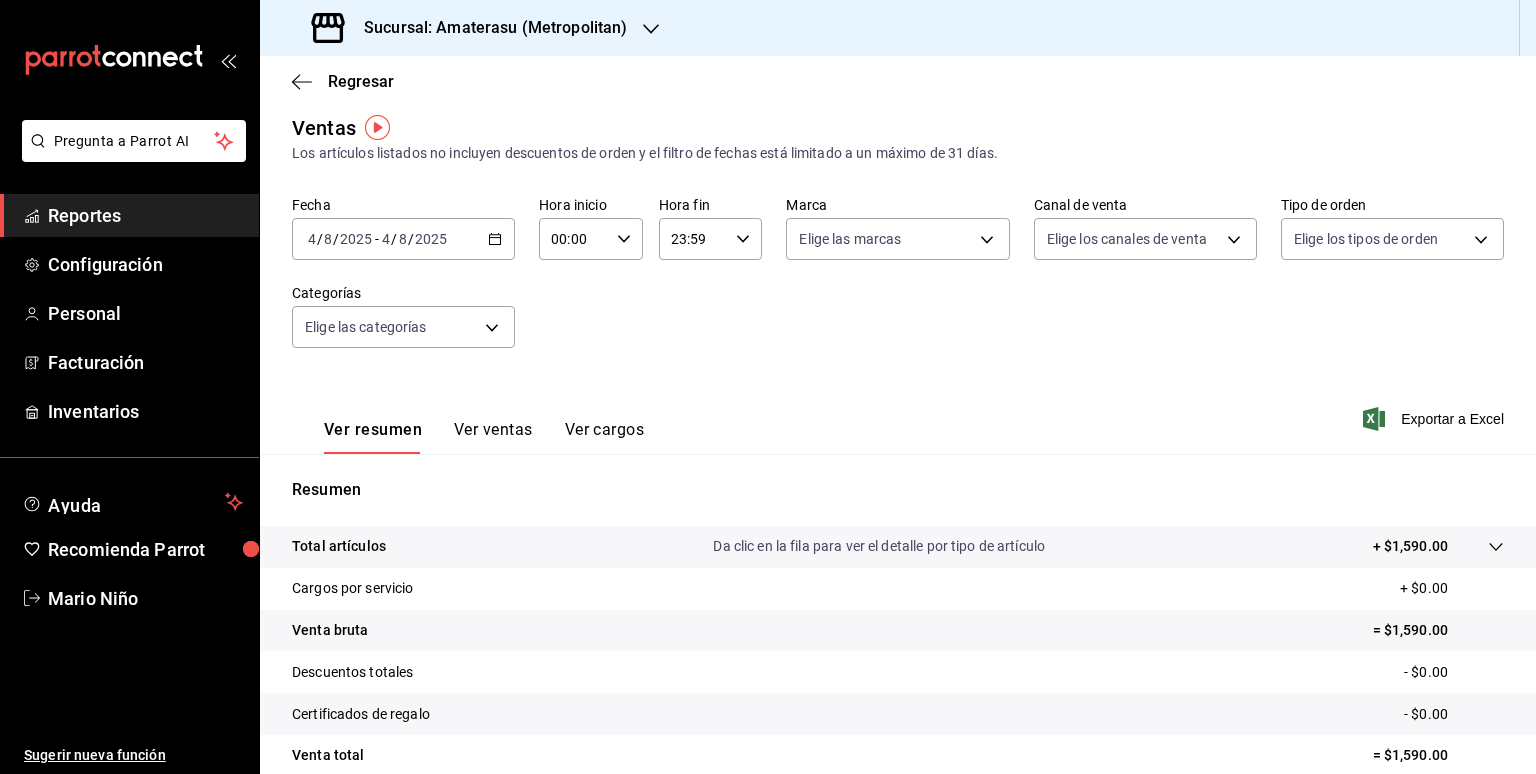 click 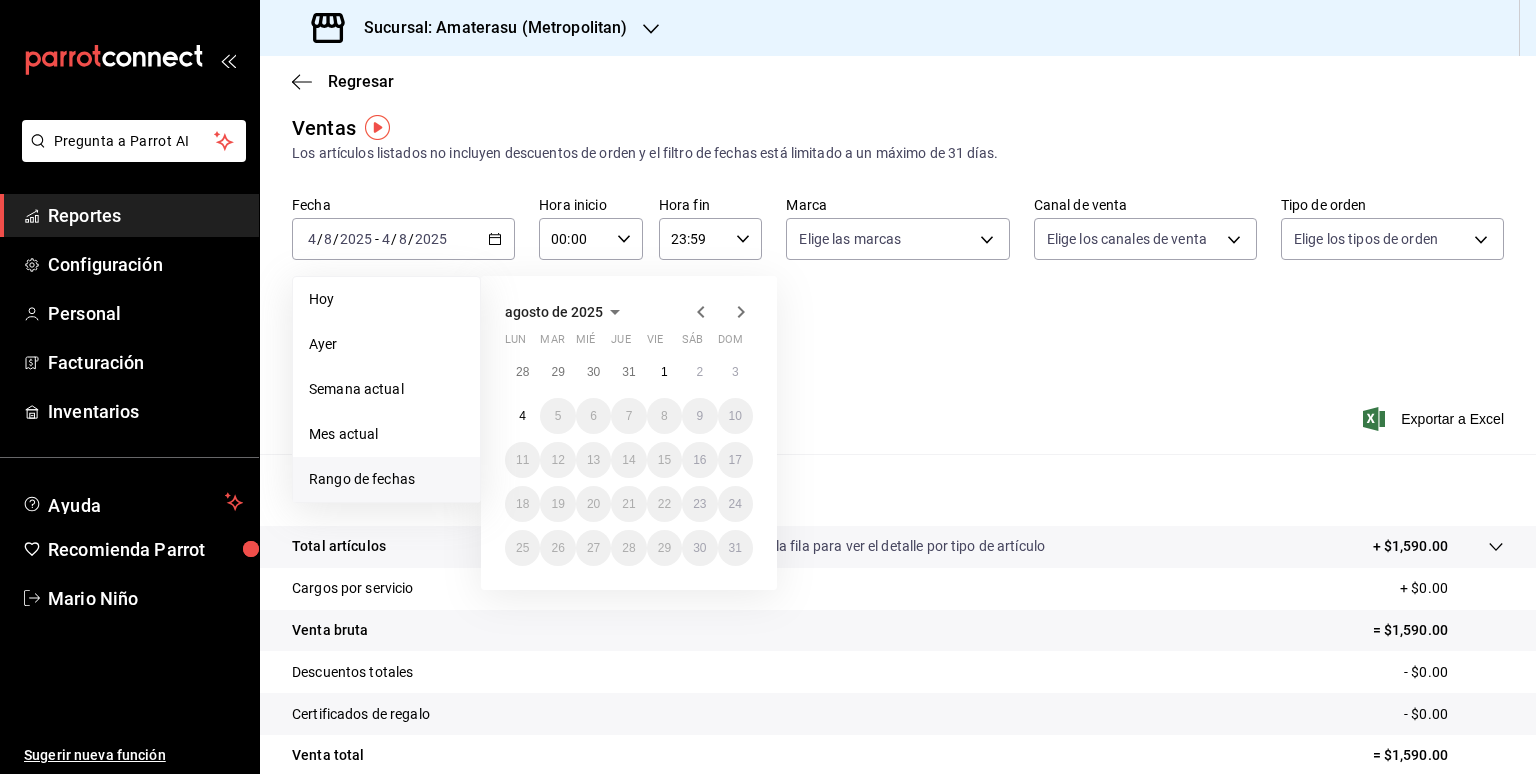 click 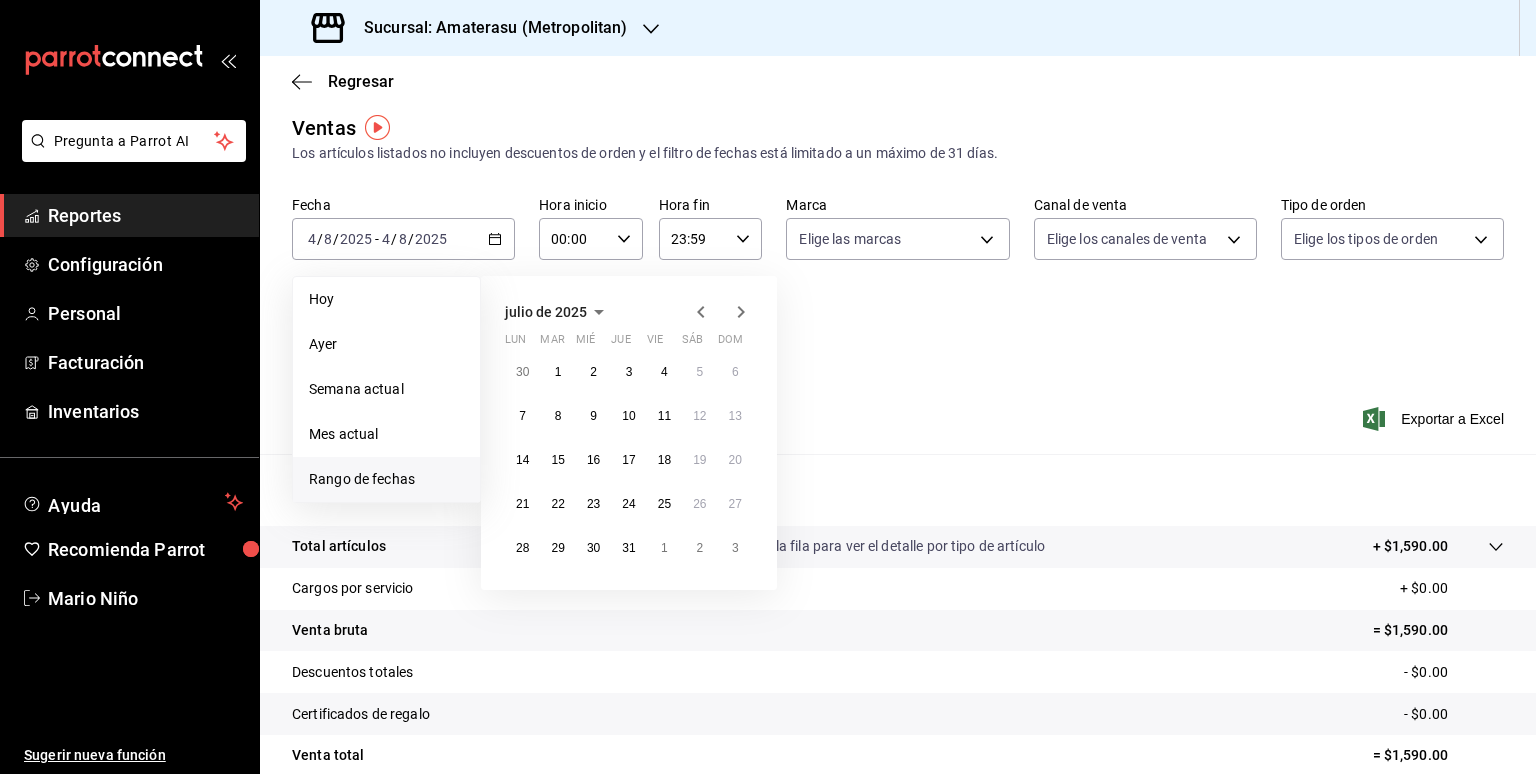 click 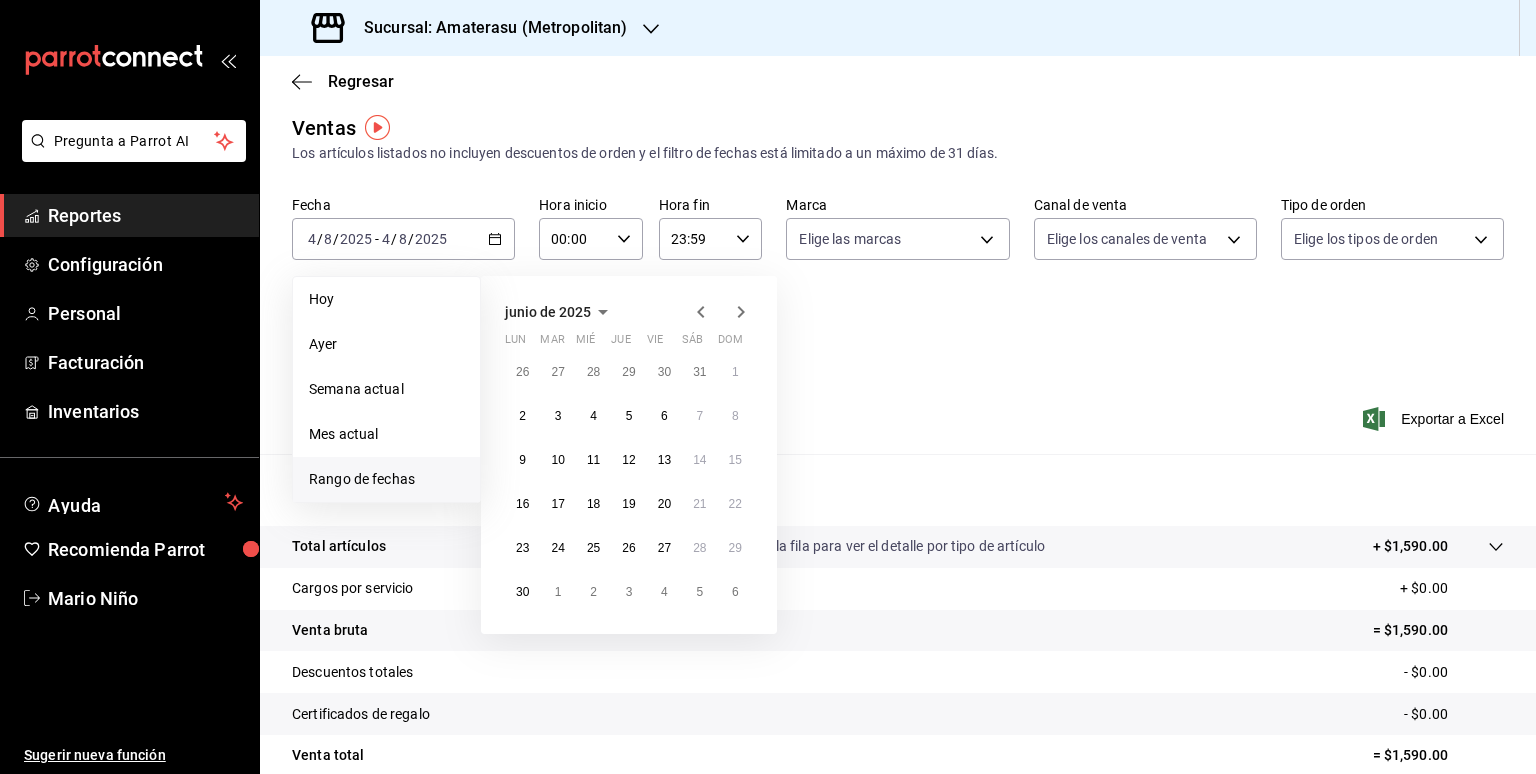 click 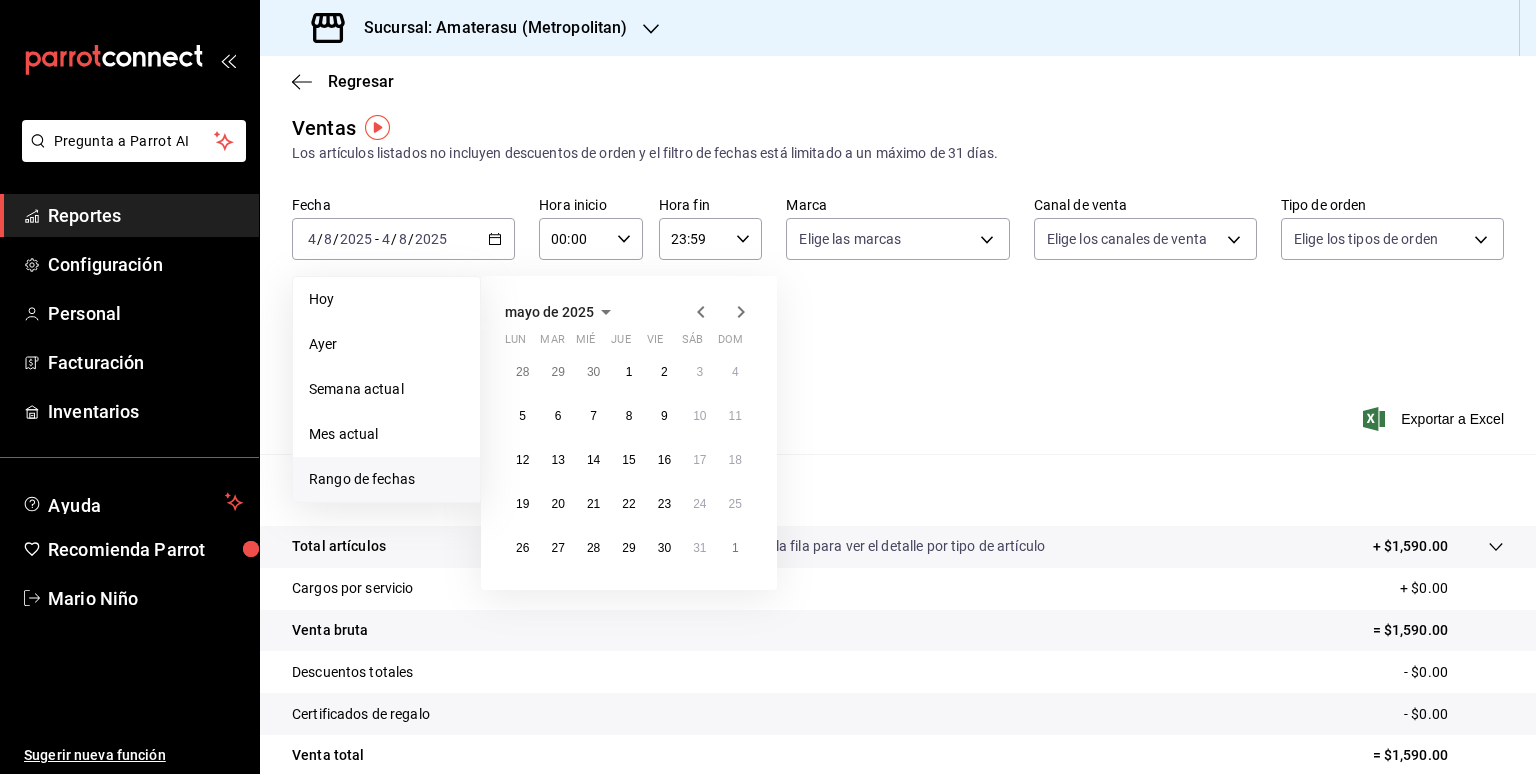 click 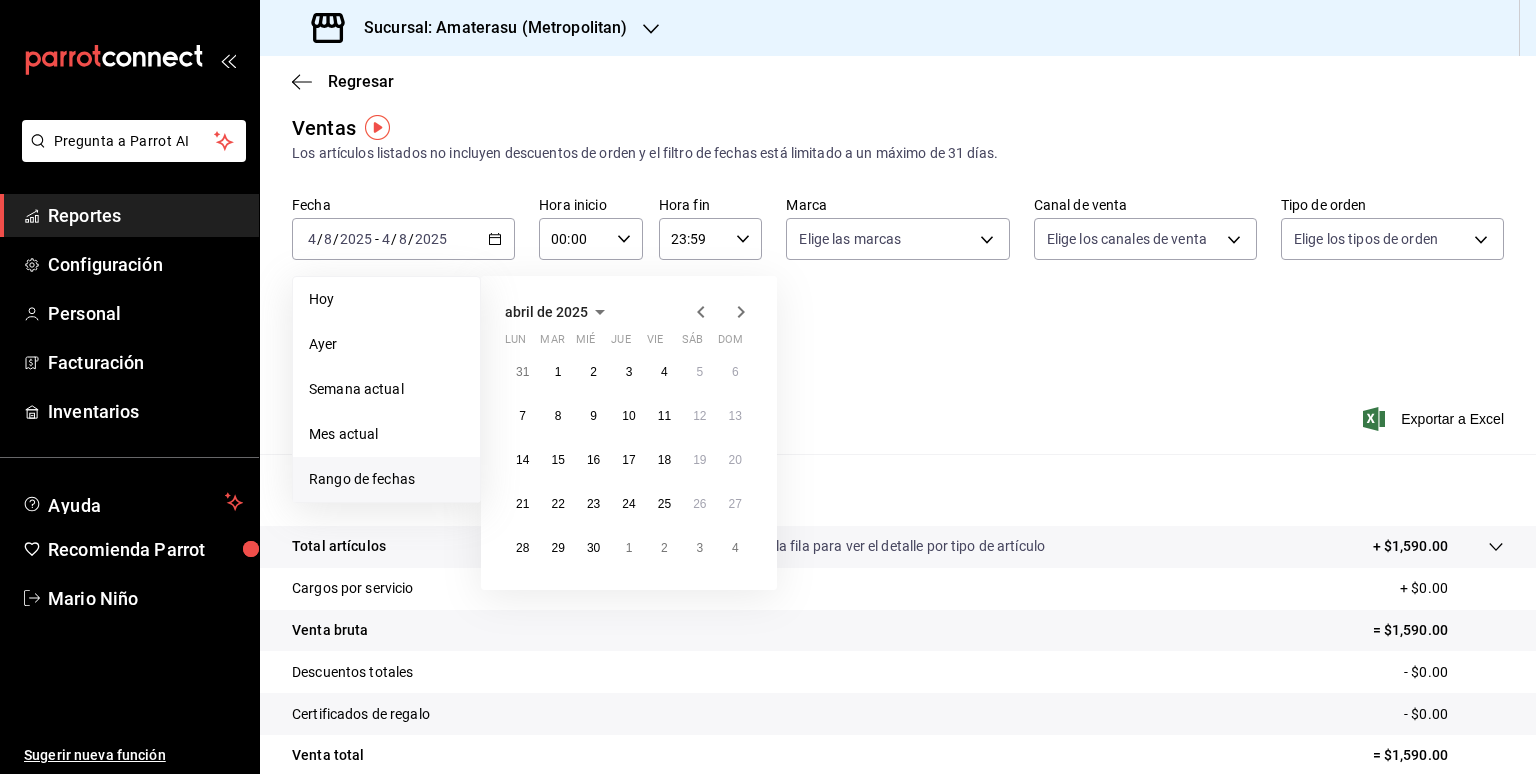 click 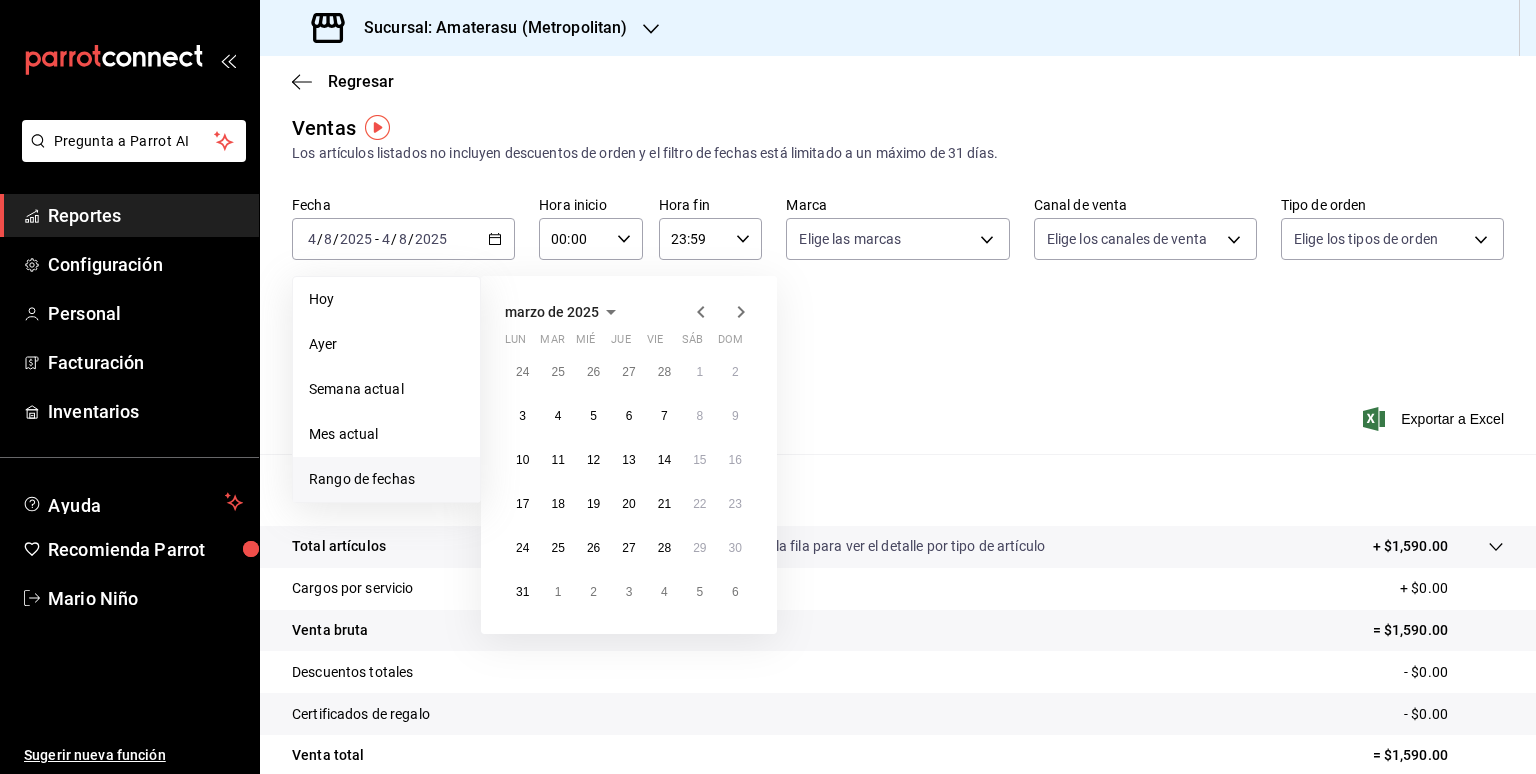 click 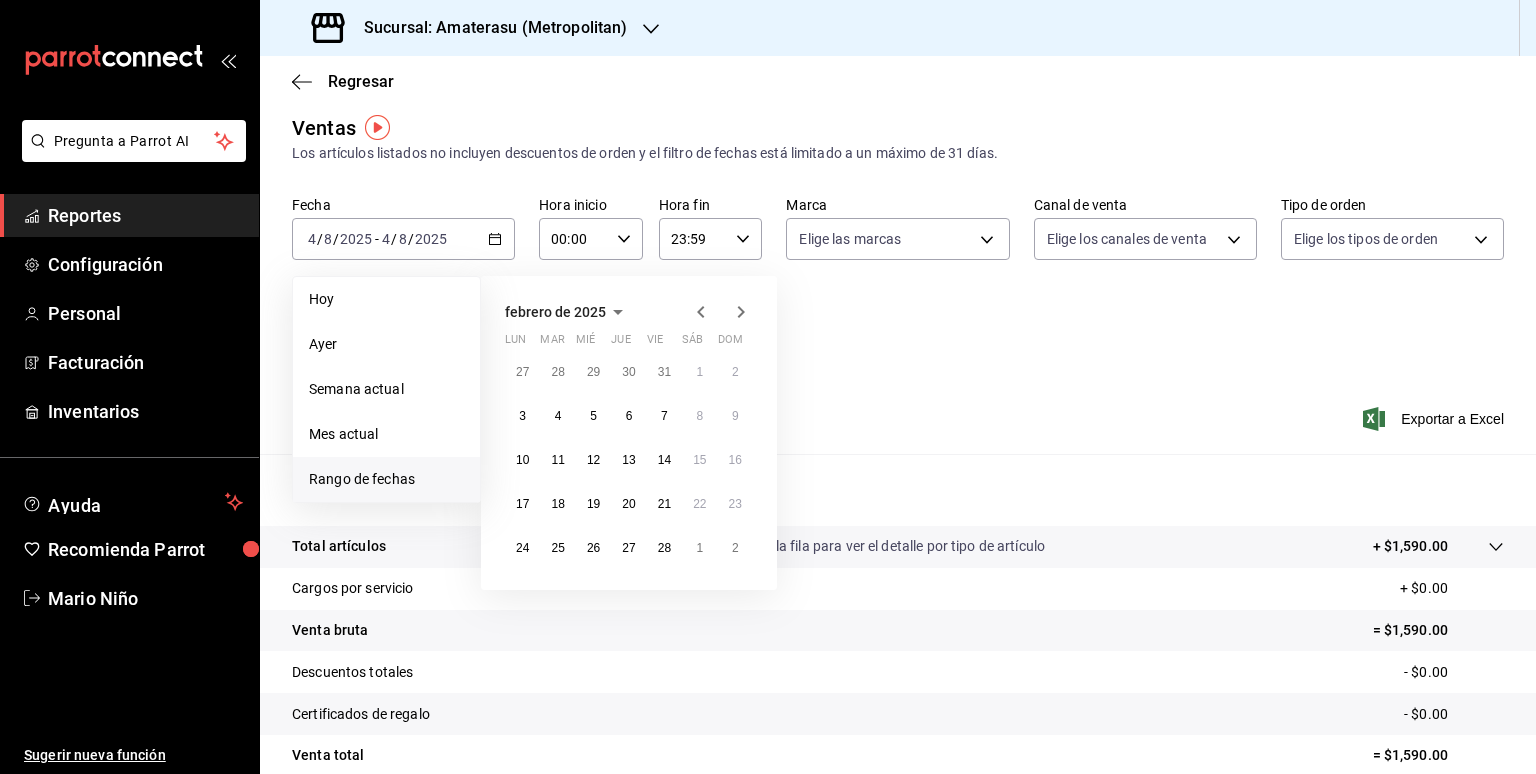 click 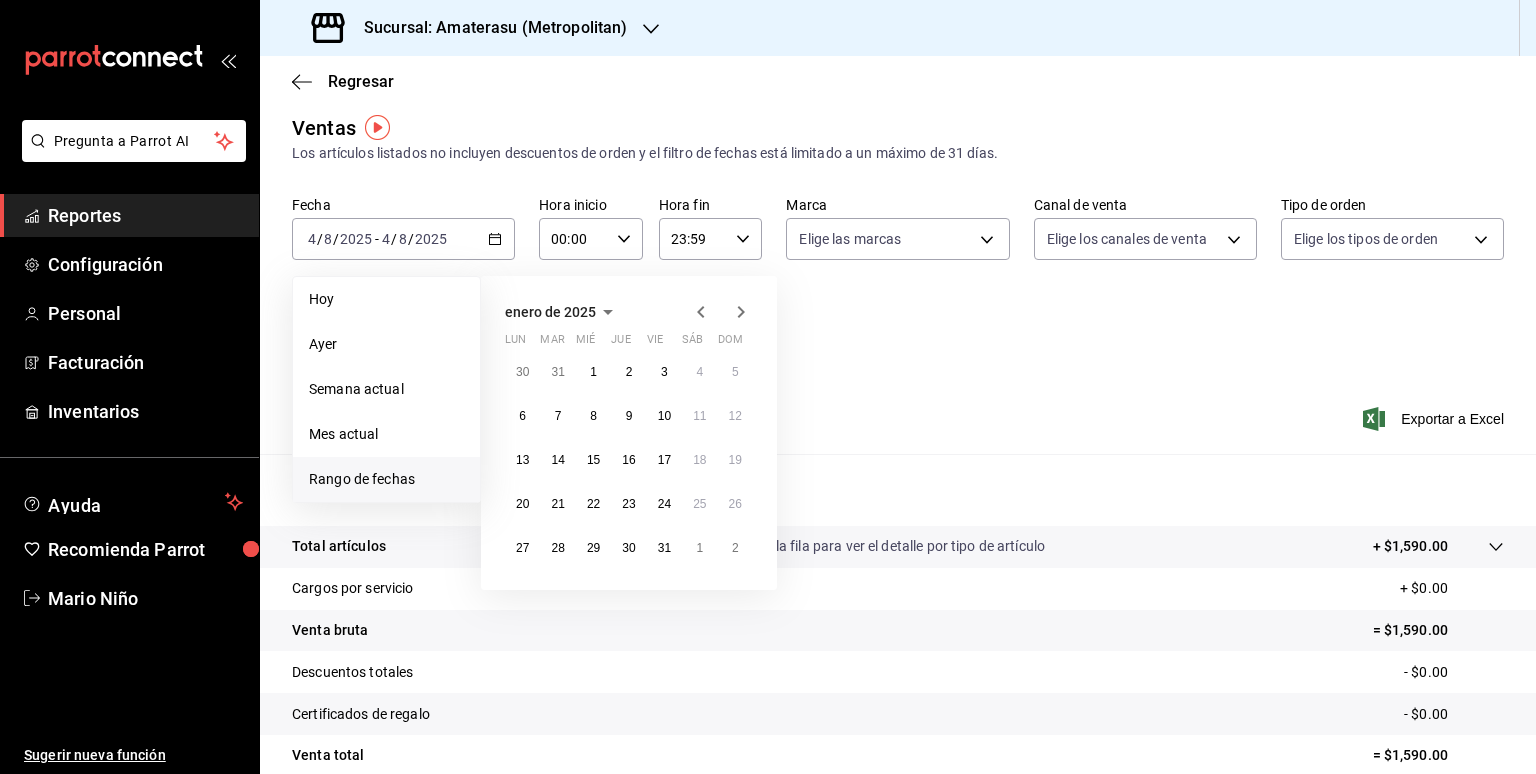 click 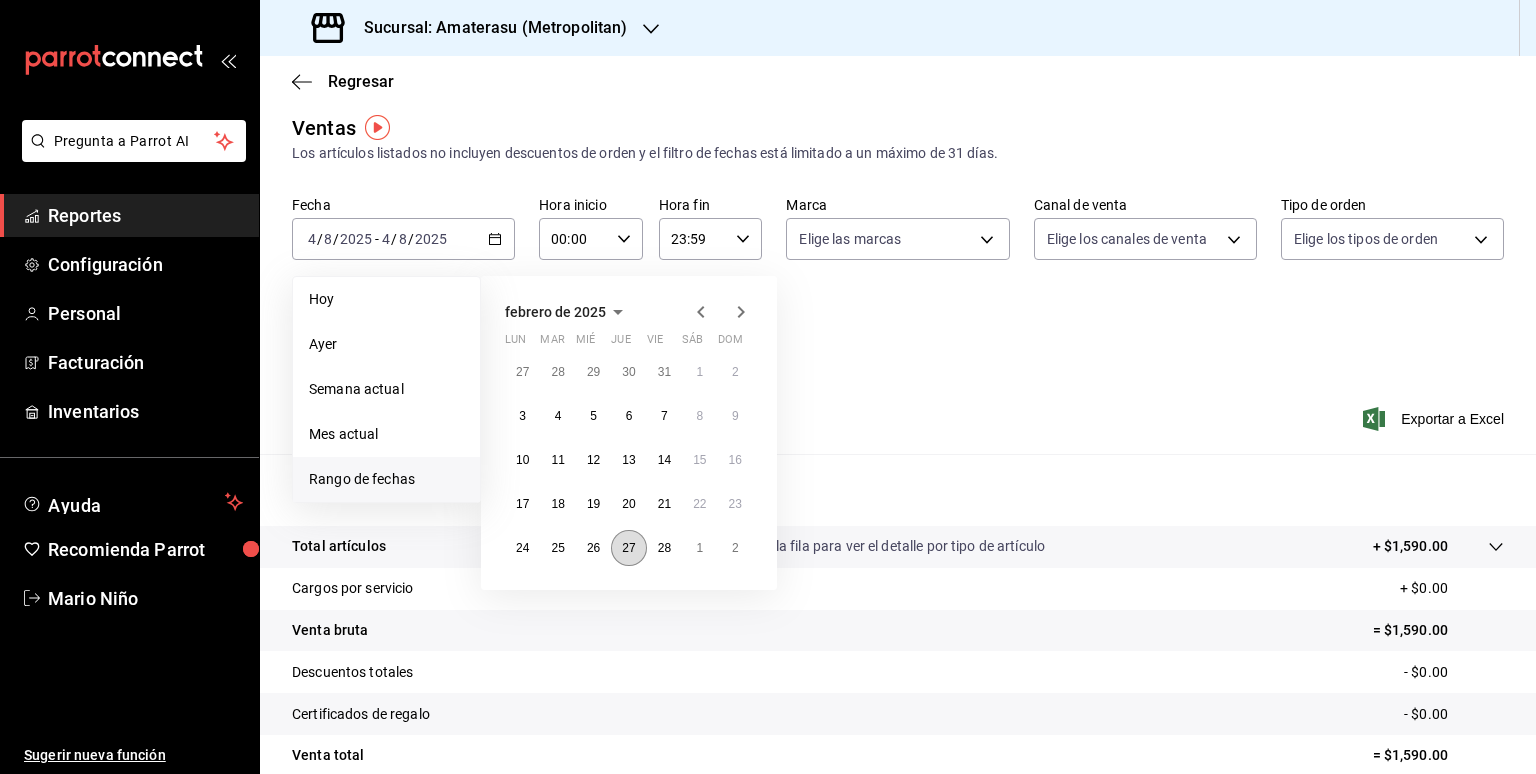 click on "27" at bounding box center [628, 548] 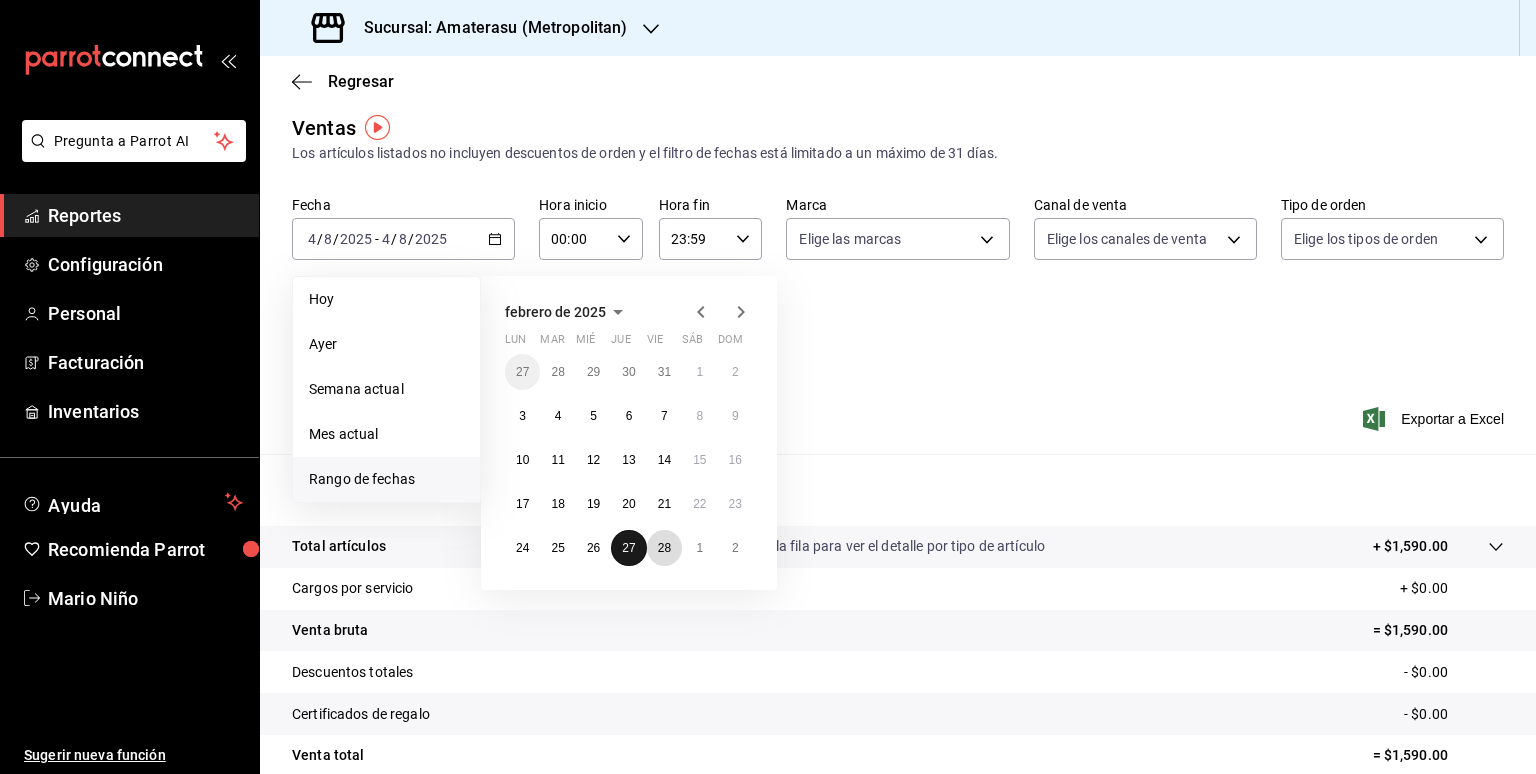 click on "27 28 29 30 31 1 2 3 4 5 6 7 8 9 10 11 12 13 14 15 16 17 18 19 20 21 22 23 24 25 26 27 28 1 2" at bounding box center [629, 460] 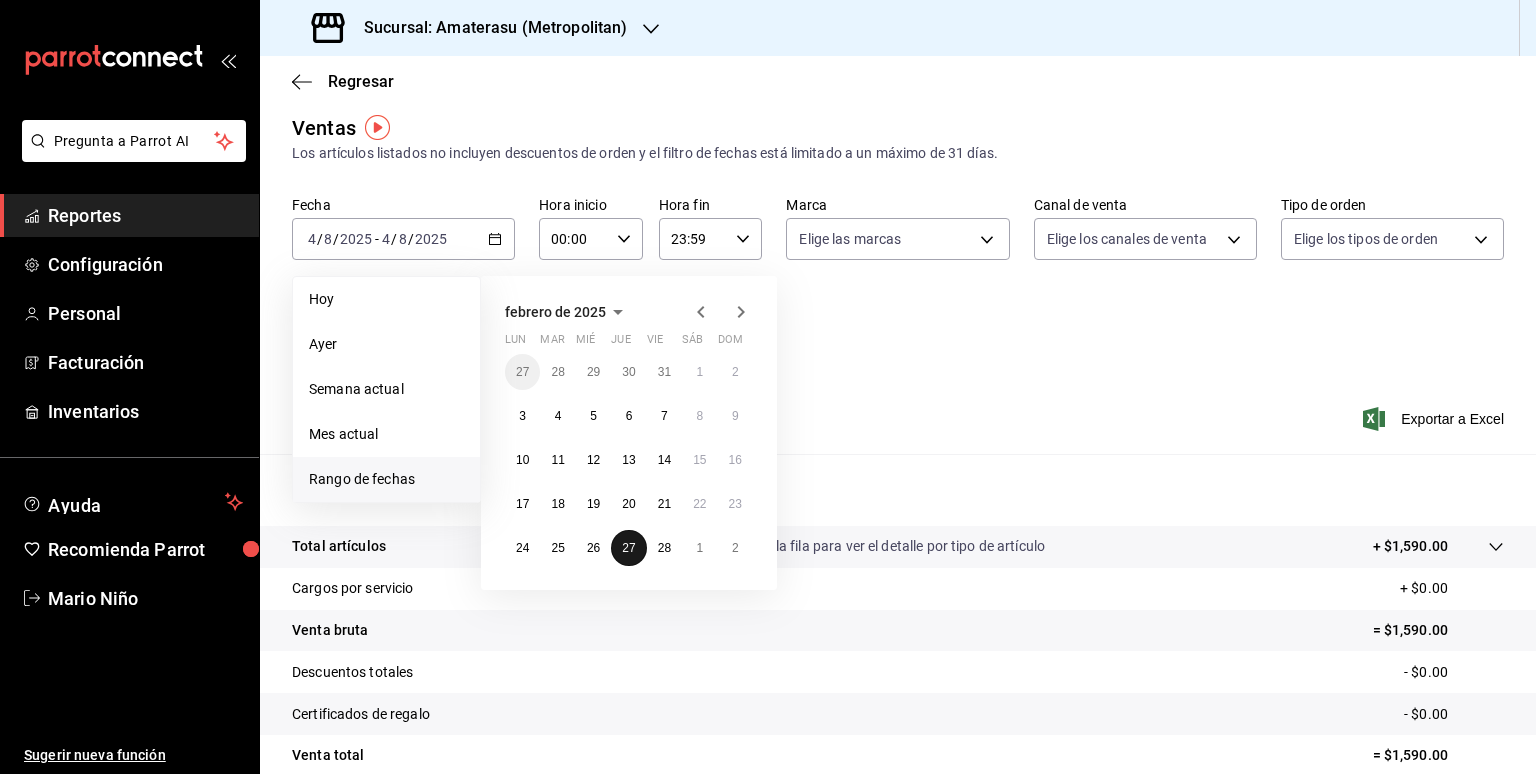 click on "27" at bounding box center (628, 548) 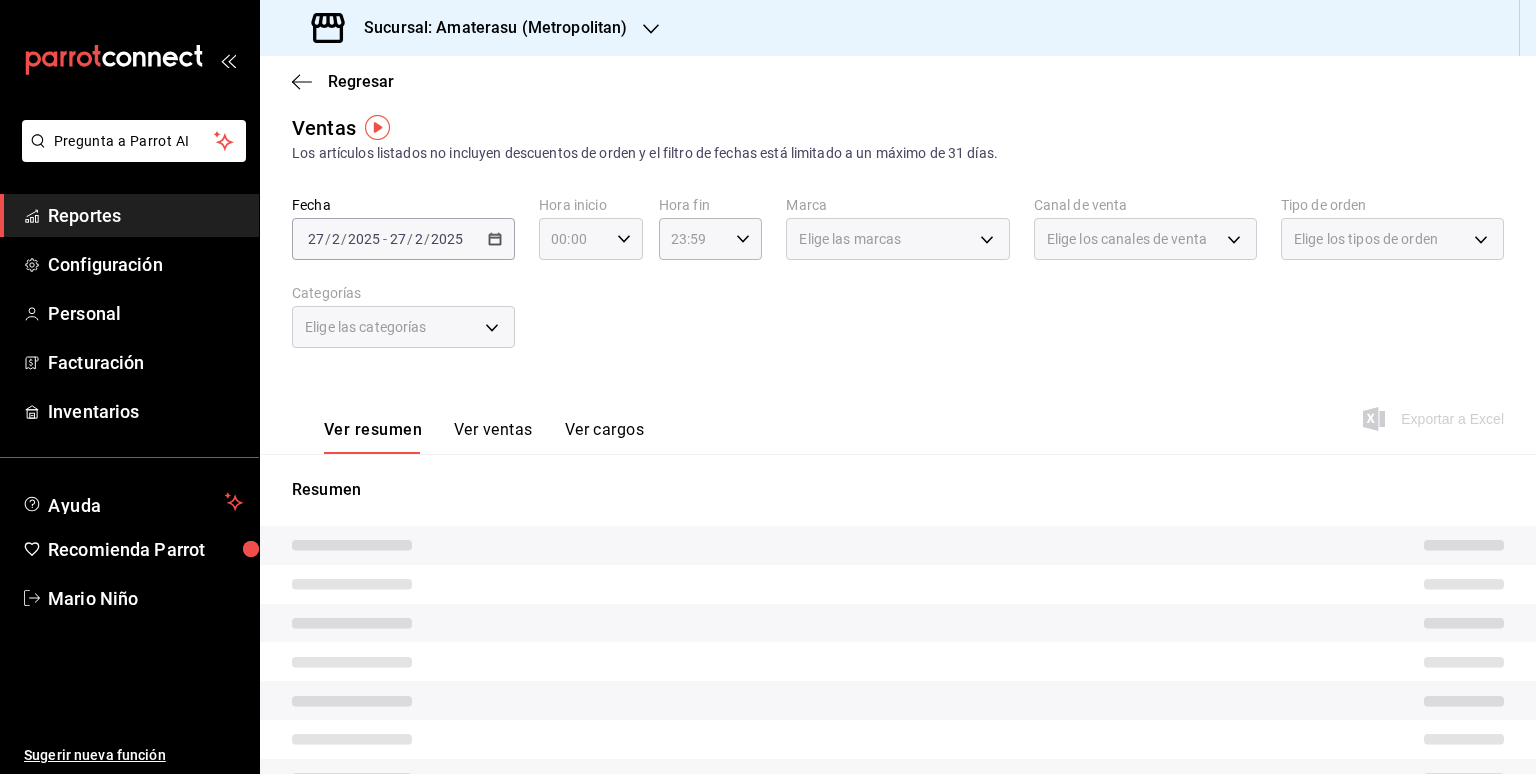 click 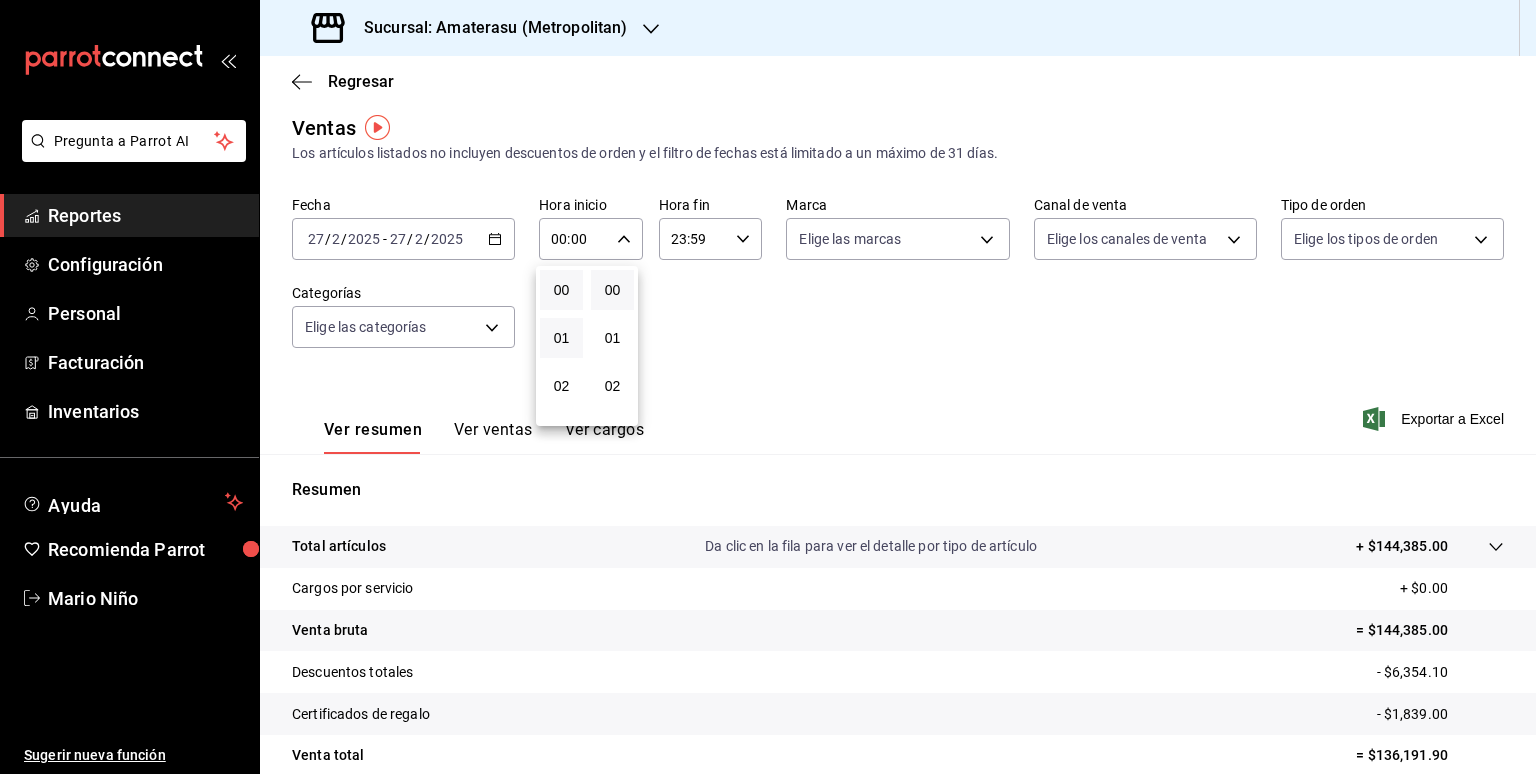click on "01" at bounding box center (561, 338) 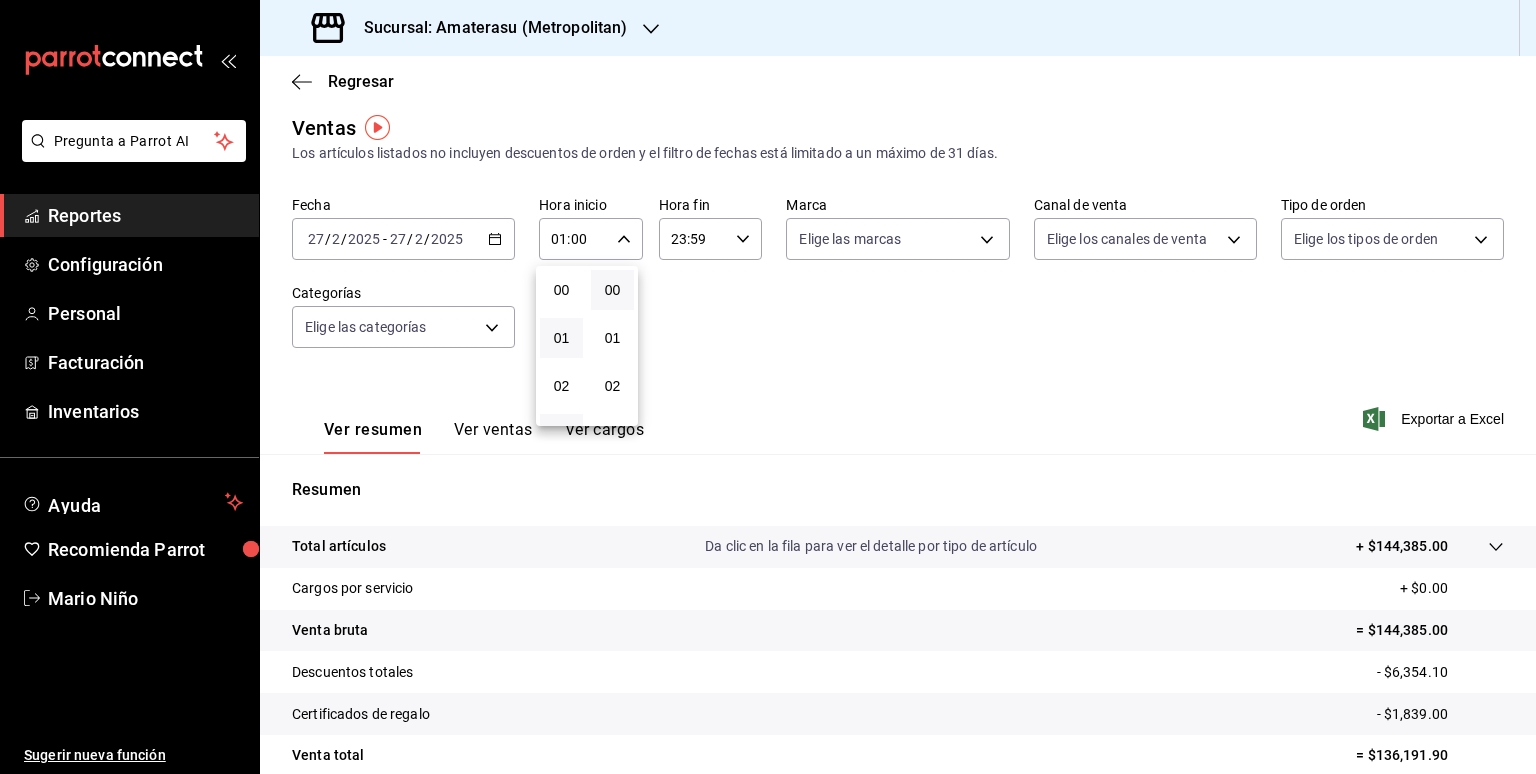 drag, startPoint x: 579, startPoint y: 368, endPoint x: 552, endPoint y: 425, distance: 63.07139 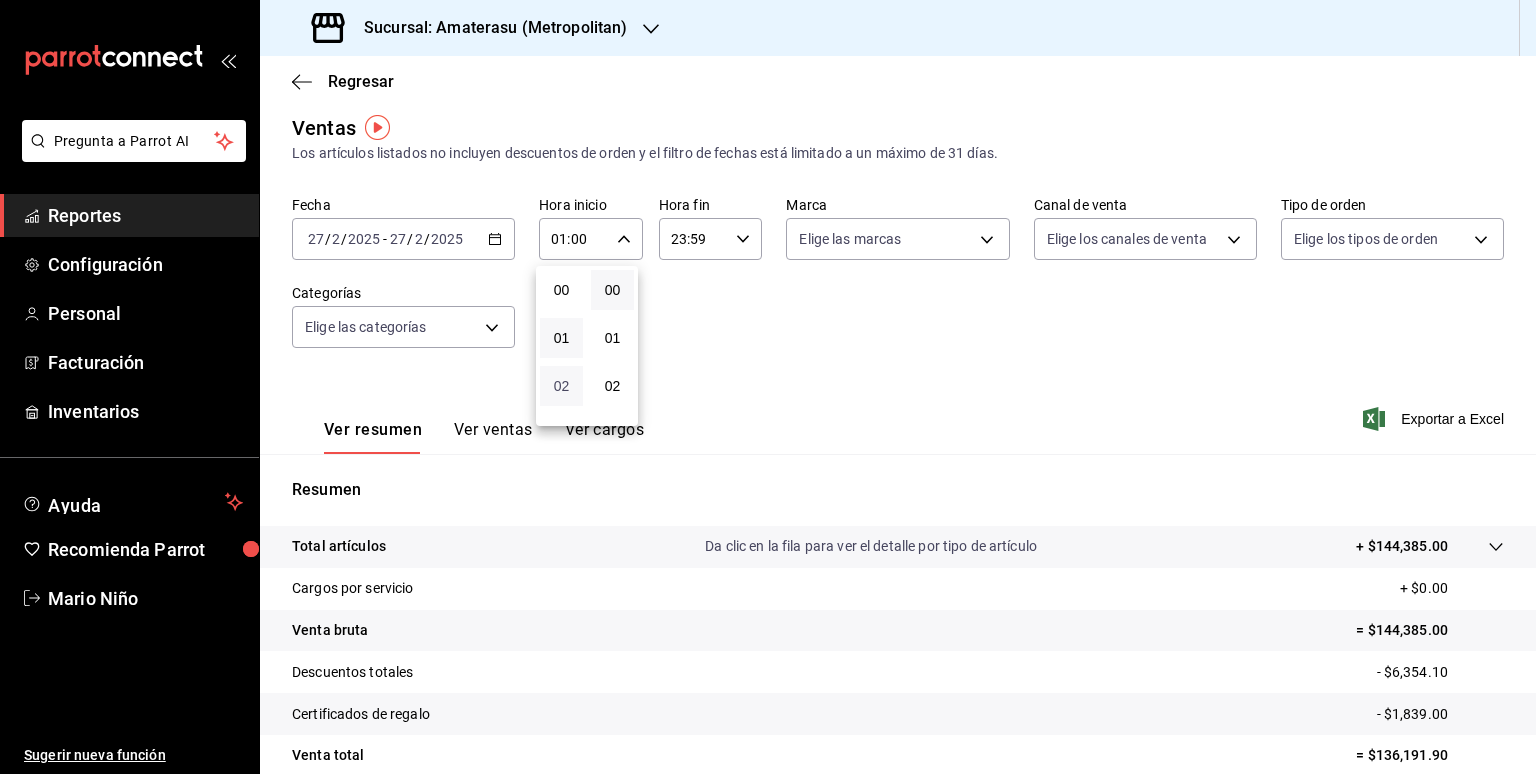 click on "02" at bounding box center [561, 386] 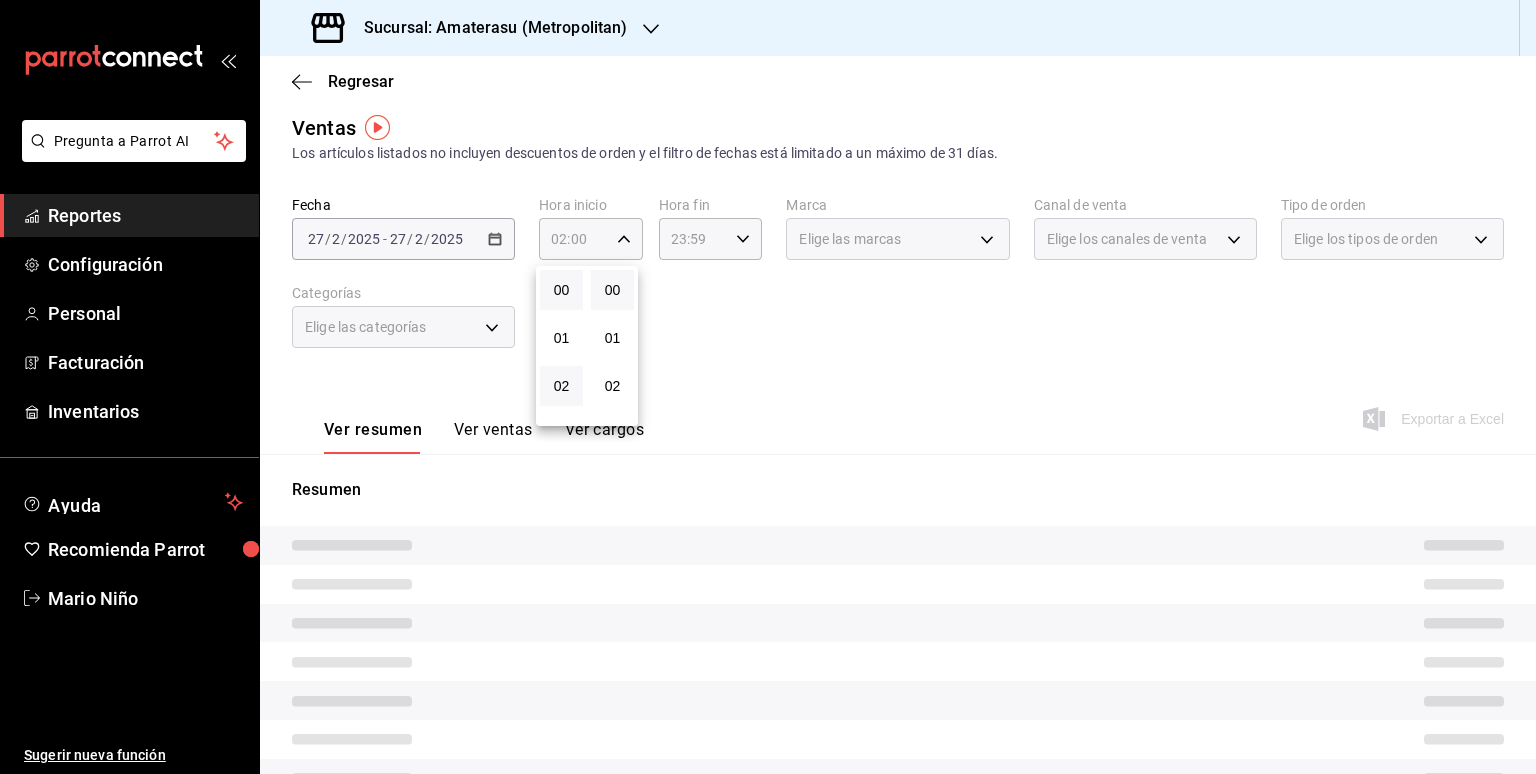 drag, startPoint x: 562, startPoint y: 385, endPoint x: 563, endPoint y: 302, distance: 83.00603 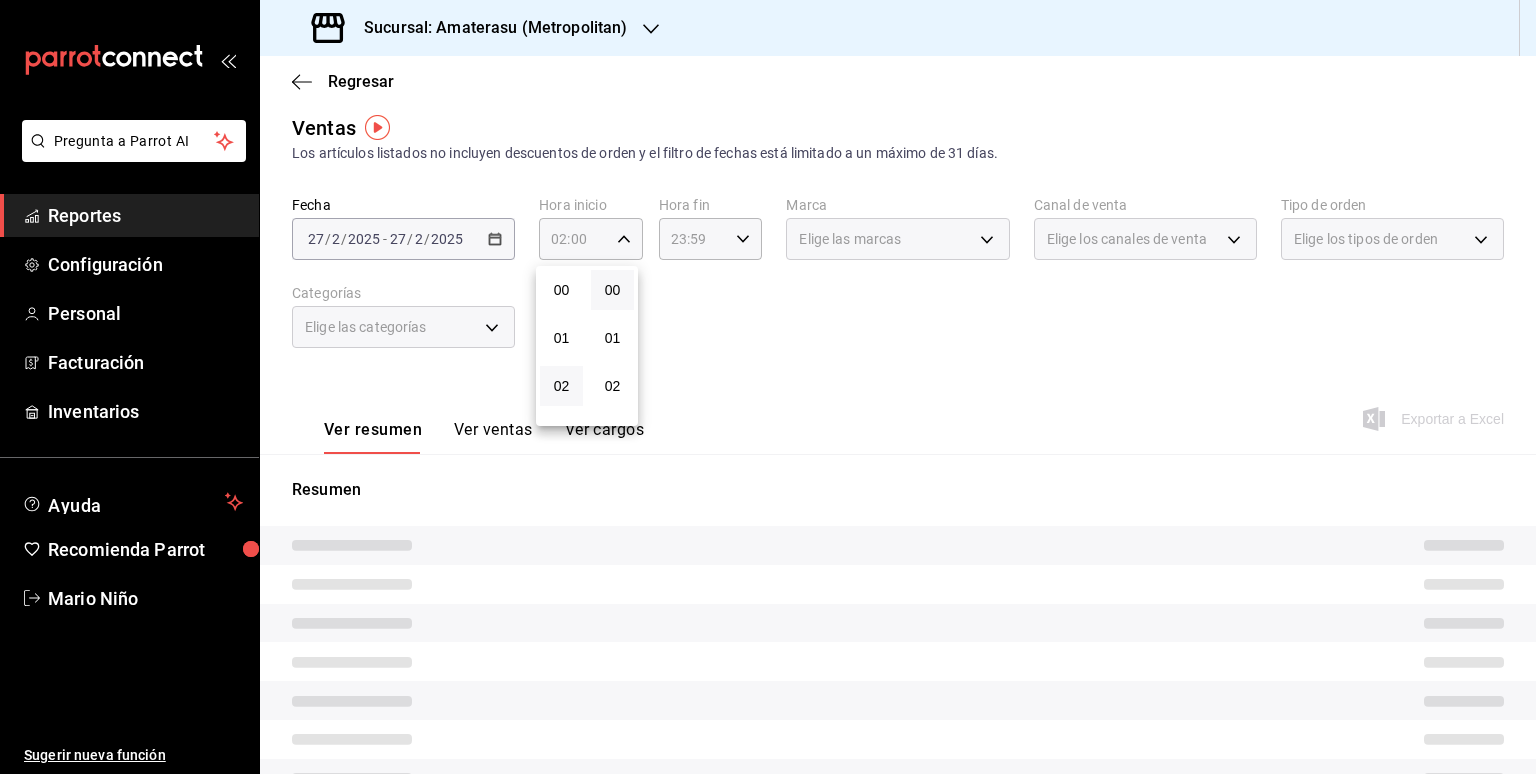 drag, startPoint x: 561, startPoint y: 333, endPoint x: 573, endPoint y: 268, distance: 66.09841 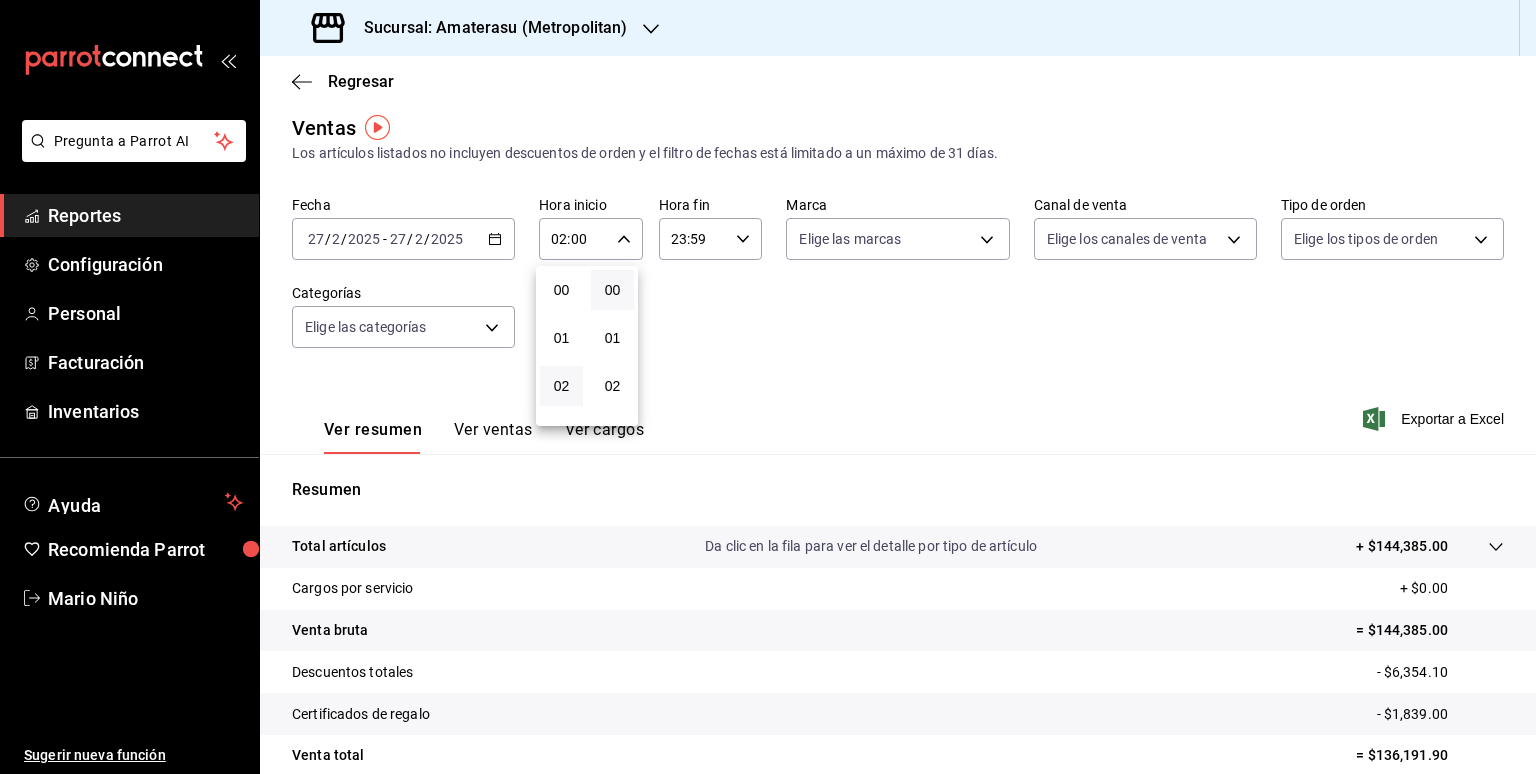 click at bounding box center [768, 387] 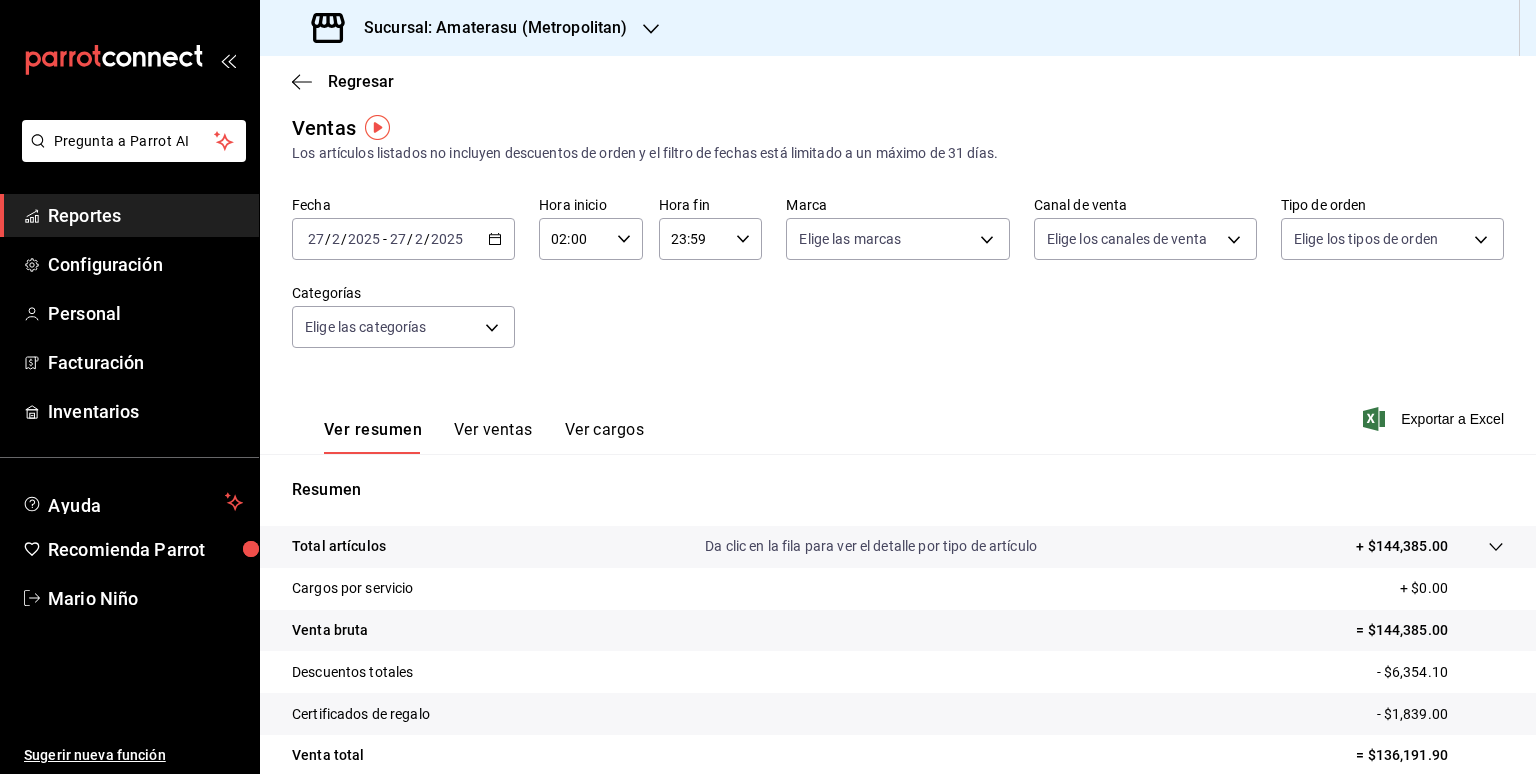 click on "02:00" at bounding box center [574, 239] 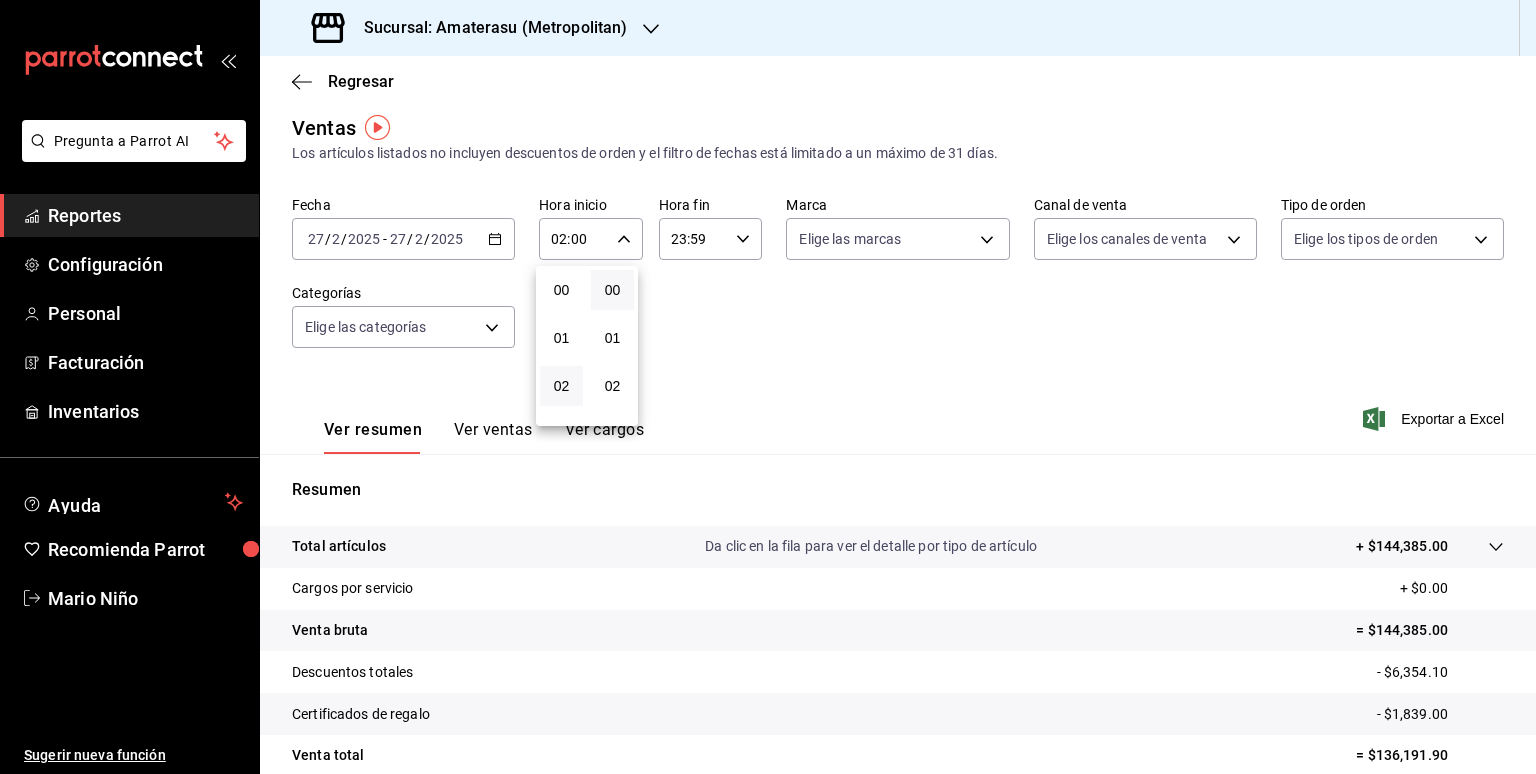 scroll, scrollTop: 97, scrollLeft: 0, axis: vertical 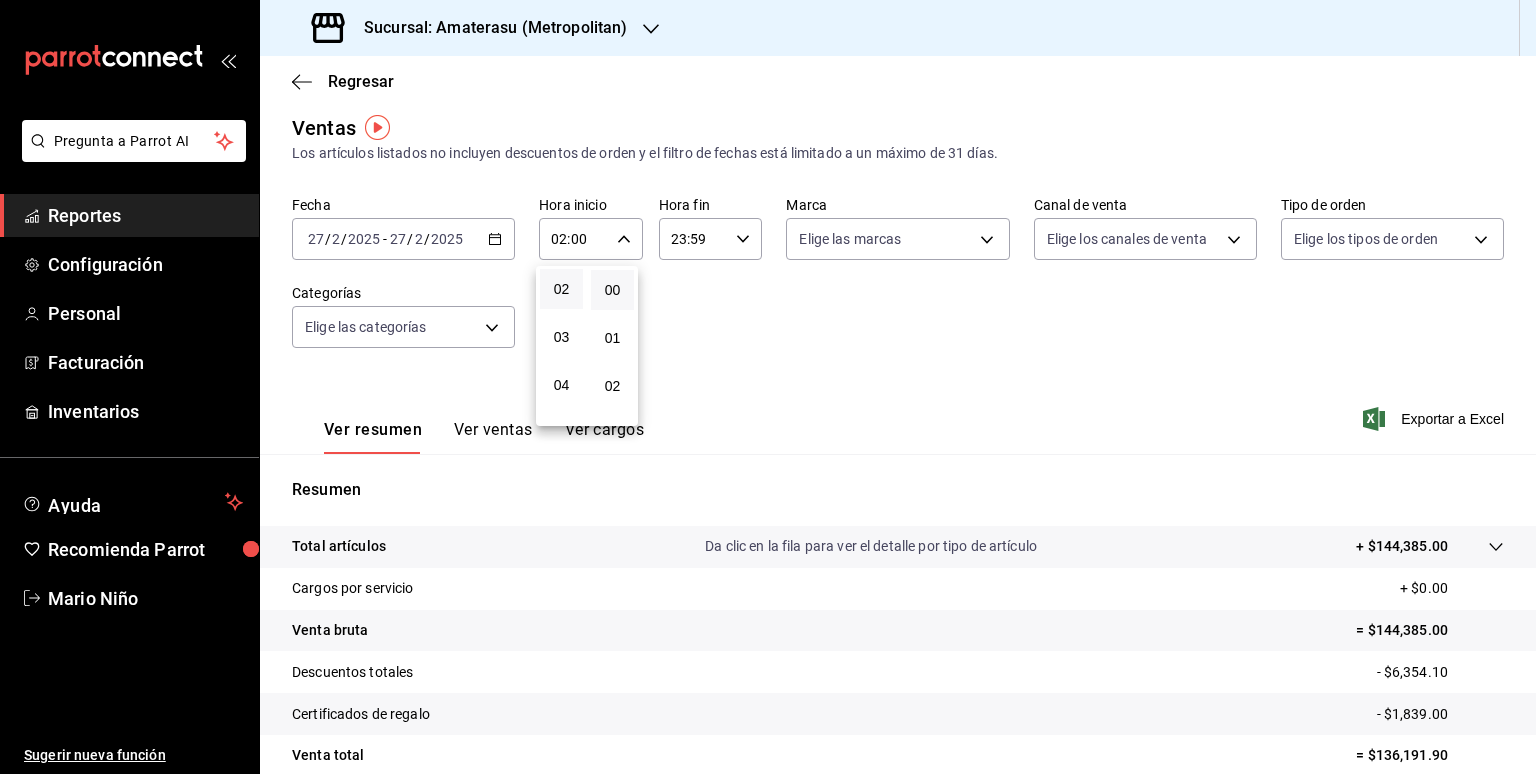 click at bounding box center [768, 387] 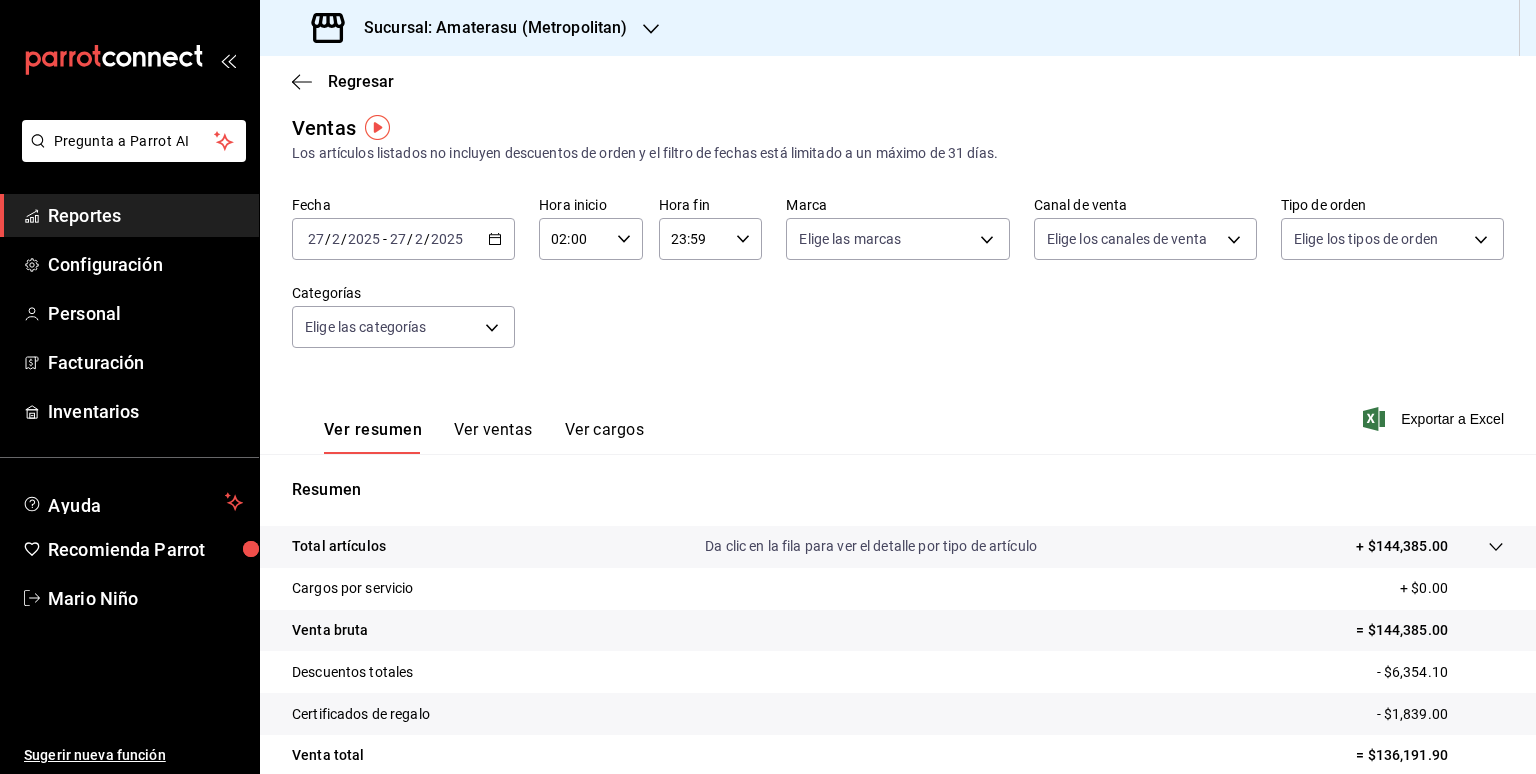click on "02:00" at bounding box center [574, 239] 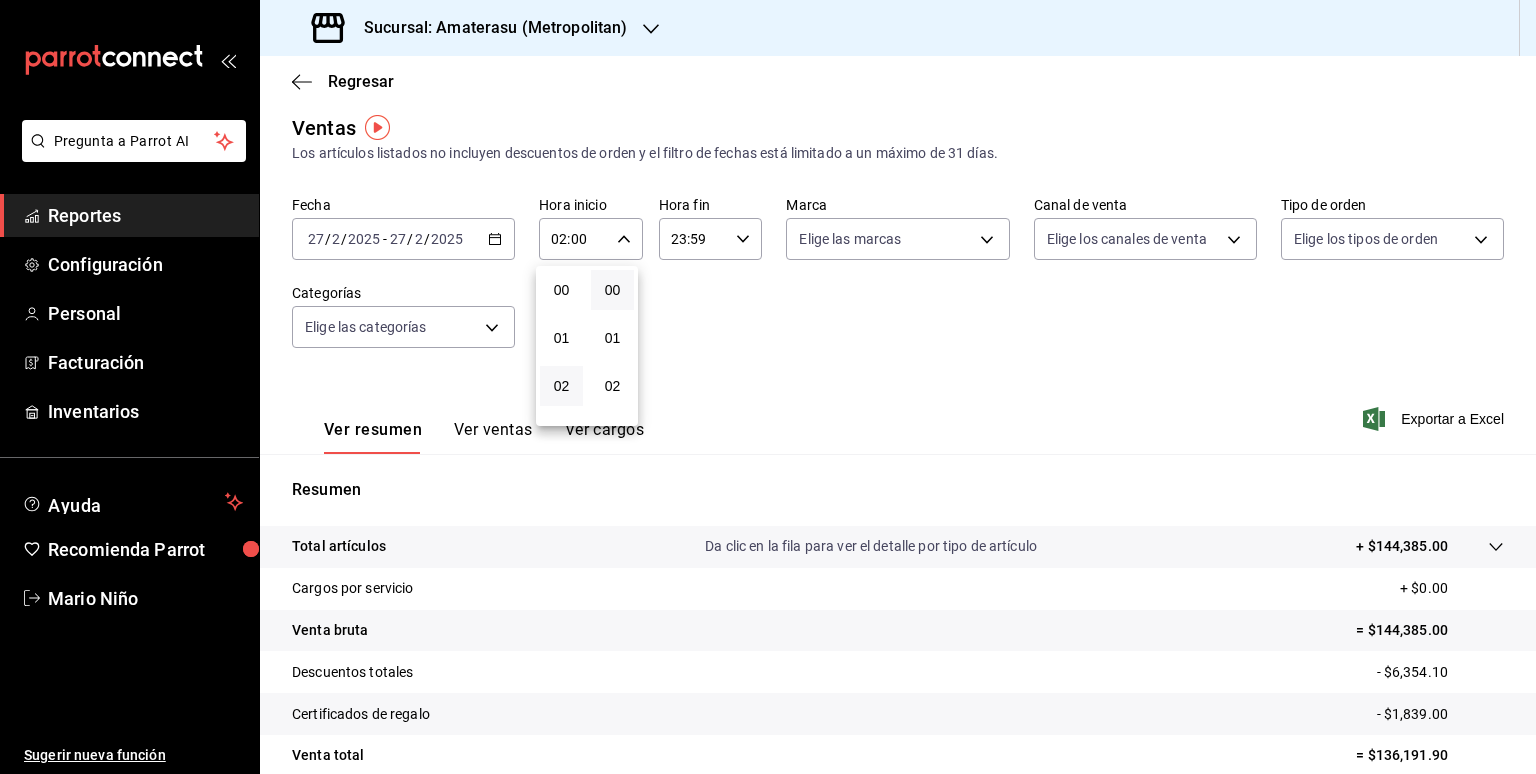 scroll, scrollTop: 97, scrollLeft: 0, axis: vertical 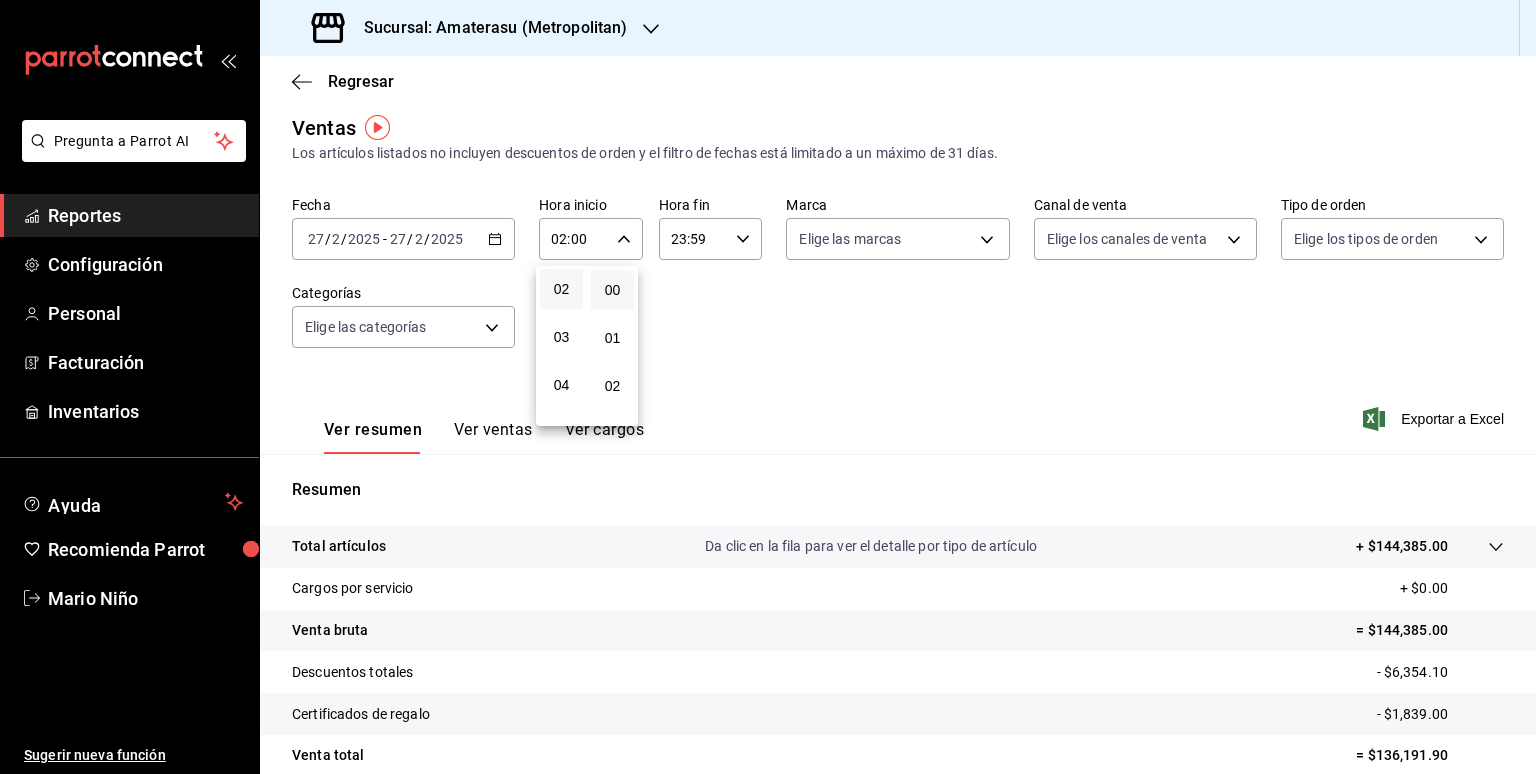 click at bounding box center (768, 387) 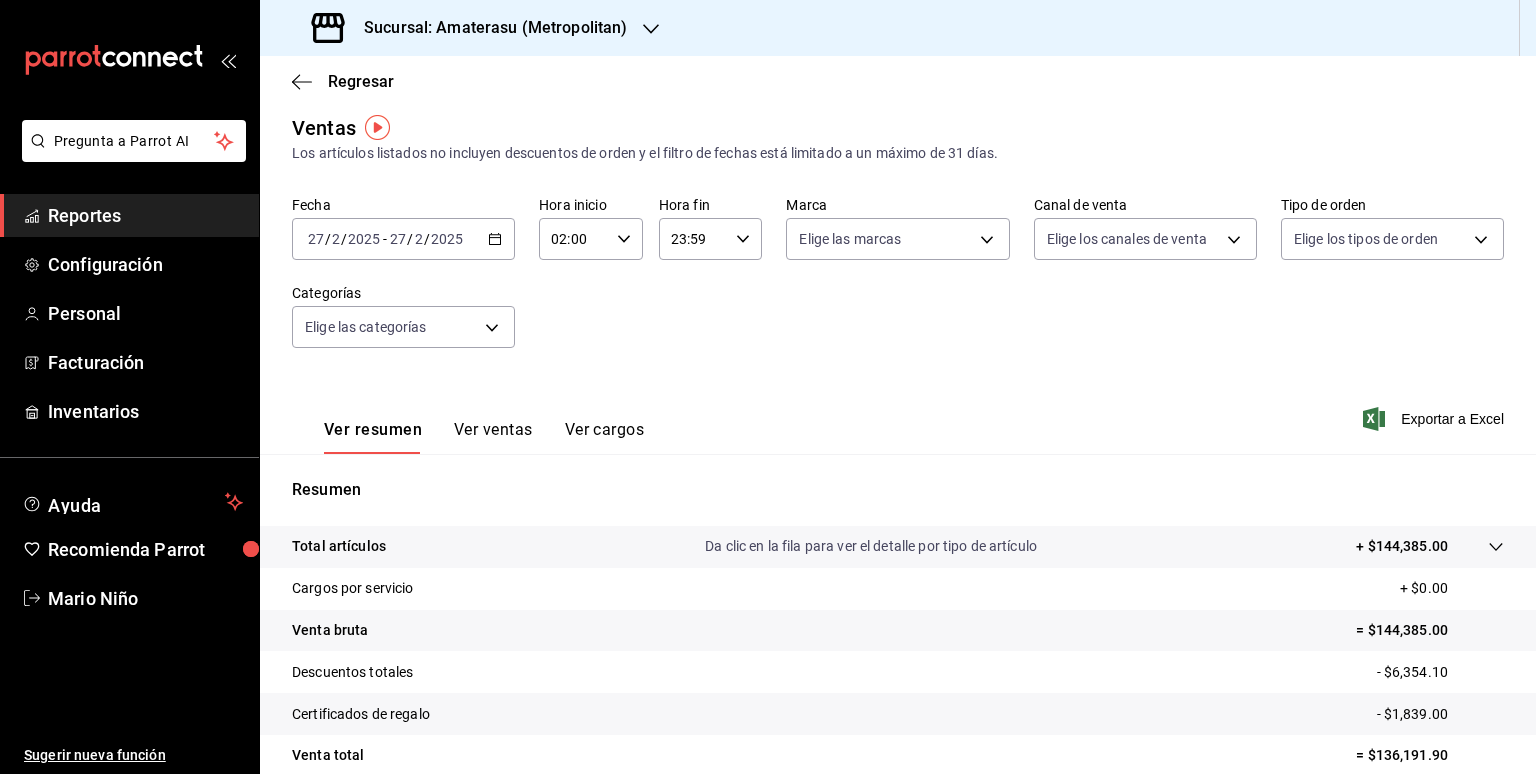 click on "02:00" at bounding box center (574, 239) 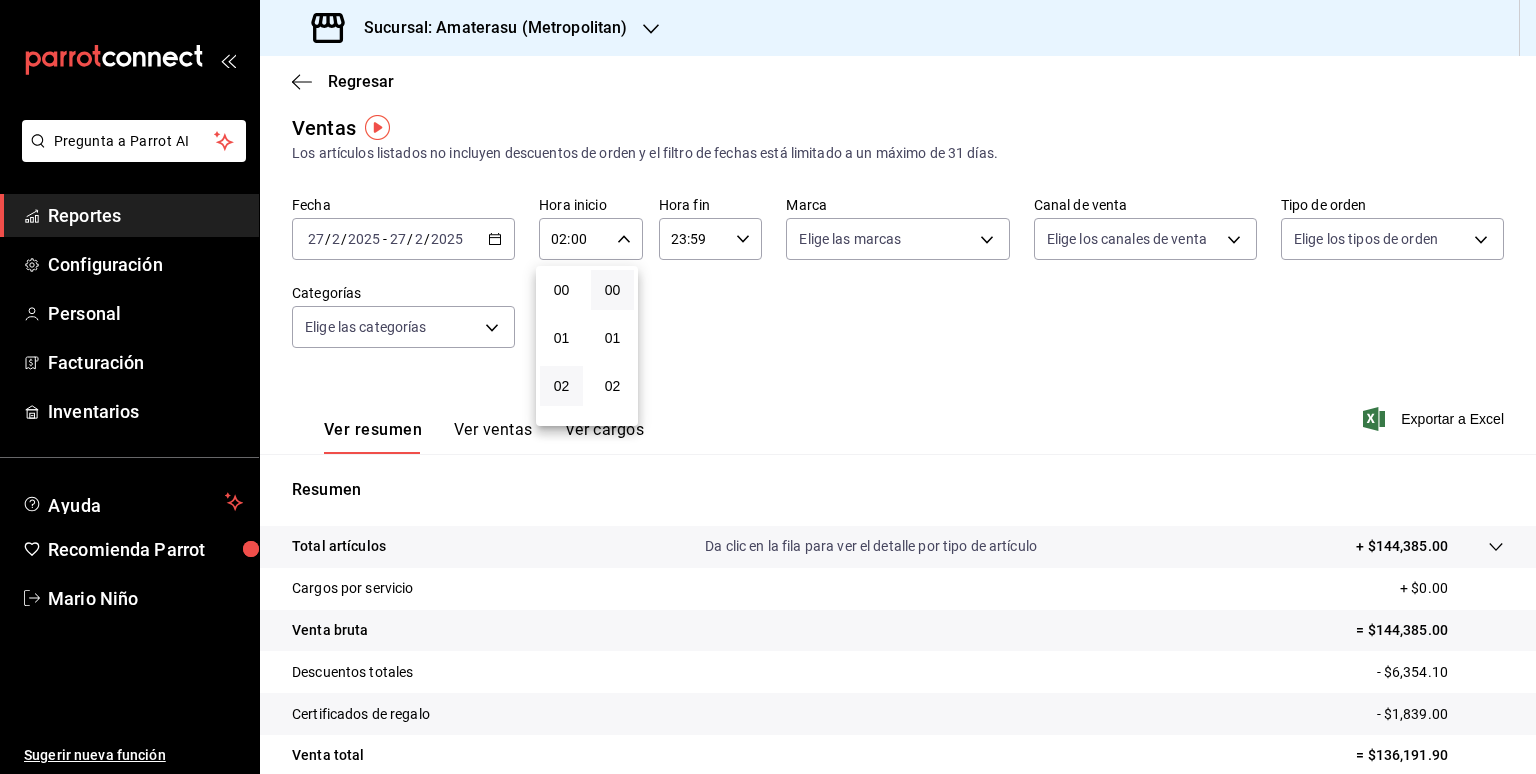 scroll, scrollTop: 97, scrollLeft: 0, axis: vertical 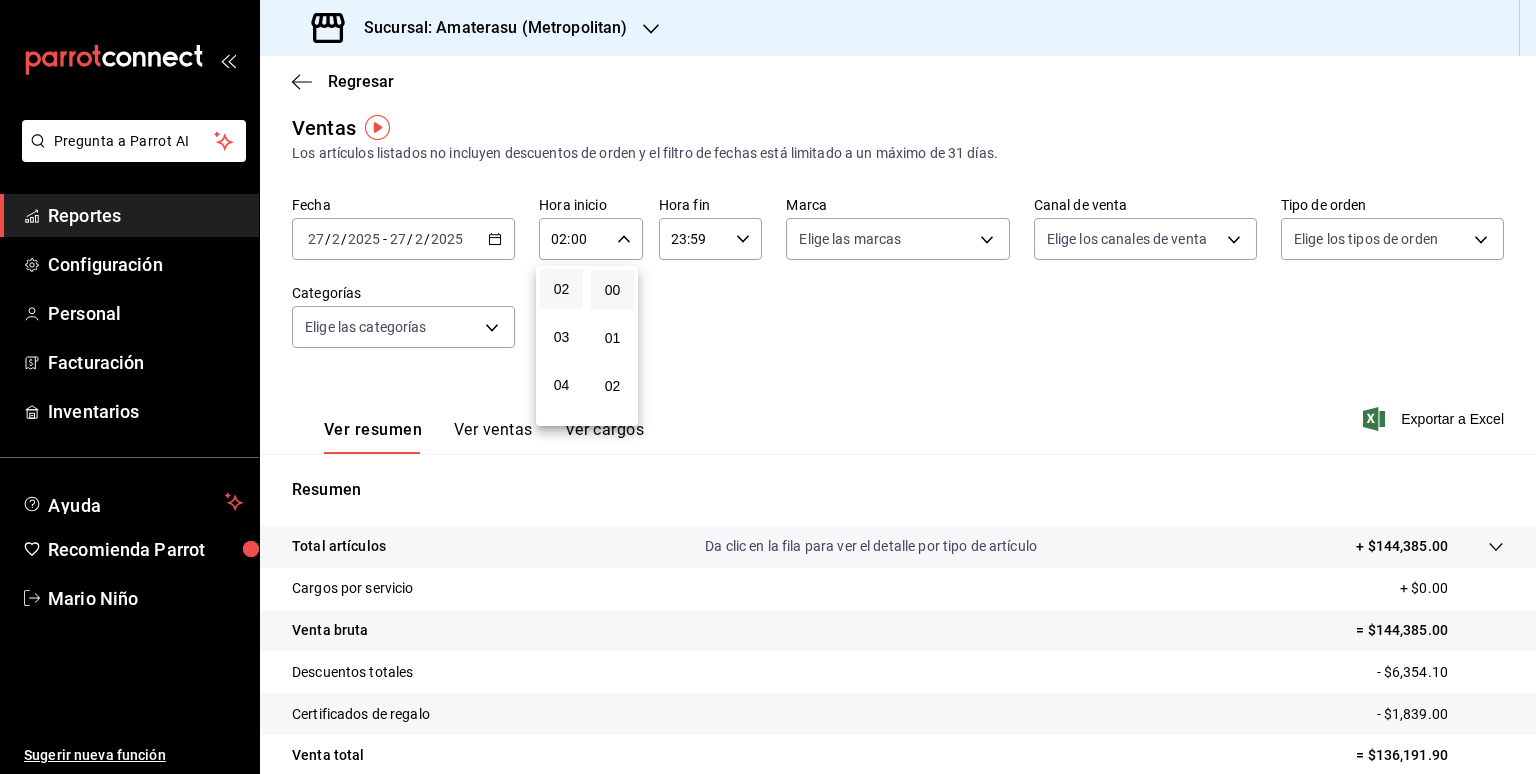 click at bounding box center (768, 387) 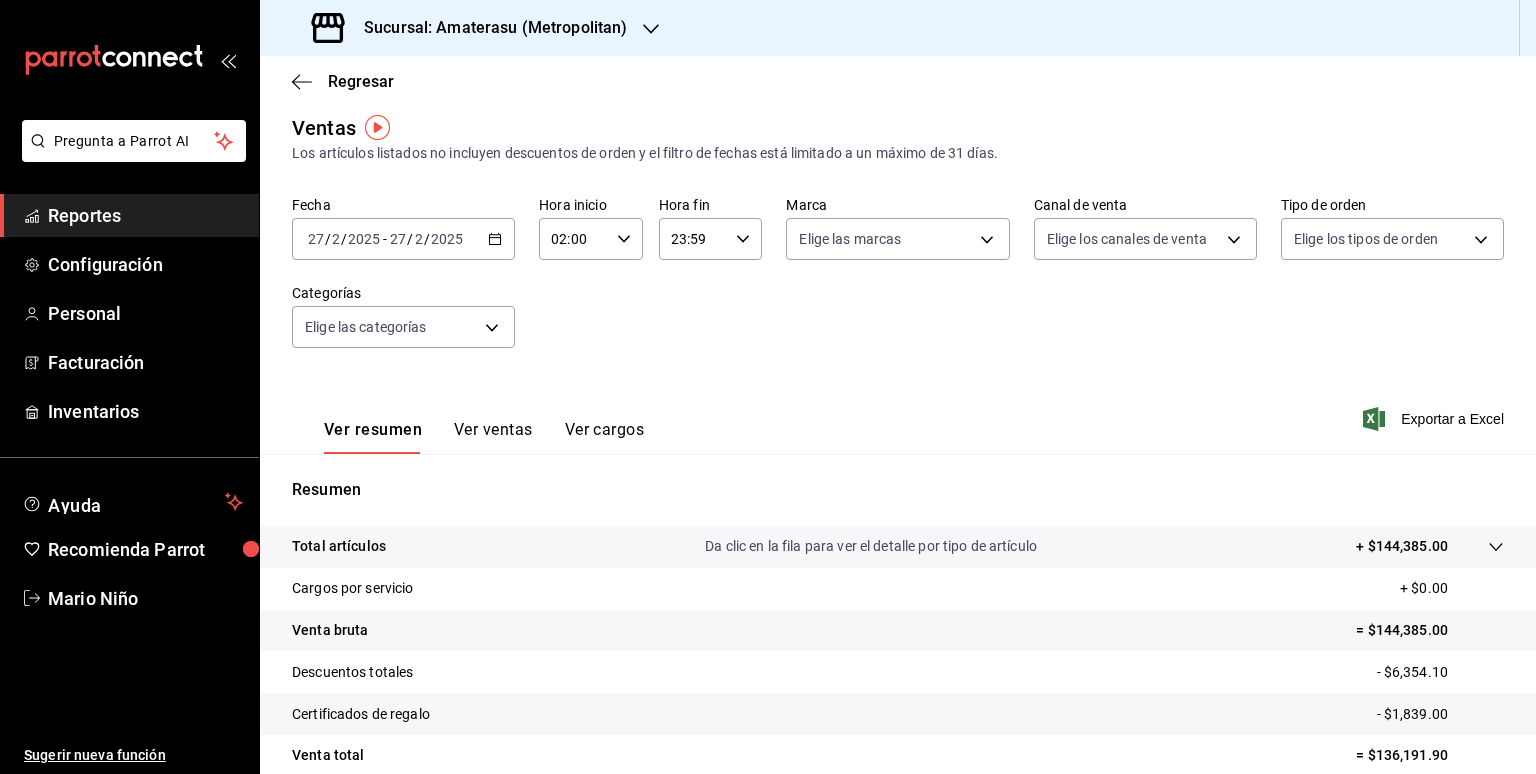 click on "02:00" at bounding box center [574, 239] 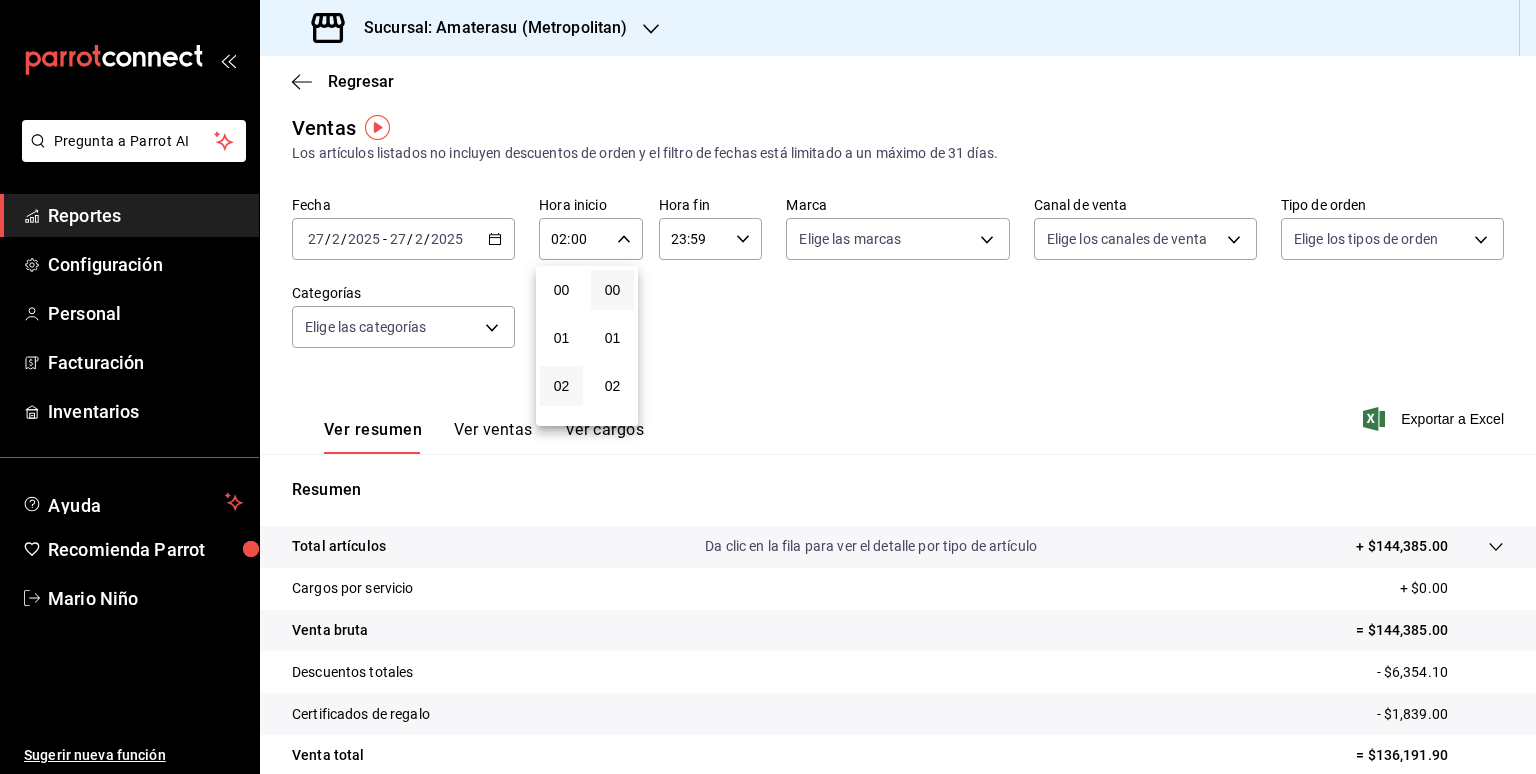 click at bounding box center [768, 387] 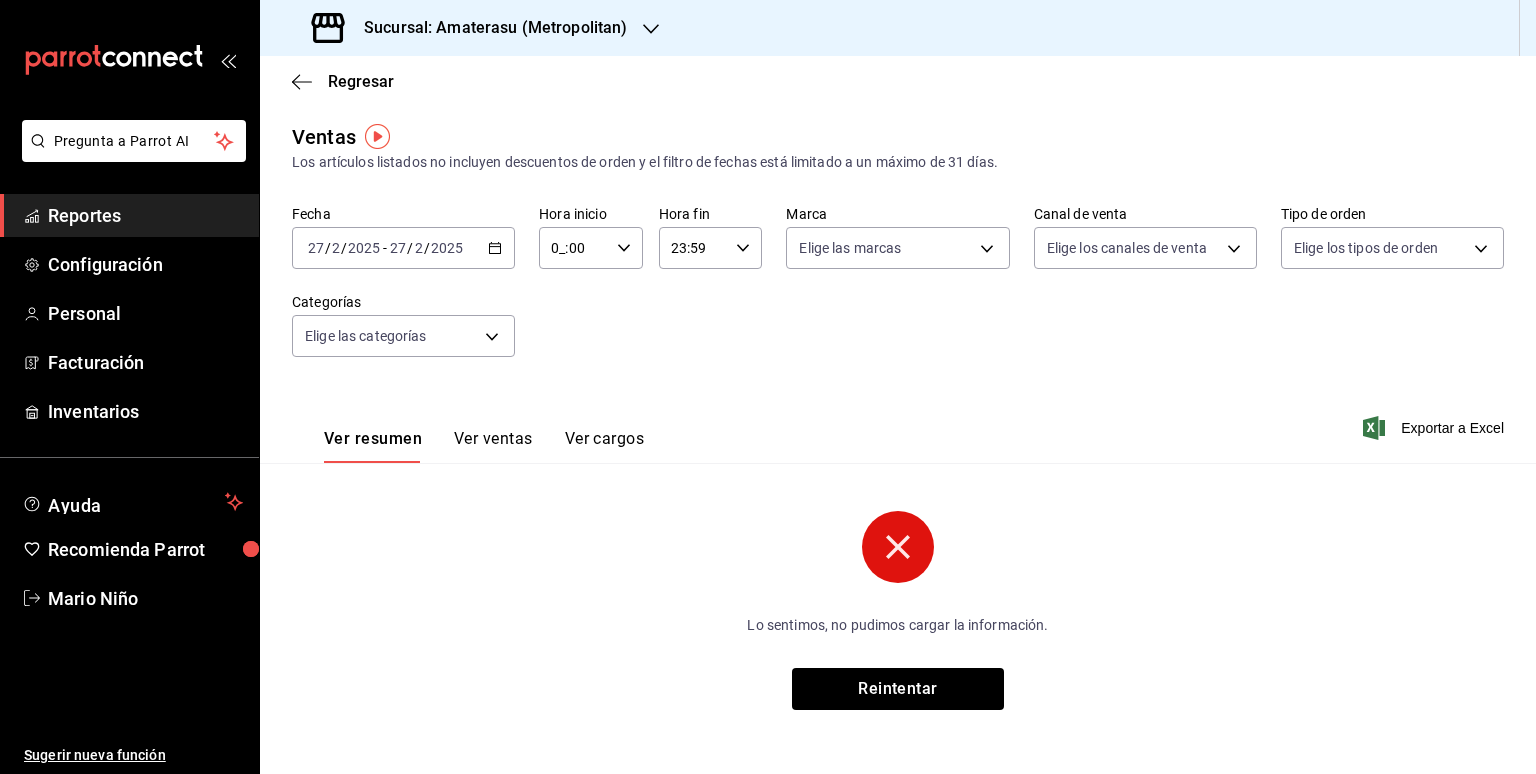 scroll, scrollTop: 1, scrollLeft: 0, axis: vertical 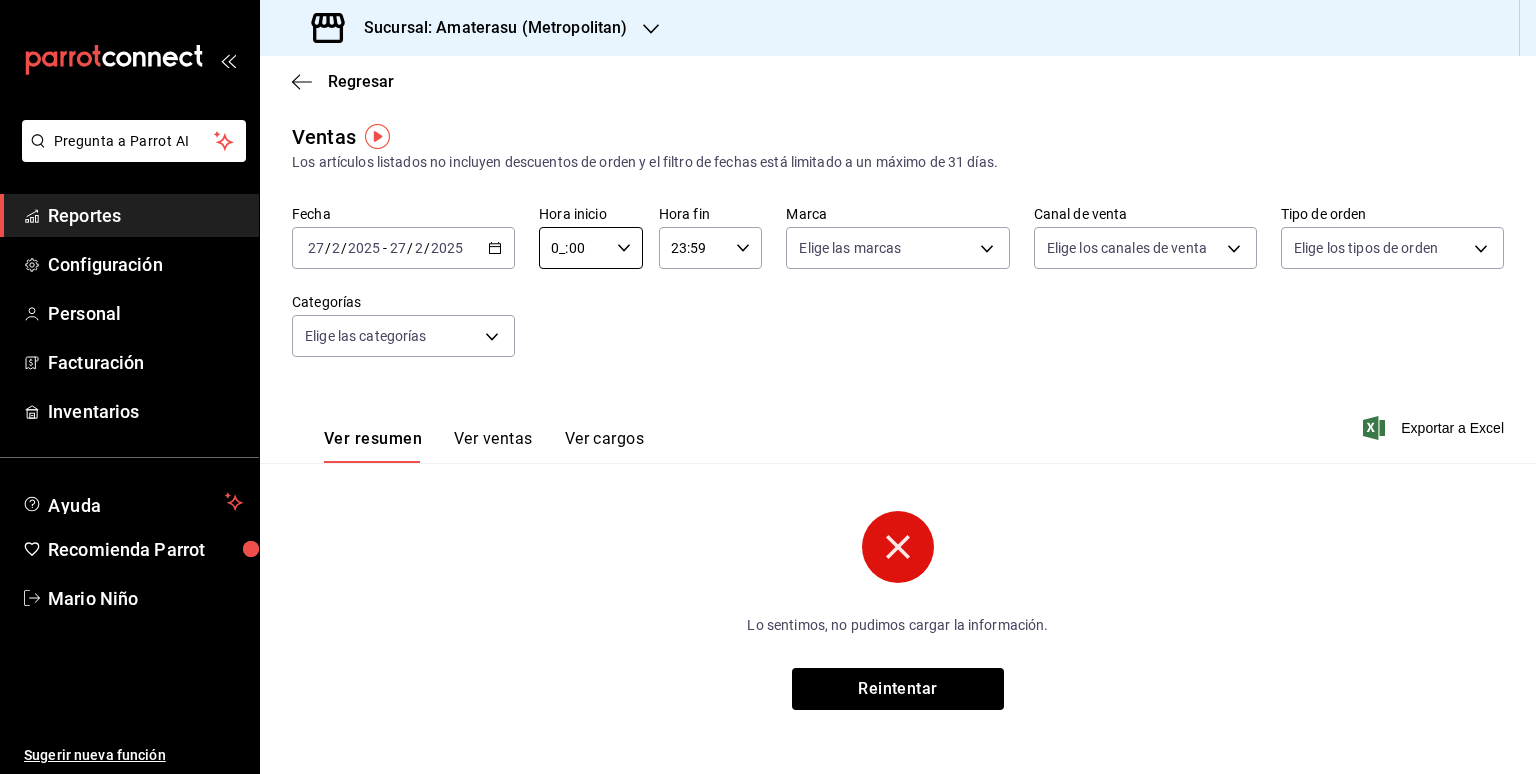 click on "0_:00" at bounding box center (574, 248) 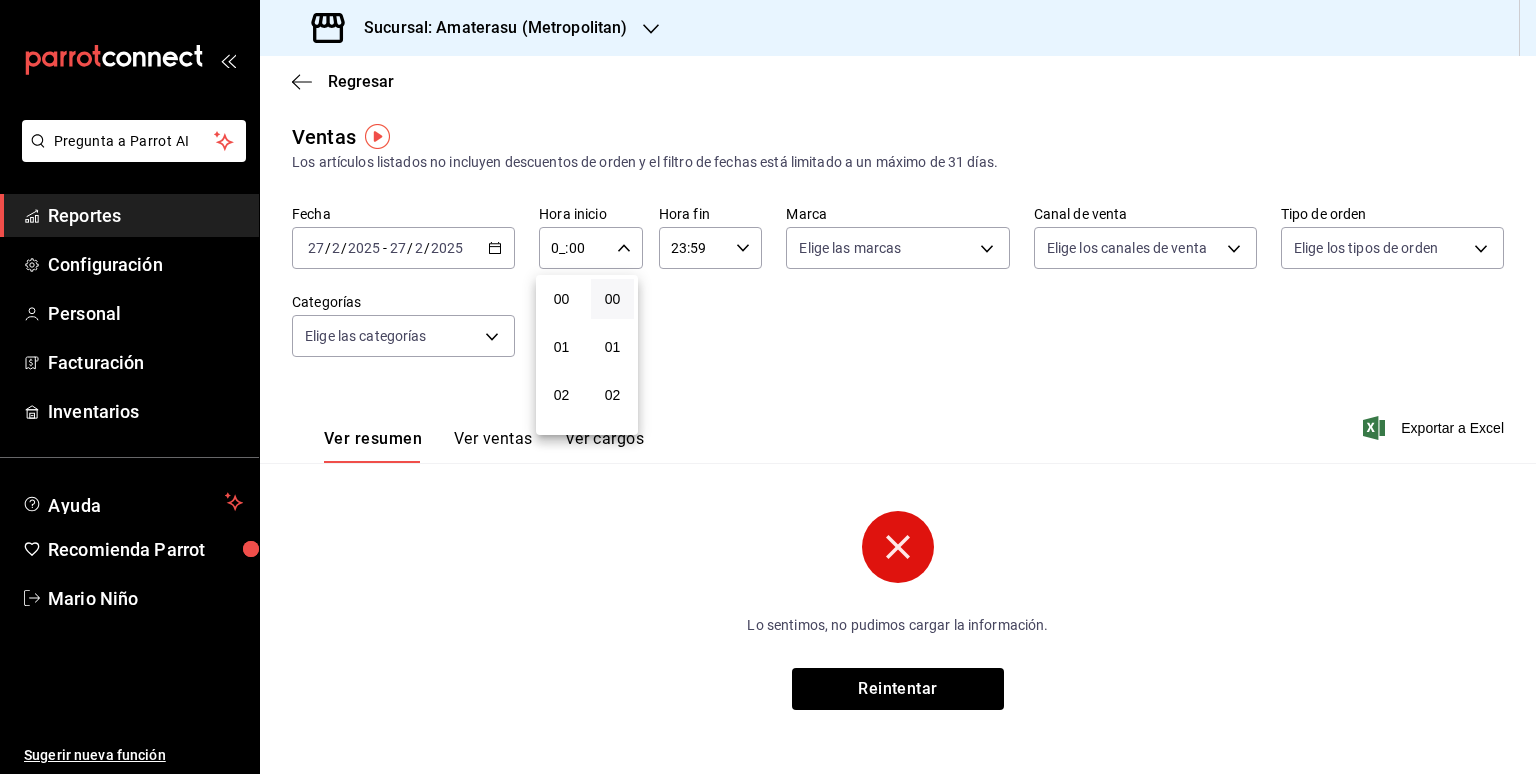 click at bounding box center [768, 387] 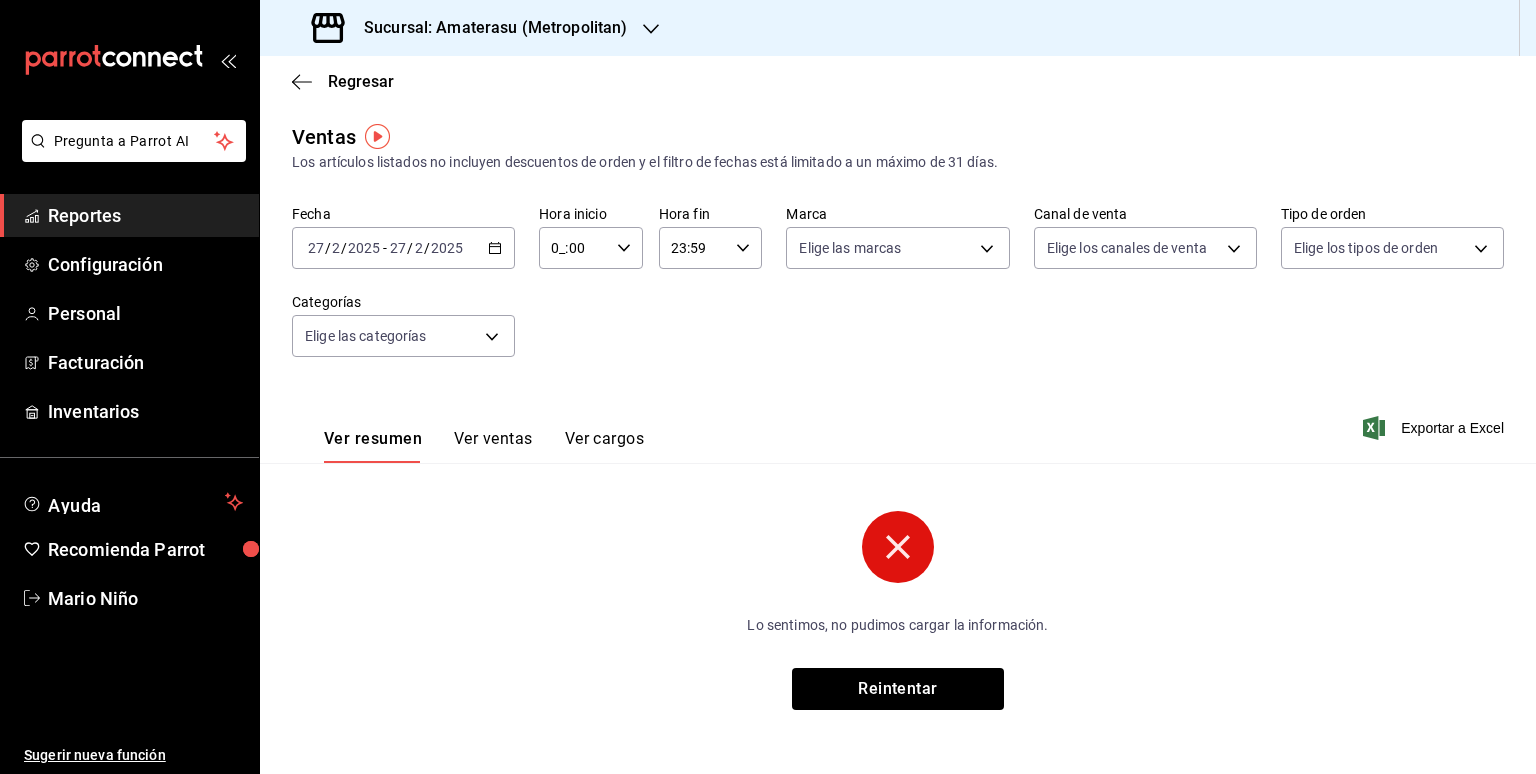 click on "0_:00" at bounding box center [574, 248] 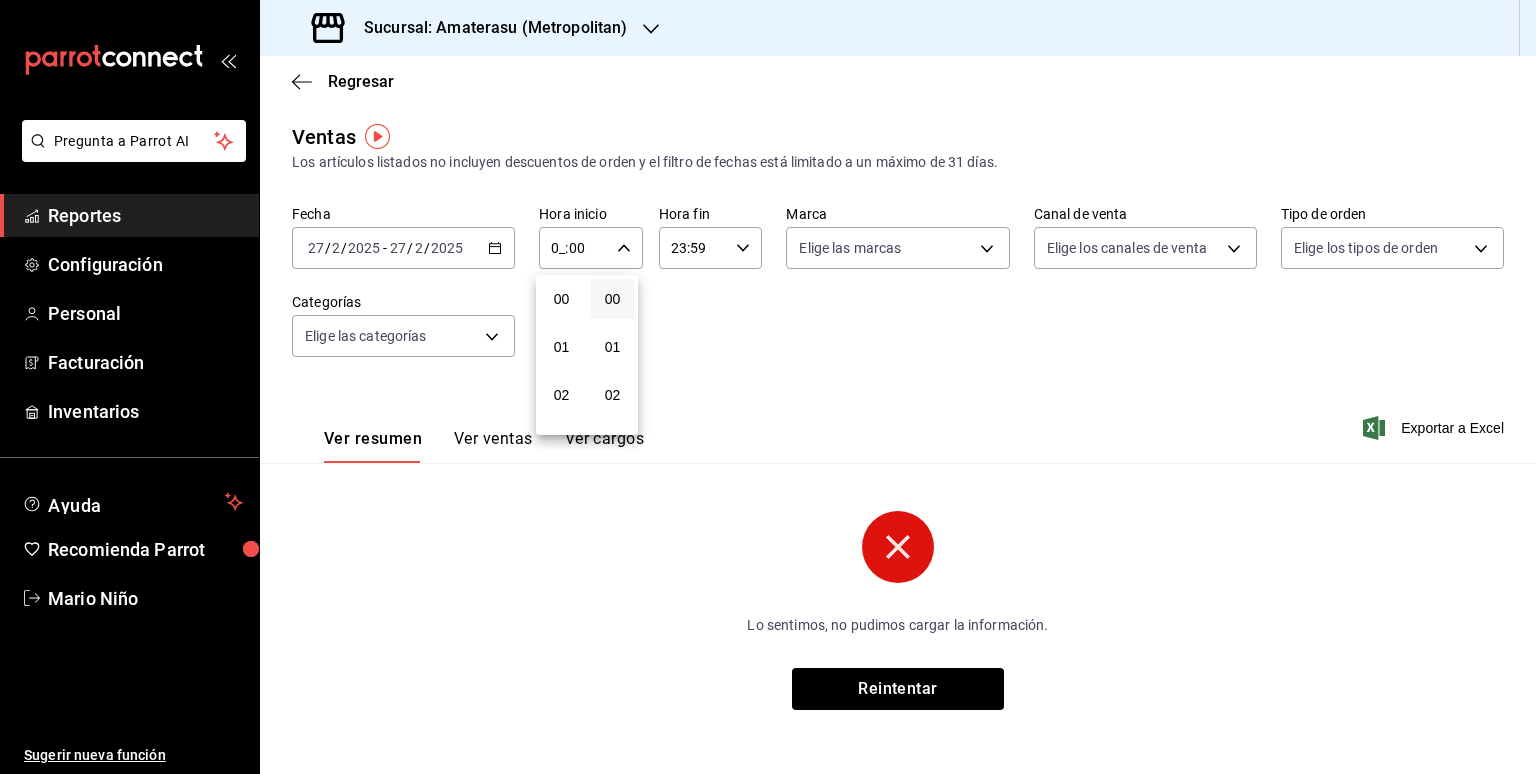 click at bounding box center [768, 387] 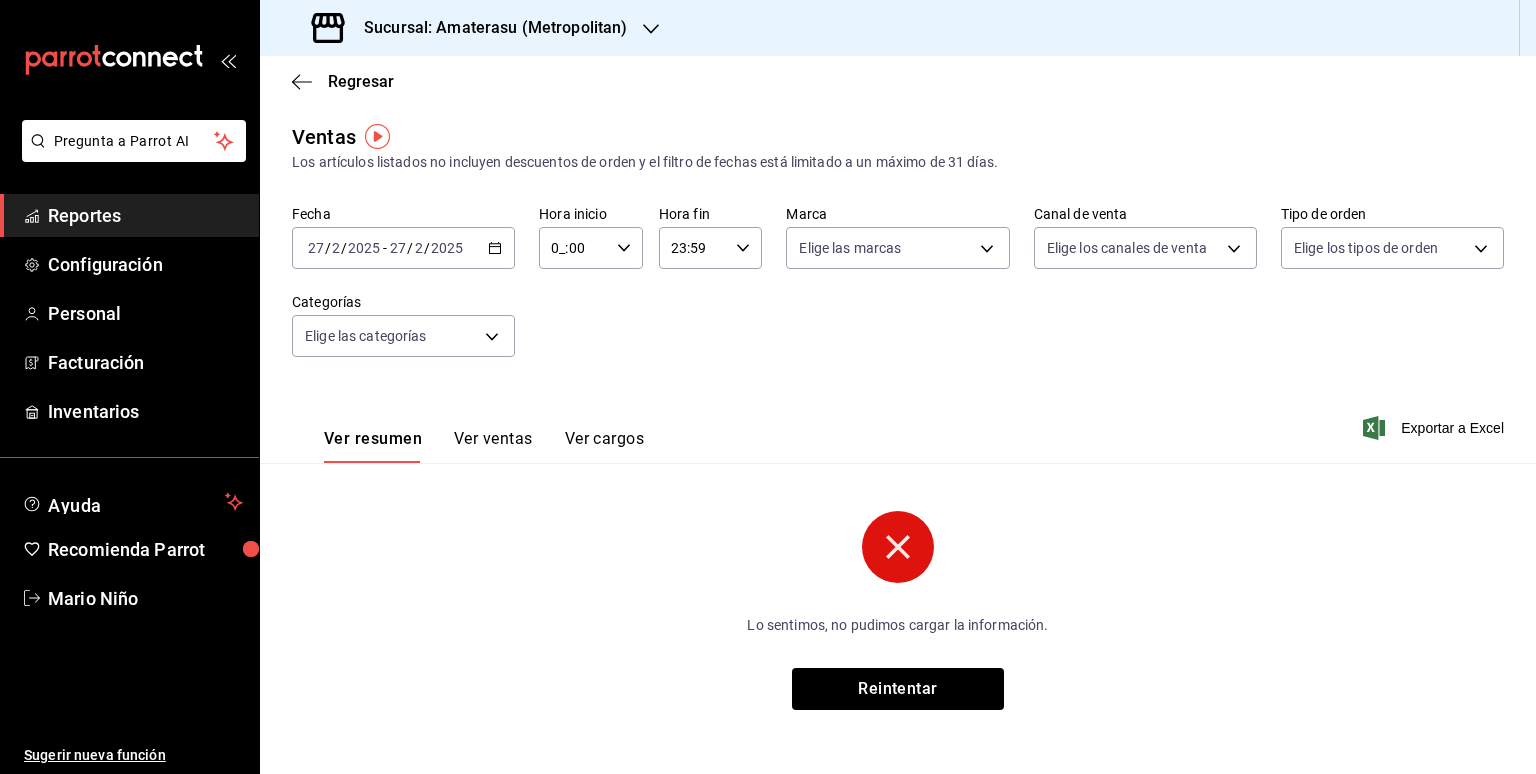 type on "0_:00" 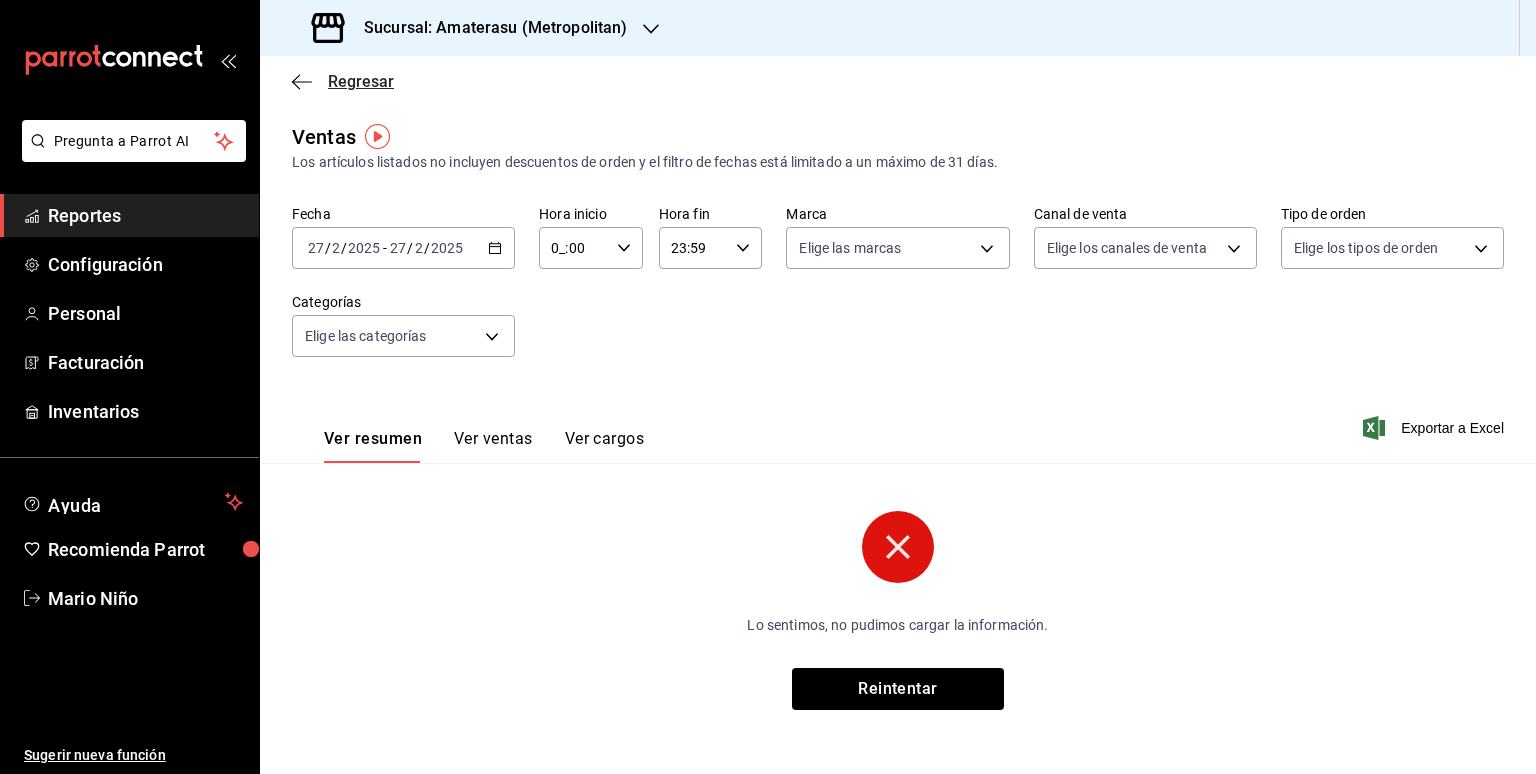 click on "Regresar" at bounding box center [361, 81] 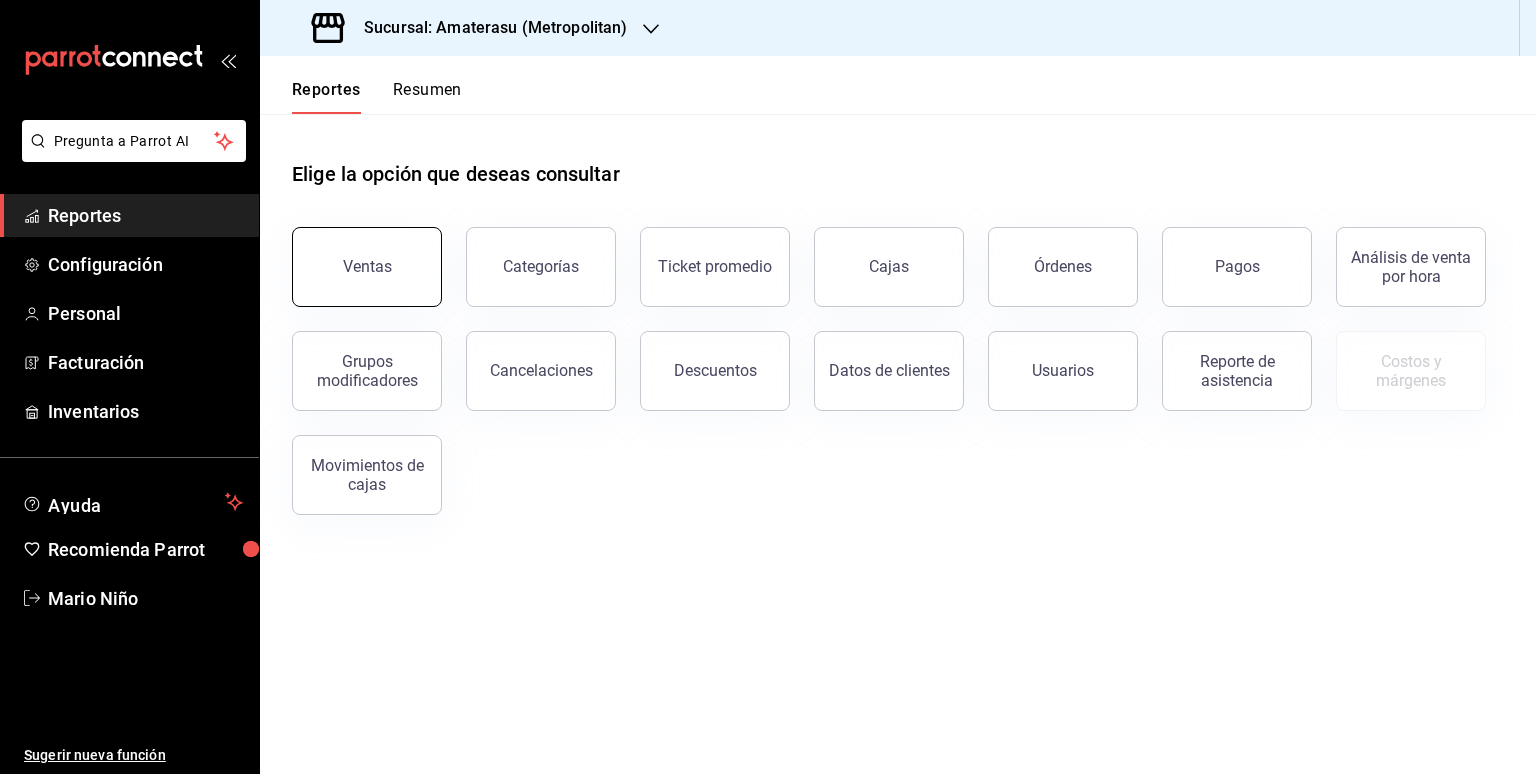 click on "Ventas" at bounding box center [367, 267] 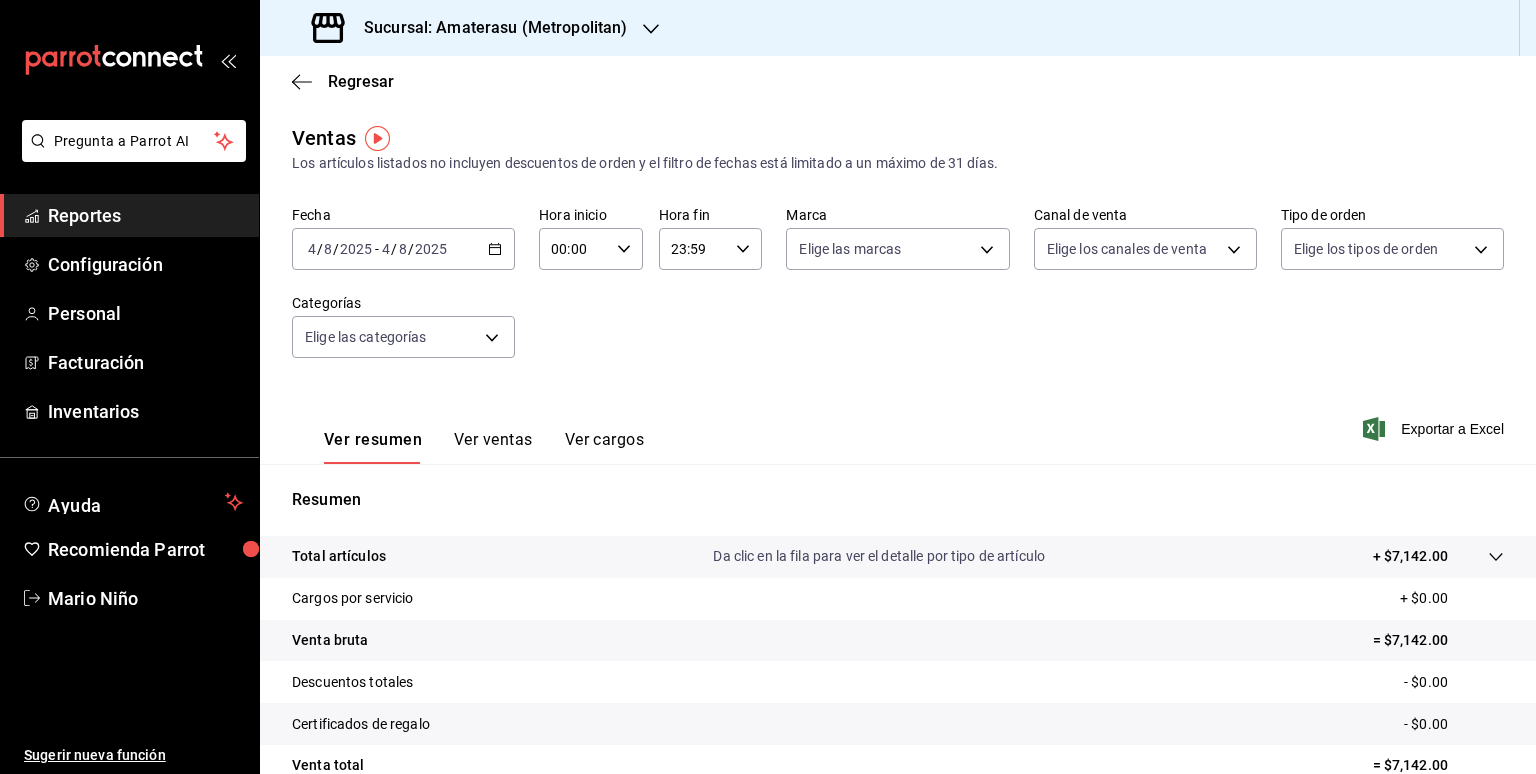 click 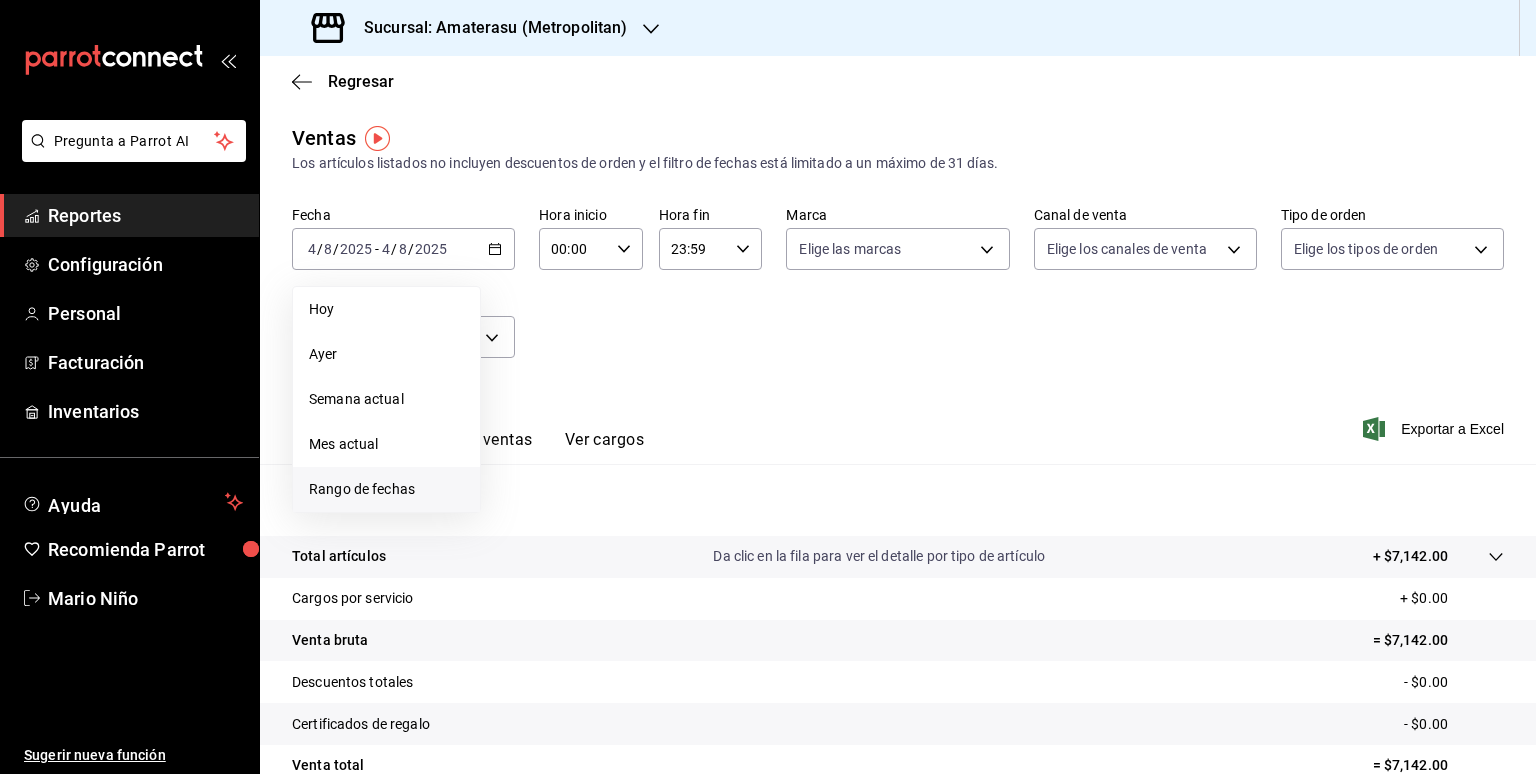 click on "Rango de fechas" at bounding box center [386, 489] 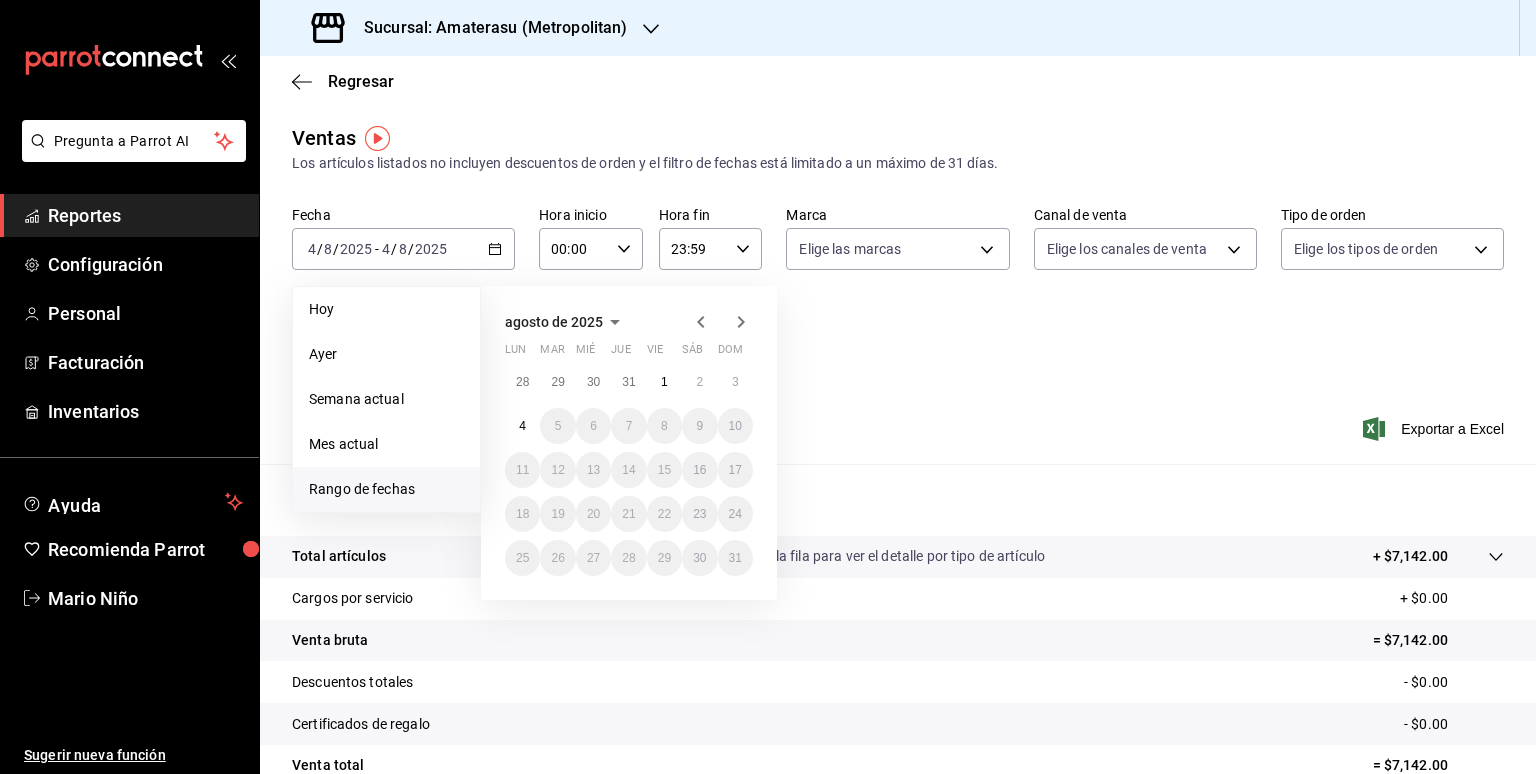 click 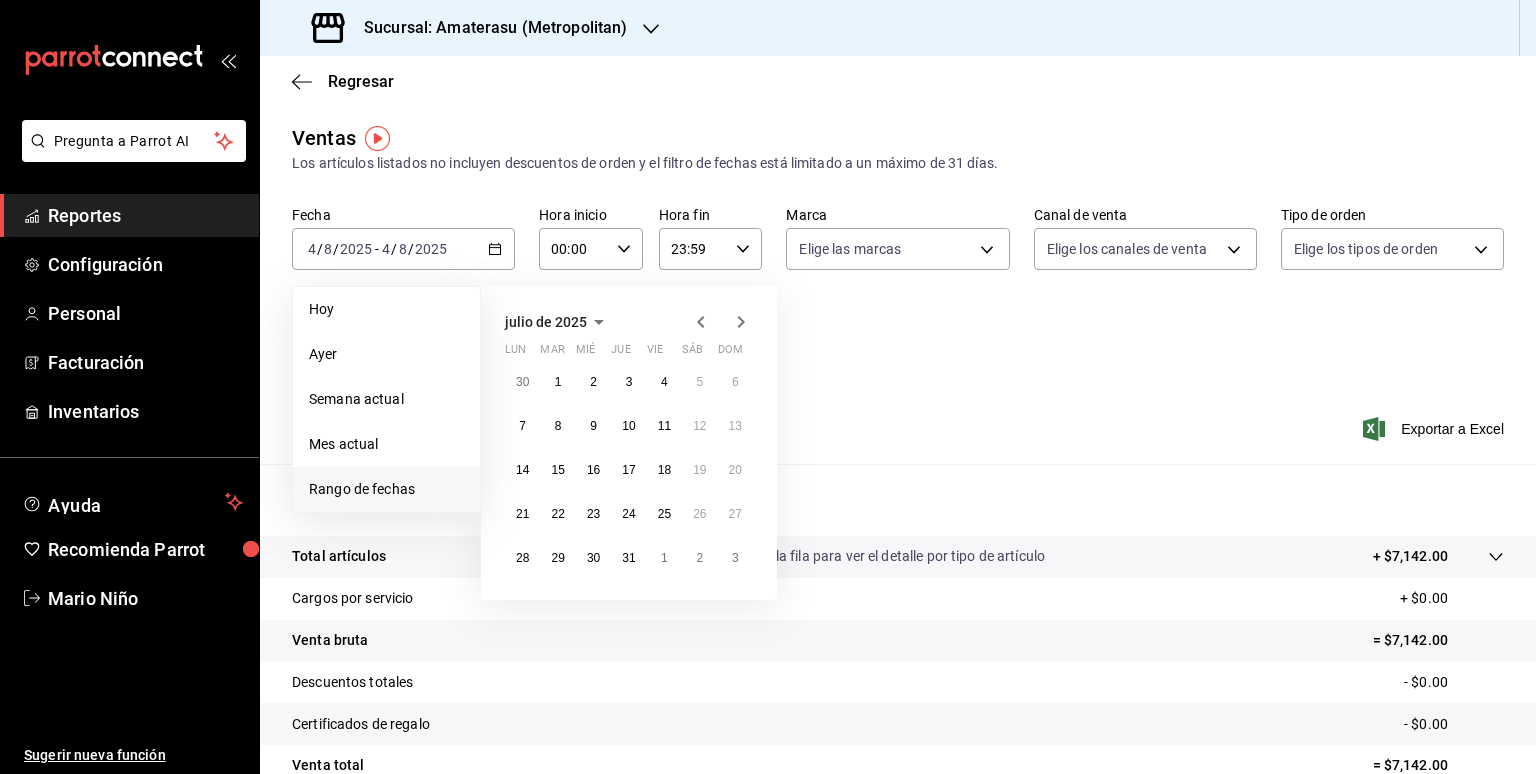 click 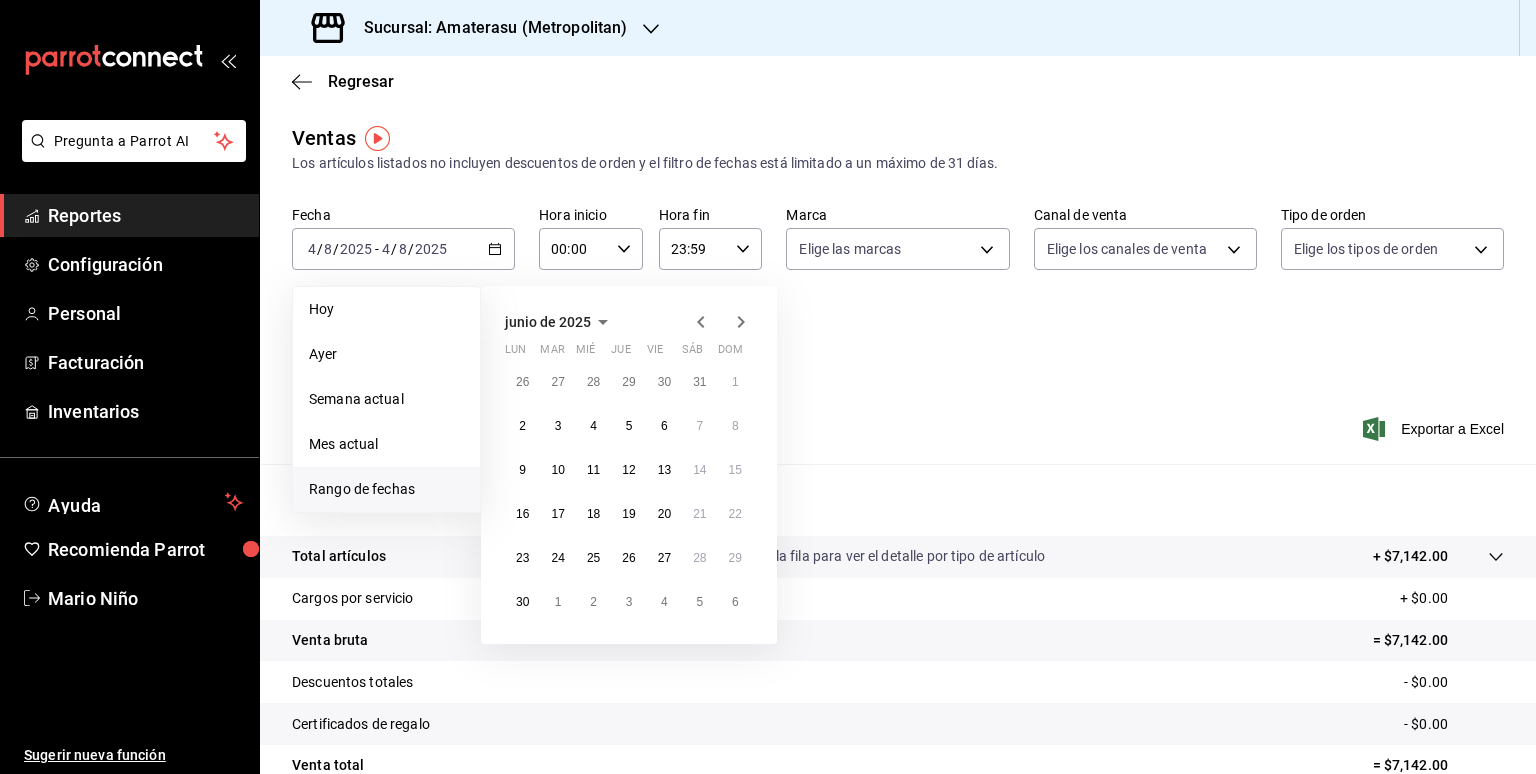 click 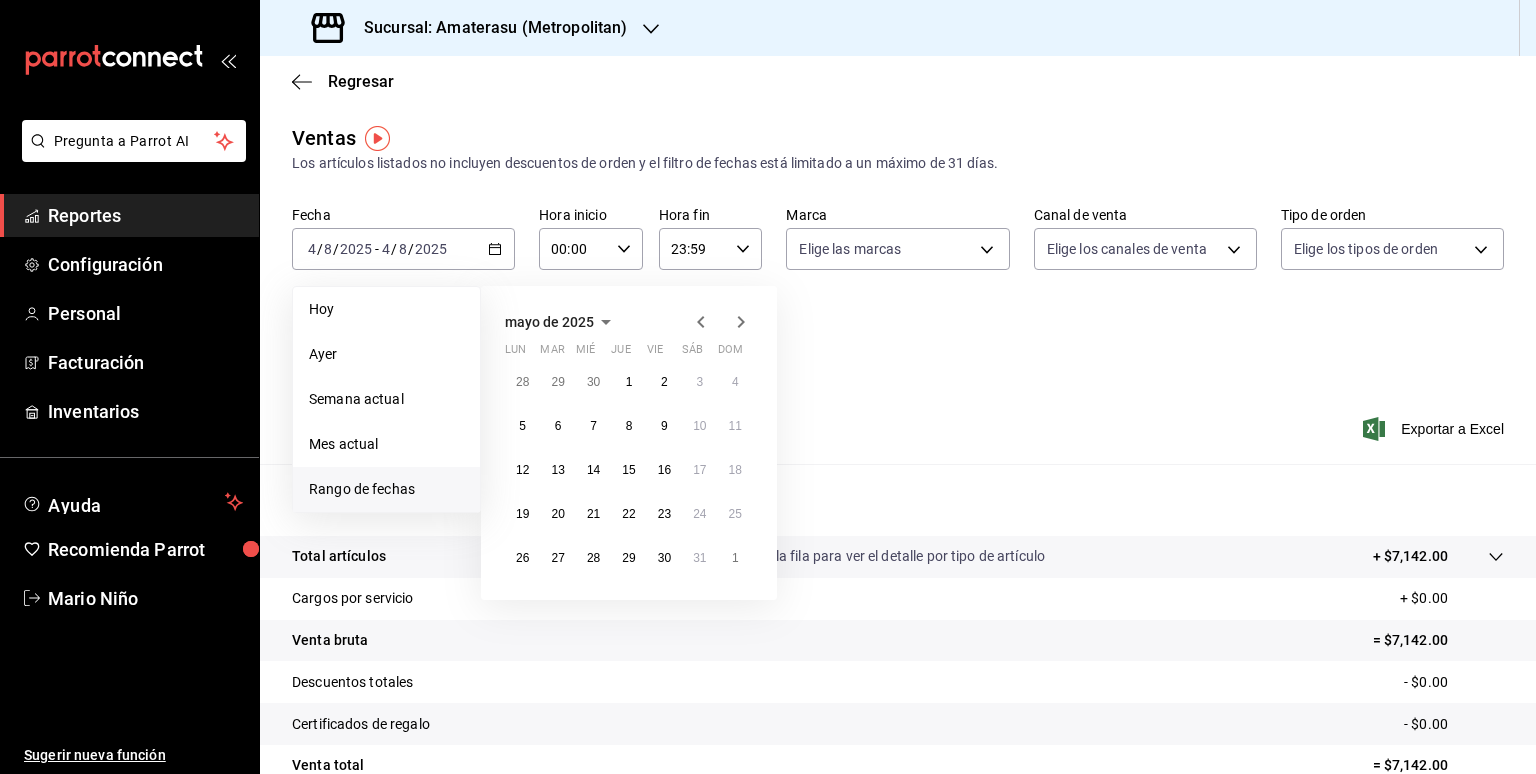 click 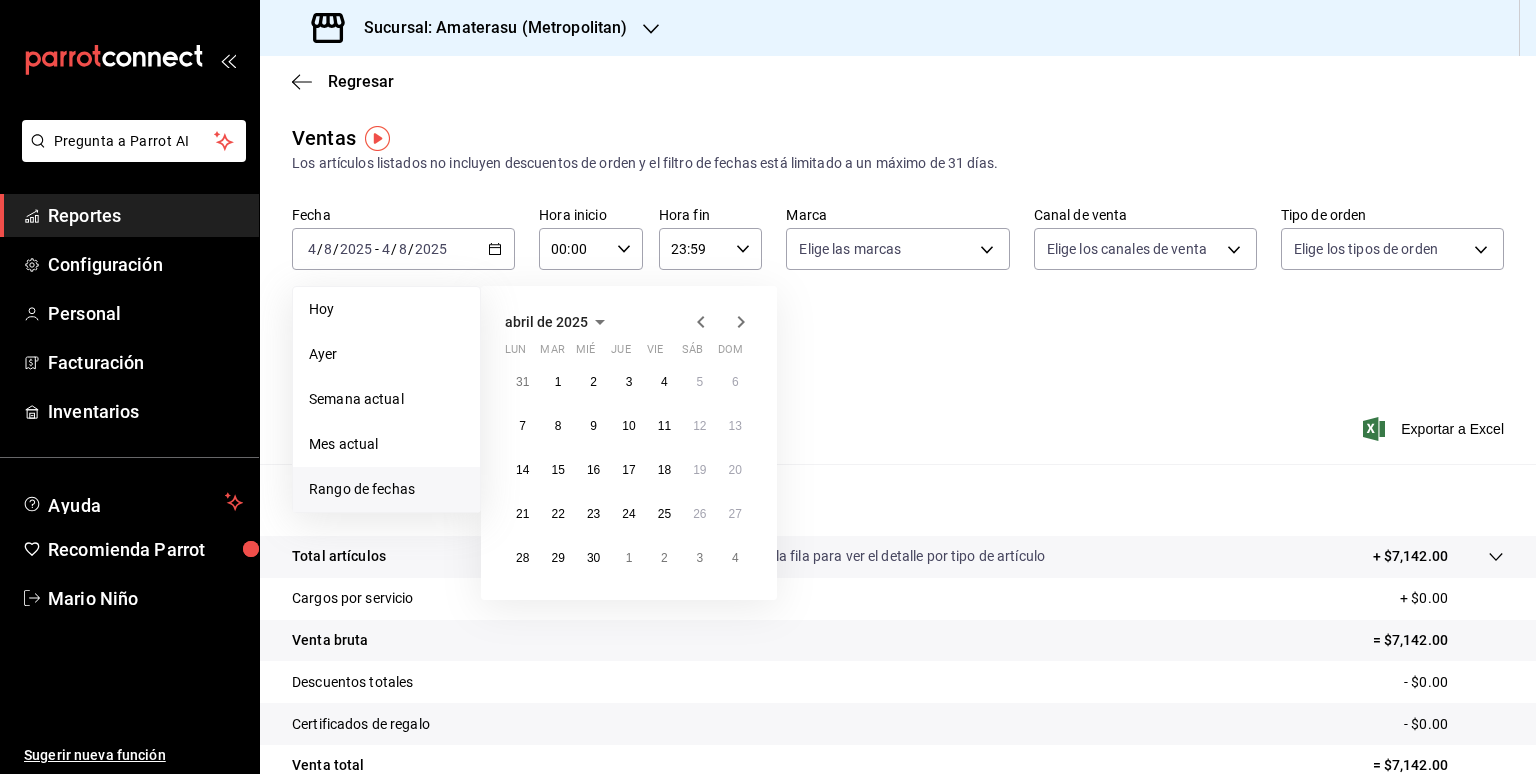 click 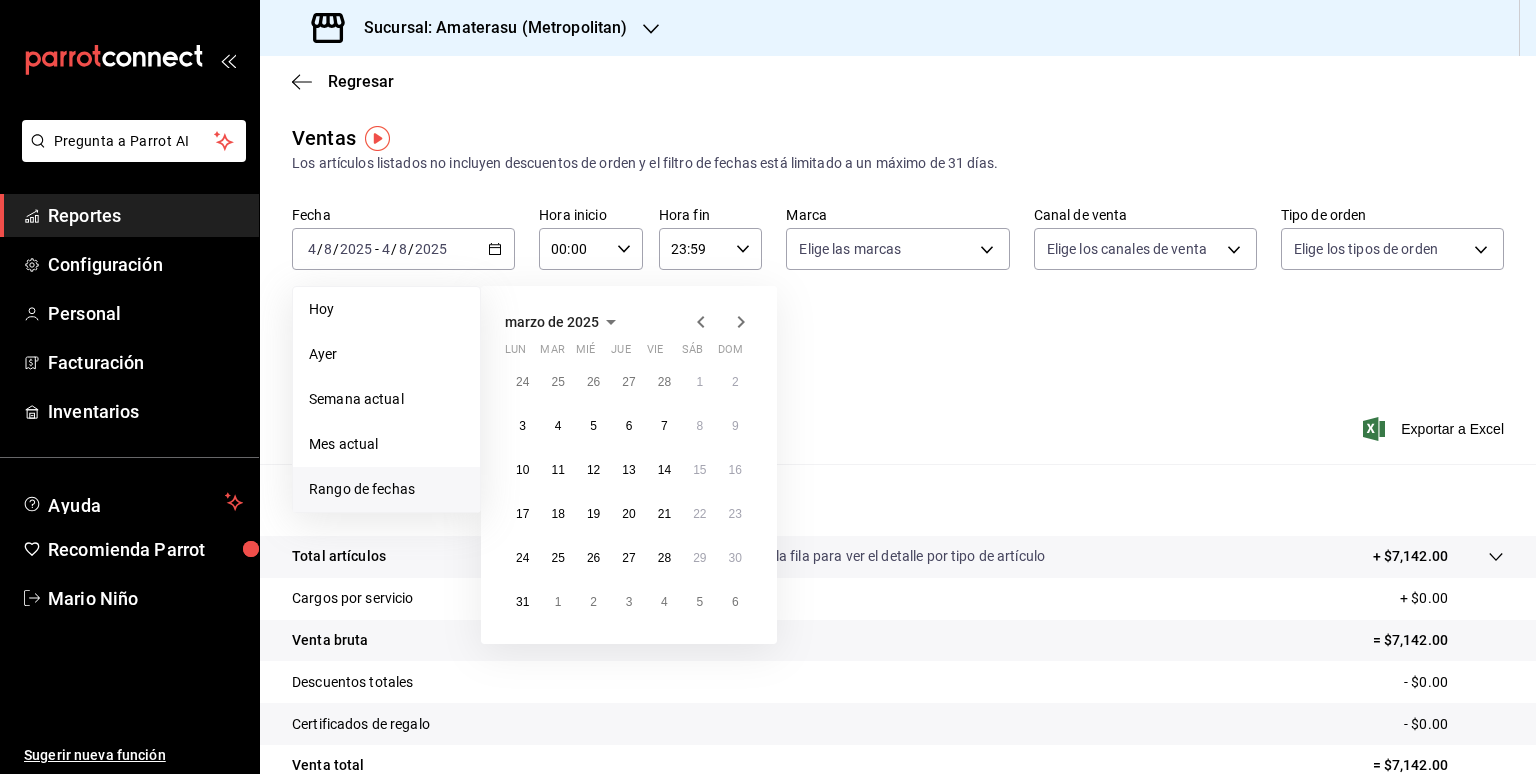 click 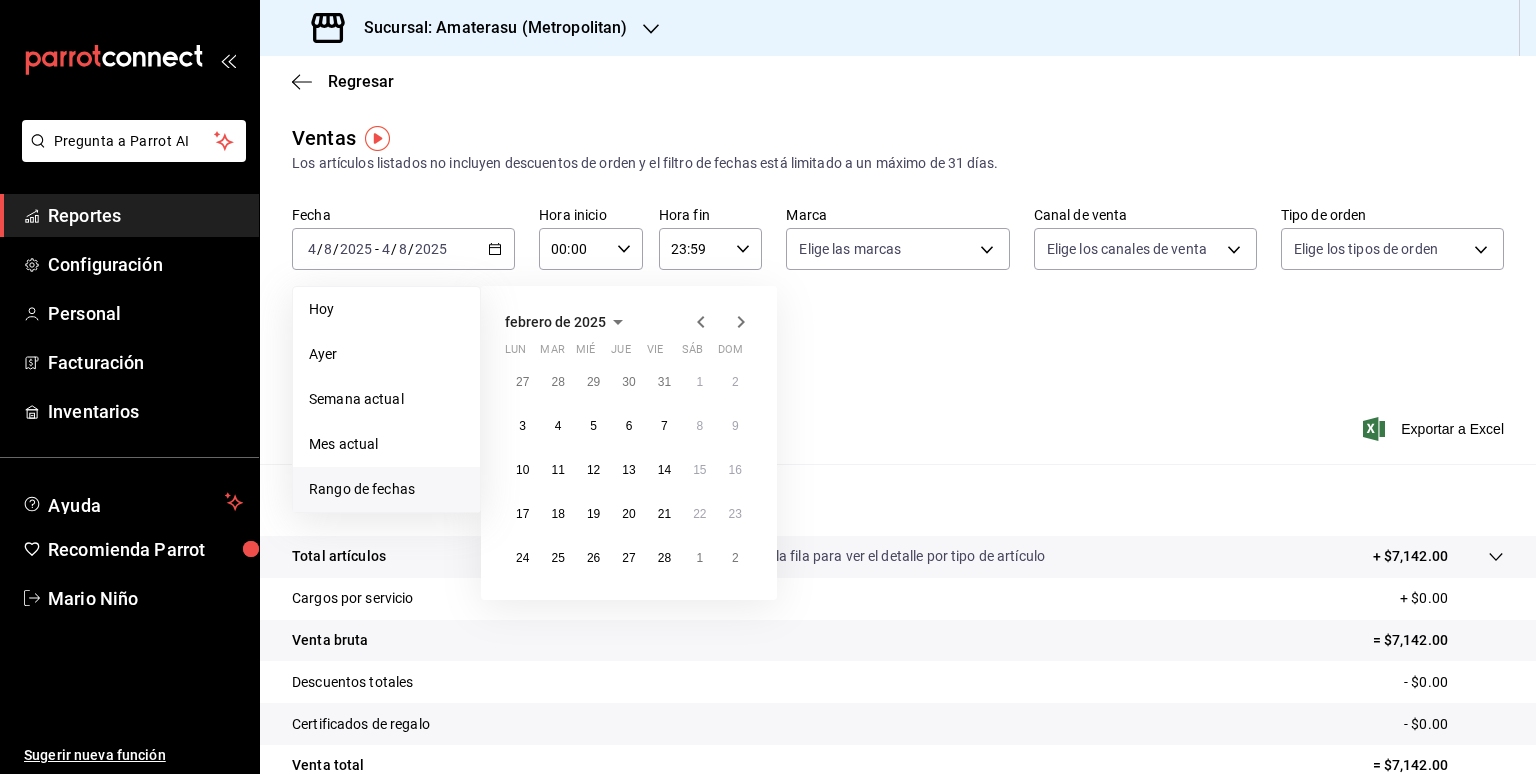 click at bounding box center [721, 322] 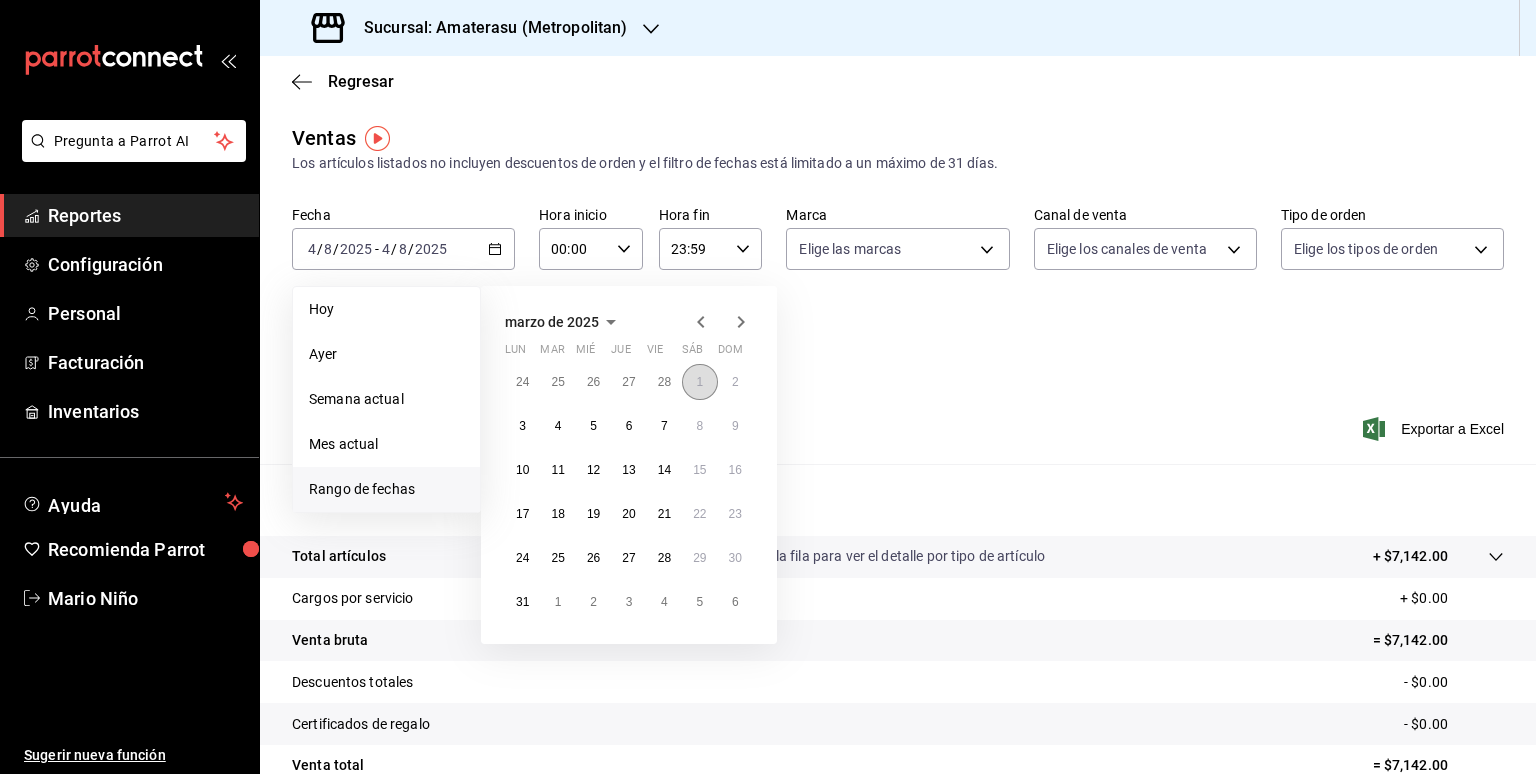 click on "1" at bounding box center (699, 382) 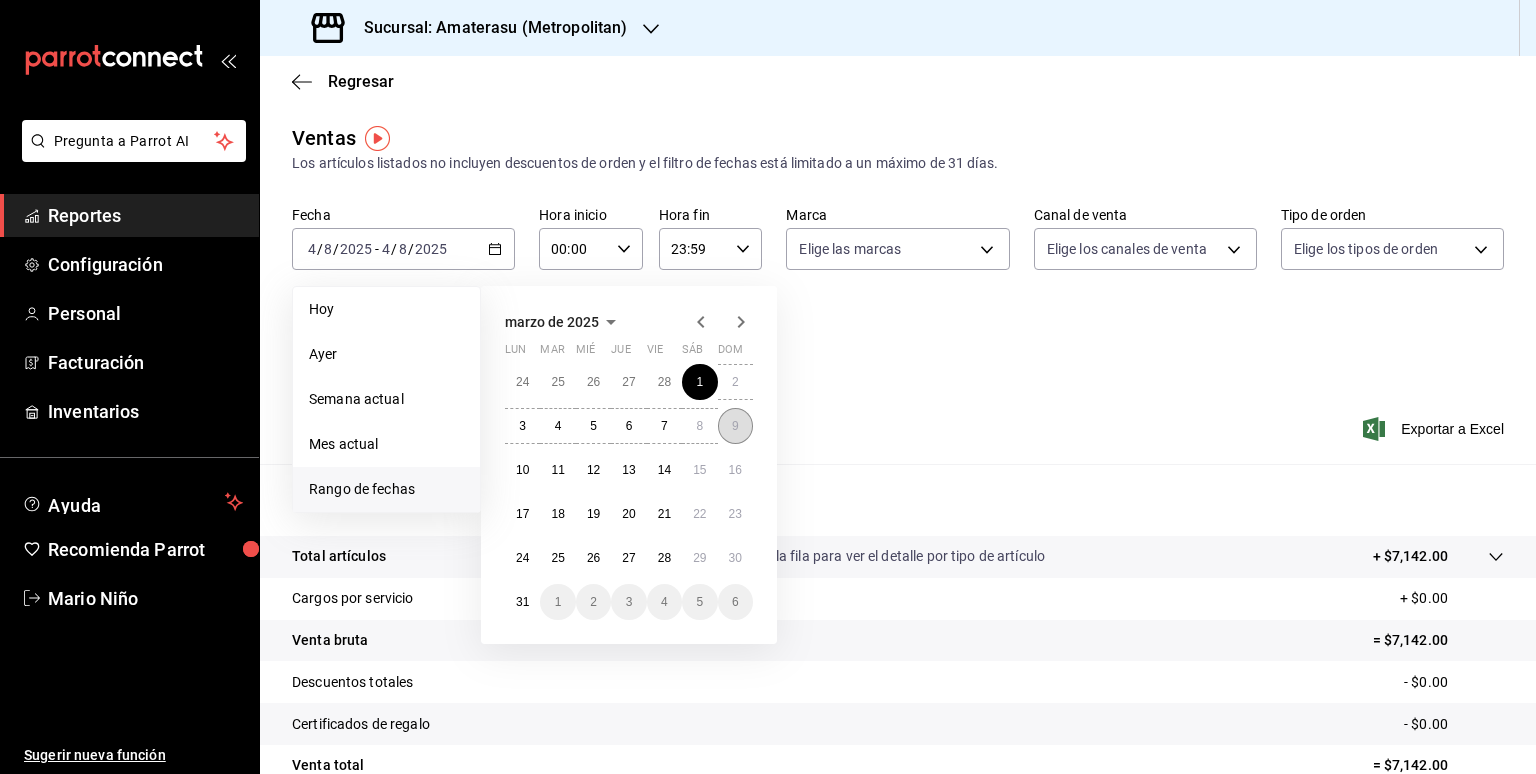 click on "9" at bounding box center [735, 426] 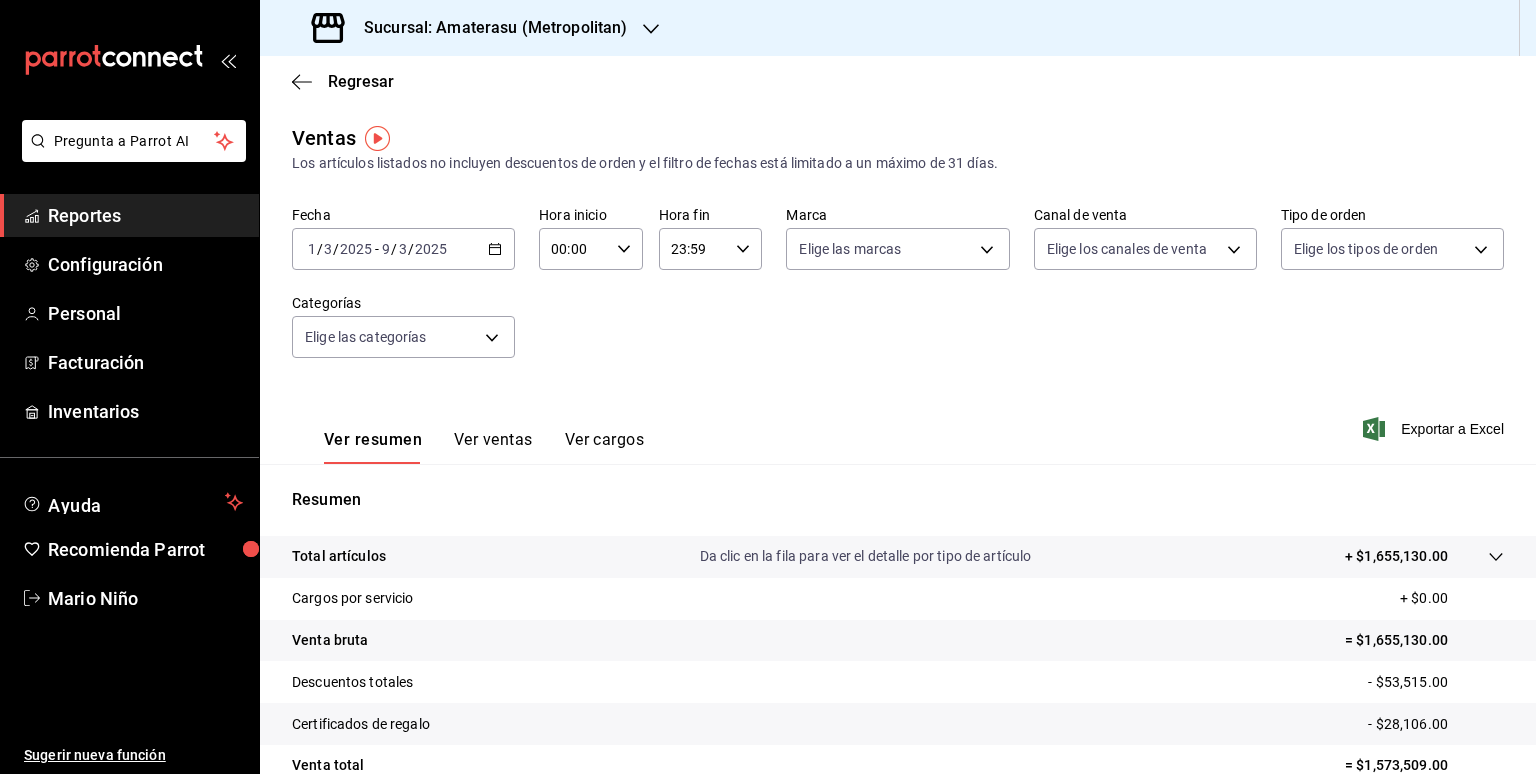 click on "Ver resumen Ver ventas Ver cargos Exportar a Excel" at bounding box center (898, 423) 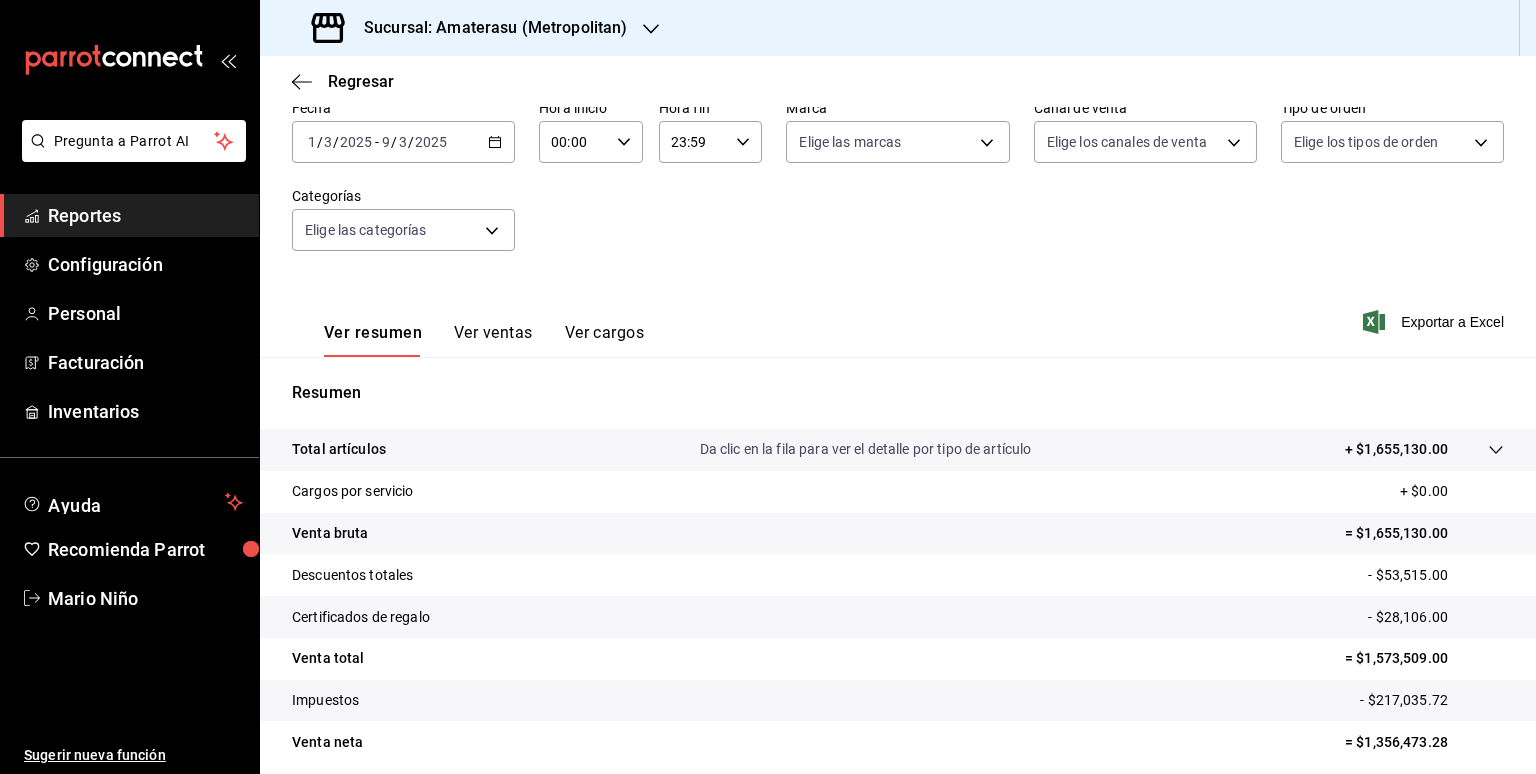 scroll, scrollTop: 184, scrollLeft: 0, axis: vertical 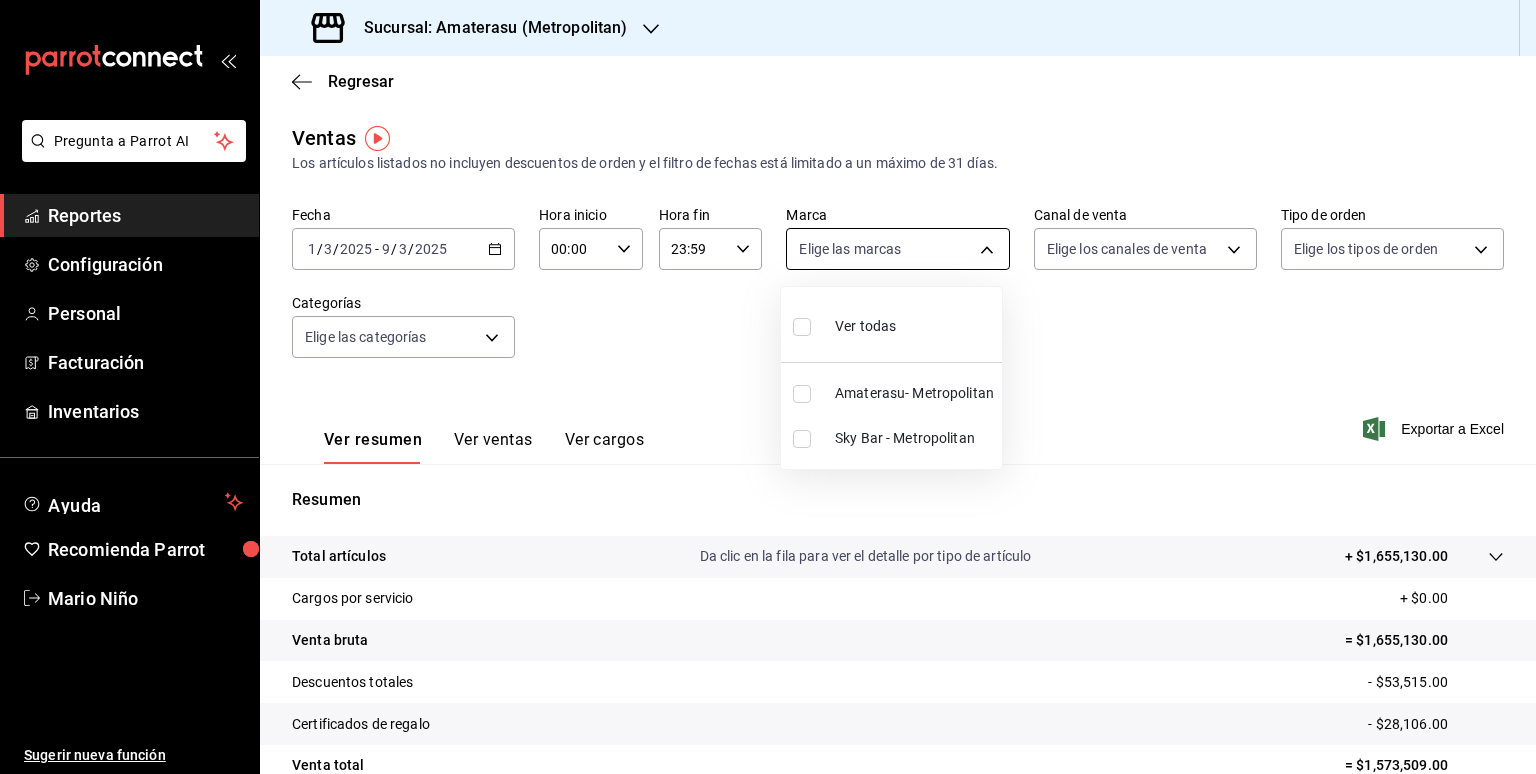 click on "Pregunta a Parrot AI Reportes   Configuración   Personal   Facturación   Inventarios   Ayuda Recomienda Parrot   [PERSON]   Sugerir nueva función   Sucursal: Amaterasu (Metropolitan) Regresar Ventas Los artículos listados no incluyen descuentos de orden y el filtro de fechas está limitado a un máximo de 31 días. Fecha [DATE] [DATE] - [DATE] [DATE] Hora inicio [TIME] Hora inicio Hora fin [TIME] Hora fin Marca Elige las marcas Canal de venta Elige los canales de venta Tipo de orden Elige los tipos de orden Categorías Elige las categorías Ver resumen Ver ventas Ver cargos Exportar a Excel Resumen Total artículos Da clic en la fila para ver el detalle por tipo de artículo + $1,655,130.00 Cargos por servicio + $0.00 Venta bruta = $1,655,130.00 Descuentos totales - $53,515.00 Certificados de regalo - $28,106.00 Venta total = $1,573,509.00 Impuestos - $217,035.72 Venta neta = $1,356,473.28 GANA 1 MES GRATIS EN TU SUSCRIPCIÓN AQUÍ Ver video tutorial Ir a video Pregunta a Parrot AI" at bounding box center [768, 387] 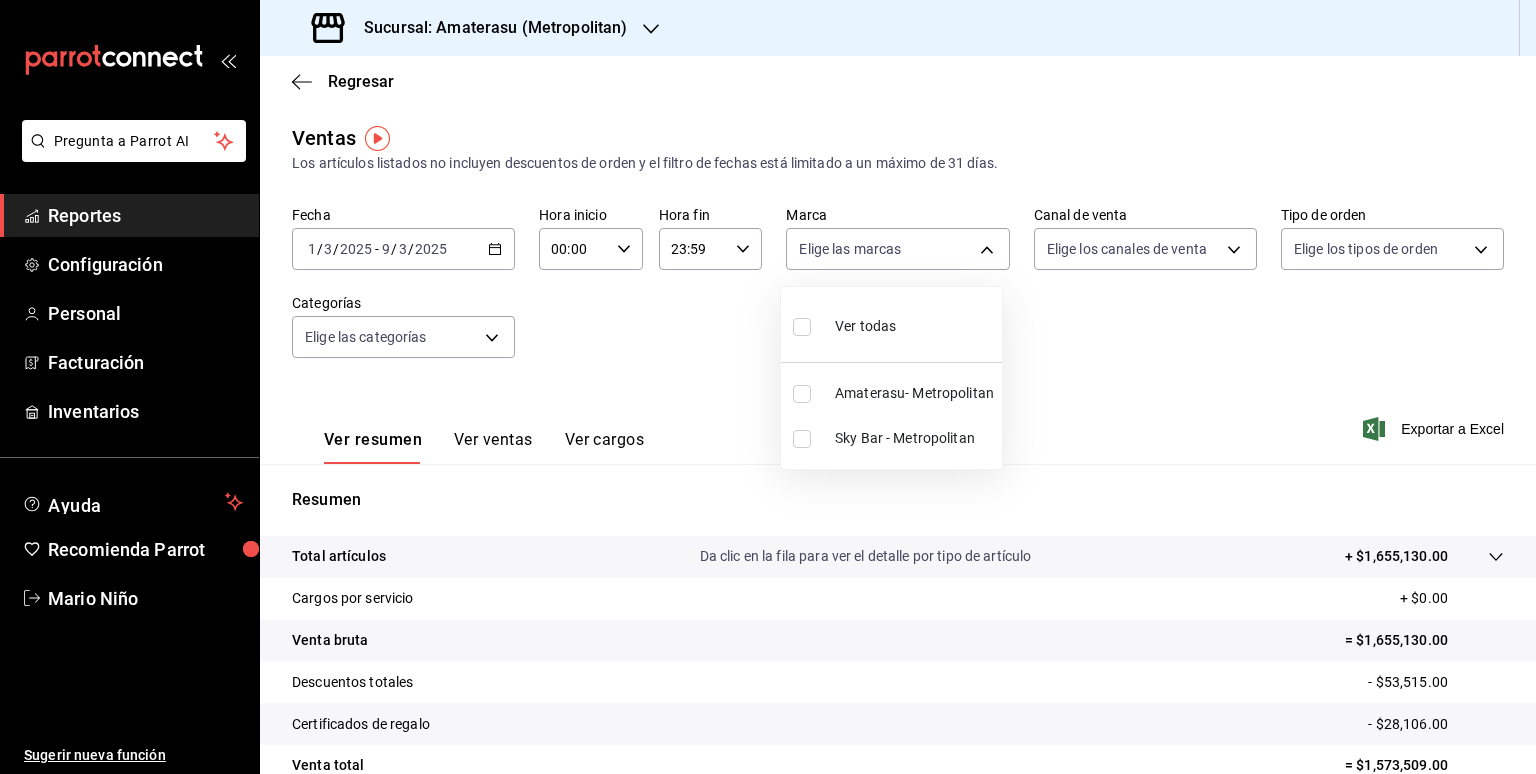 click at bounding box center [802, 394] 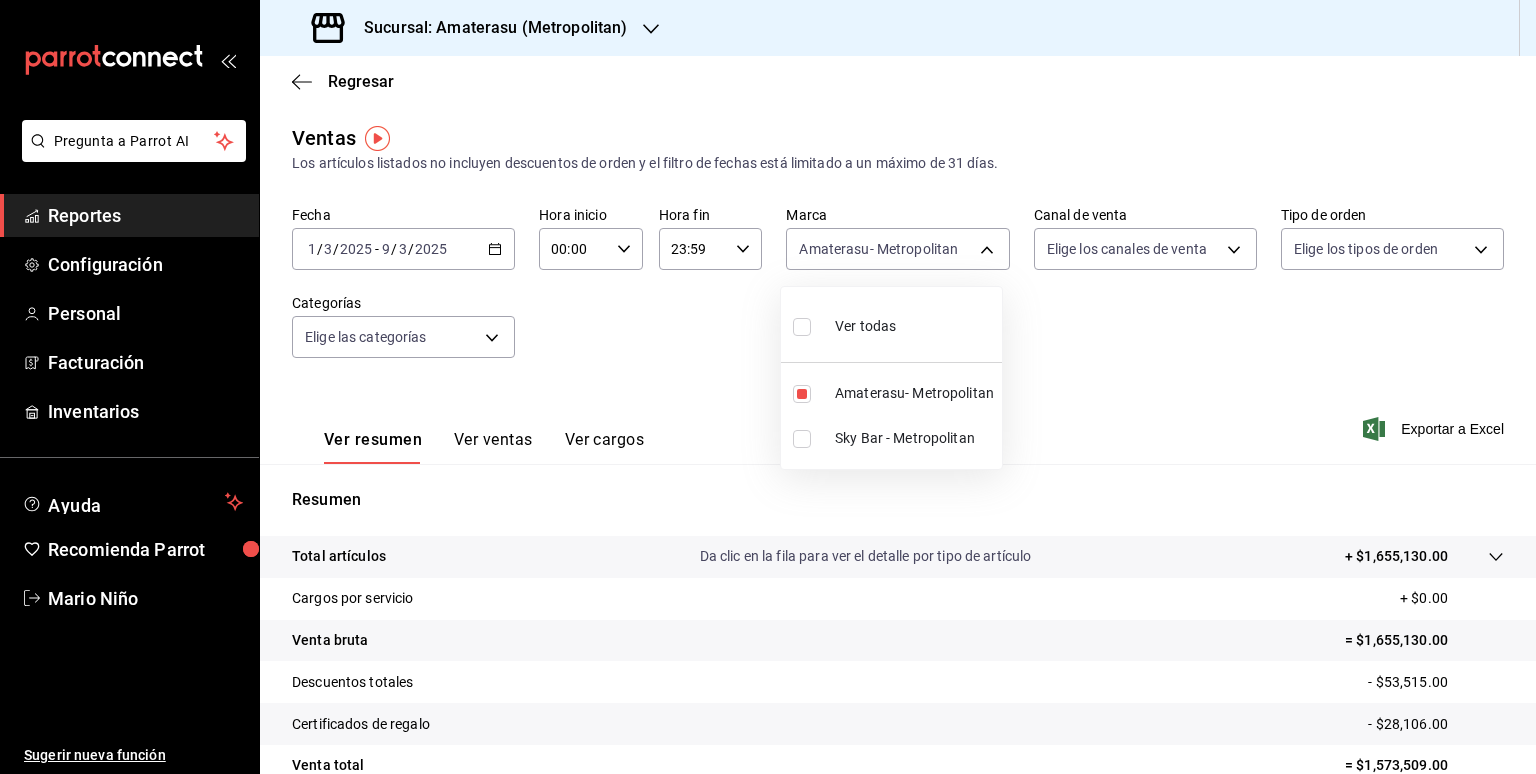 click at bounding box center [768, 387] 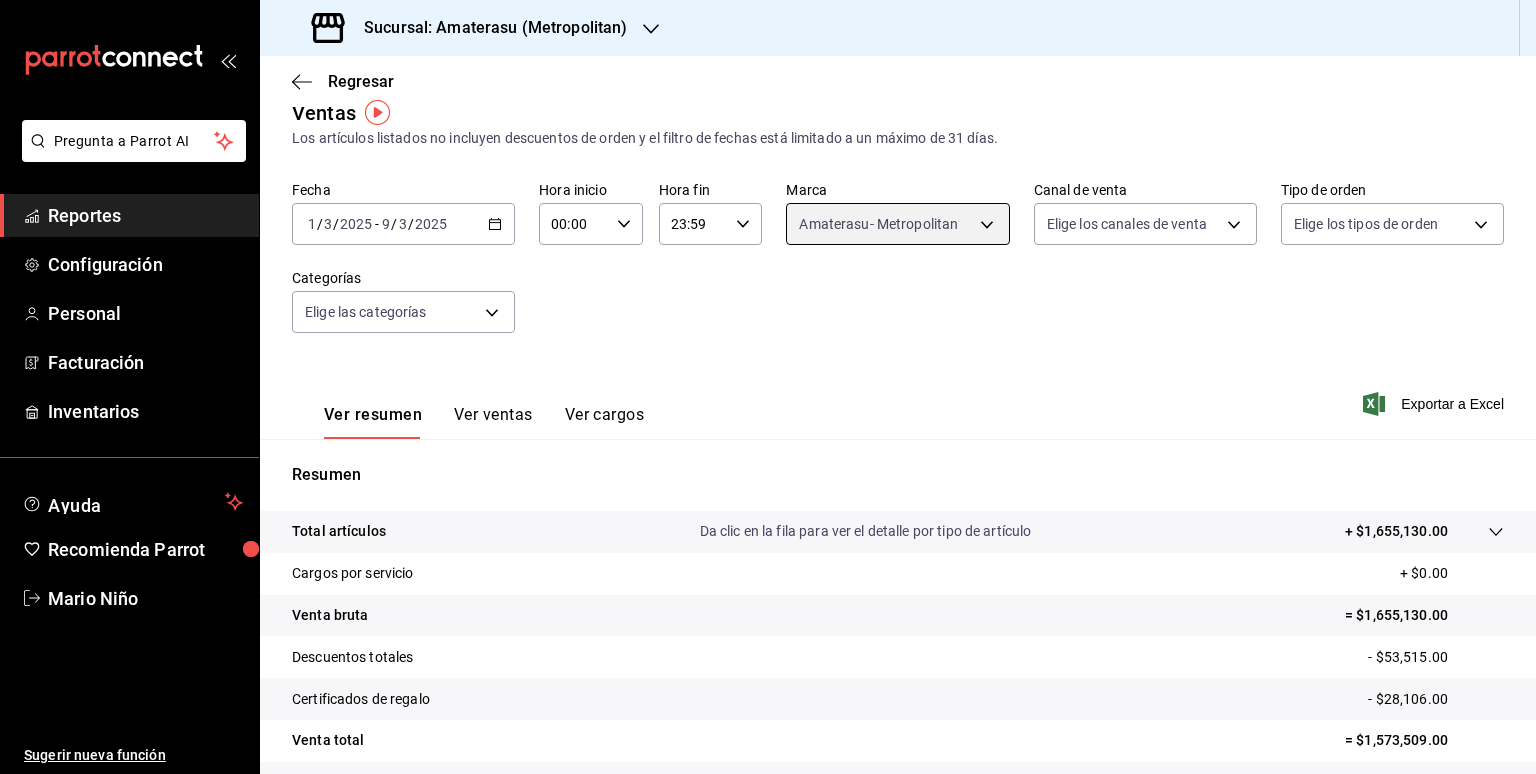 scroll, scrollTop: 32, scrollLeft: 0, axis: vertical 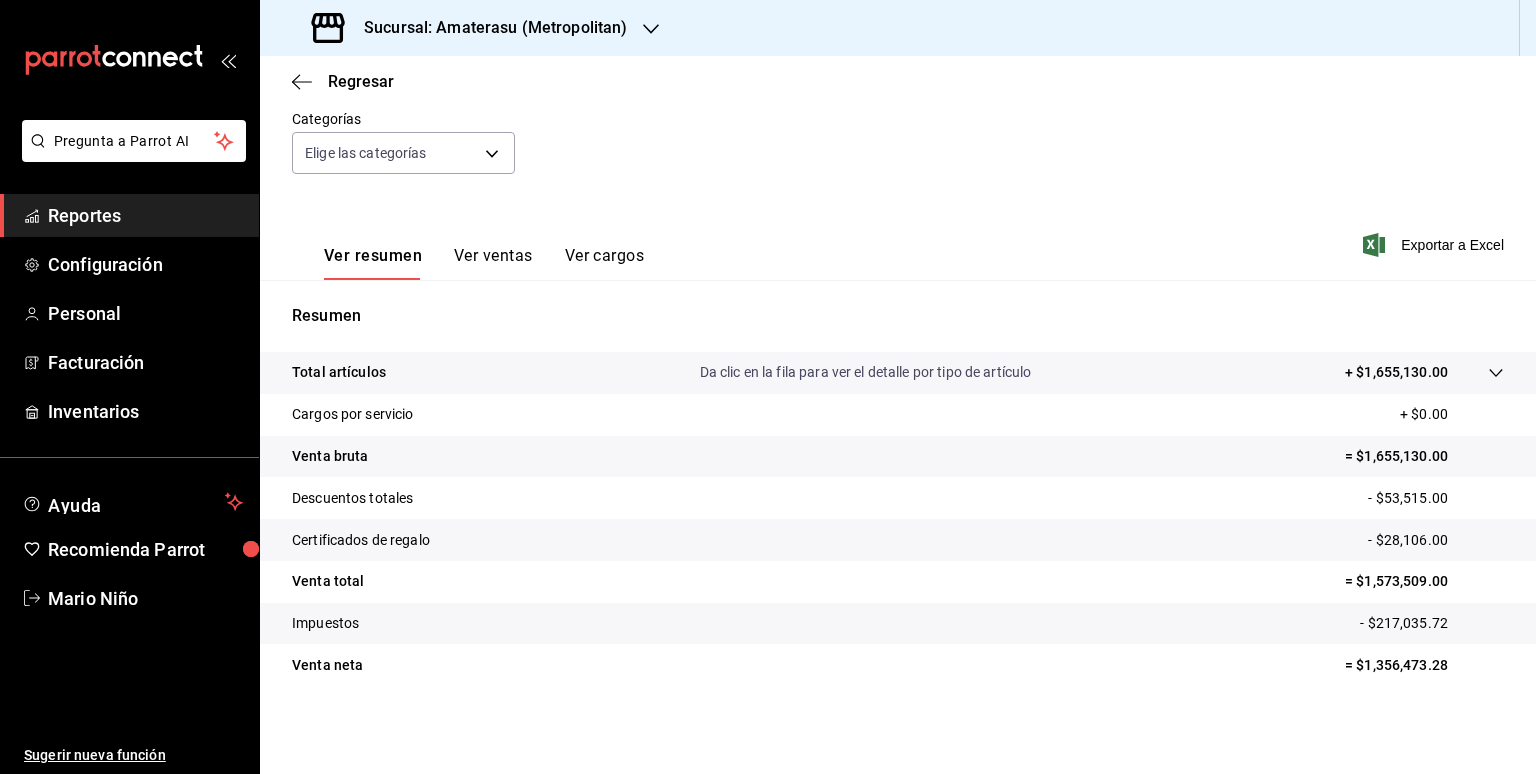 click on "Ver ventas" at bounding box center (493, 263) 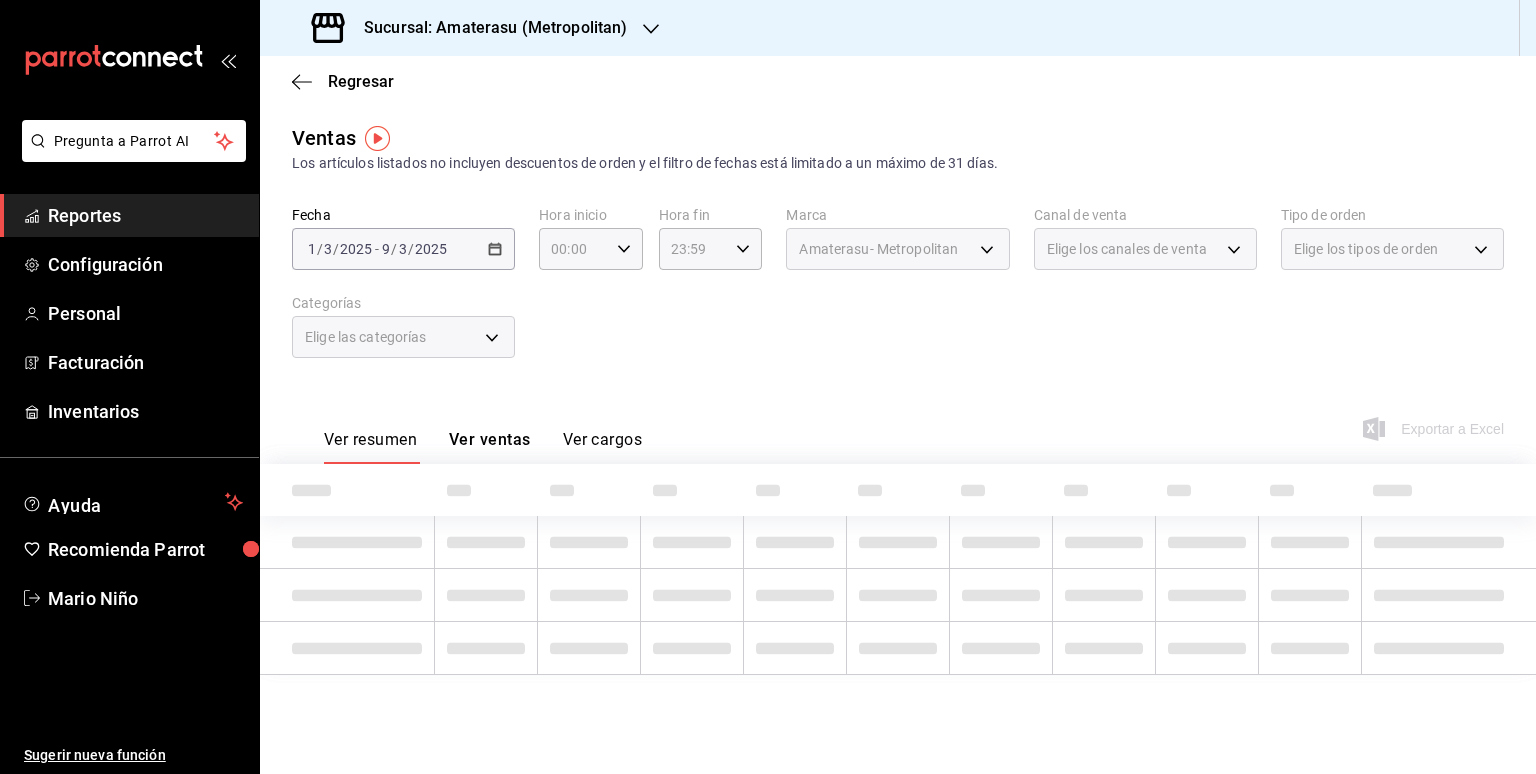 scroll, scrollTop: 0, scrollLeft: 0, axis: both 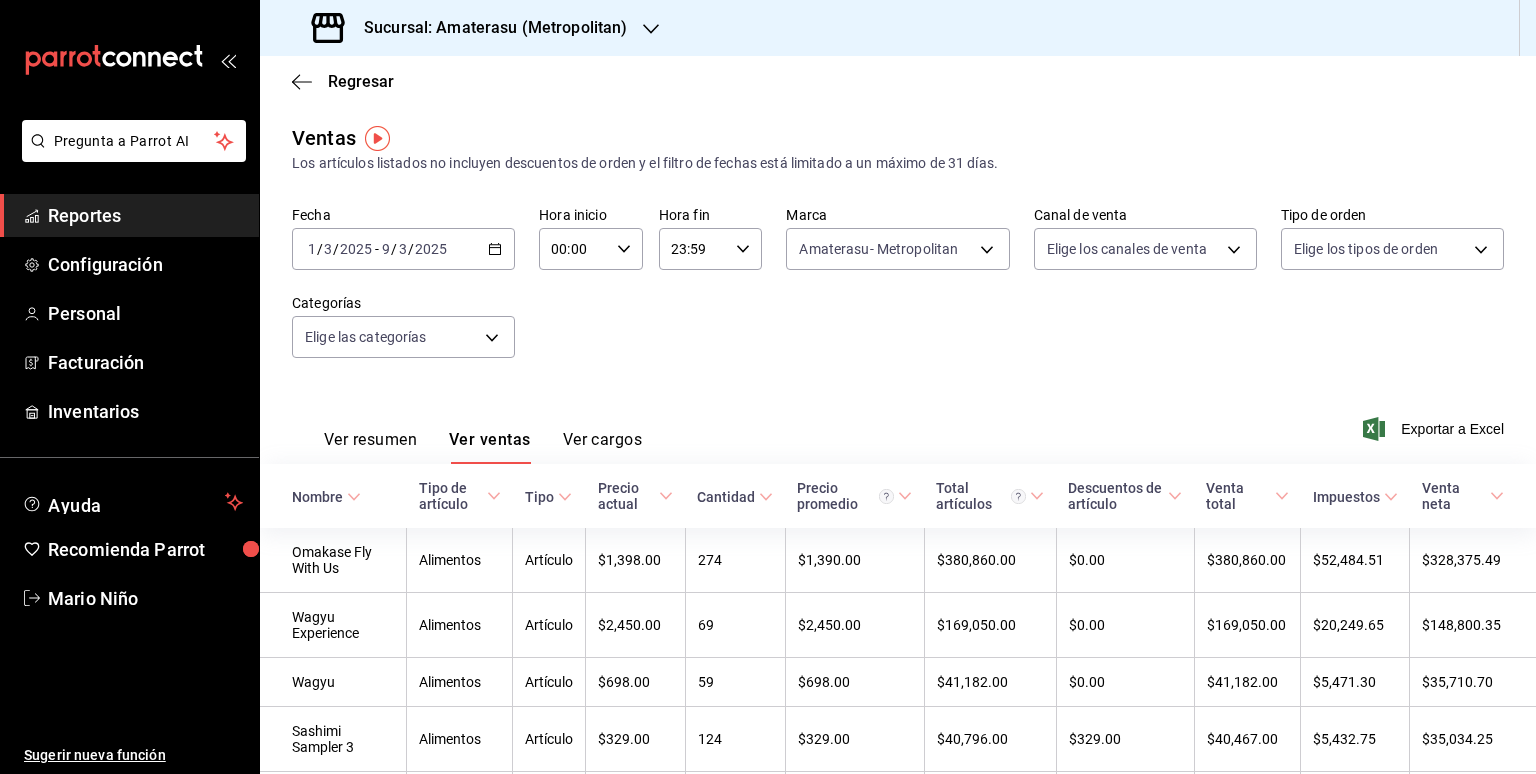 click 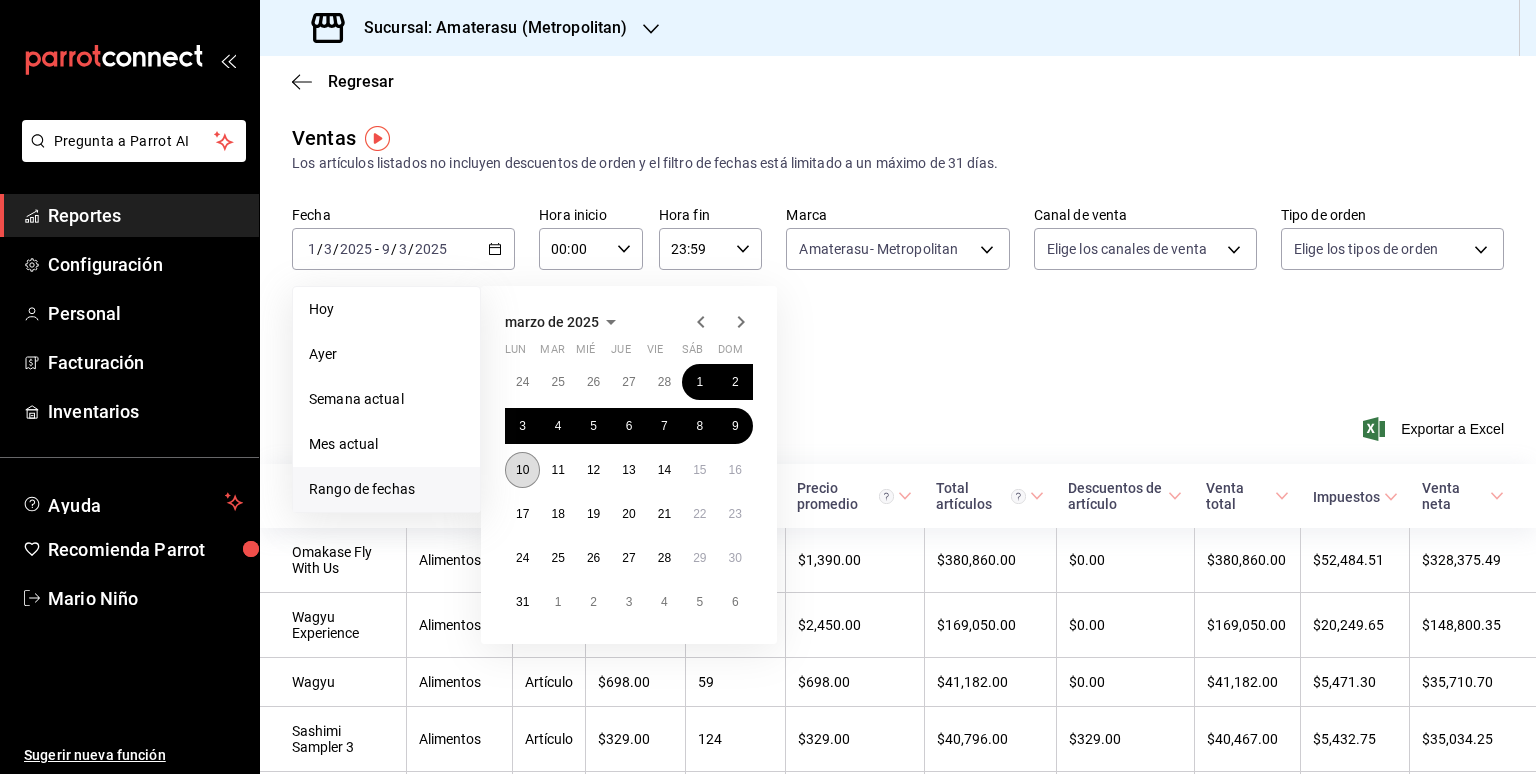 click on "10" at bounding box center [522, 470] 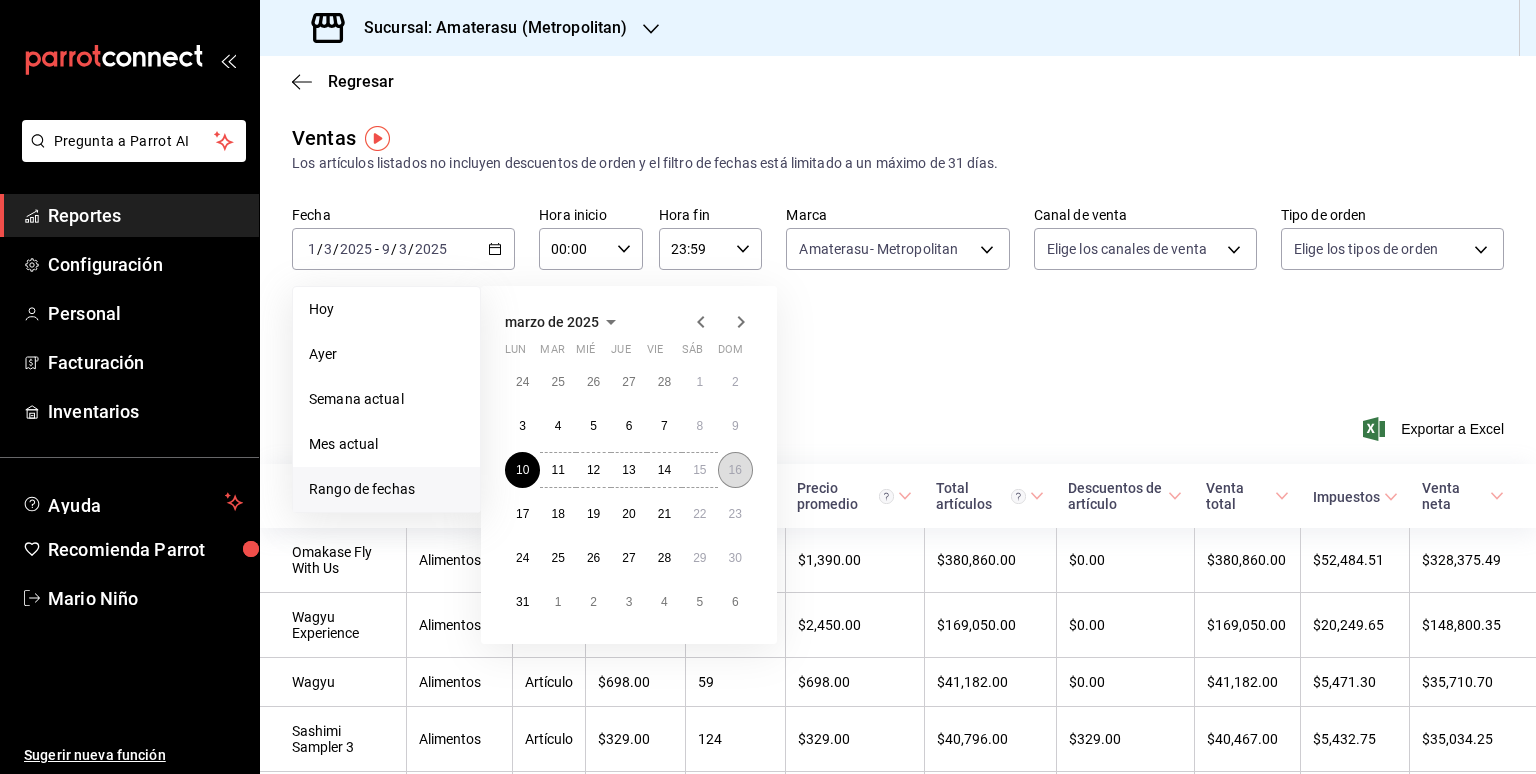 click on "16" at bounding box center [735, 470] 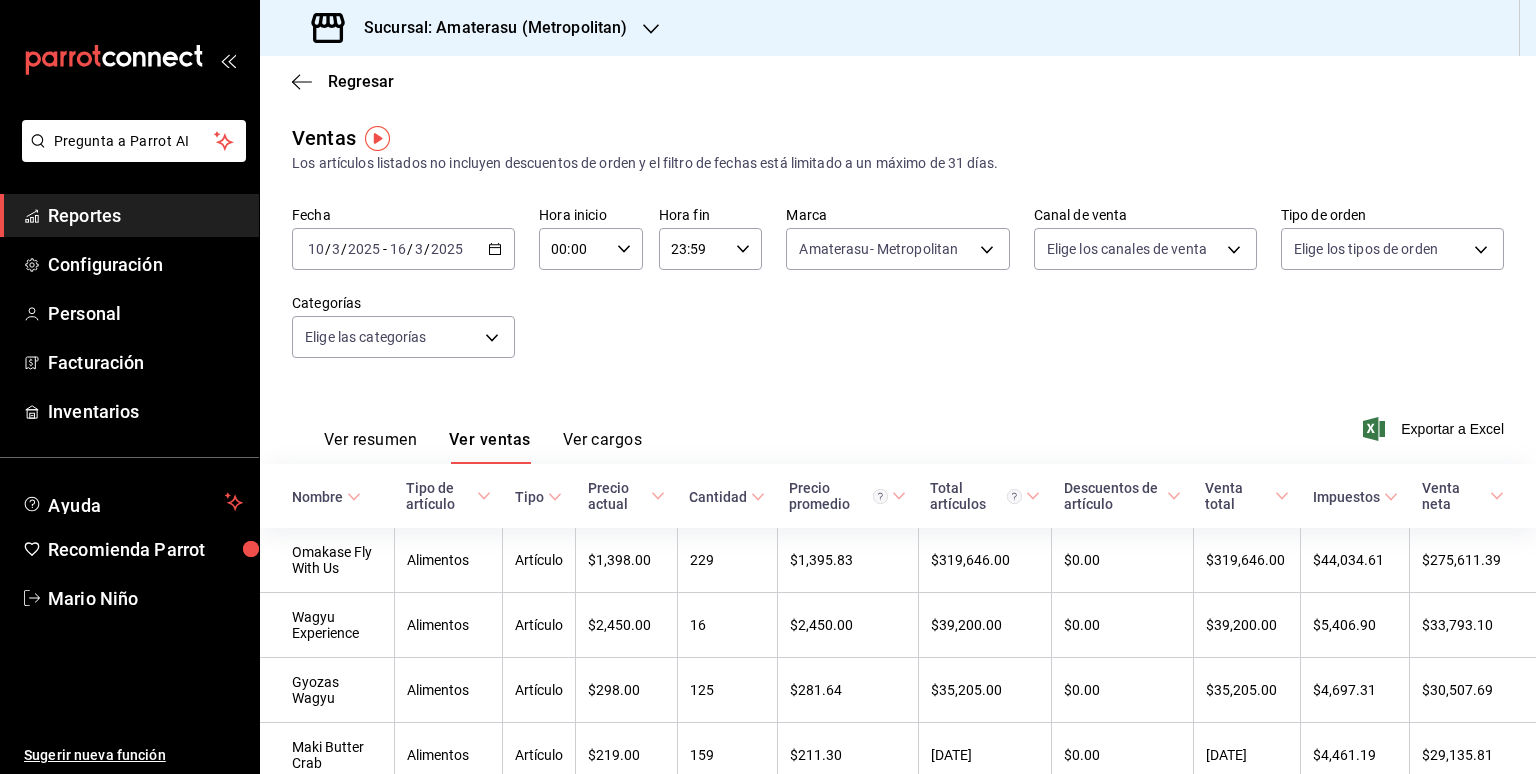click on "Ver resumen" at bounding box center (370, 447) 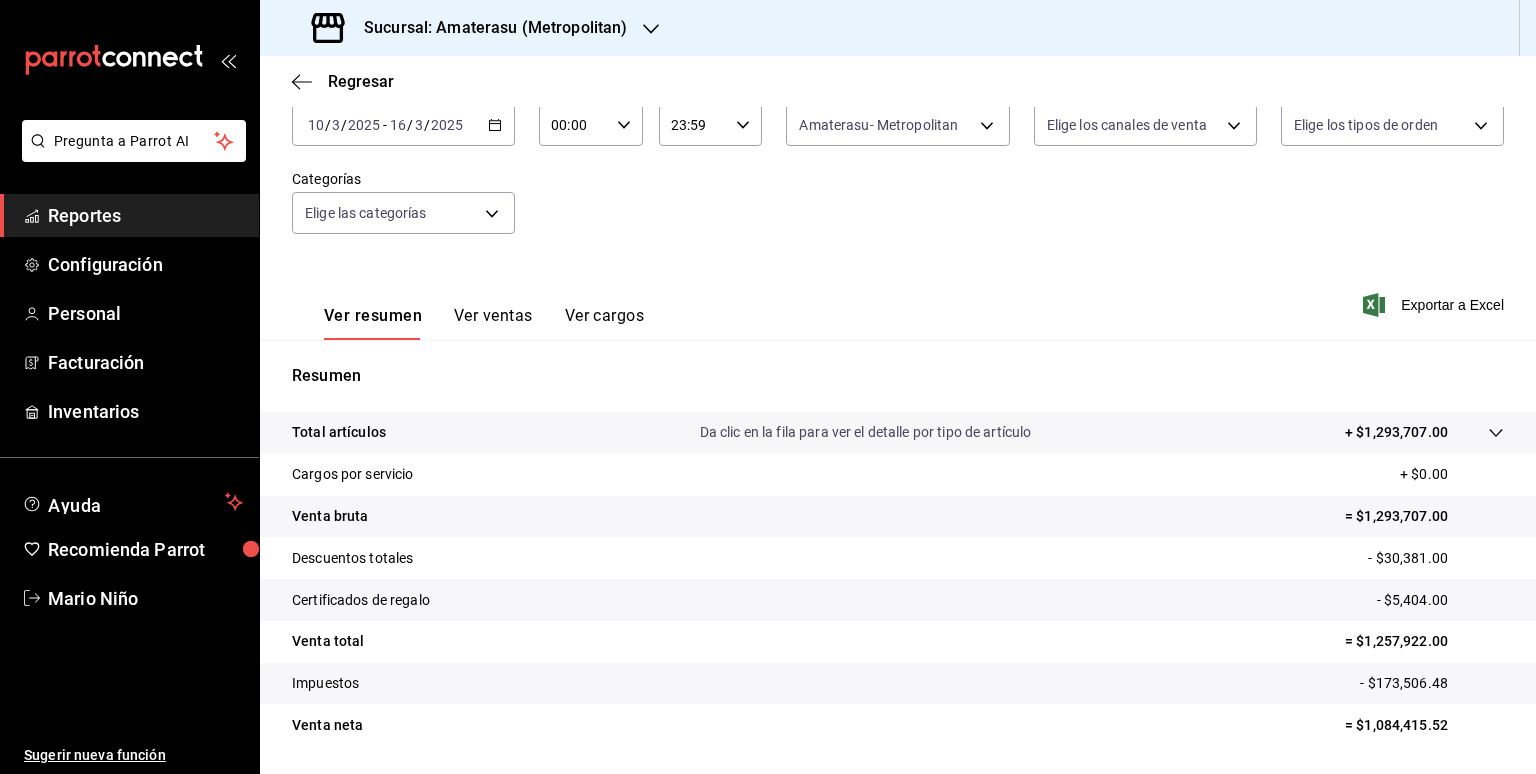scroll, scrollTop: 184, scrollLeft: 0, axis: vertical 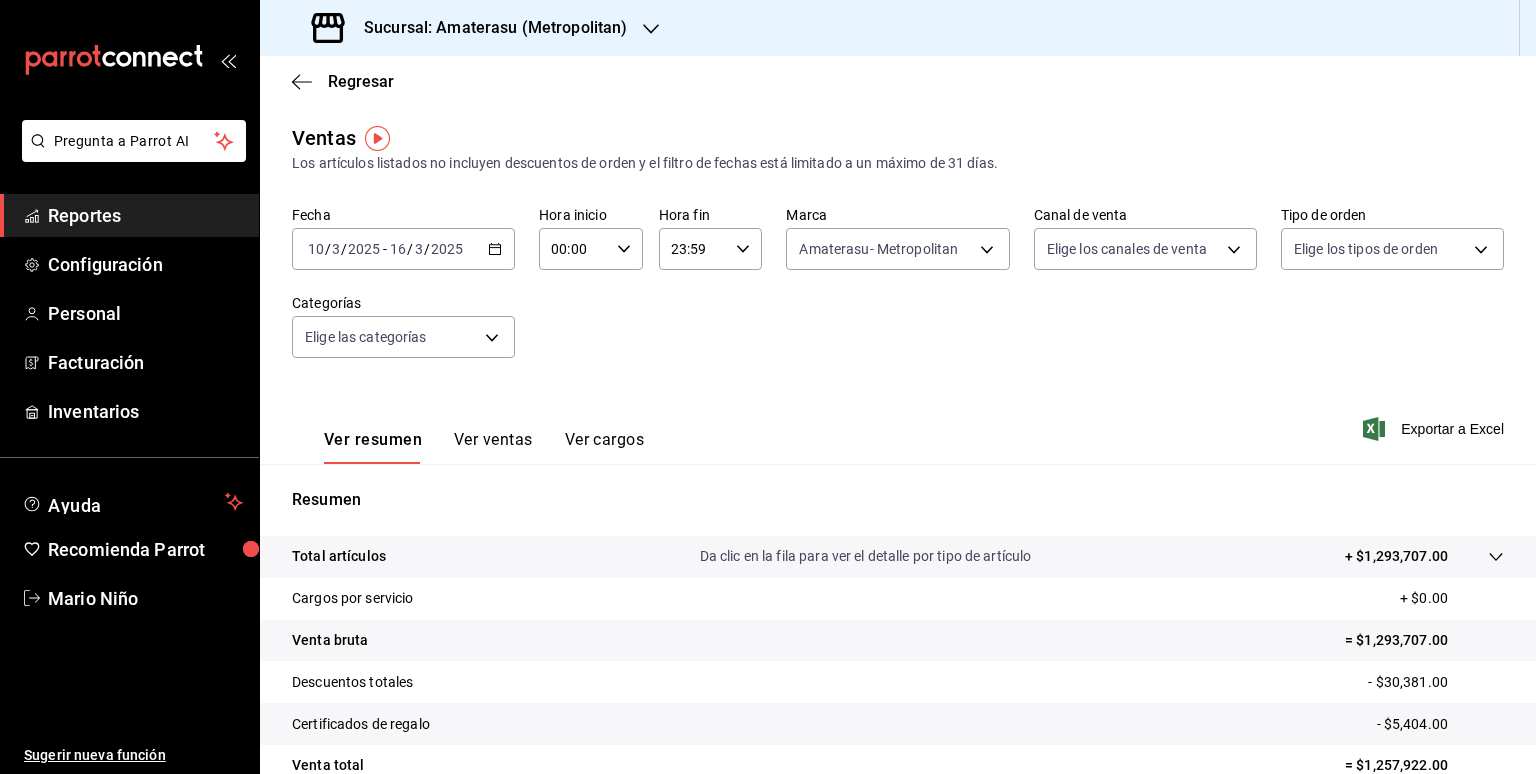 click on "00:00 Hora inicio" at bounding box center (591, 249) 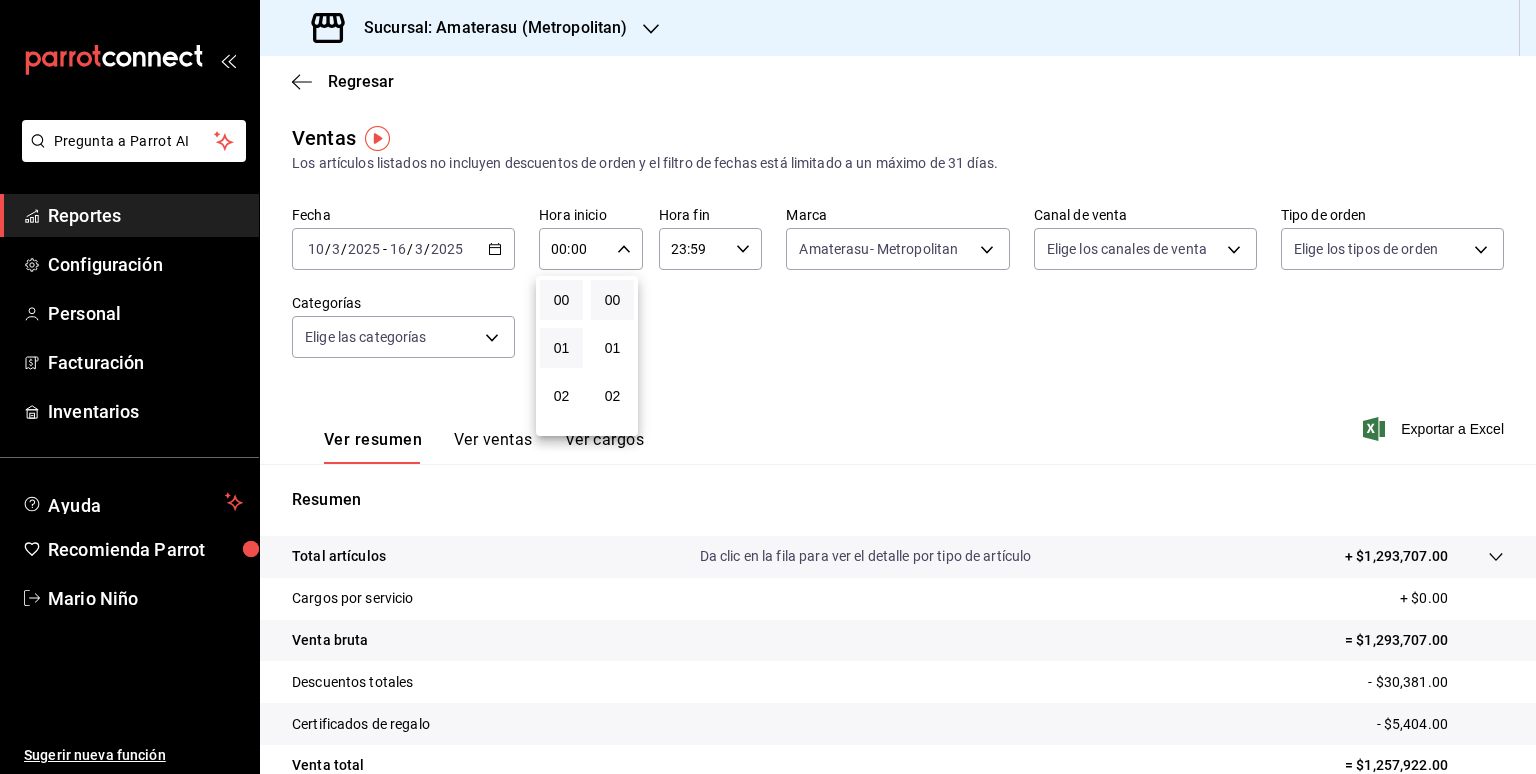 click on "01" at bounding box center [561, 348] 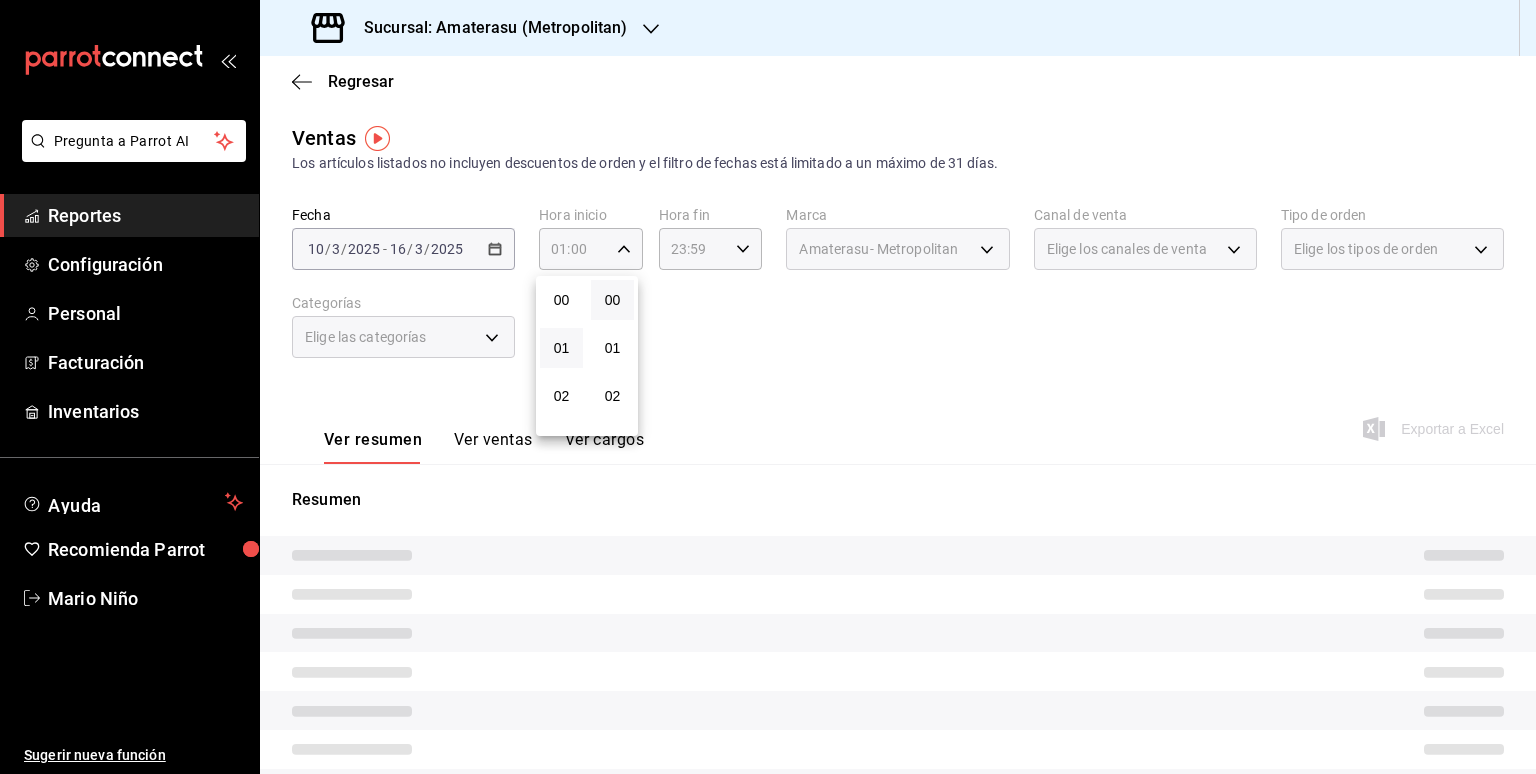 drag, startPoint x: 573, startPoint y: 341, endPoint x: 584, endPoint y: 309, distance: 33.83785 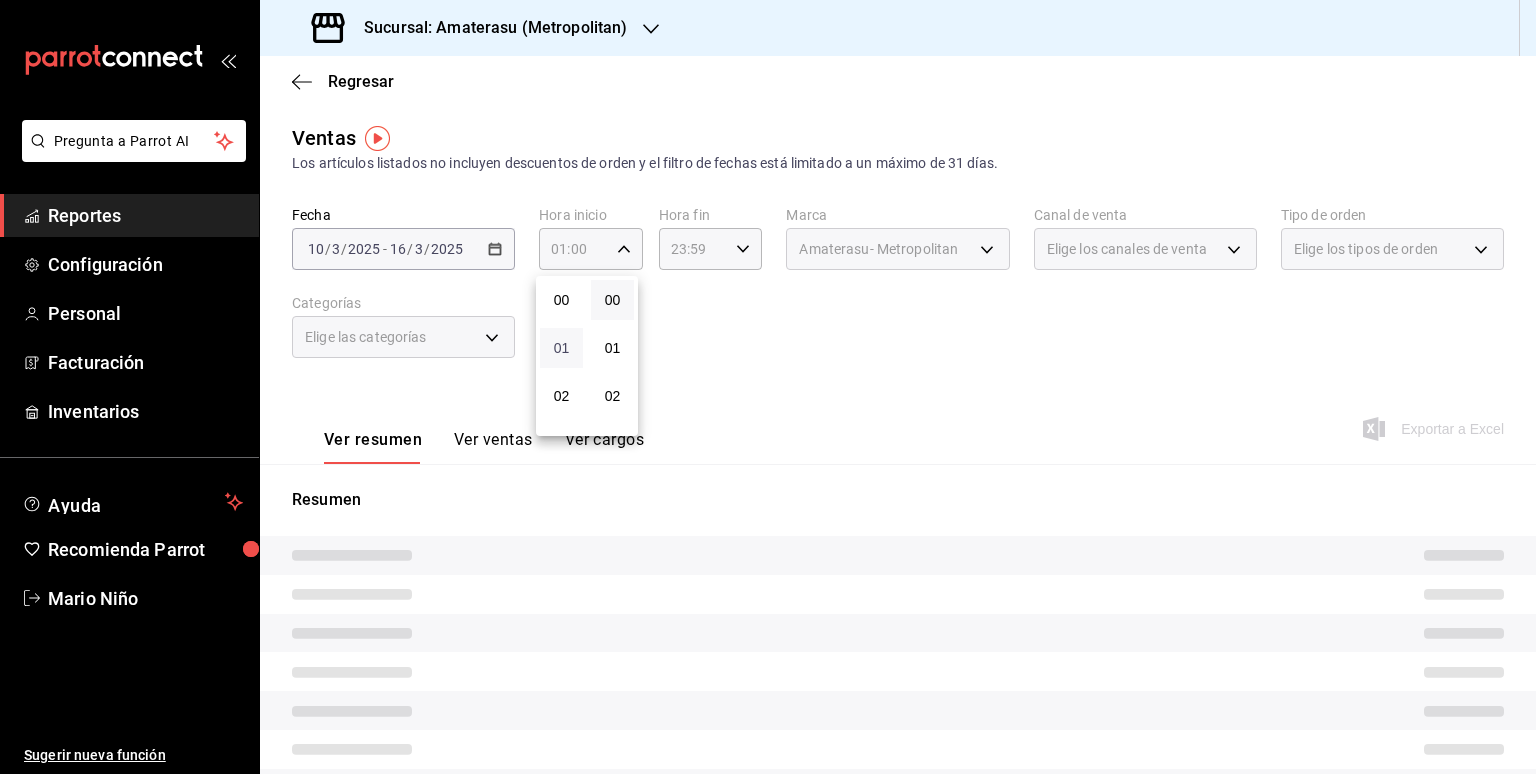 drag, startPoint x: 554, startPoint y: 397, endPoint x: 552, endPoint y: 359, distance: 38.052597 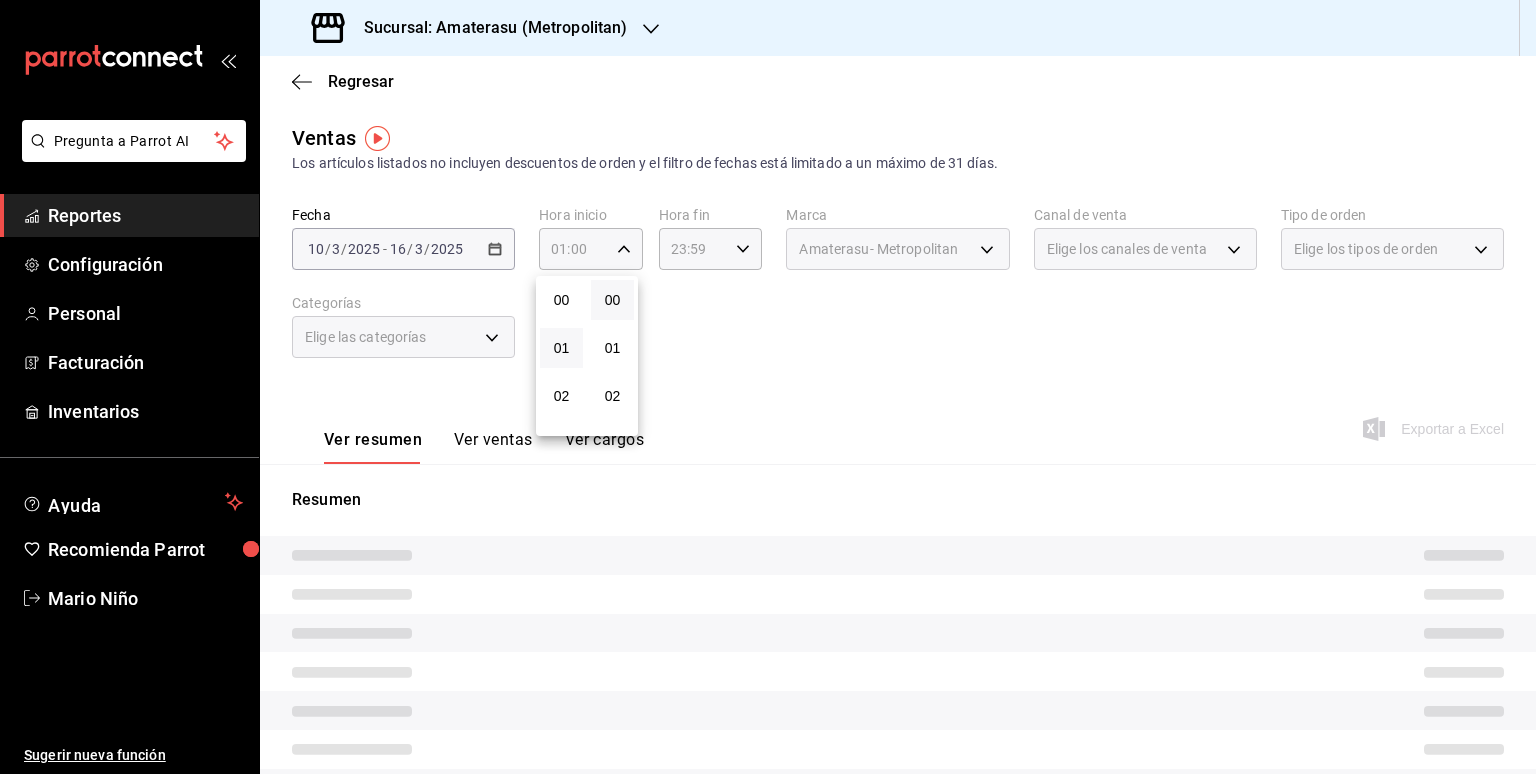 click on "00 01 02 03 04 05 06 07 08 09 10 11 12 13 14 15 16 17 18 19 20 21 22 23" at bounding box center (561, 356) 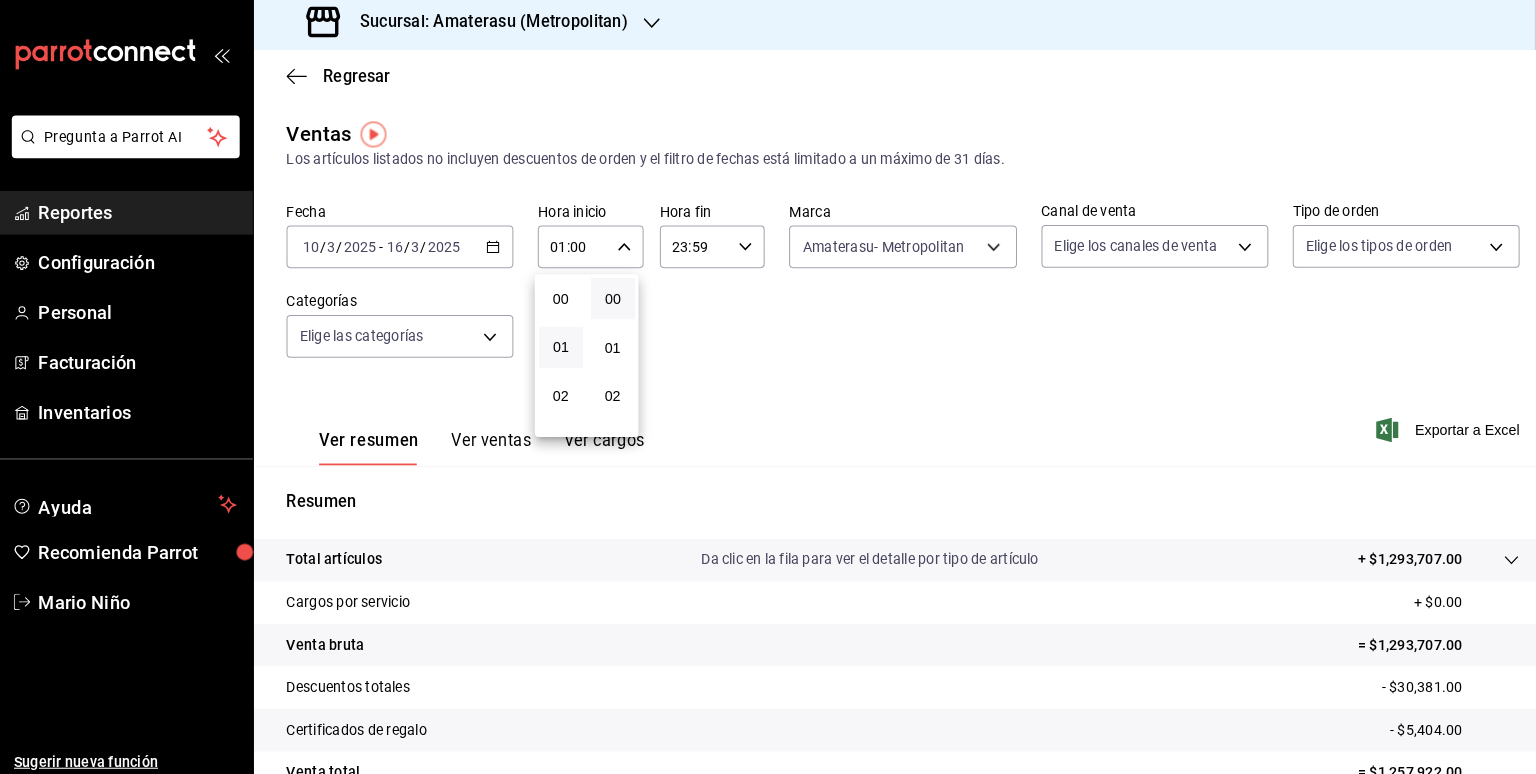 scroll, scrollTop: 0, scrollLeft: 0, axis: both 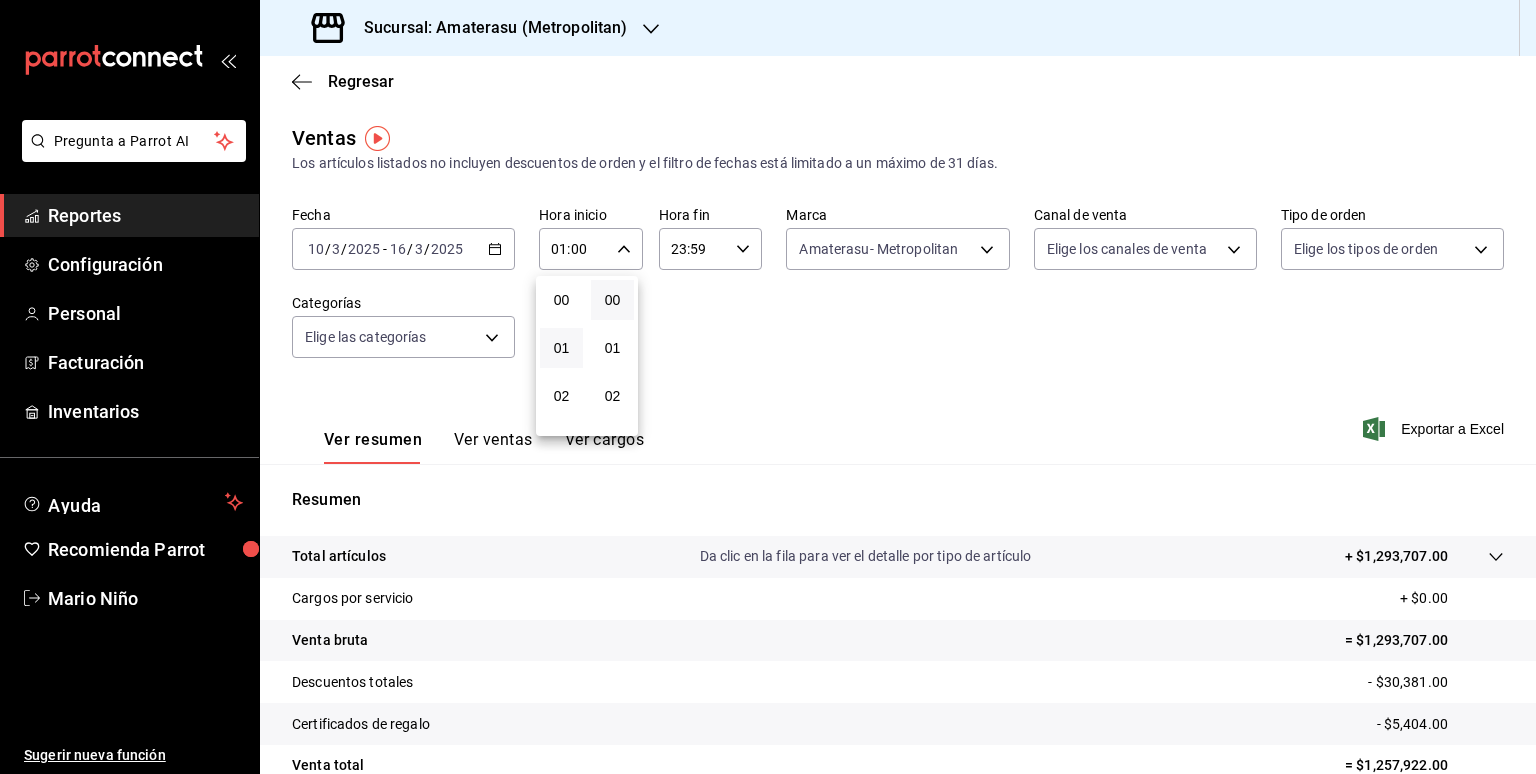 drag, startPoint x: 584, startPoint y: 361, endPoint x: 569, endPoint y: 372, distance: 18.601076 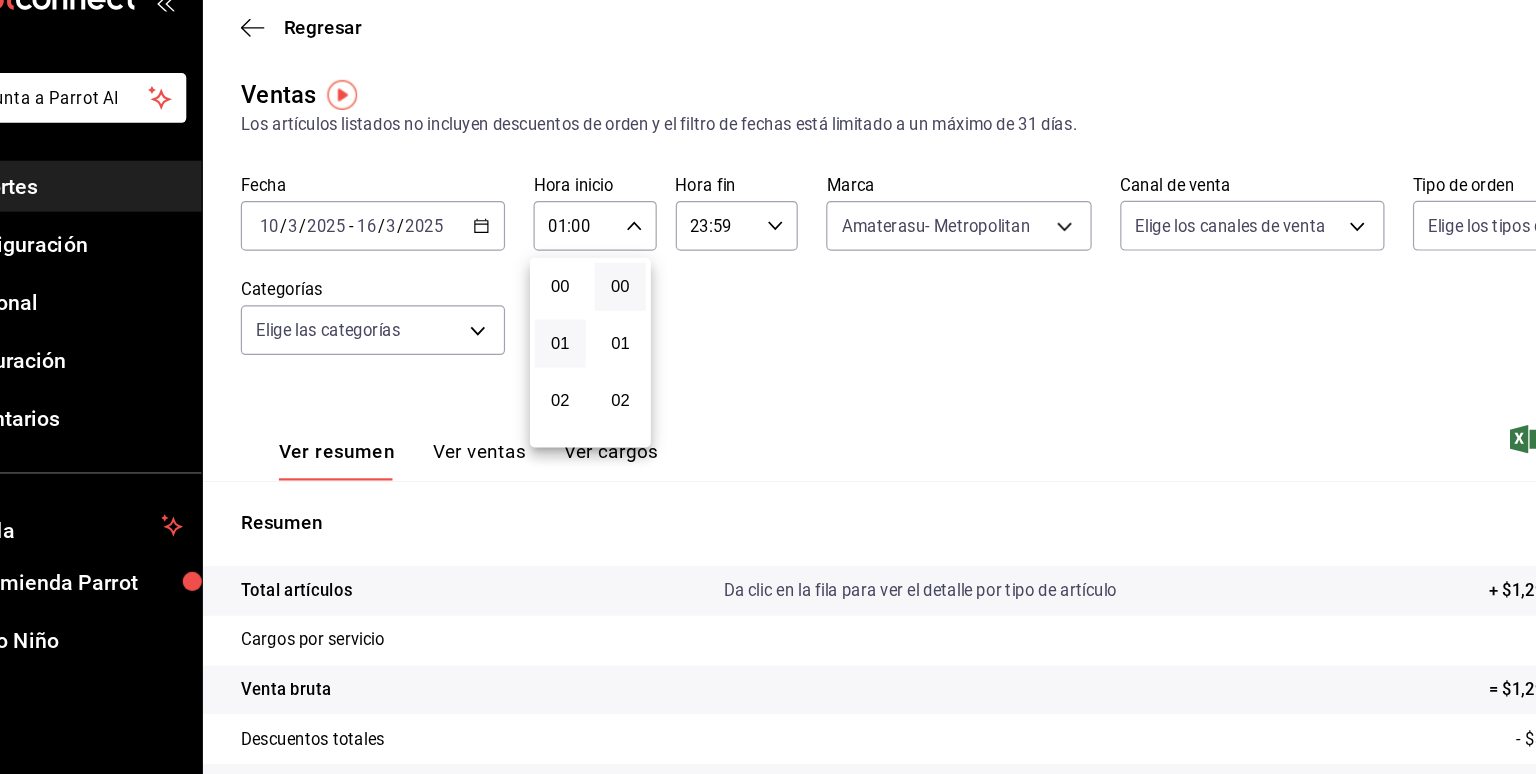 click on "01" at bounding box center (561, 348) 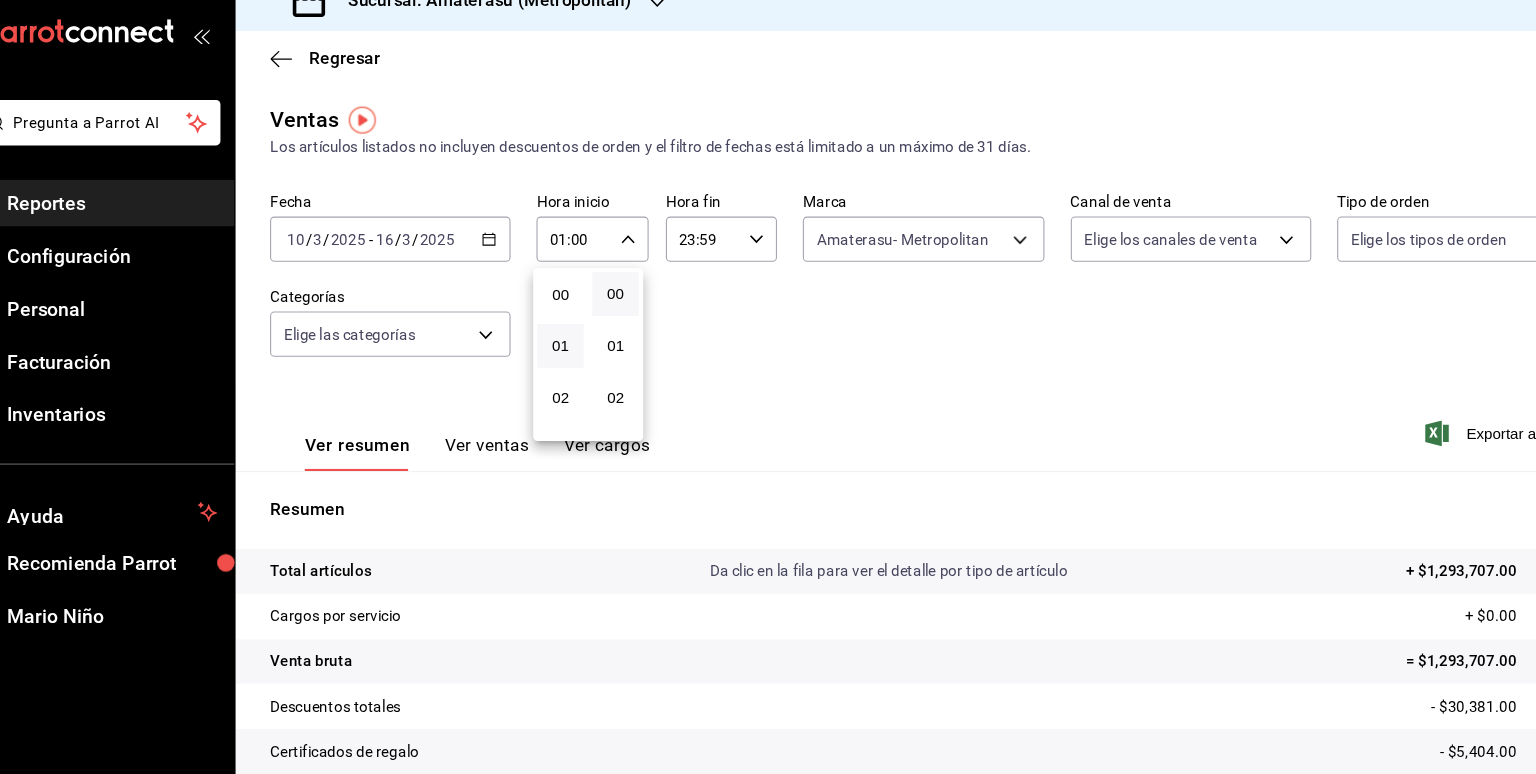 drag, startPoint x: 569, startPoint y: 372, endPoint x: 534, endPoint y: 418, distance: 57.801384 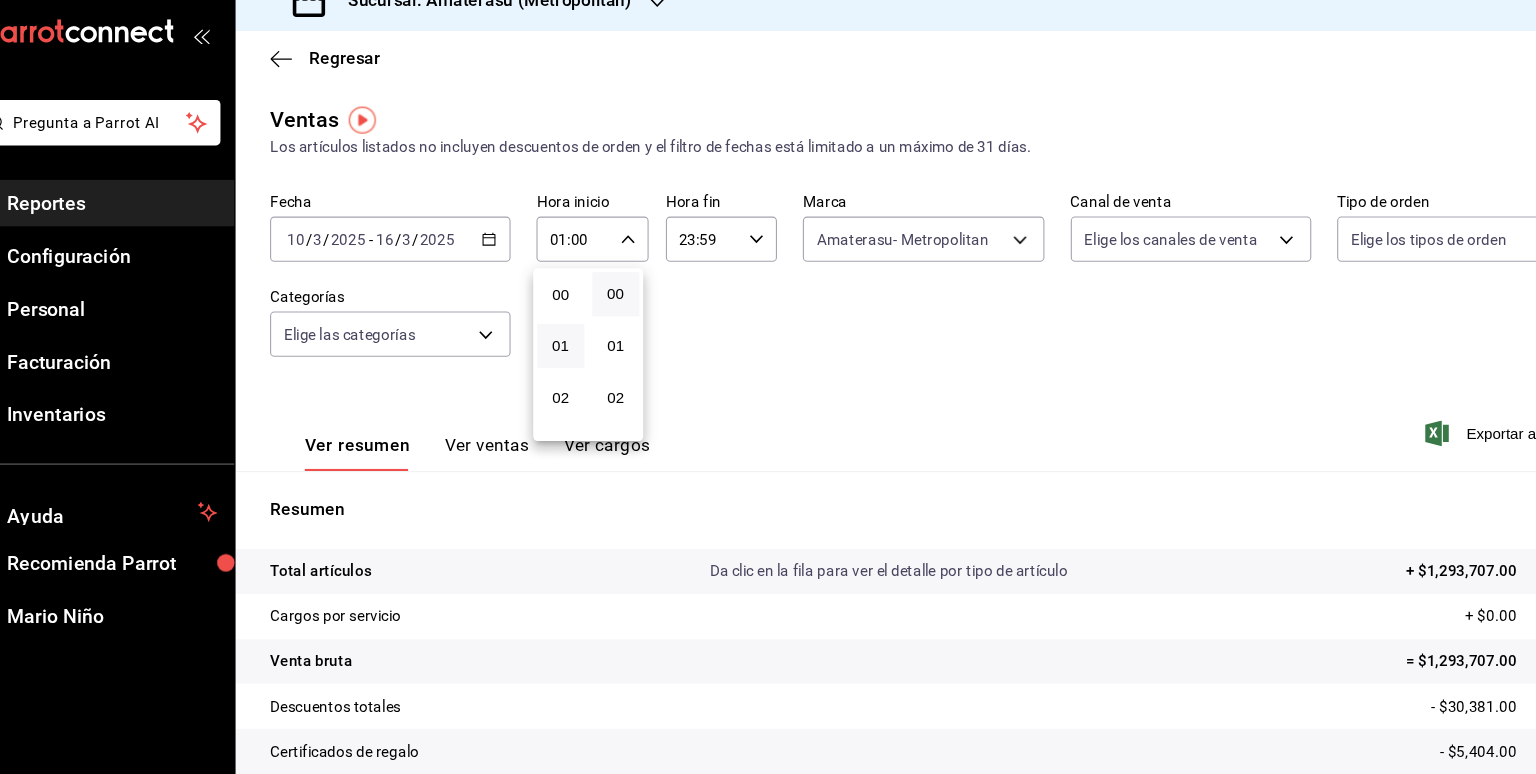 click on "00 01 02 03 04 05 06 07 08 09 10 11 12 13 14 15 16 17 18 19 20 21 22 23 00 01 02 03 04 05 06 07 08 09 10 11 12 13 14 15 16 17 18 19 20 21 22 23 24 25 26 27 28 29 30 31 32 33 34 35 36 37 38 39 40 41 42 43 44 45 46 47 48 49 50 51 52 53 54 55 56 57 58 59" at bounding box center (768, 390) 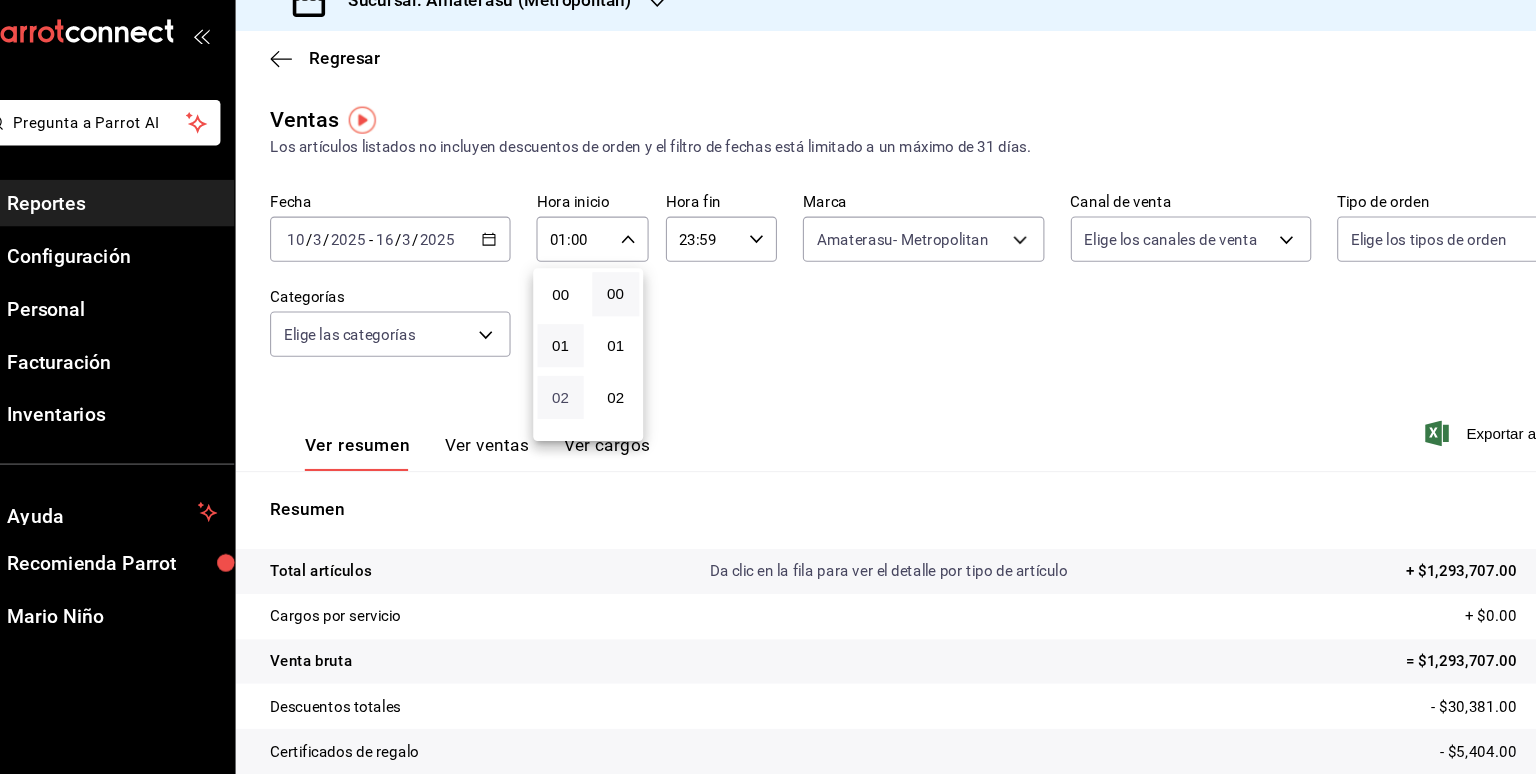 click on "02" at bounding box center [561, 396] 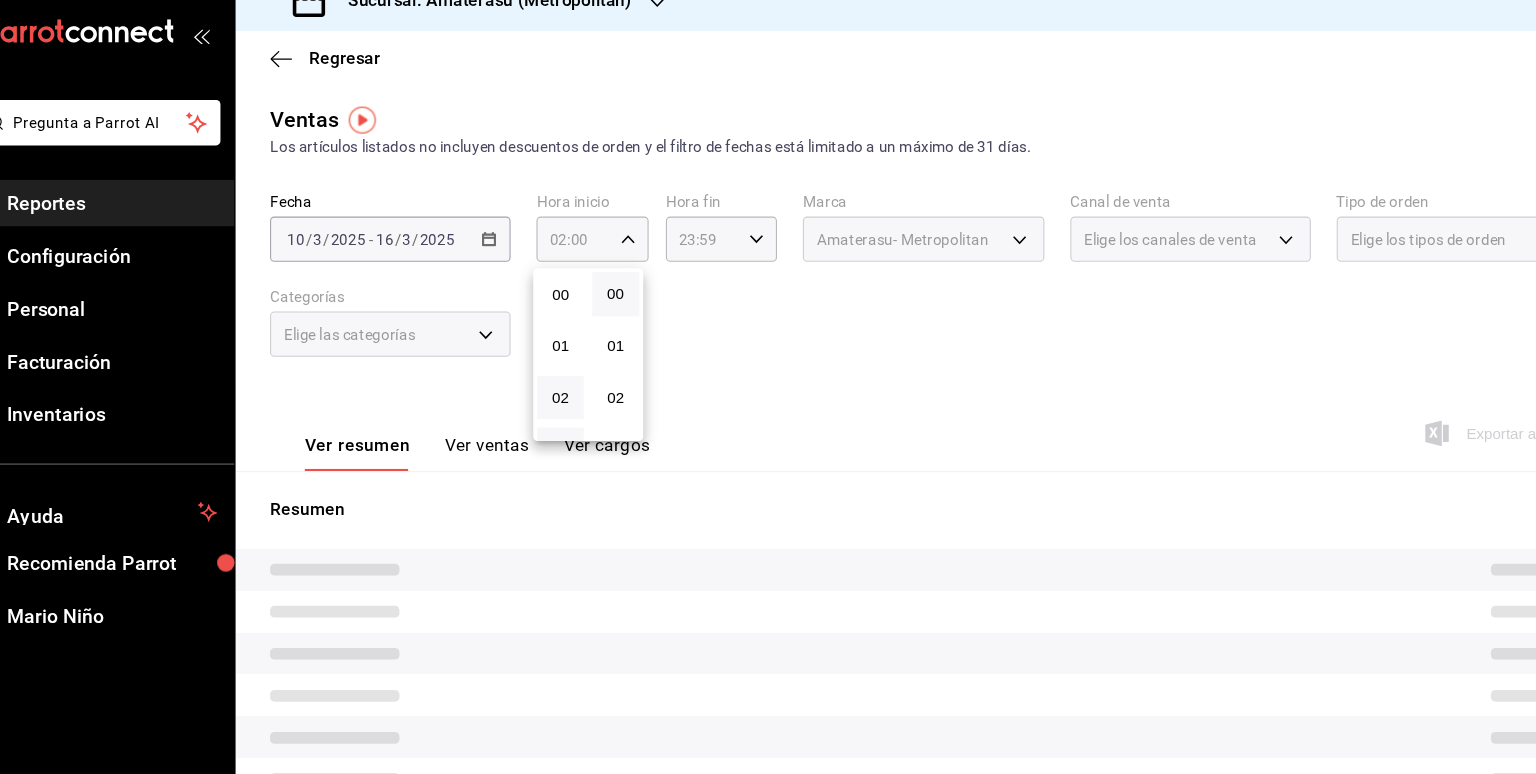 click on "03" at bounding box center (561, 444) 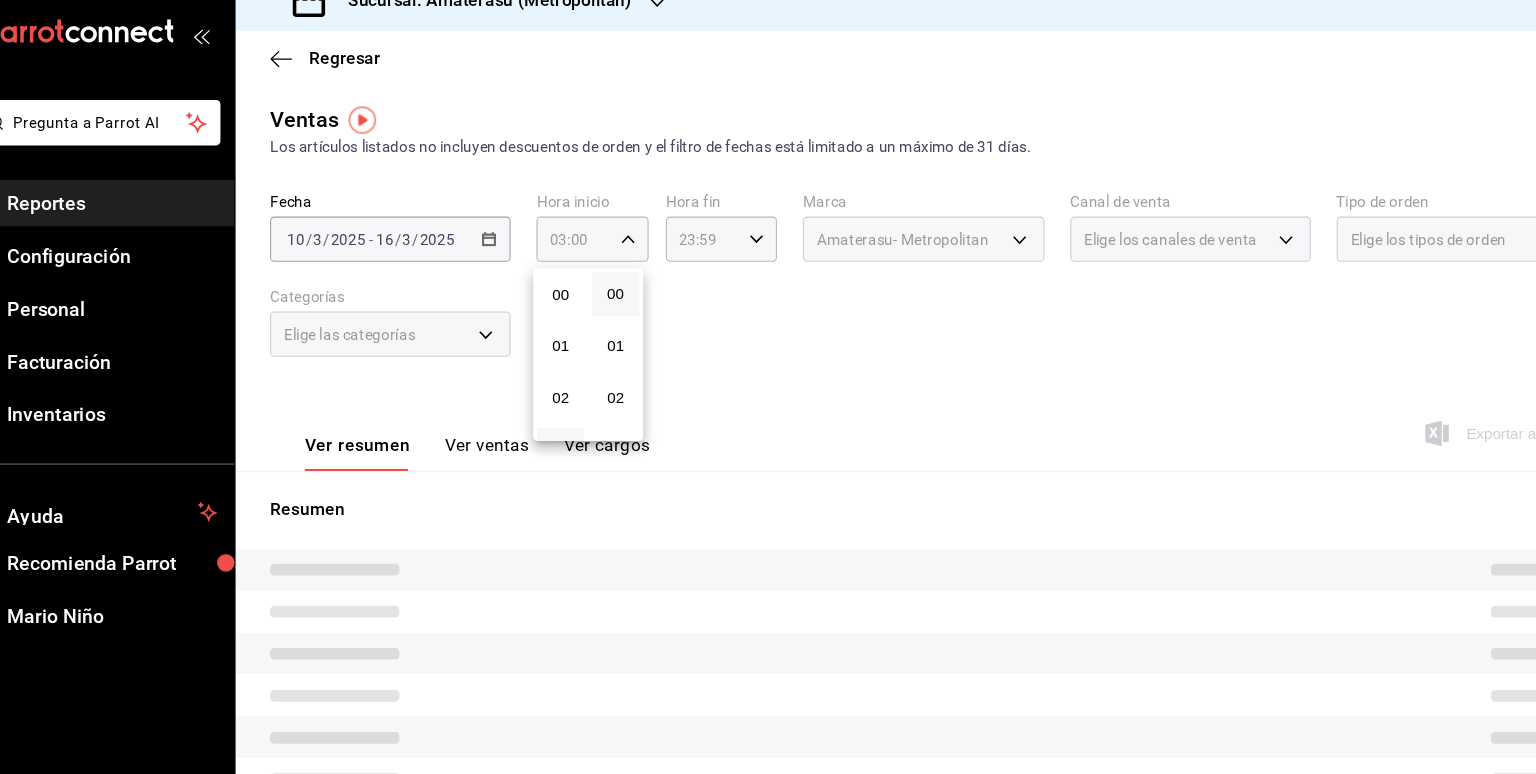 click at bounding box center [768, 387] 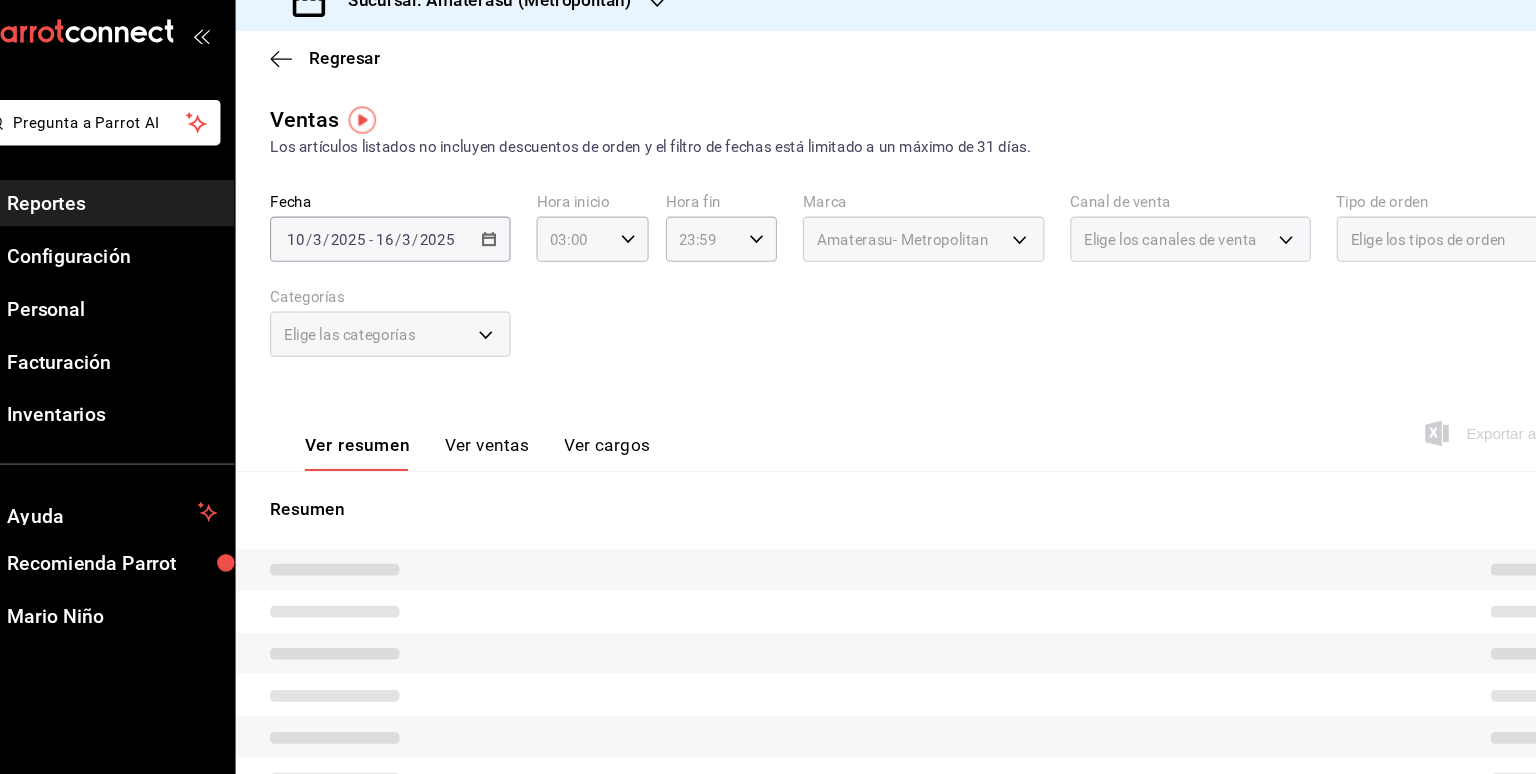 click on "00 01 02 03 04 05 06 07 08 09 10 11 12 13 14 15 16 17 18 19 20 21 22 23 00 01 02 03 04 05 06 07 08 09 10 11 12 13 14 15 16 17 18 19 20 21 22 23 24 25 26 27 28 29 30 31 32 33 34 35 36 37 38 39 40 41 42 43 44 45 46 47 48 49 50 51 52 53 54 55 56 57 58 59" at bounding box center [768, 390] 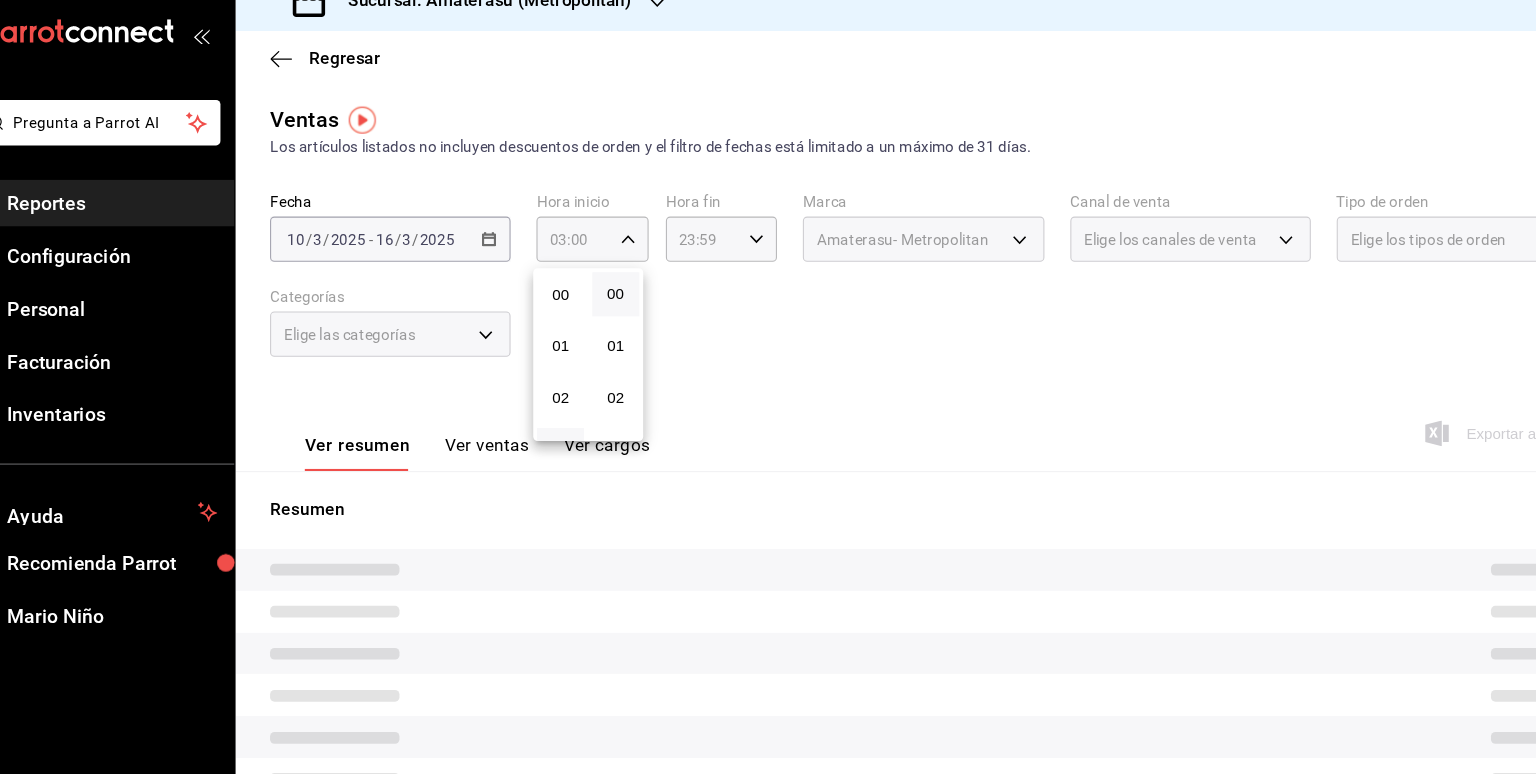 scroll, scrollTop: 0, scrollLeft: 0, axis: both 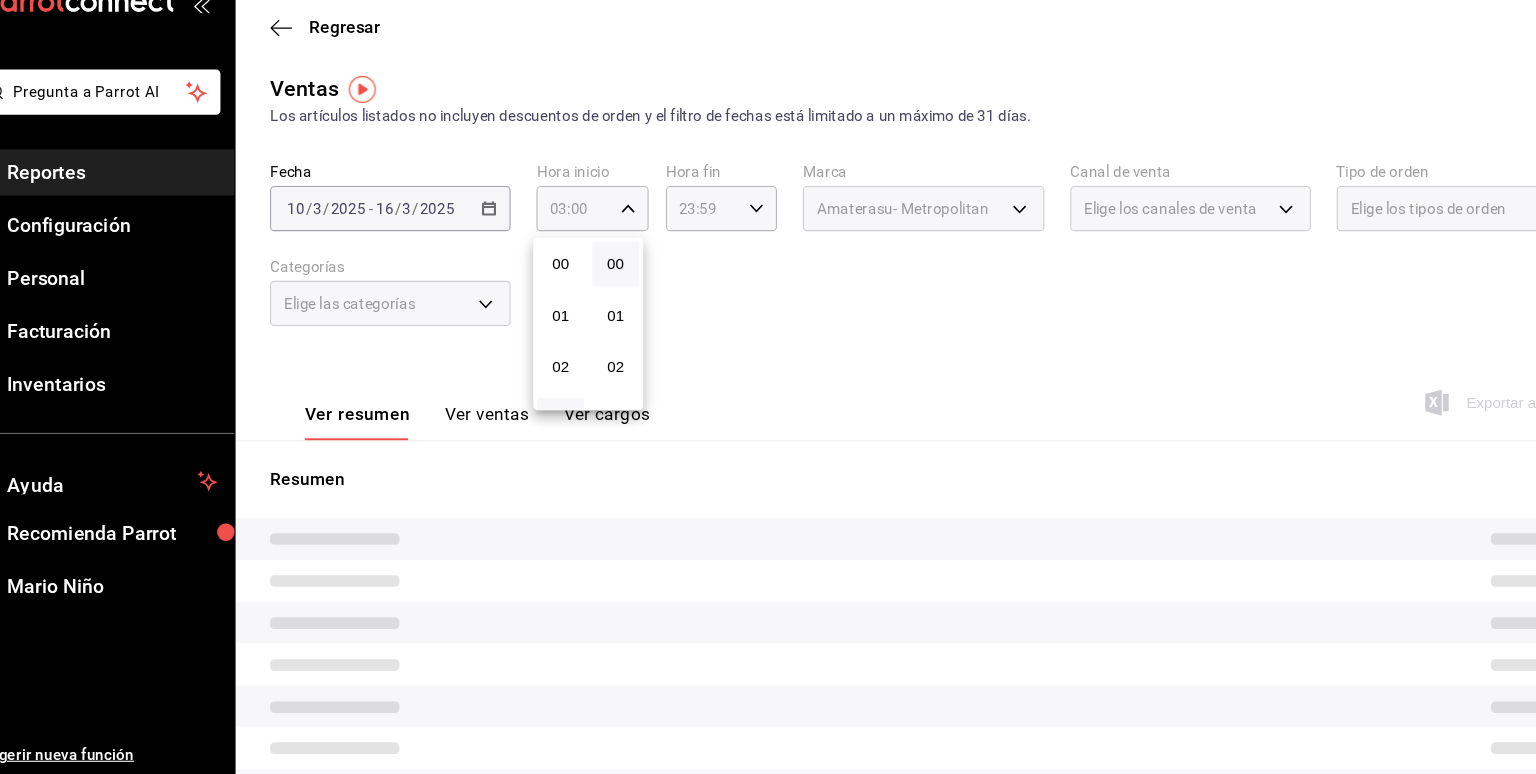 click at bounding box center (768, 387) 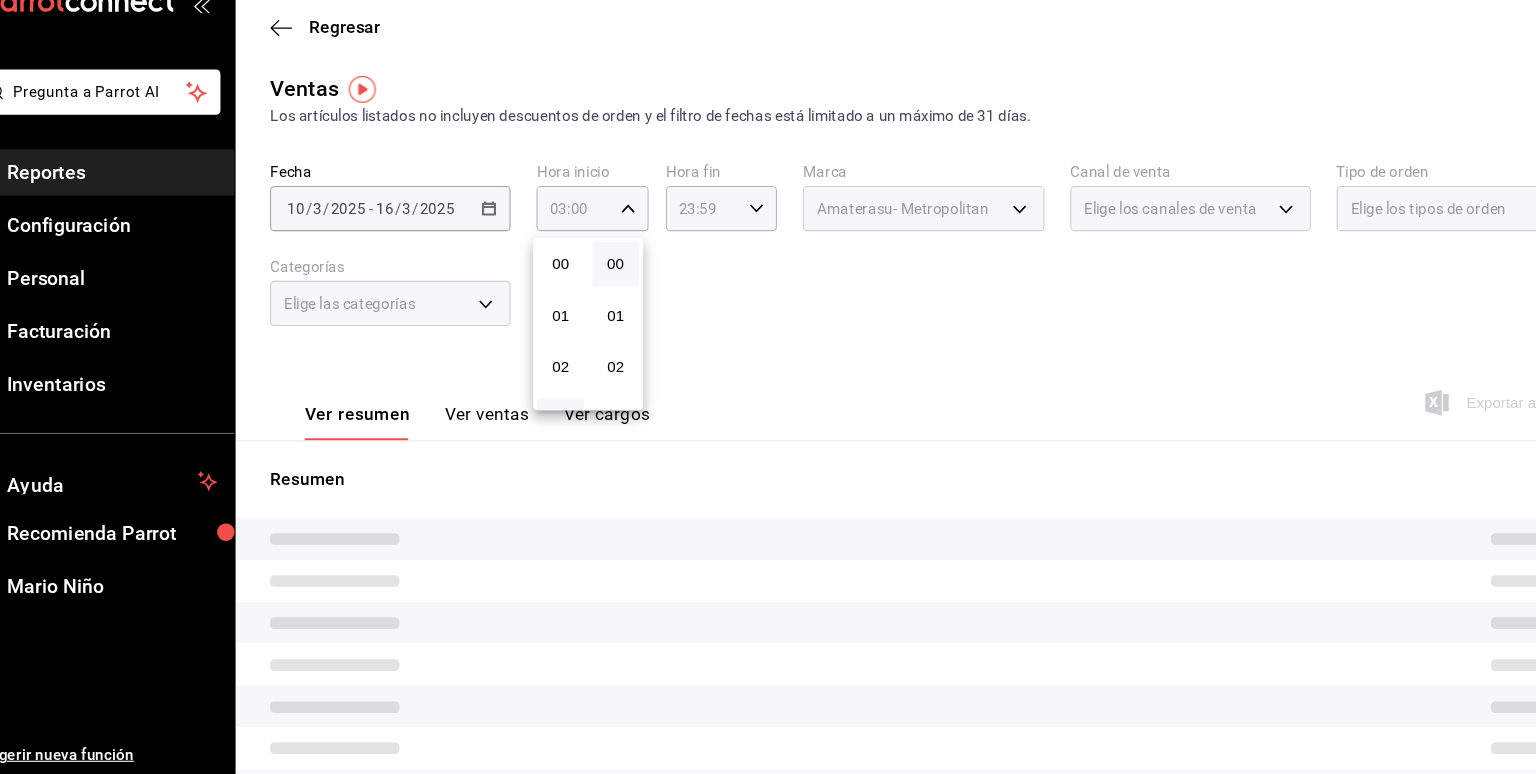 scroll, scrollTop: 146, scrollLeft: 0, axis: vertical 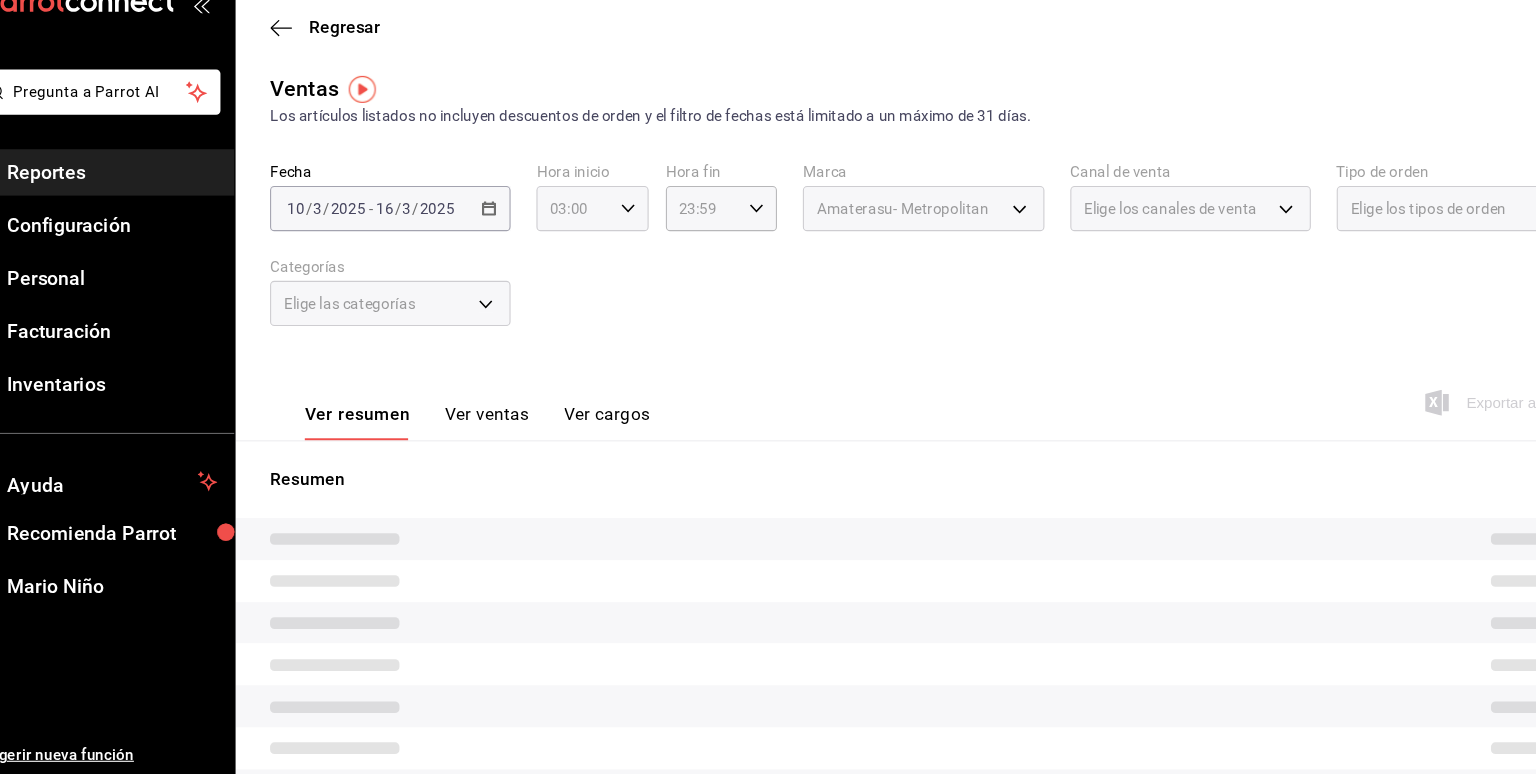 click on "03:00 Hora inicio" at bounding box center [591, 249] 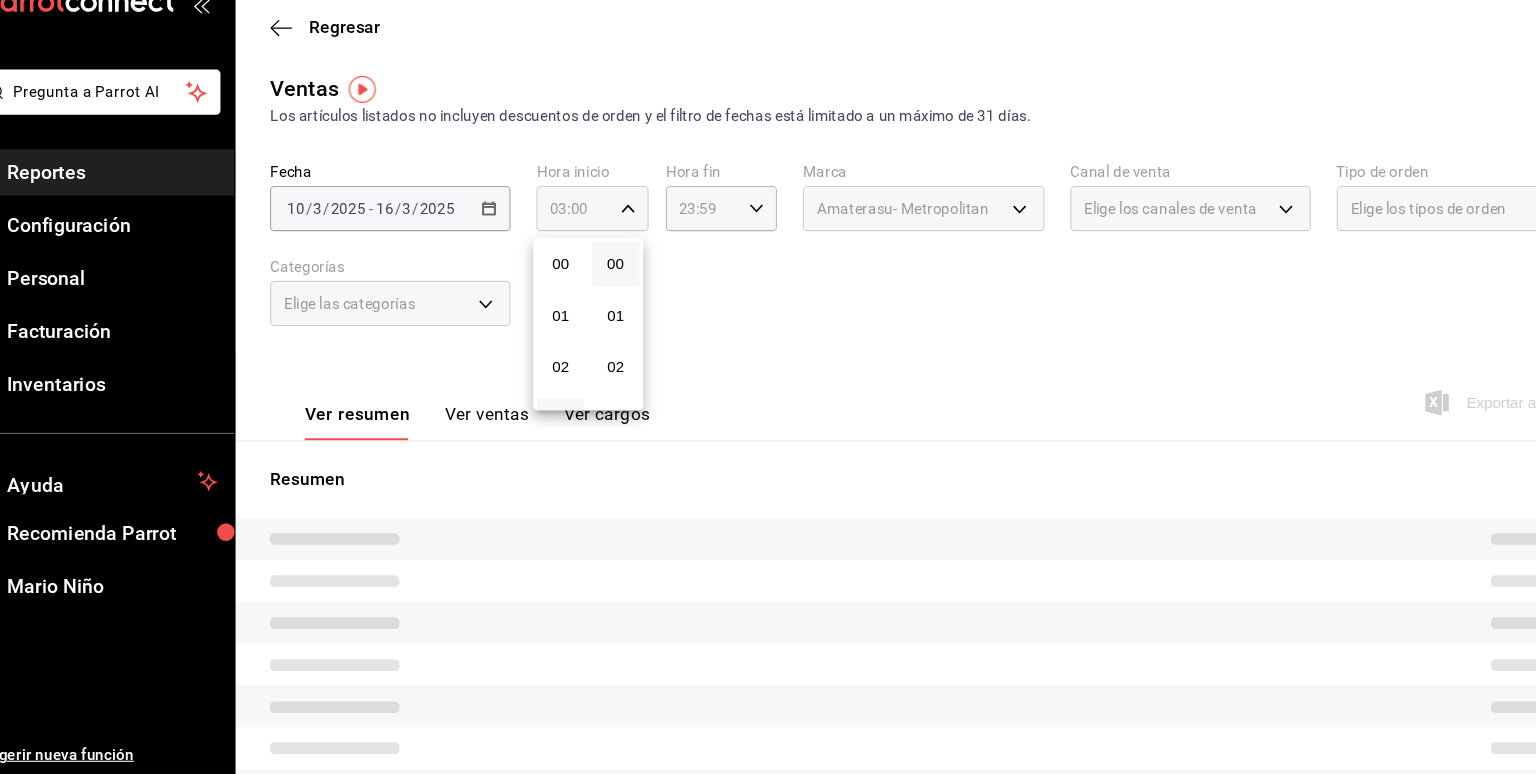 click at bounding box center [768, 387] 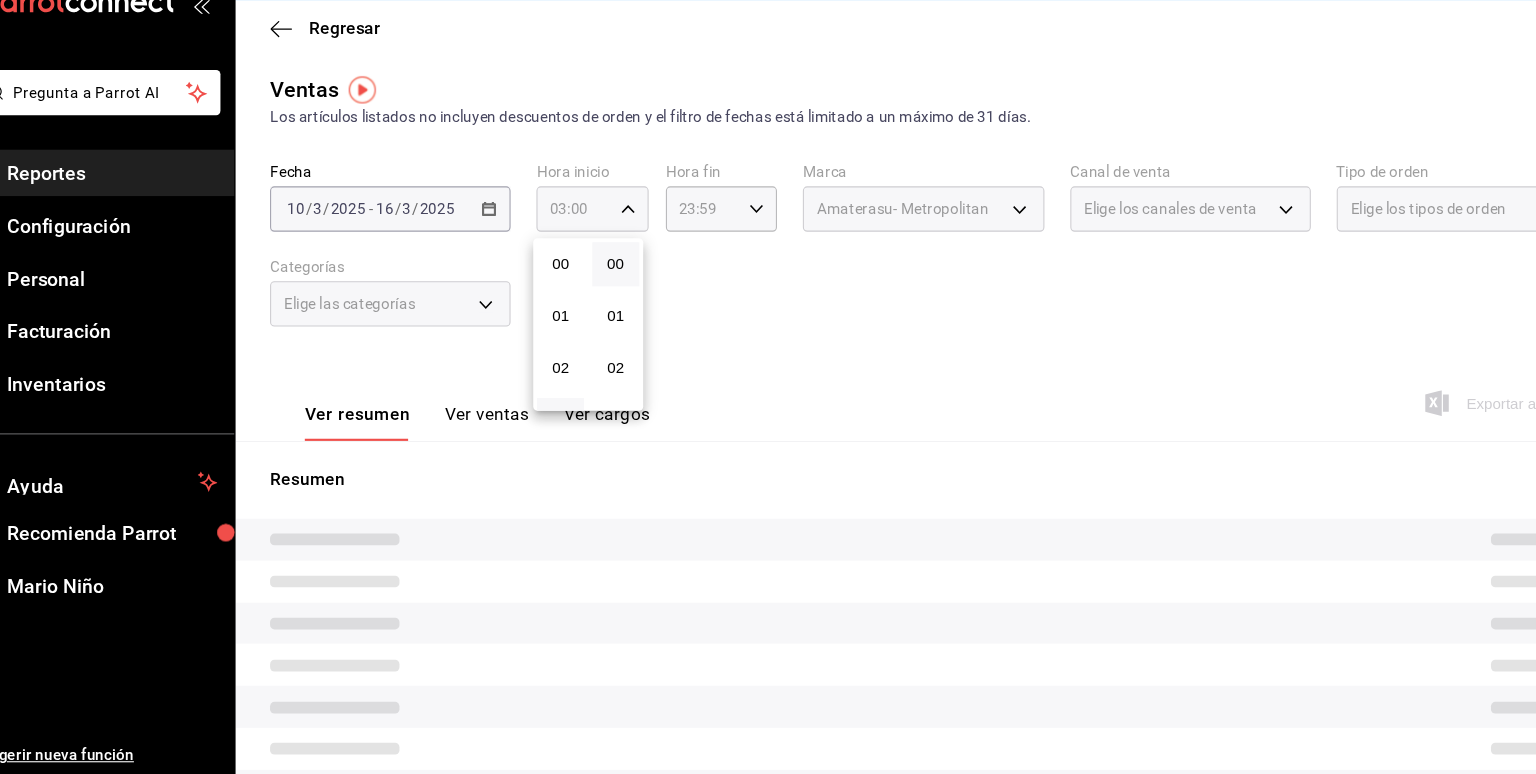 scroll, scrollTop: 146, scrollLeft: 0, axis: vertical 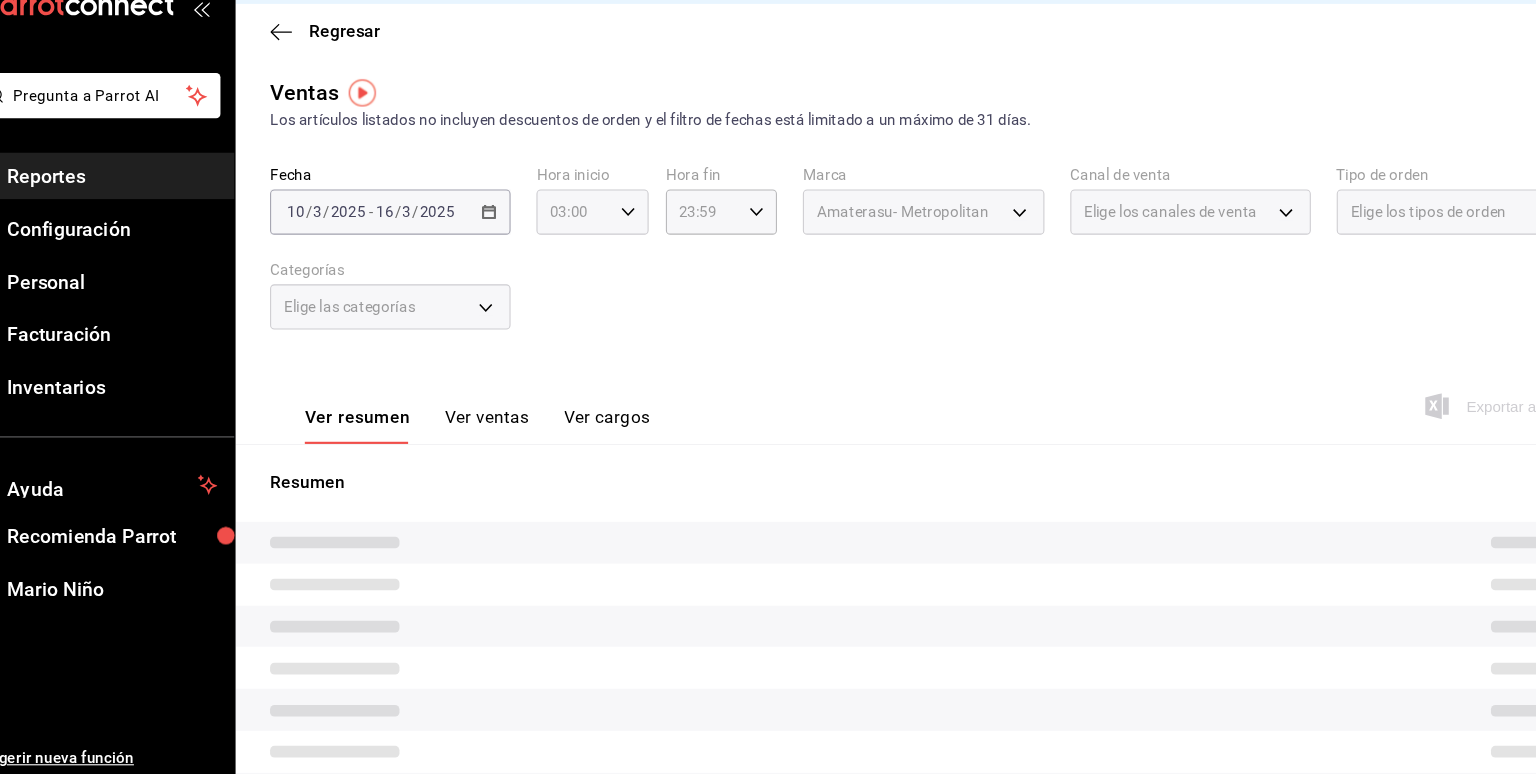 click 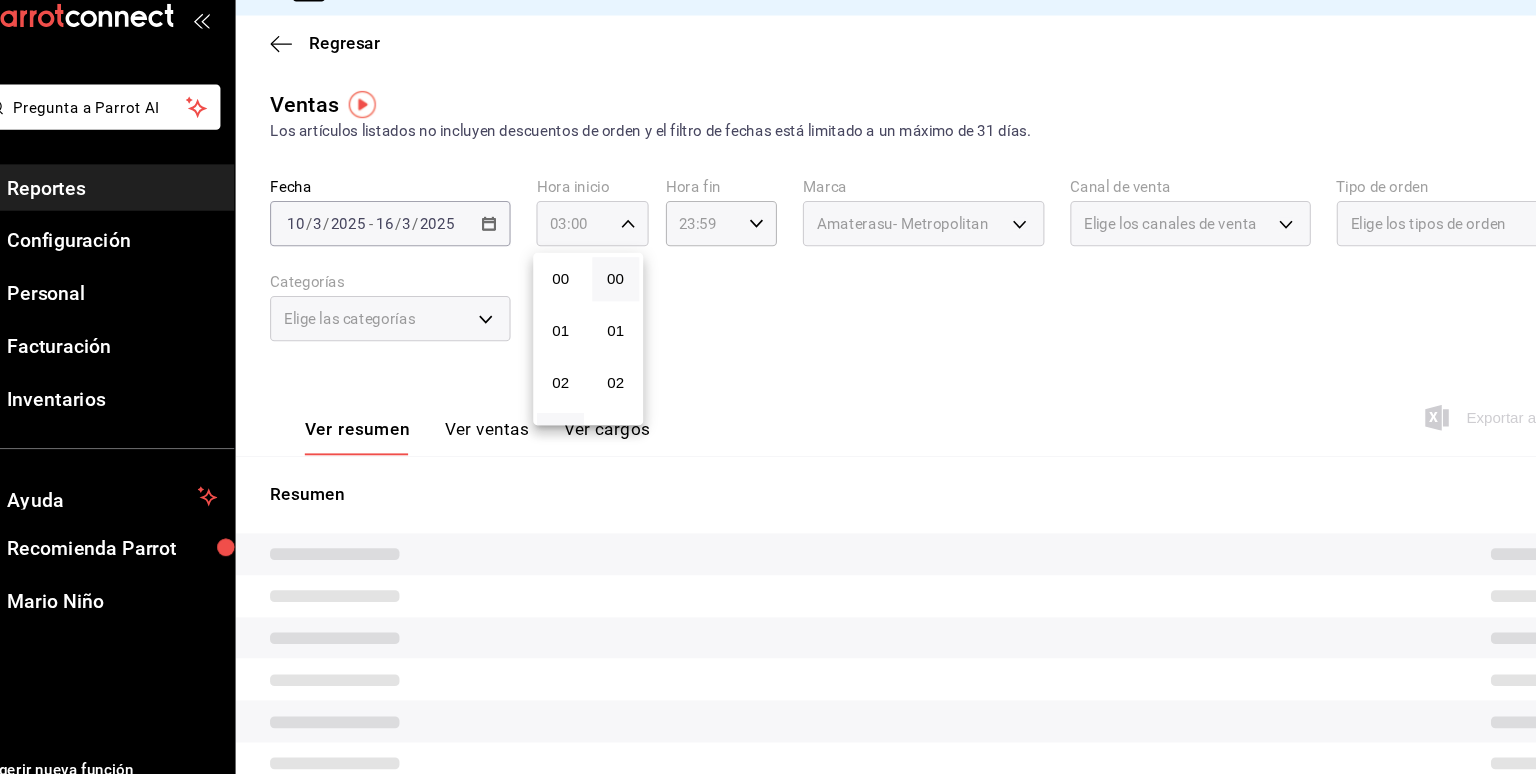 scroll, scrollTop: 0, scrollLeft: 0, axis: both 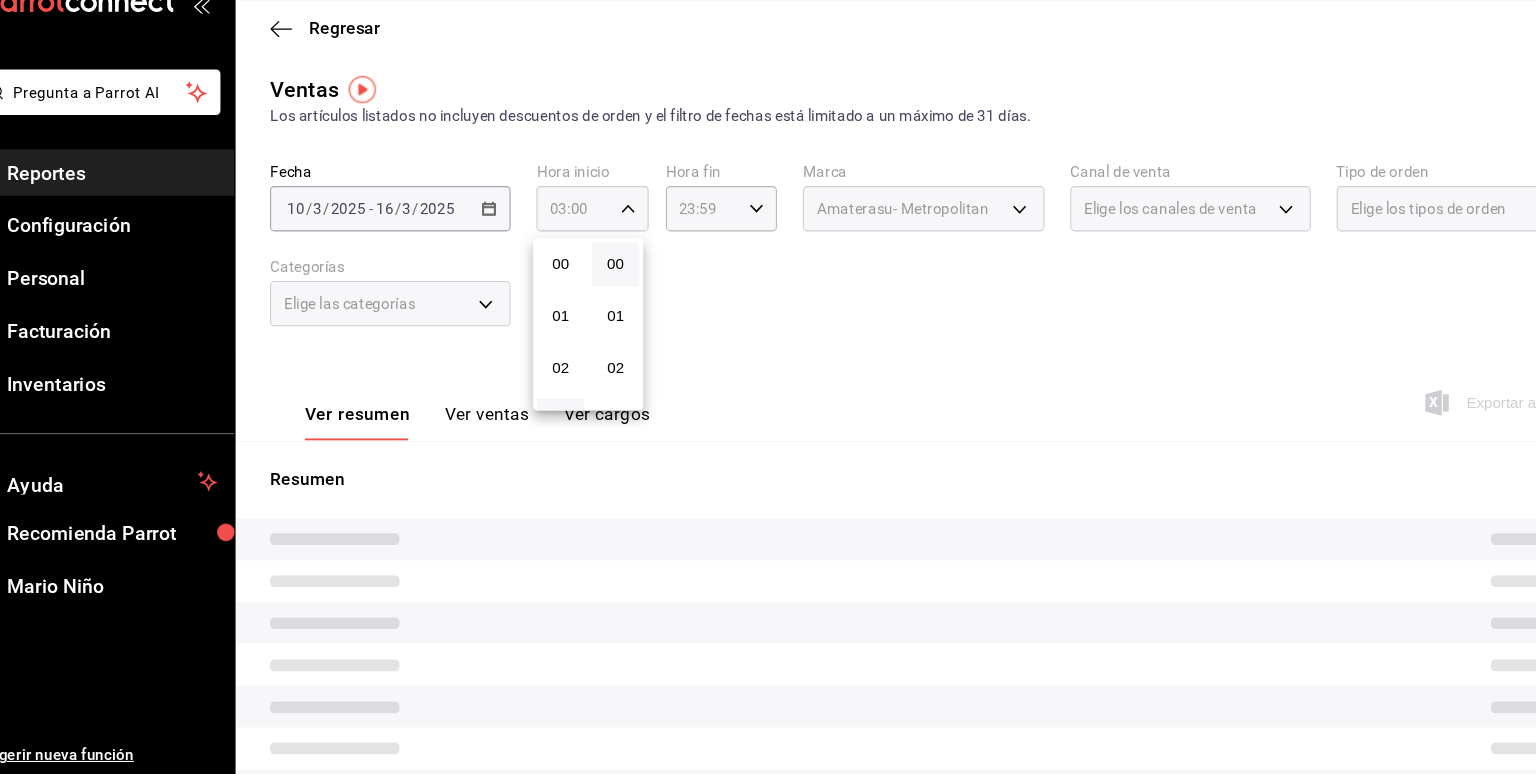 click at bounding box center (768, 387) 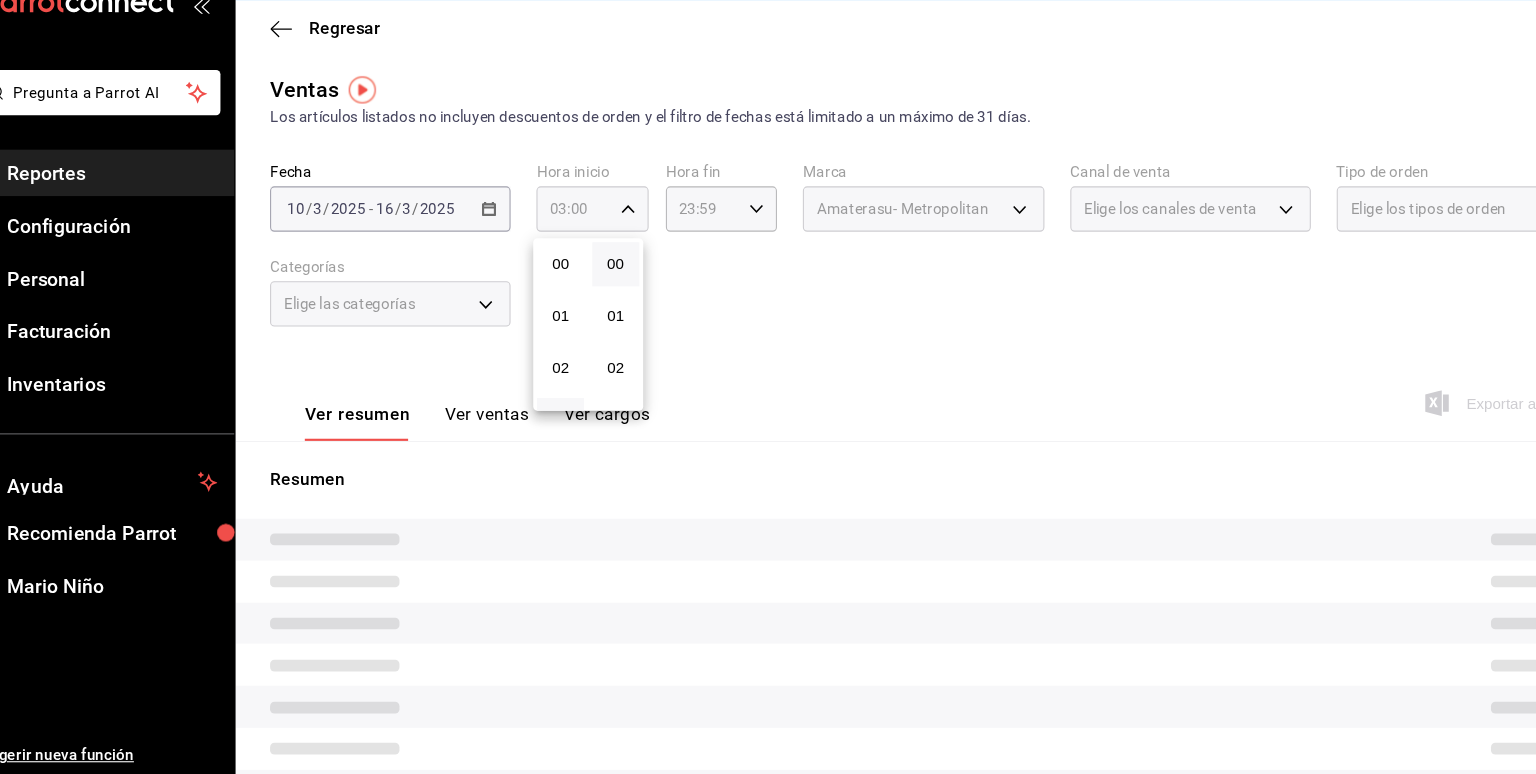 scroll, scrollTop: 146, scrollLeft: 0, axis: vertical 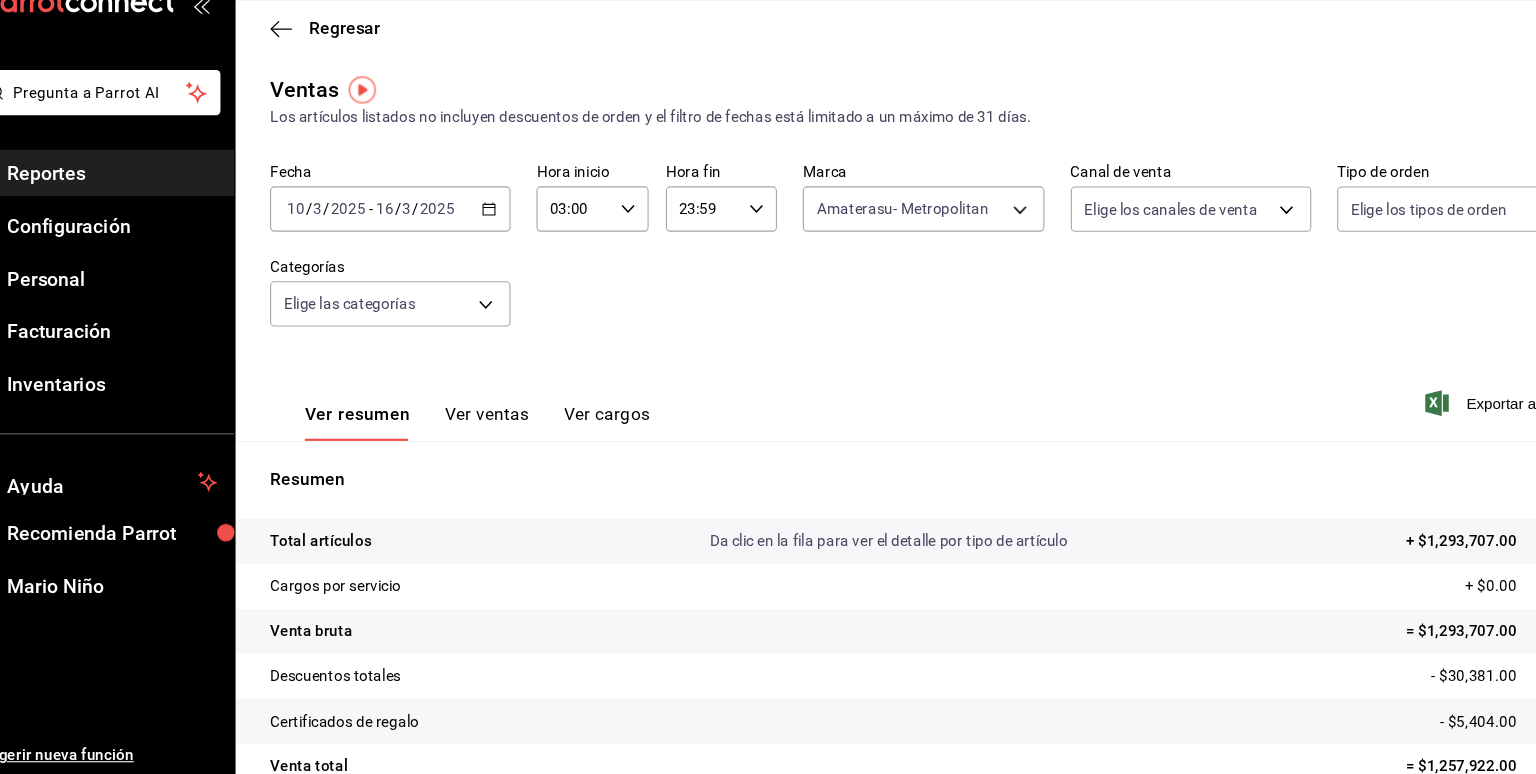 click 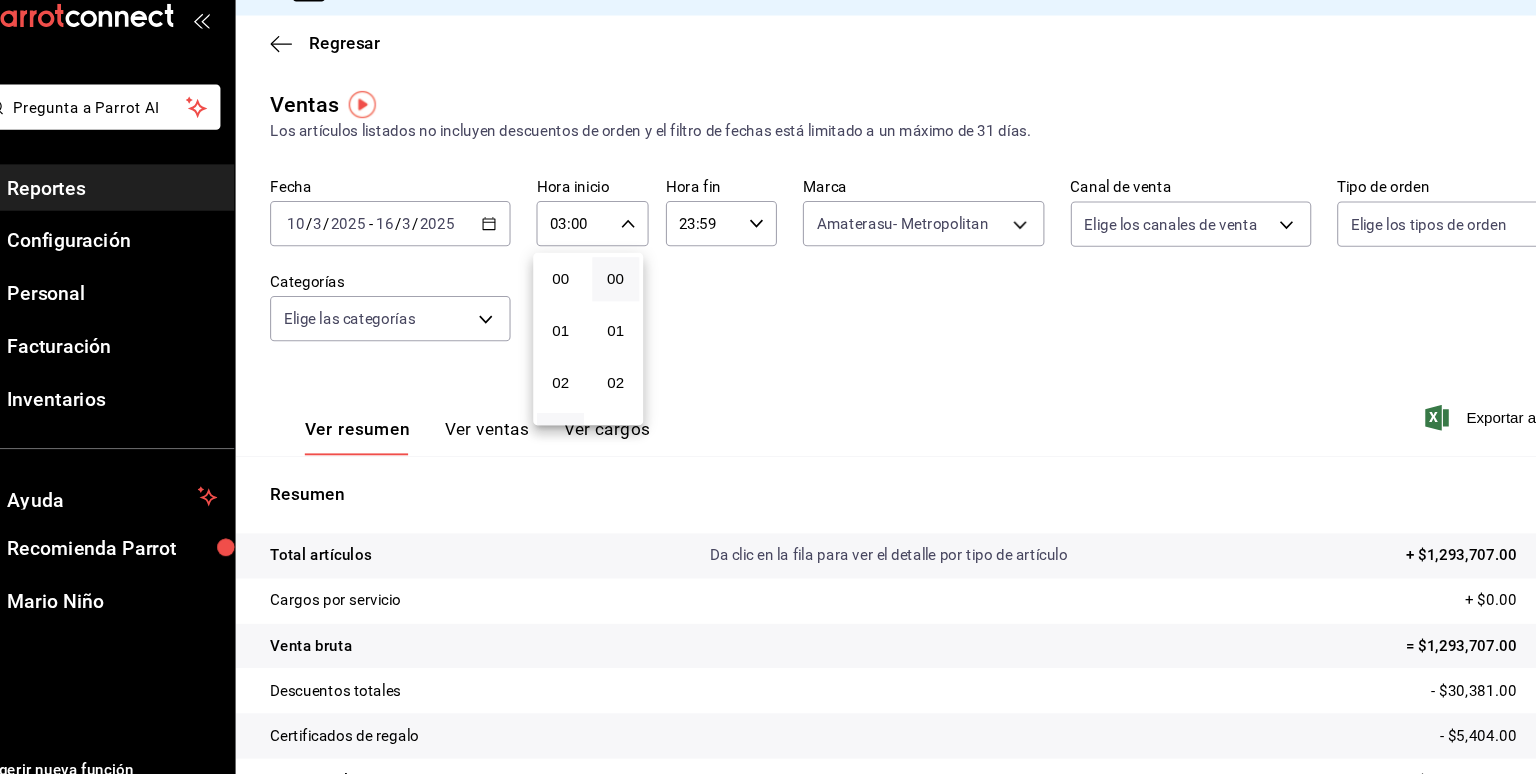 scroll, scrollTop: 0, scrollLeft: 0, axis: both 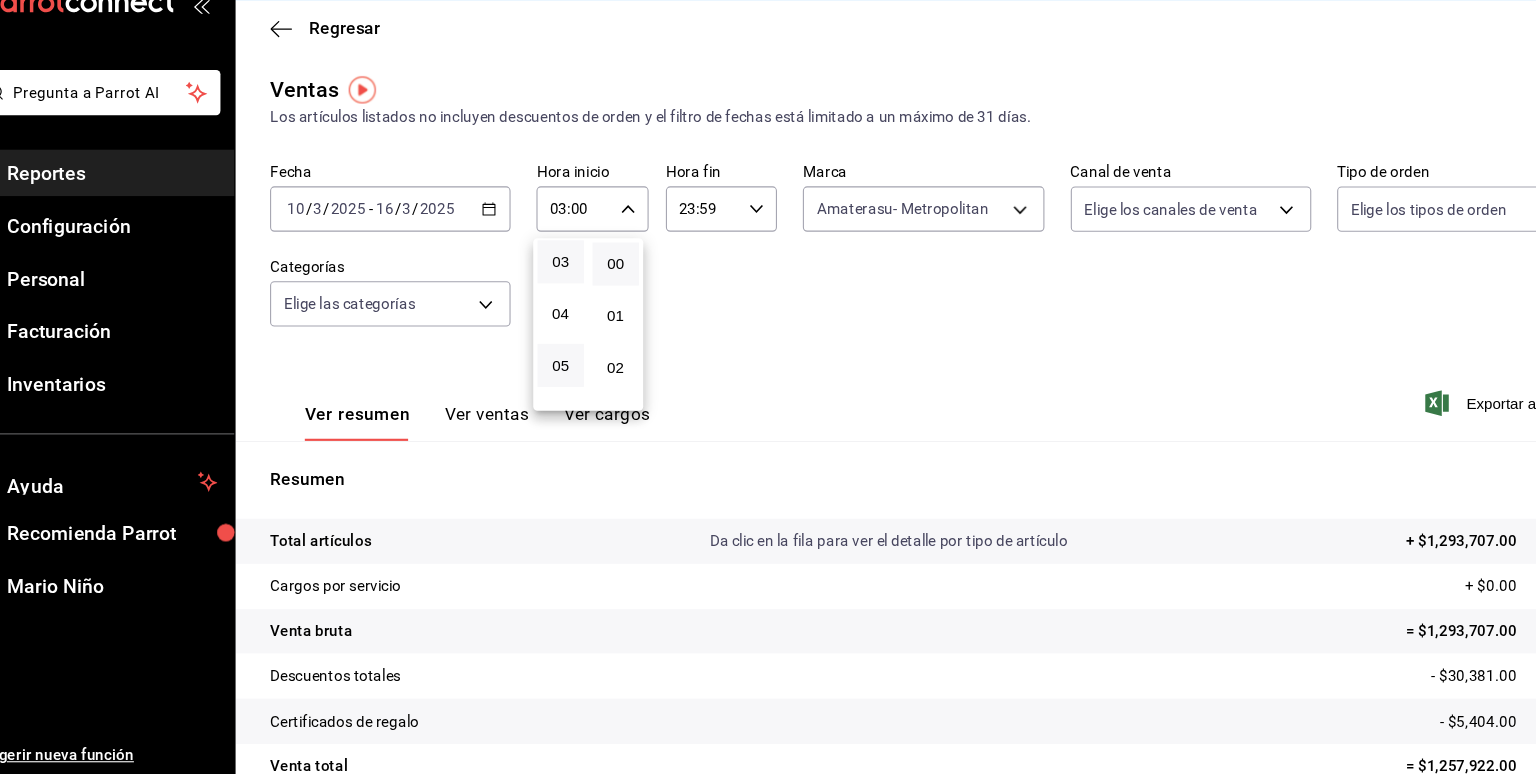 click on "05" at bounding box center (561, 394) 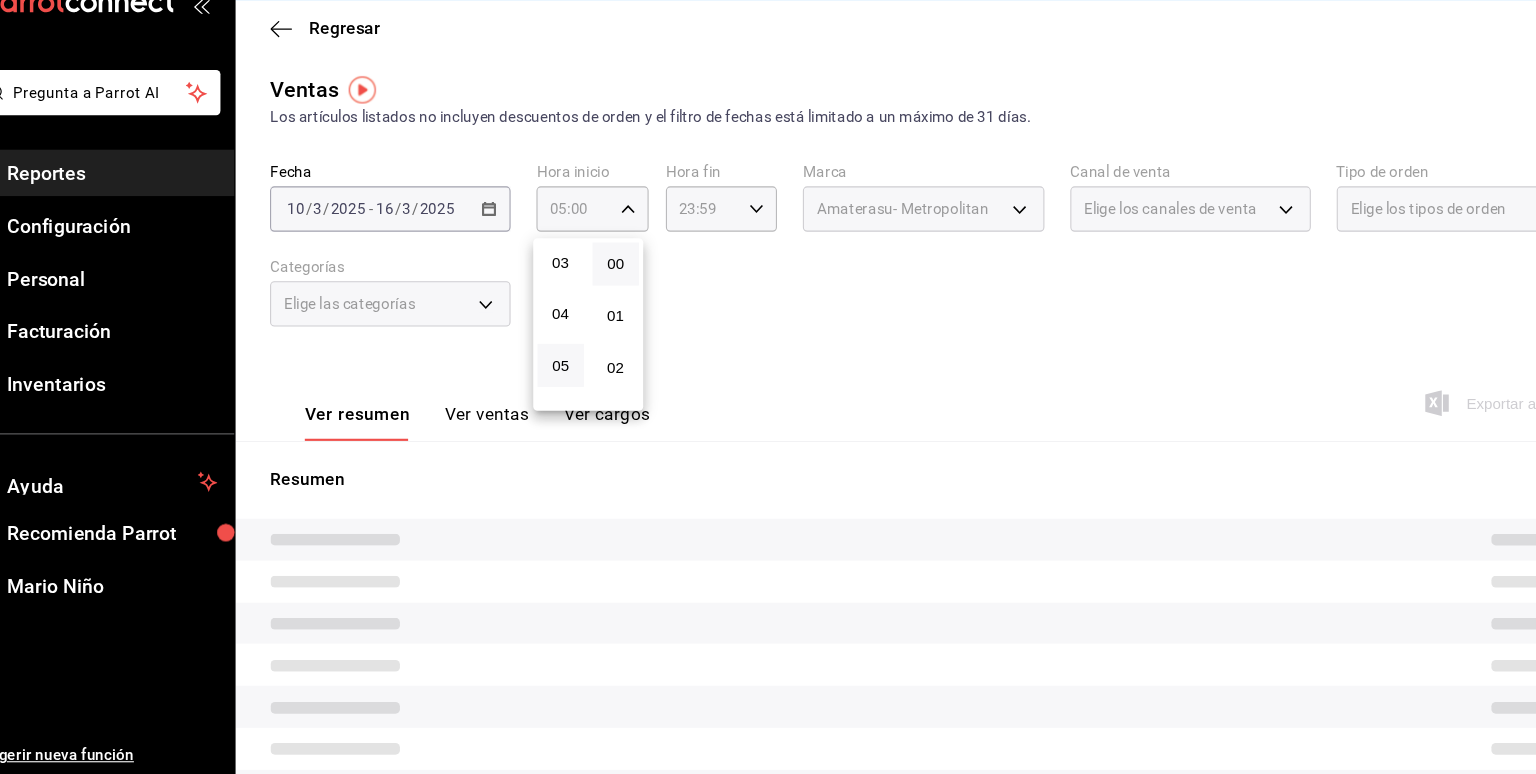 click at bounding box center [768, 387] 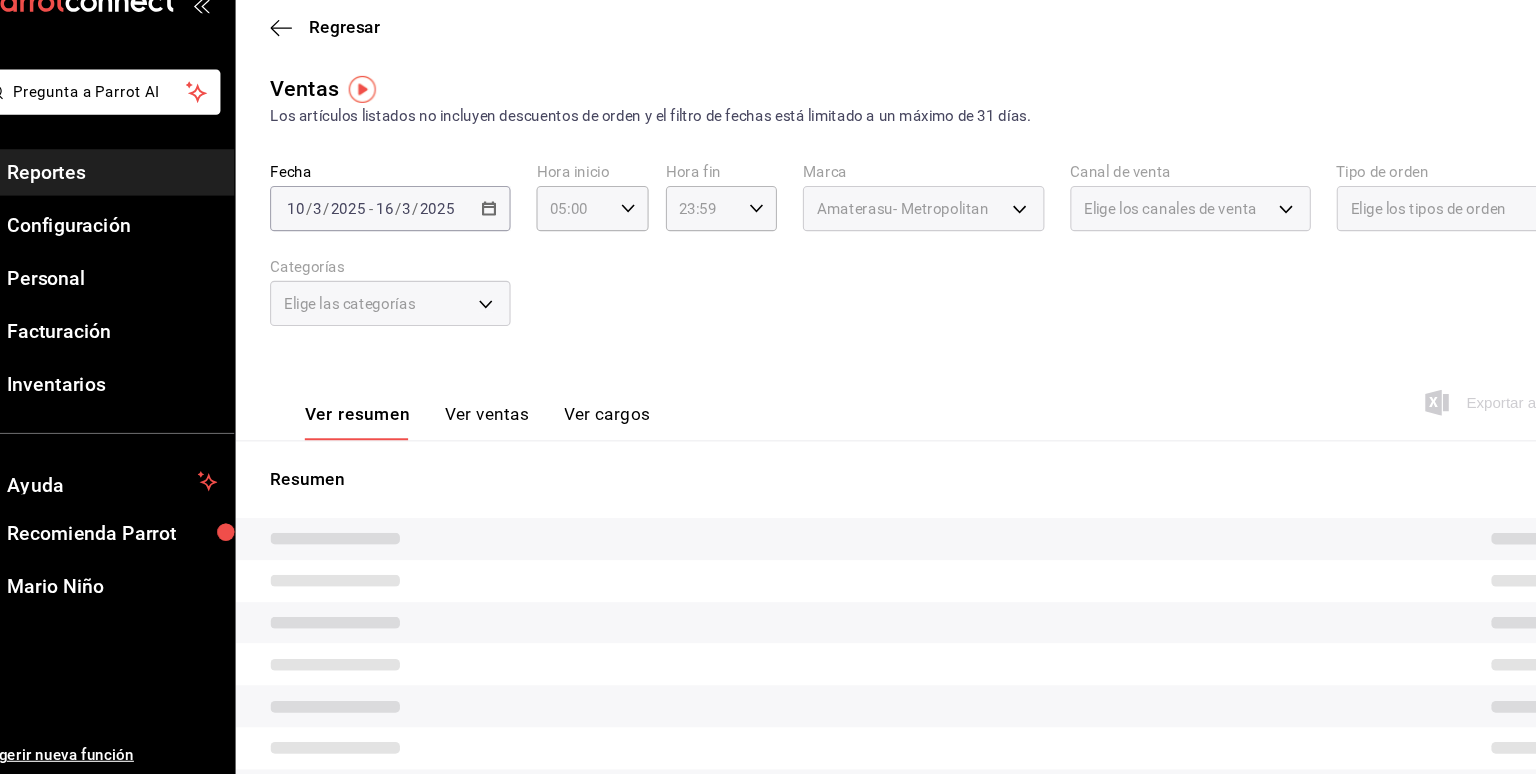 scroll, scrollTop: 0, scrollLeft: 0, axis: both 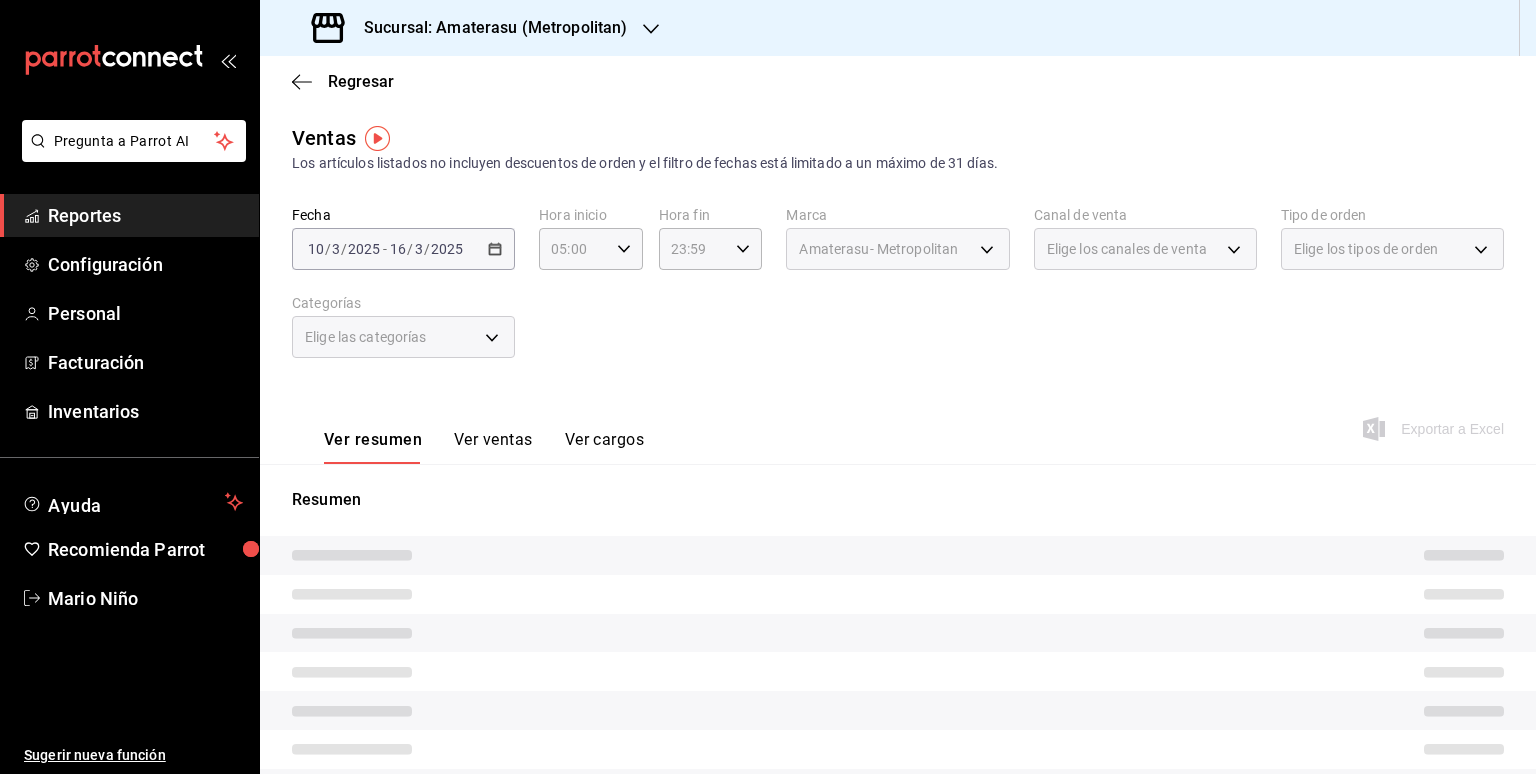 click on "Ver resumen Ver ventas Ver cargos Exportar a Excel" at bounding box center (898, 423) 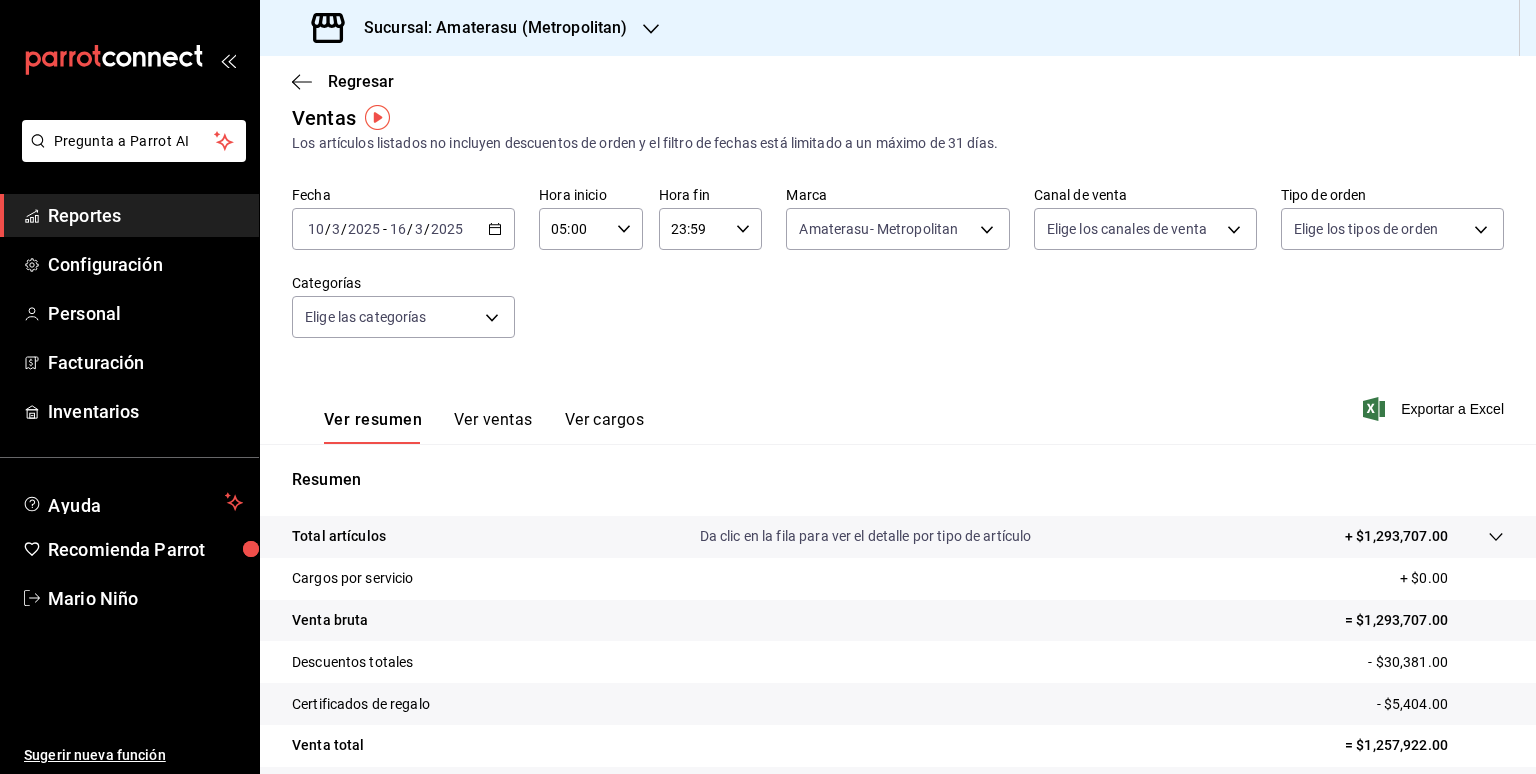 scroll, scrollTop: 22, scrollLeft: 0, axis: vertical 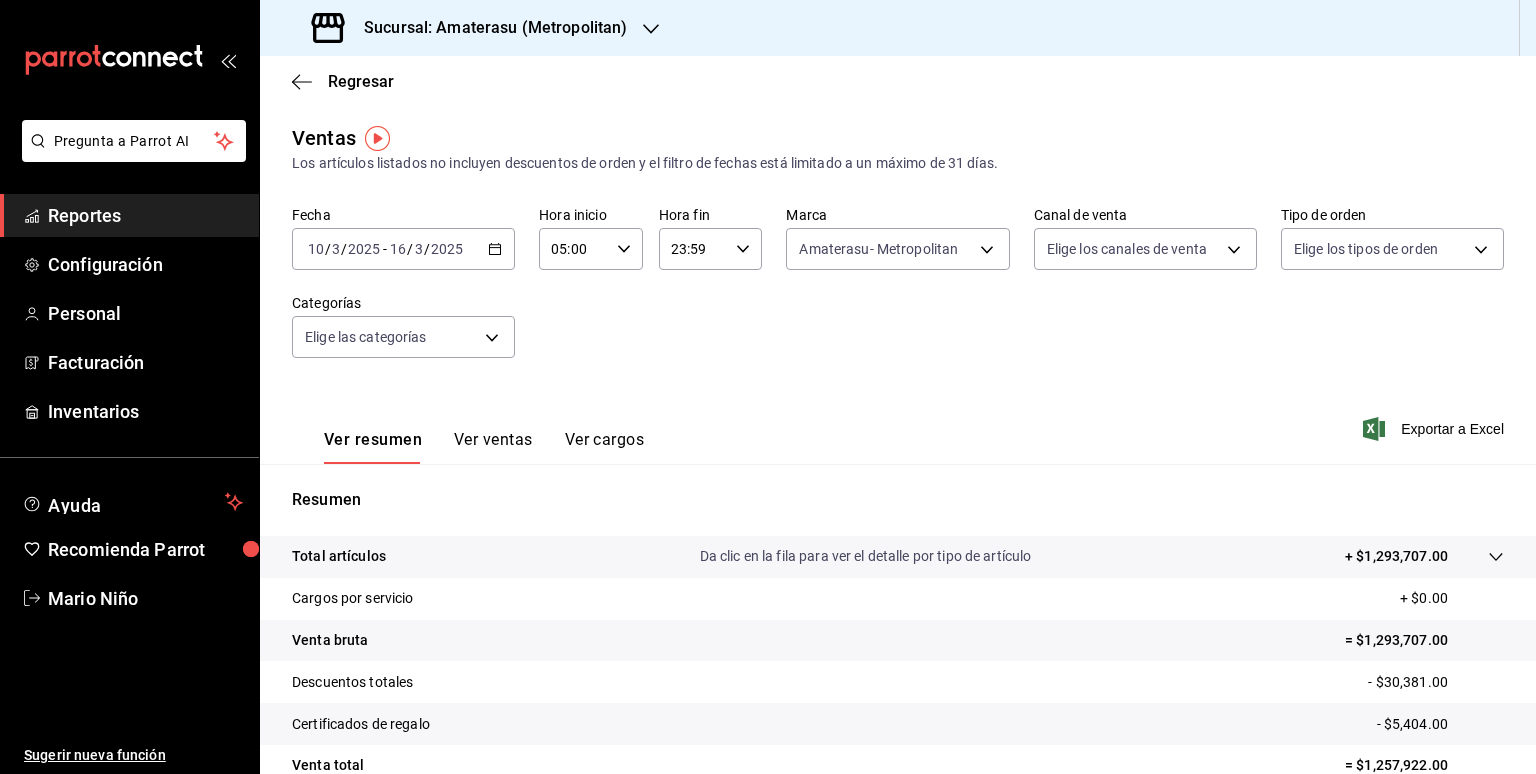 click 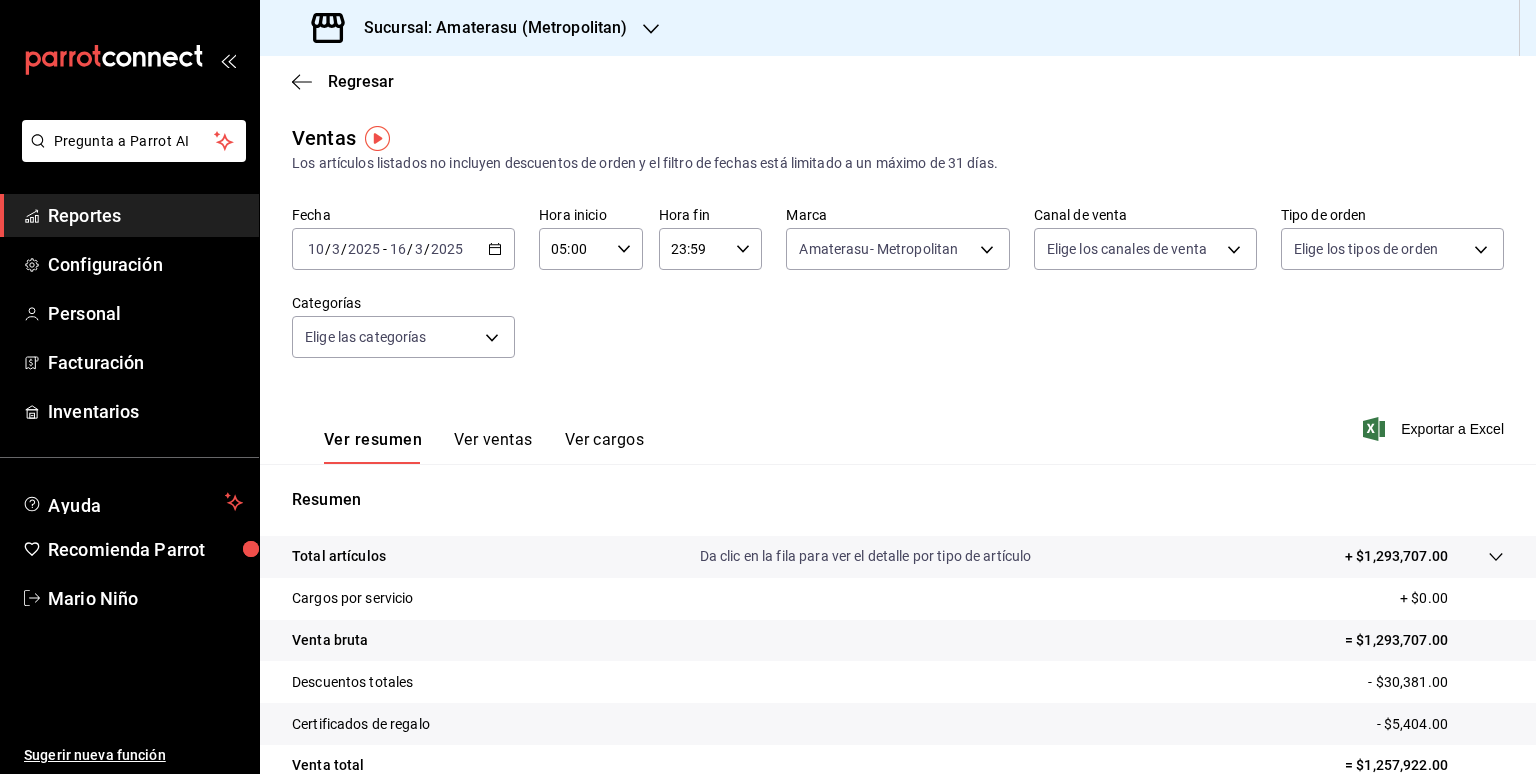 click on "[DATE] [DATE] - [DATE] [DATE]" at bounding box center (403, 249) 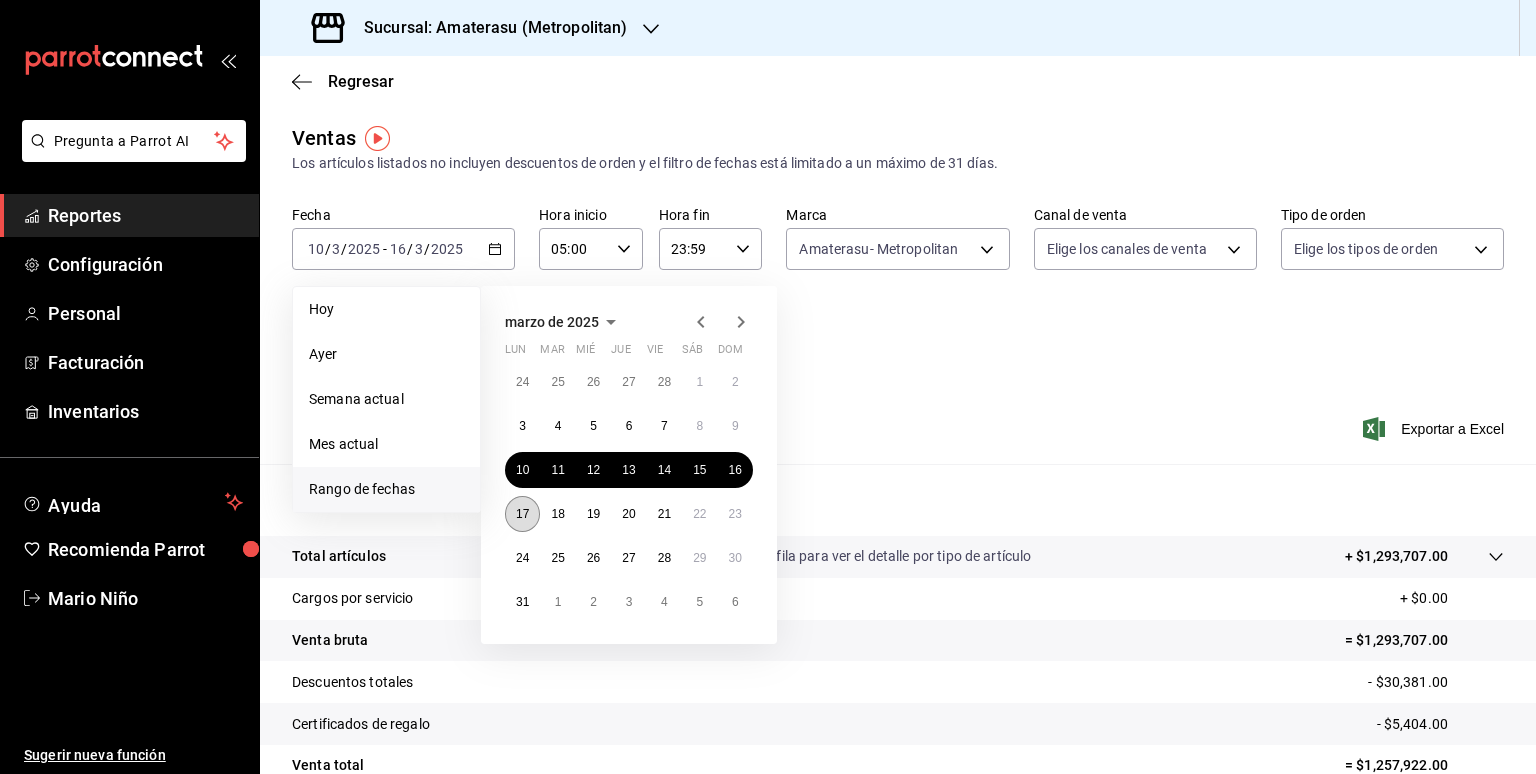 click on "17" at bounding box center (522, 514) 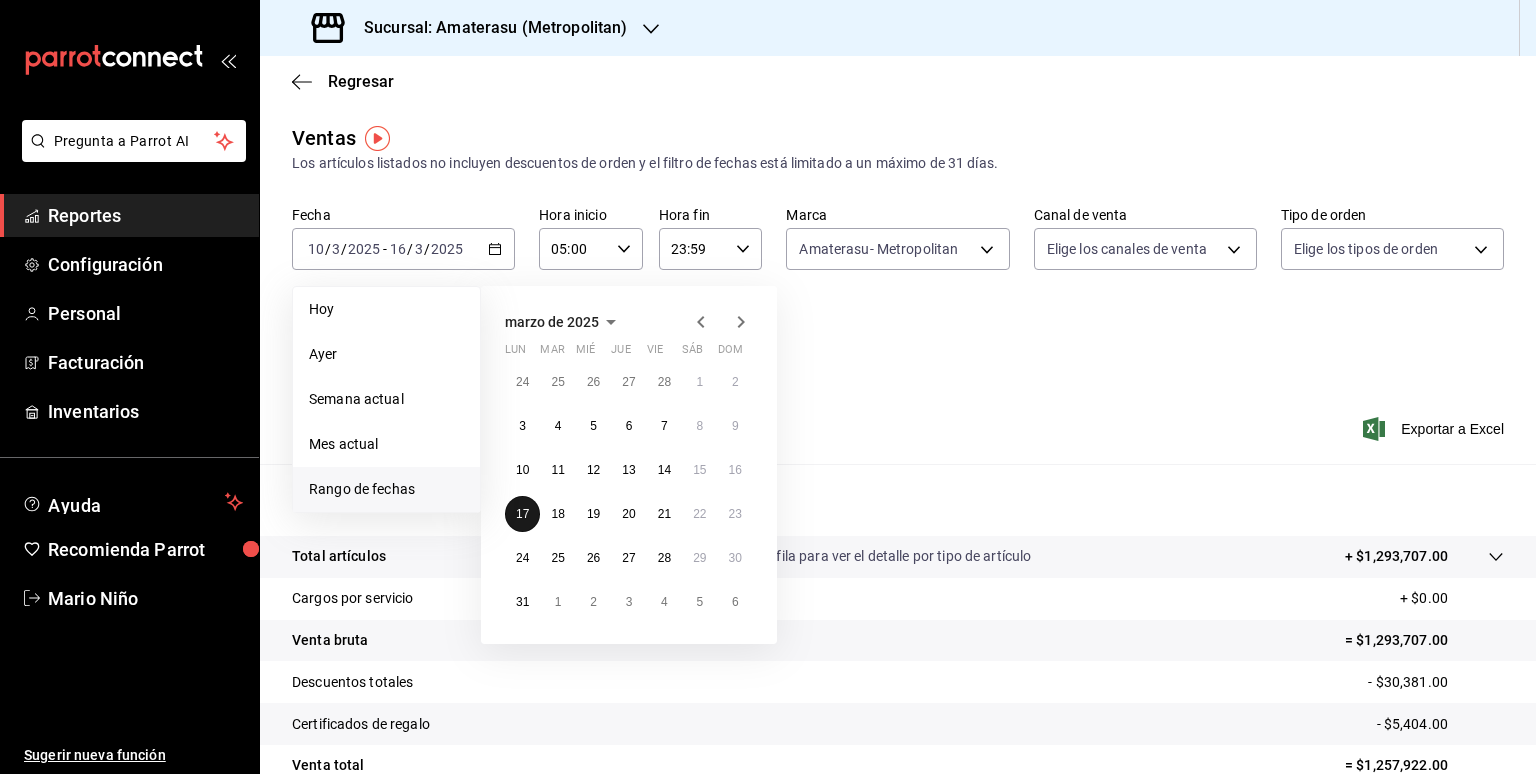 click on "17" at bounding box center [522, 514] 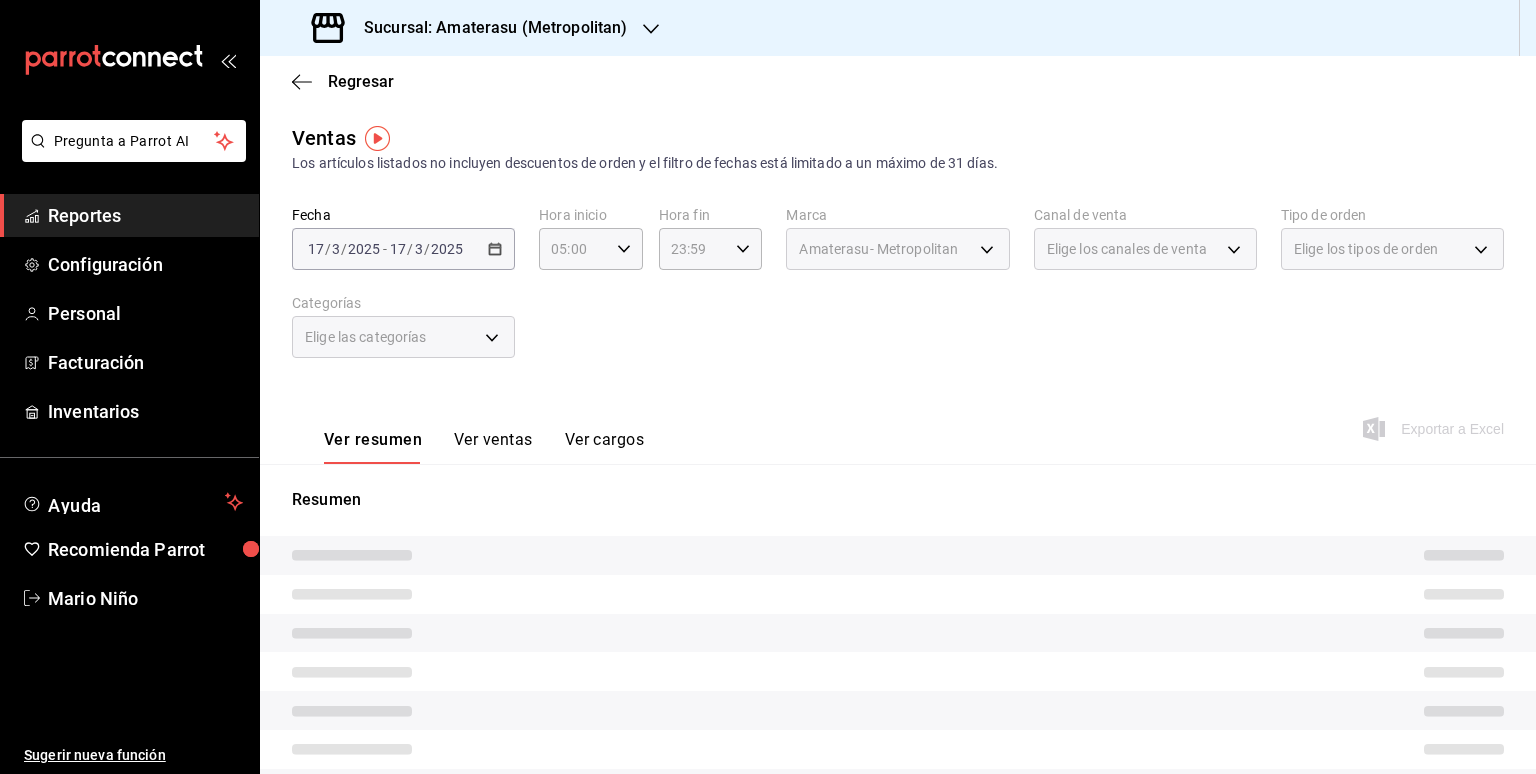 click on "[DATE] [DATE] - [DATE] [DATE]" at bounding box center [403, 249] 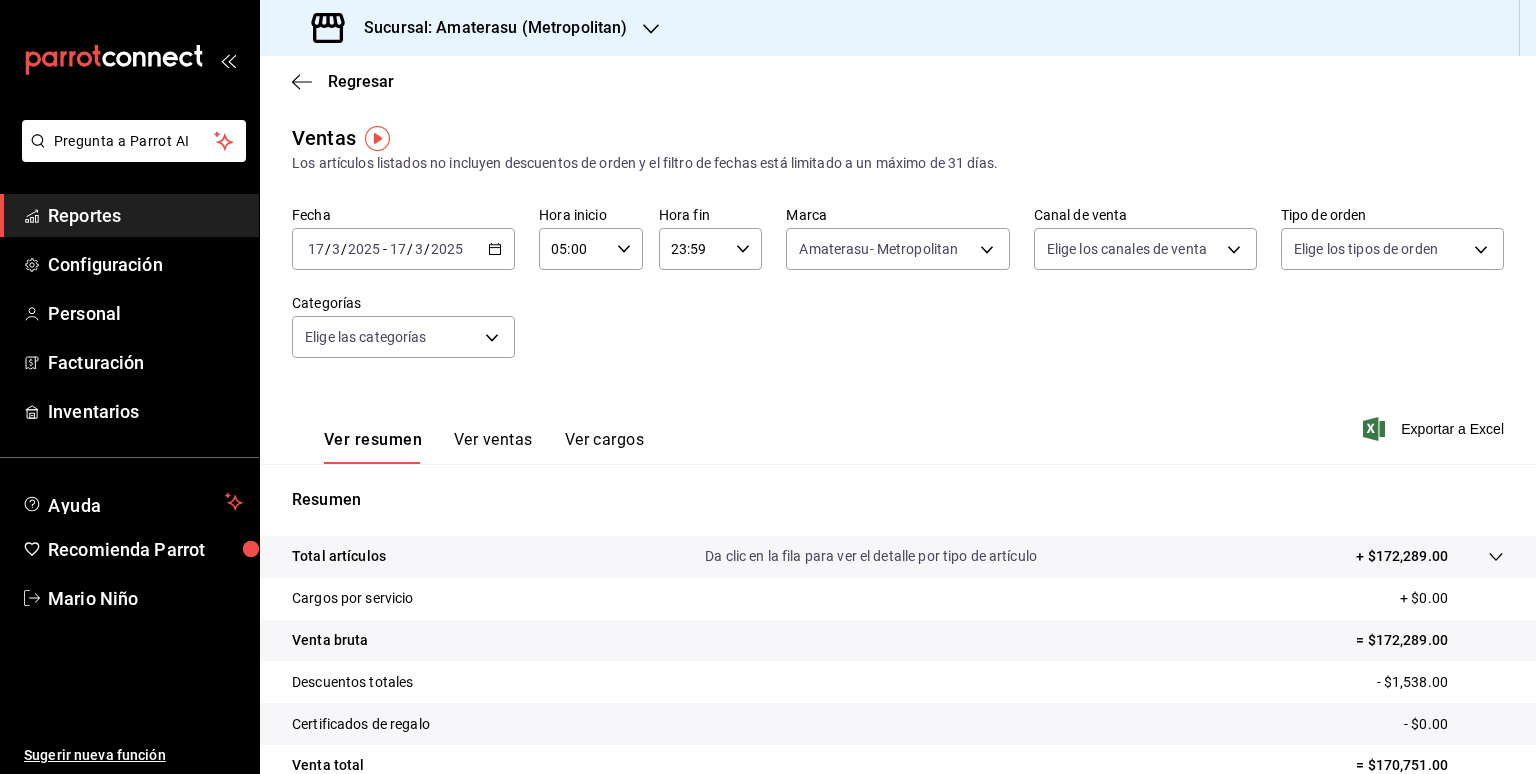 click 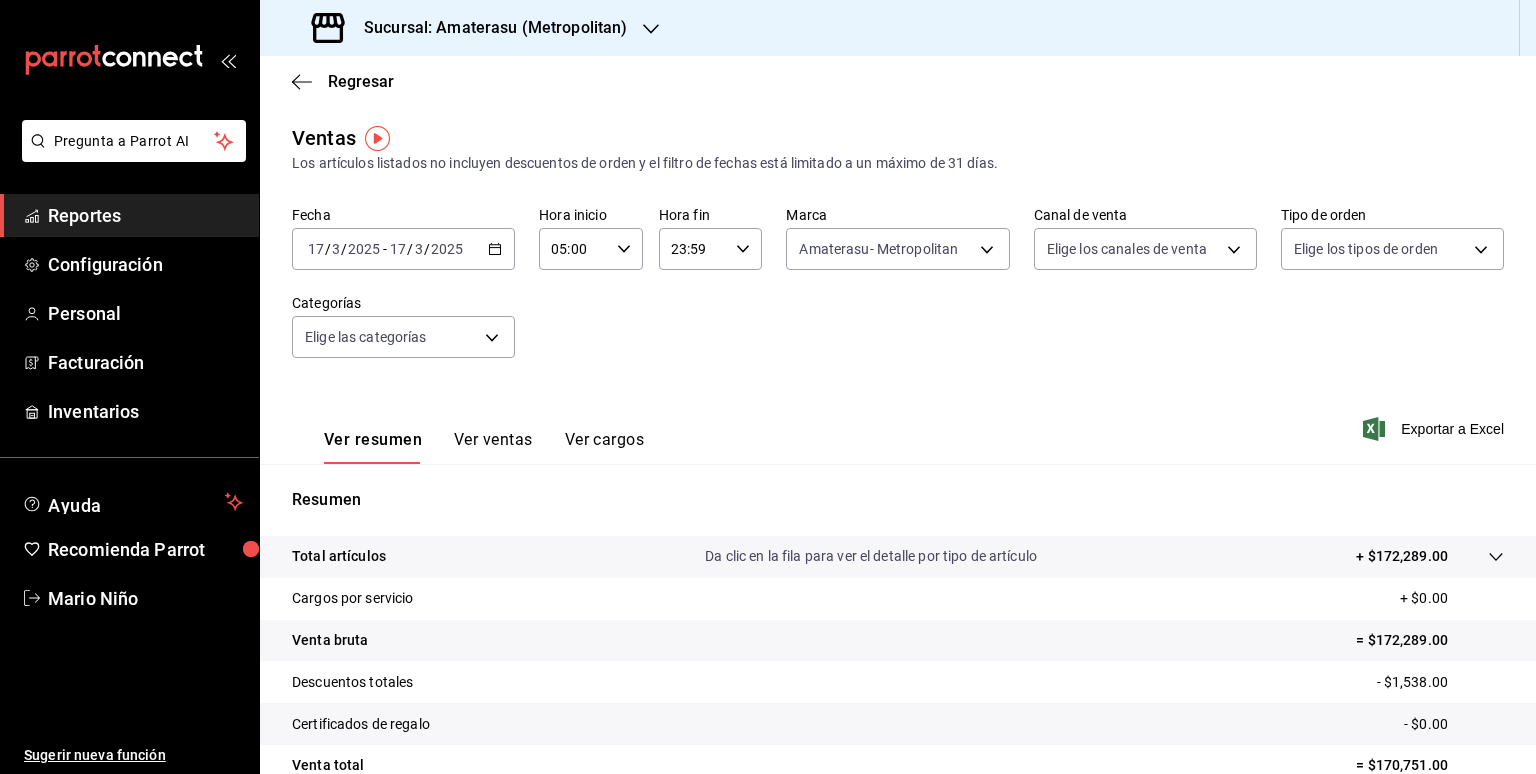 click 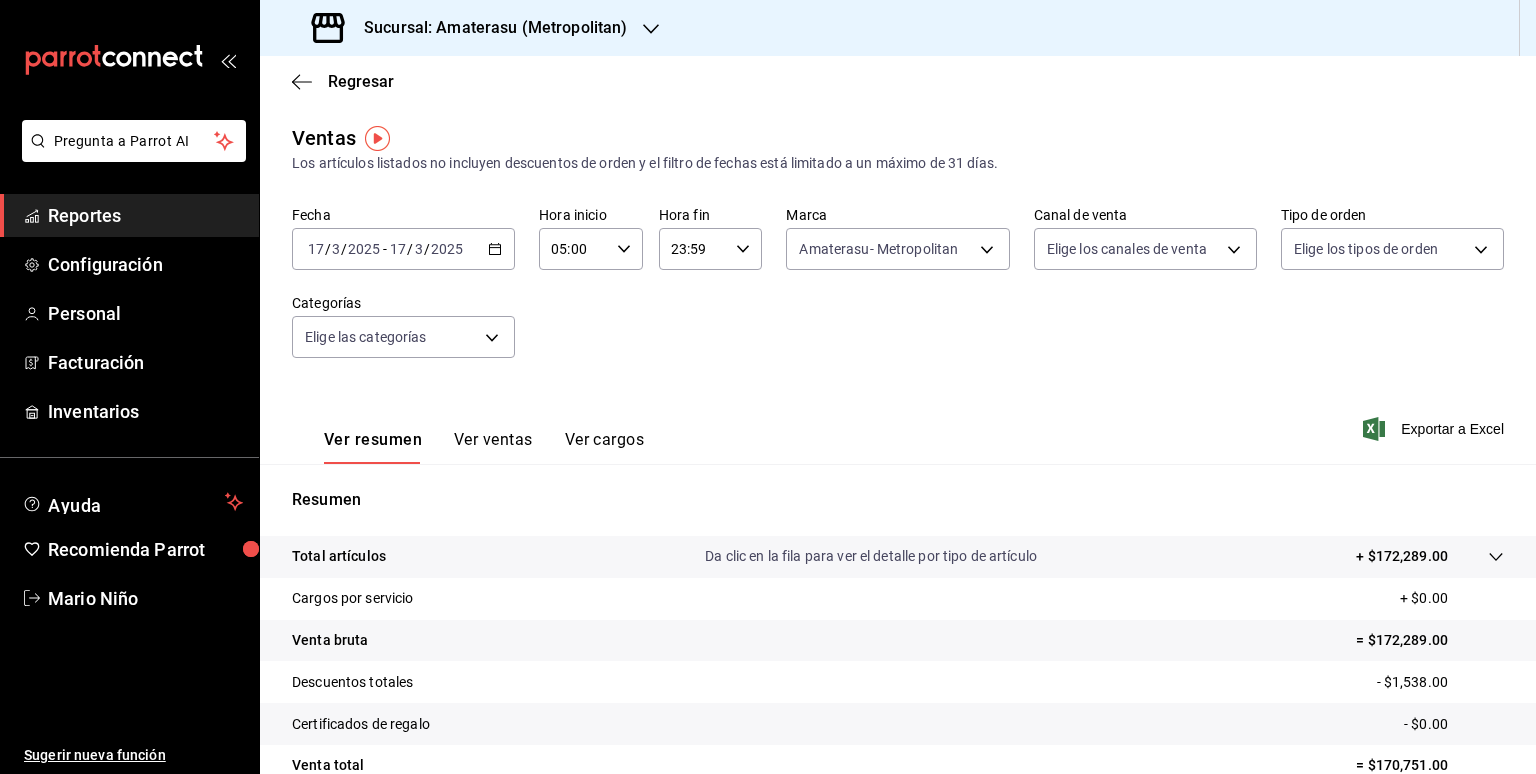 click 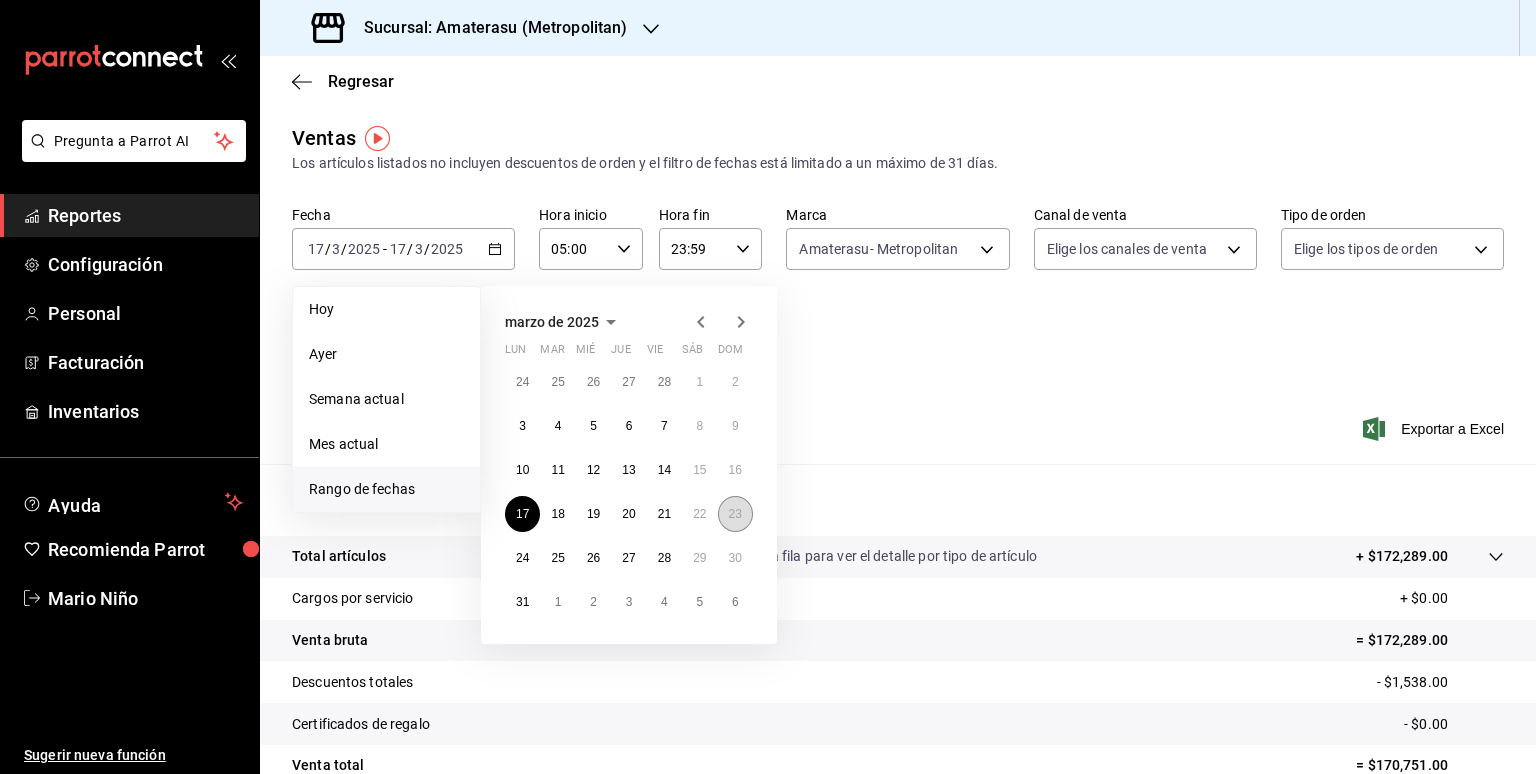 click on "23" at bounding box center (735, 514) 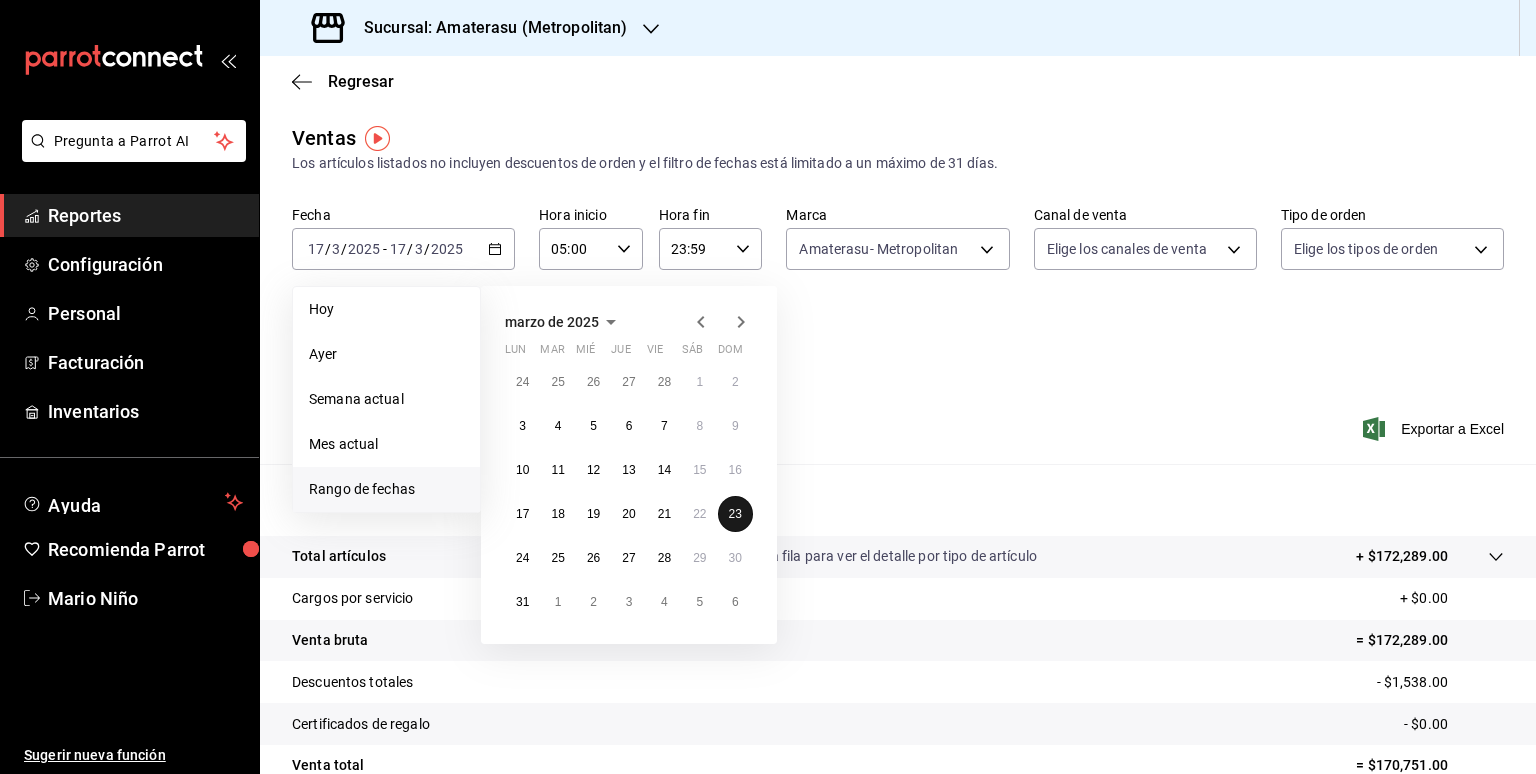 click on "23" at bounding box center (735, 514) 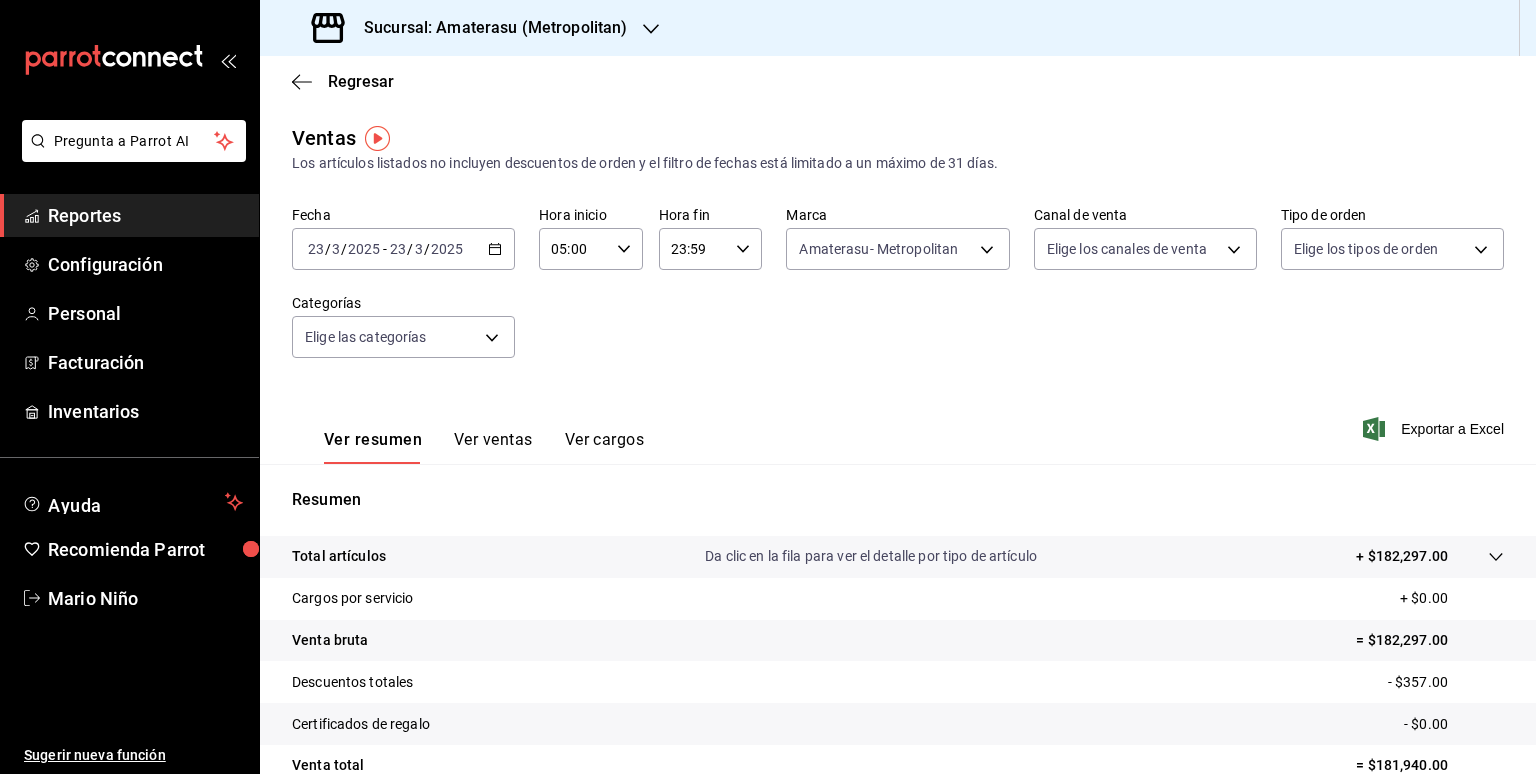 click 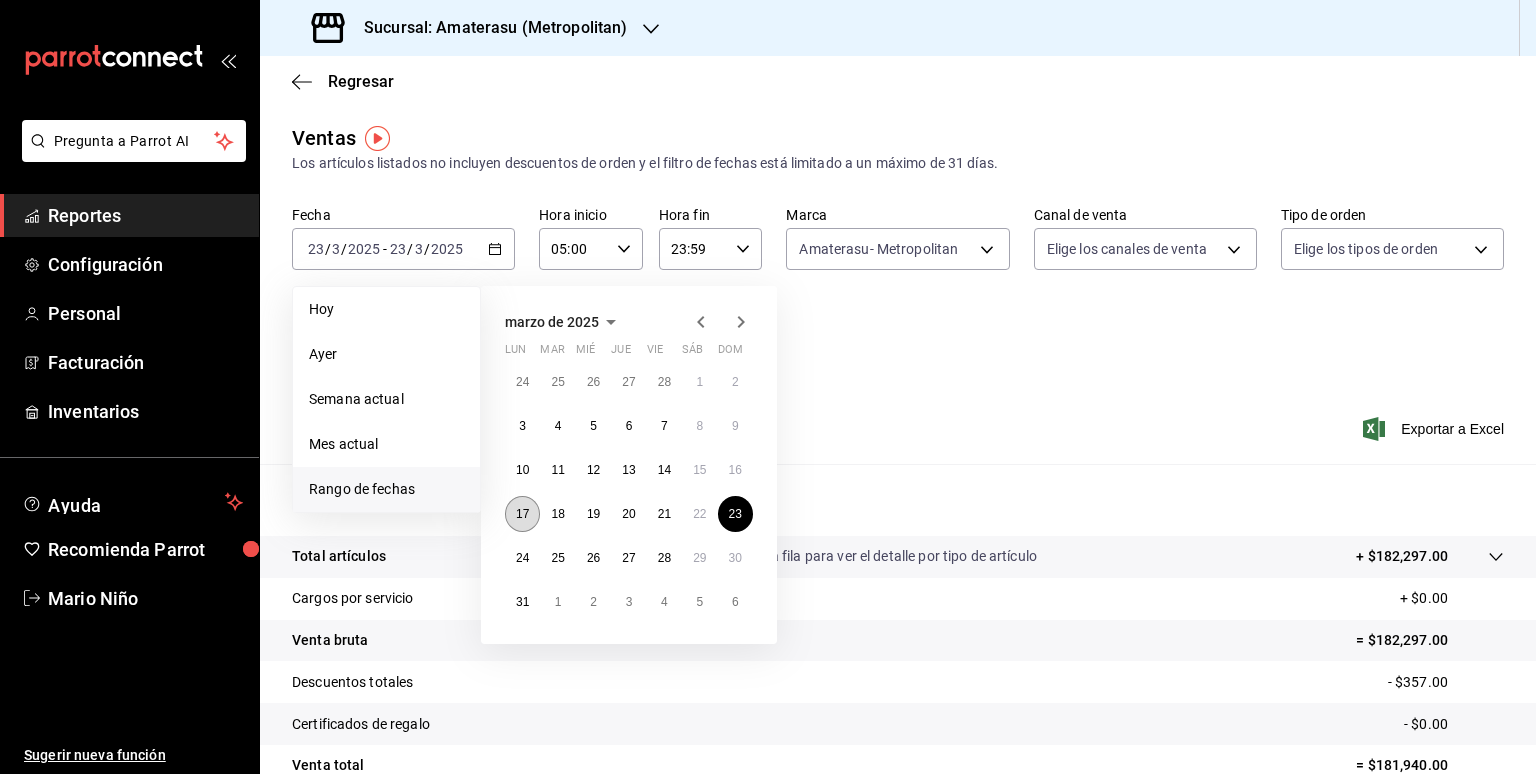 click on "17" at bounding box center (522, 514) 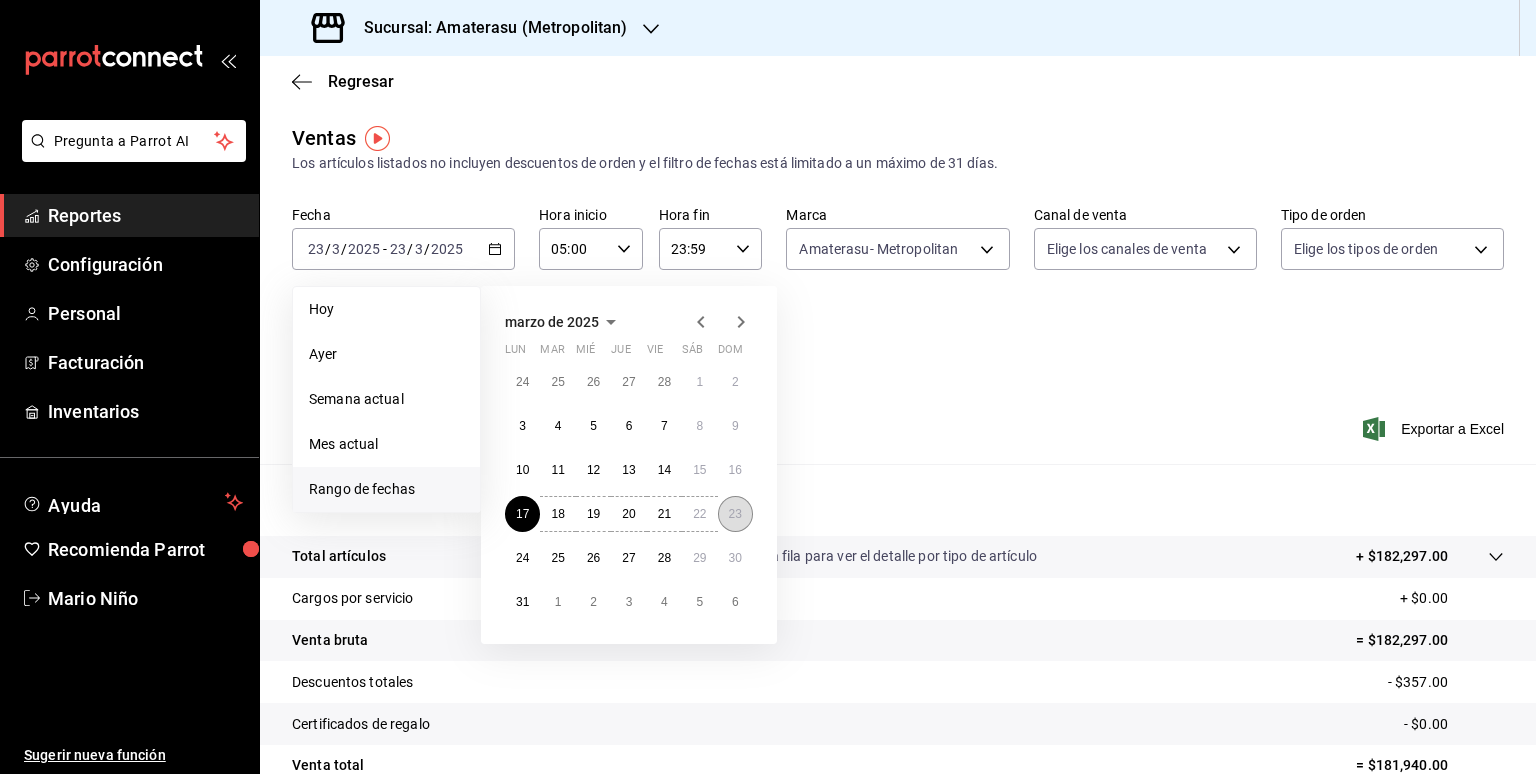 click on "23" at bounding box center (735, 514) 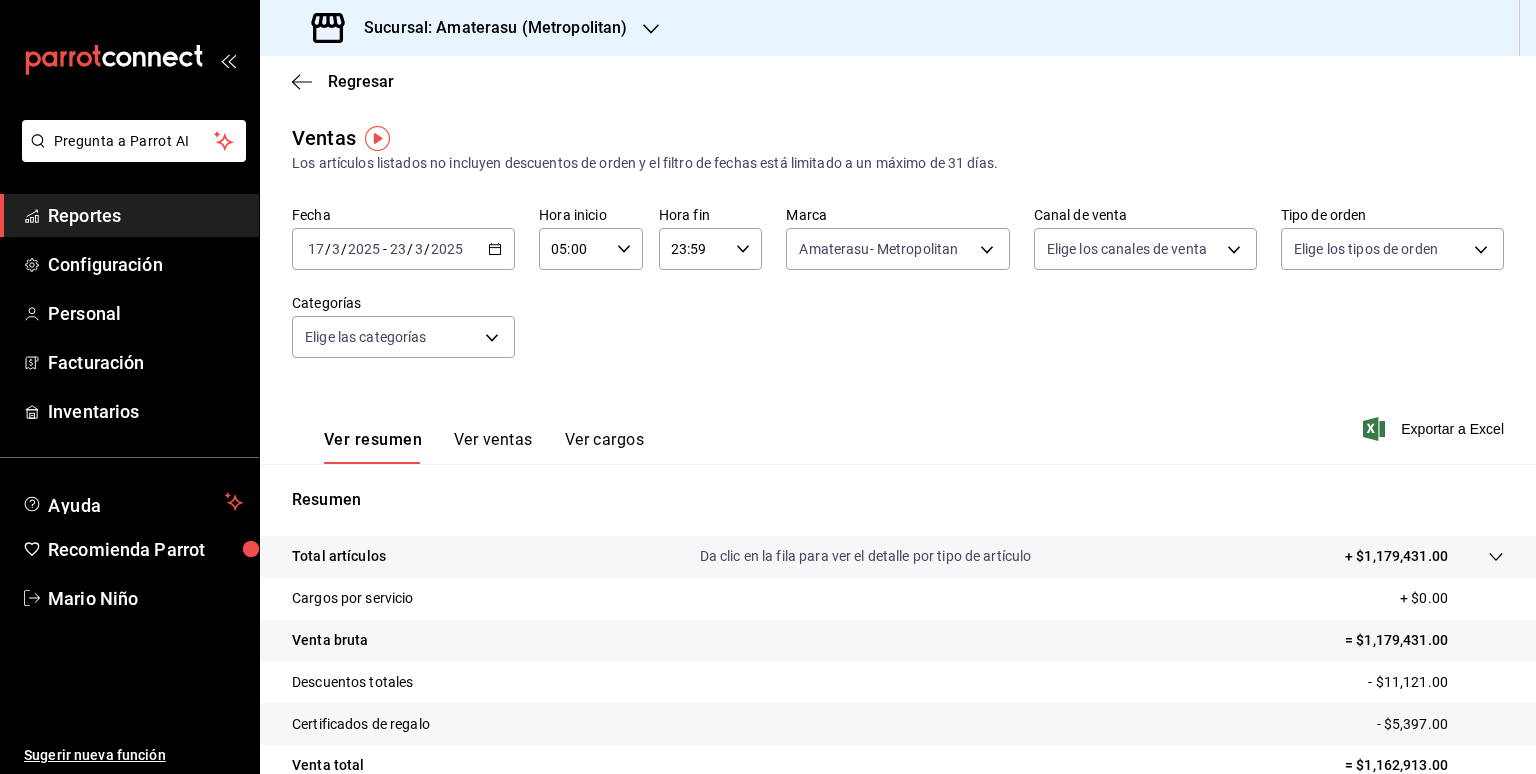 click on "[DATE] [DATE] - [DATE] [DATE]" at bounding box center [403, 249] 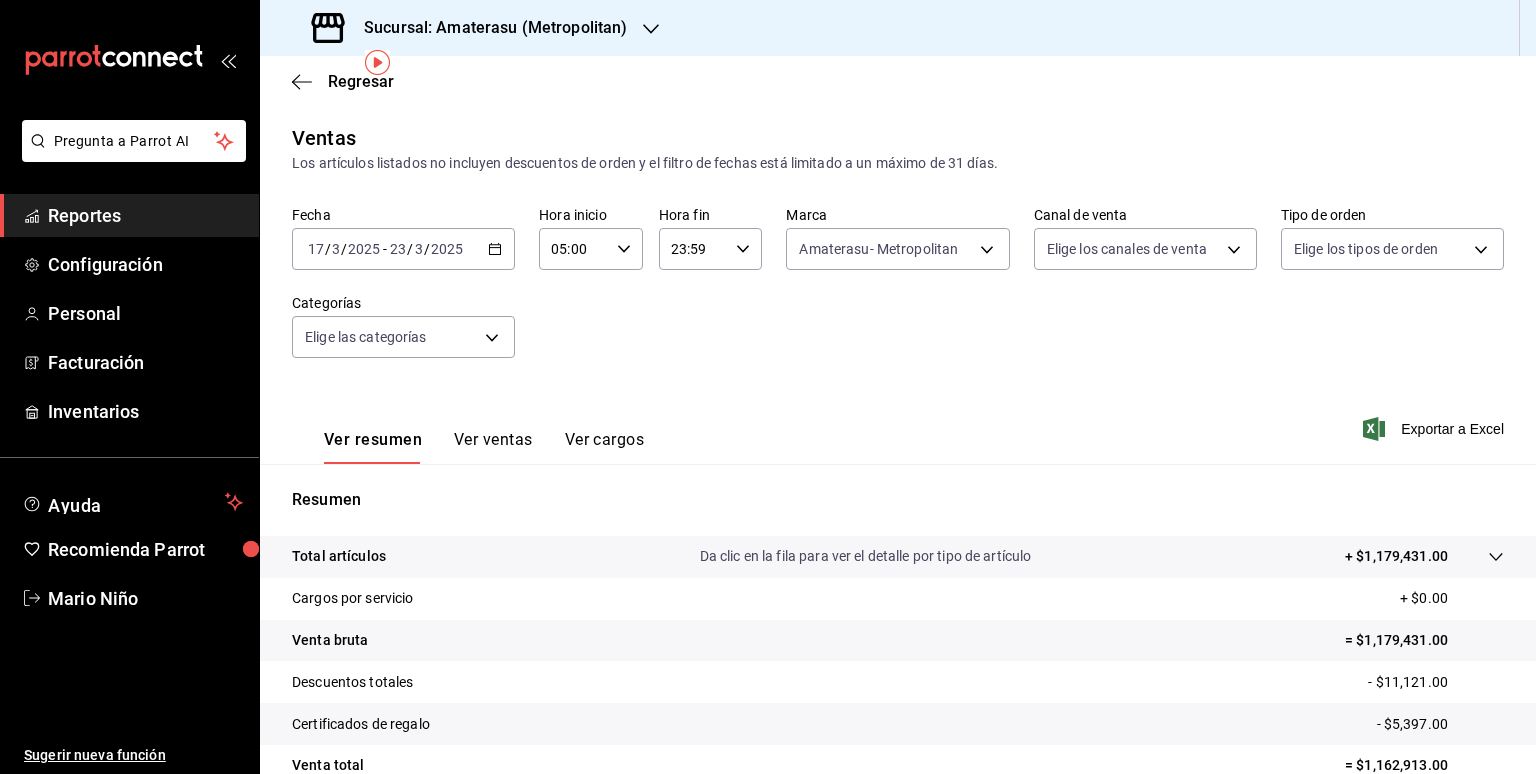 scroll, scrollTop: 184, scrollLeft: 0, axis: vertical 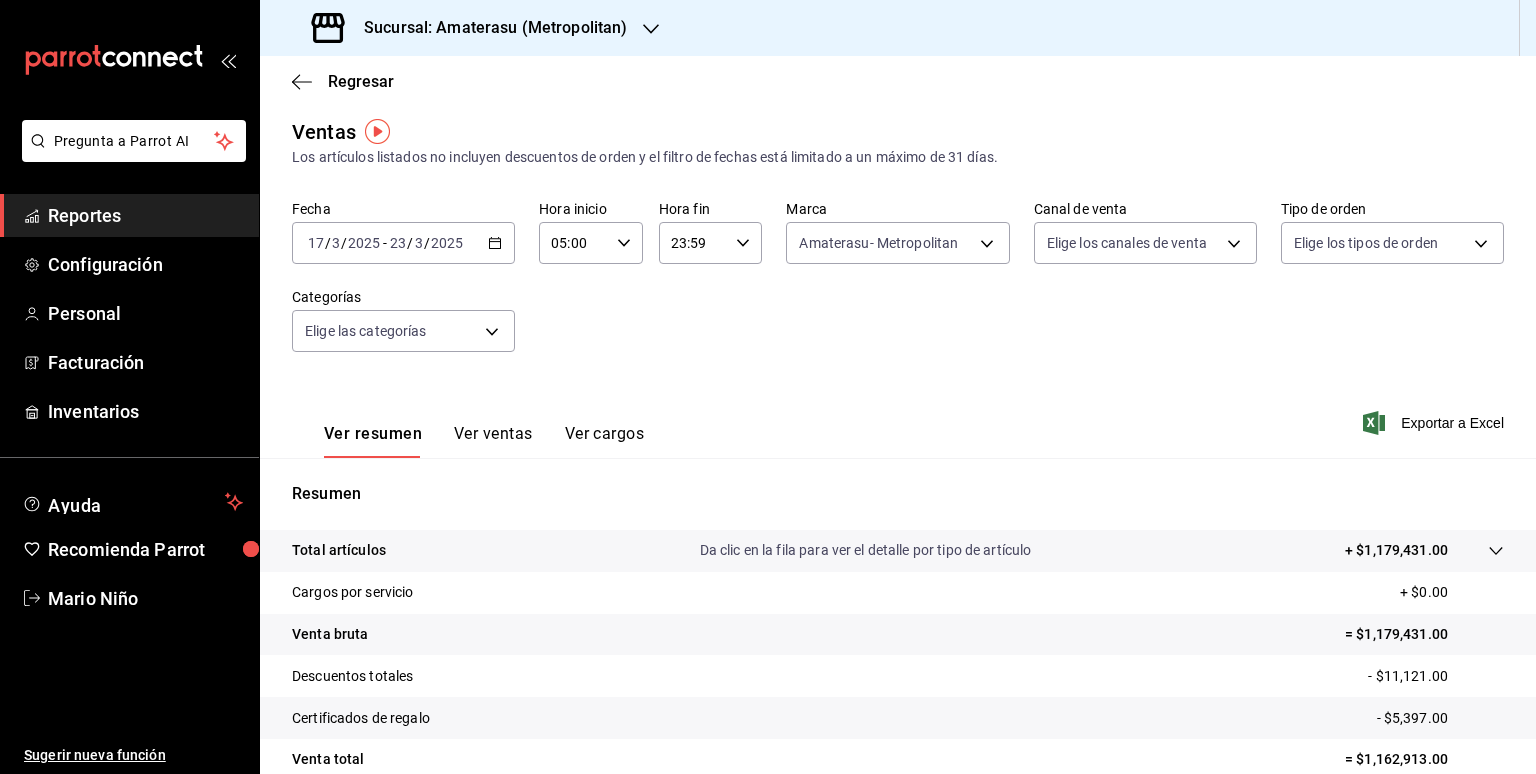 click 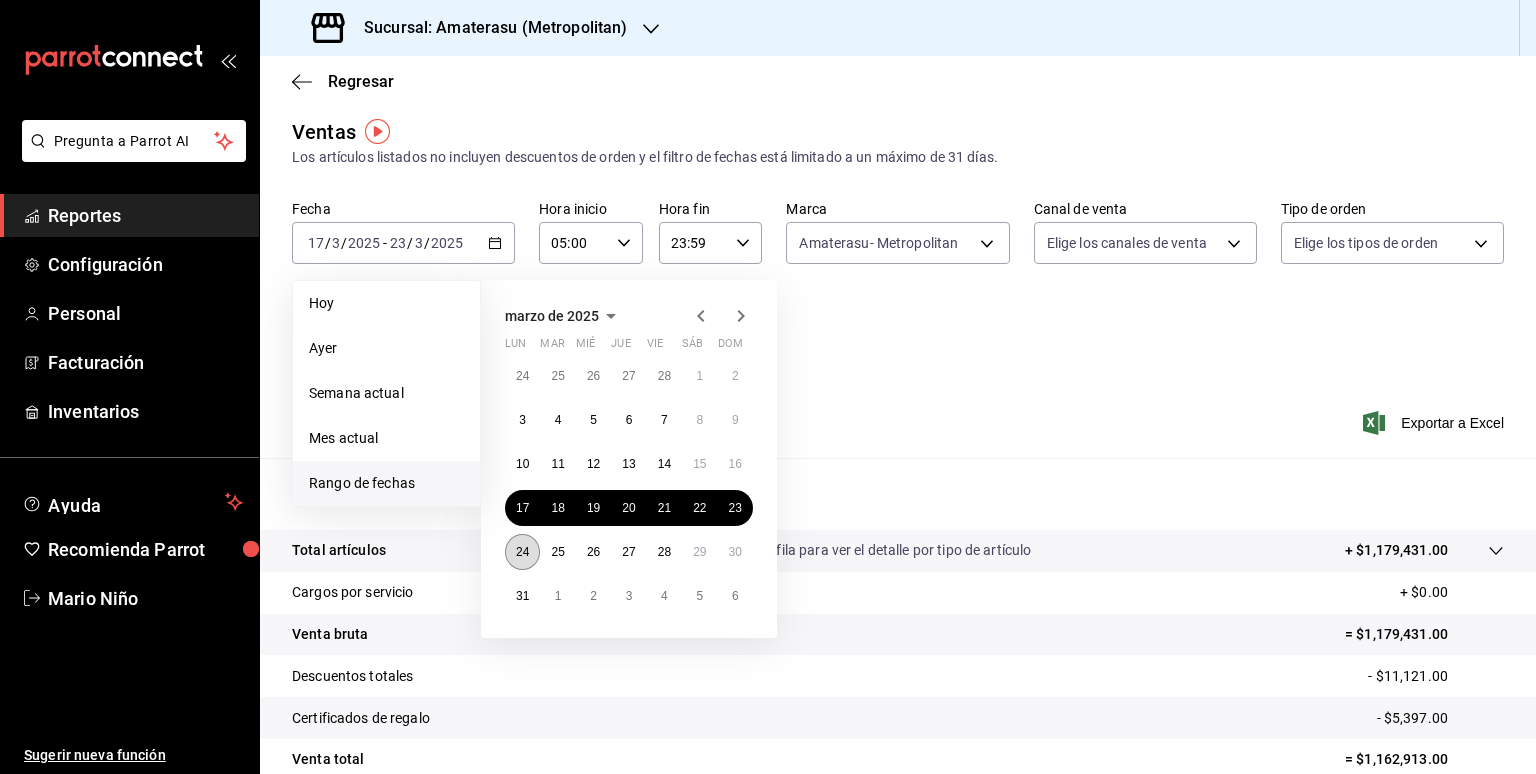 click on "24" at bounding box center (522, 552) 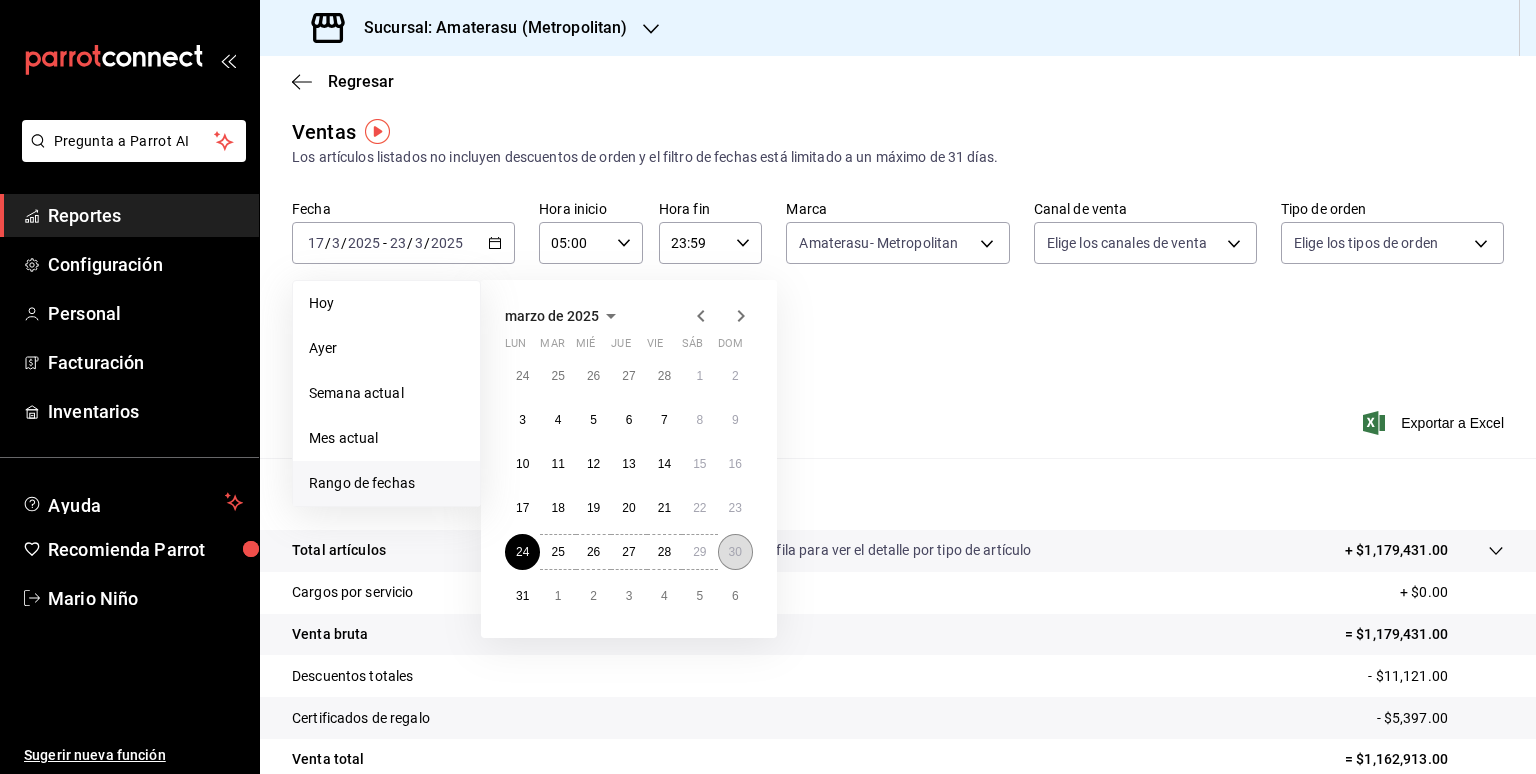 click on "30" at bounding box center (735, 552) 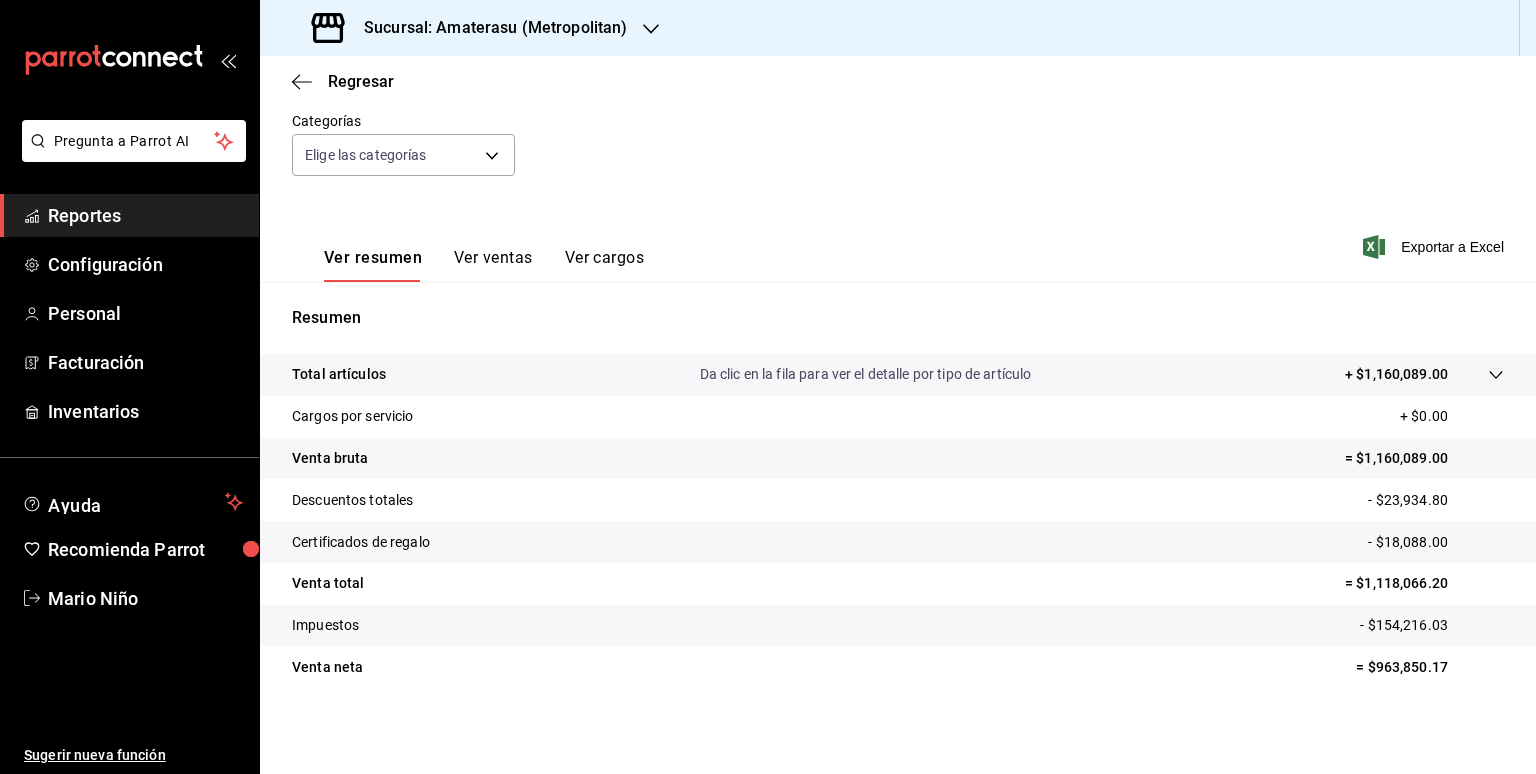 scroll, scrollTop: 184, scrollLeft: 0, axis: vertical 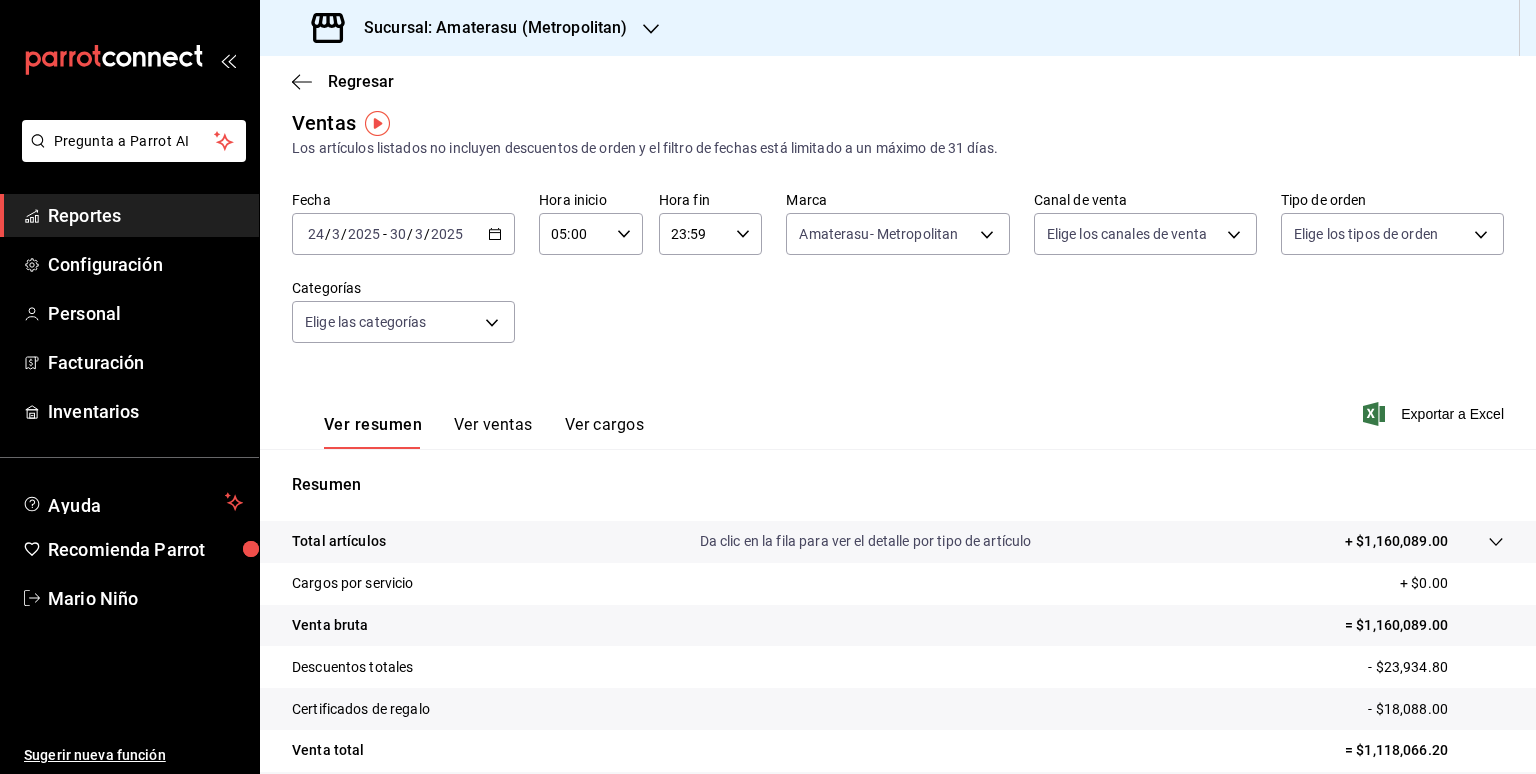 click 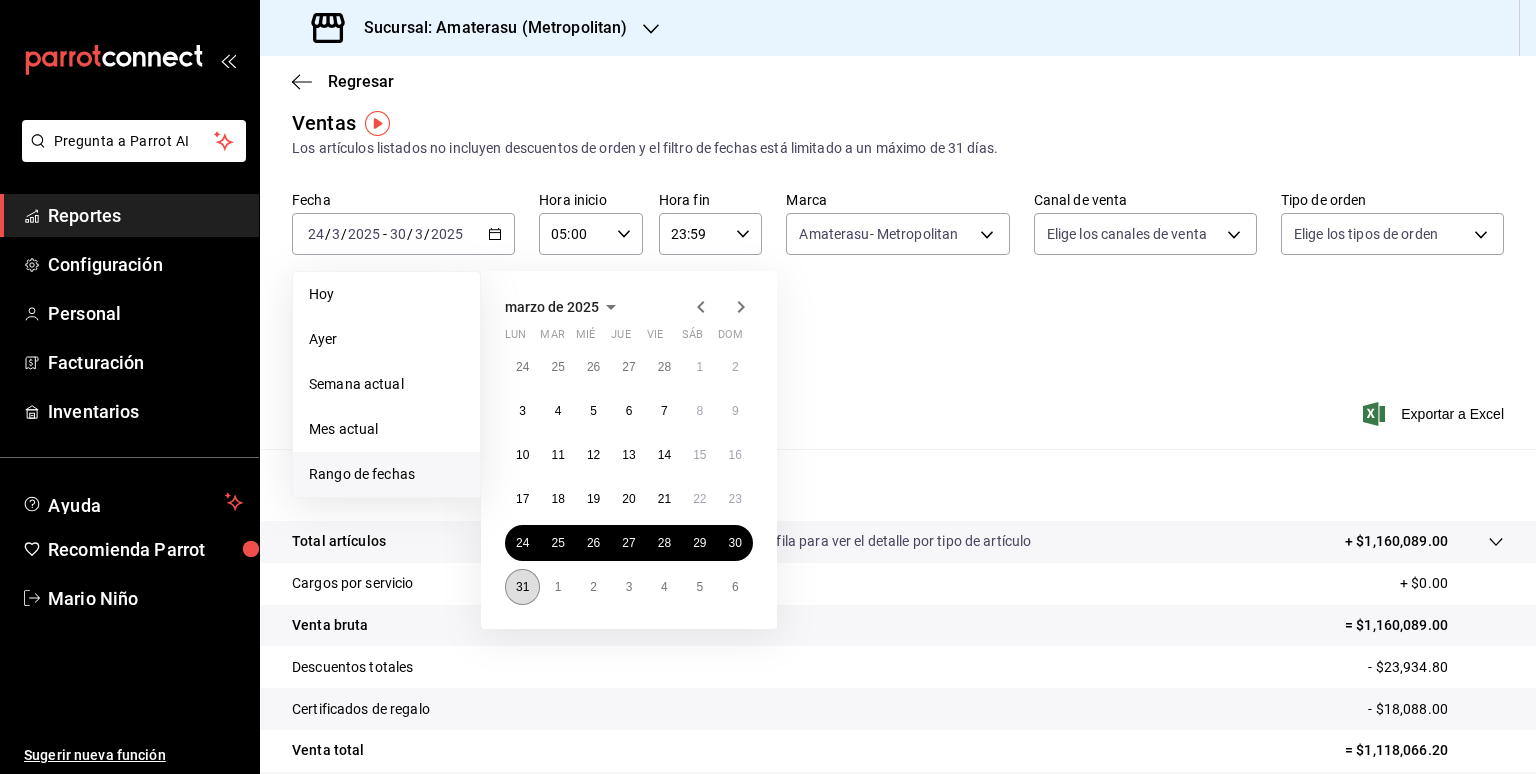 click on "31" at bounding box center (522, 587) 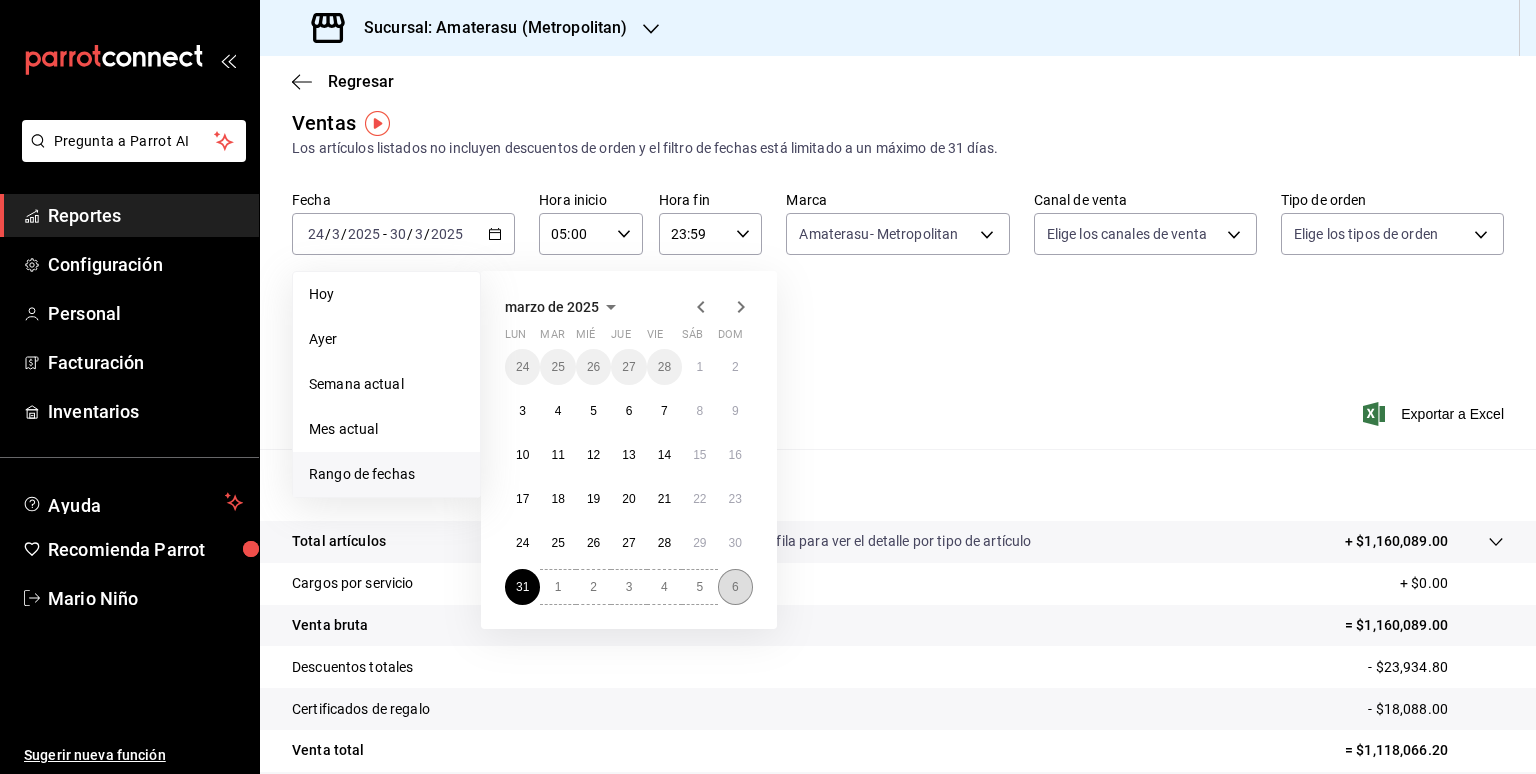 click on "6" at bounding box center [735, 587] 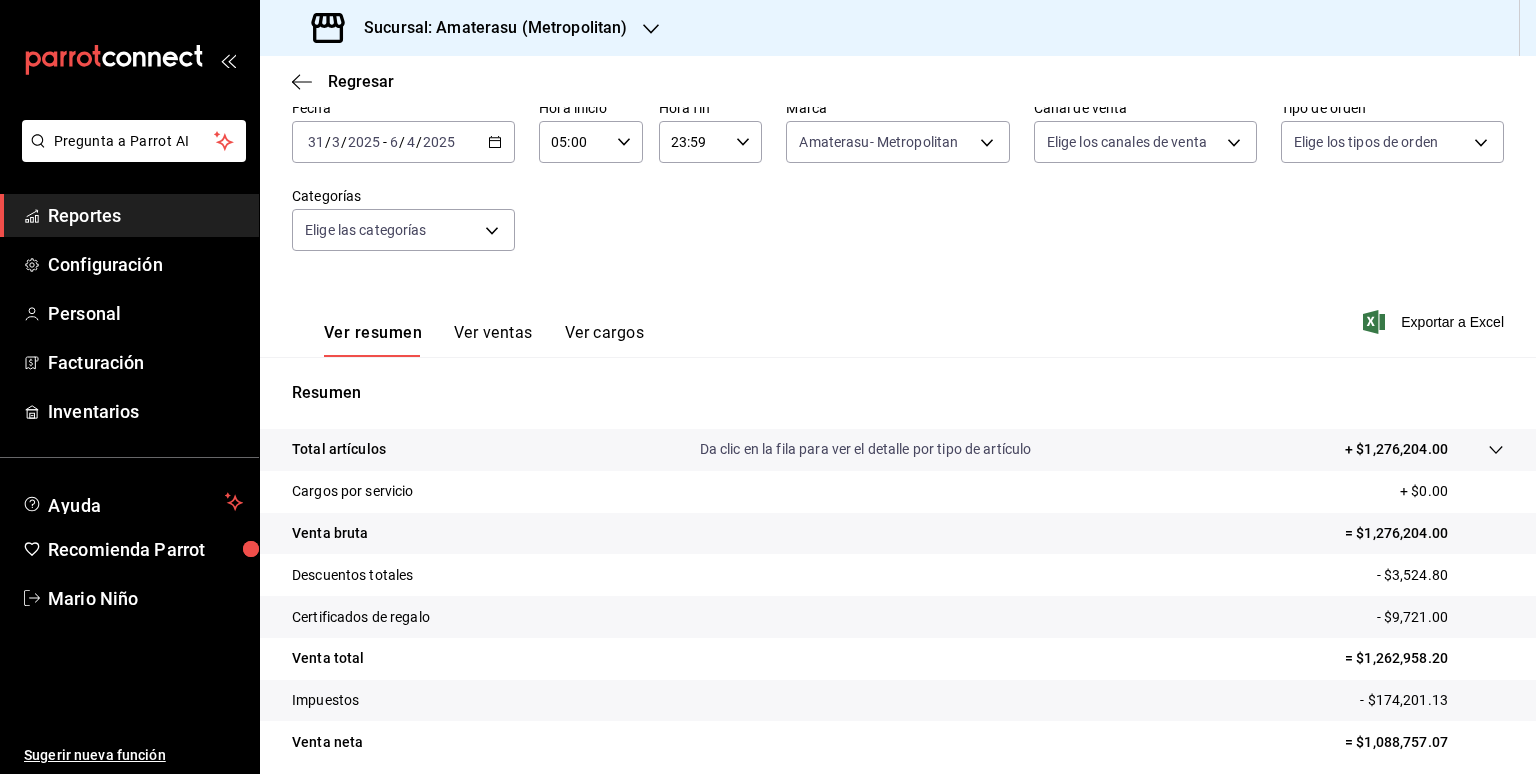 scroll, scrollTop: 184, scrollLeft: 0, axis: vertical 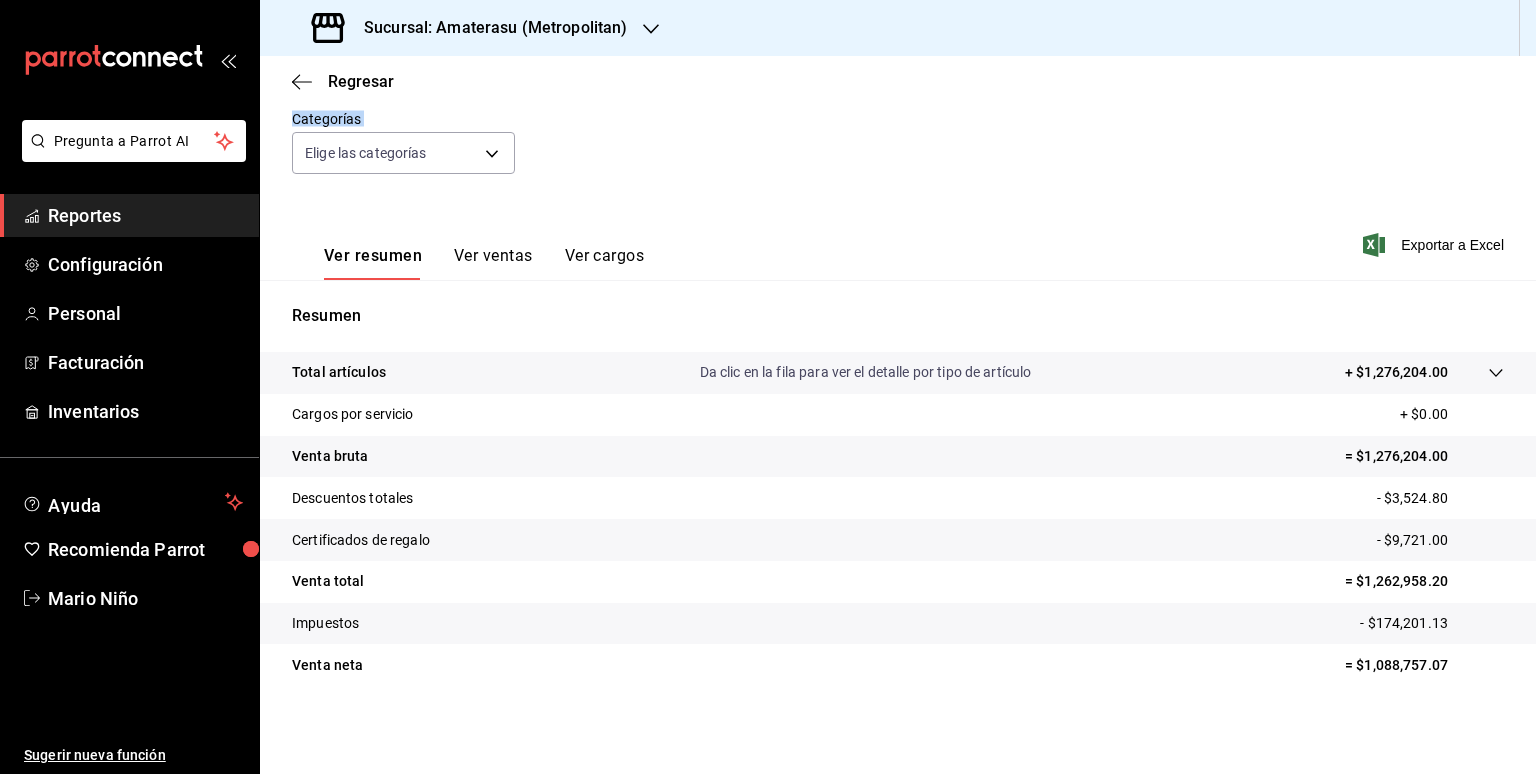 drag, startPoint x: 638, startPoint y: 197, endPoint x: 644, endPoint y: 209, distance: 13.416408 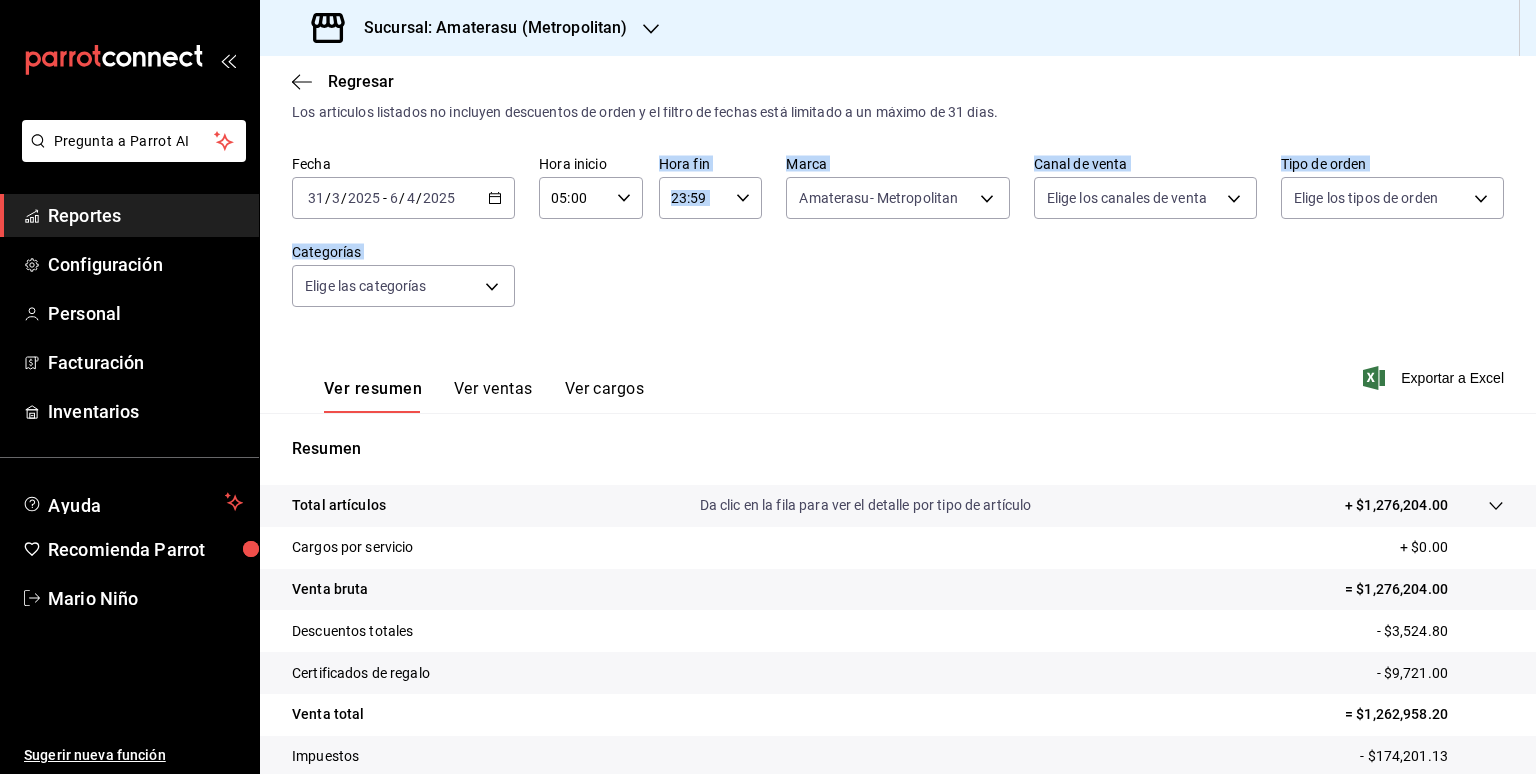 scroll, scrollTop: 50, scrollLeft: 0, axis: vertical 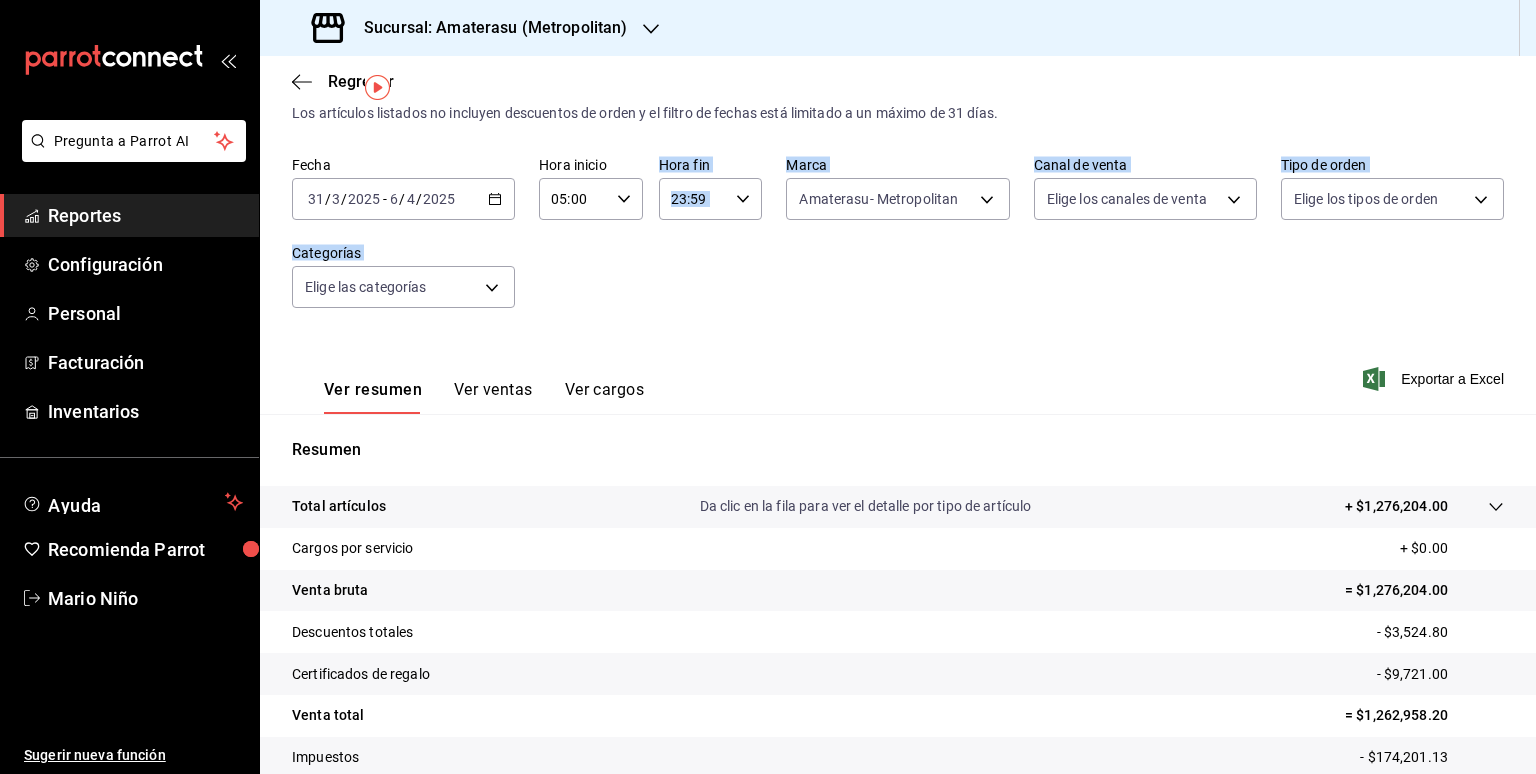 click on "Ver resumen Ver ventas Ver cargos Exportar a Excel" at bounding box center [898, 373] 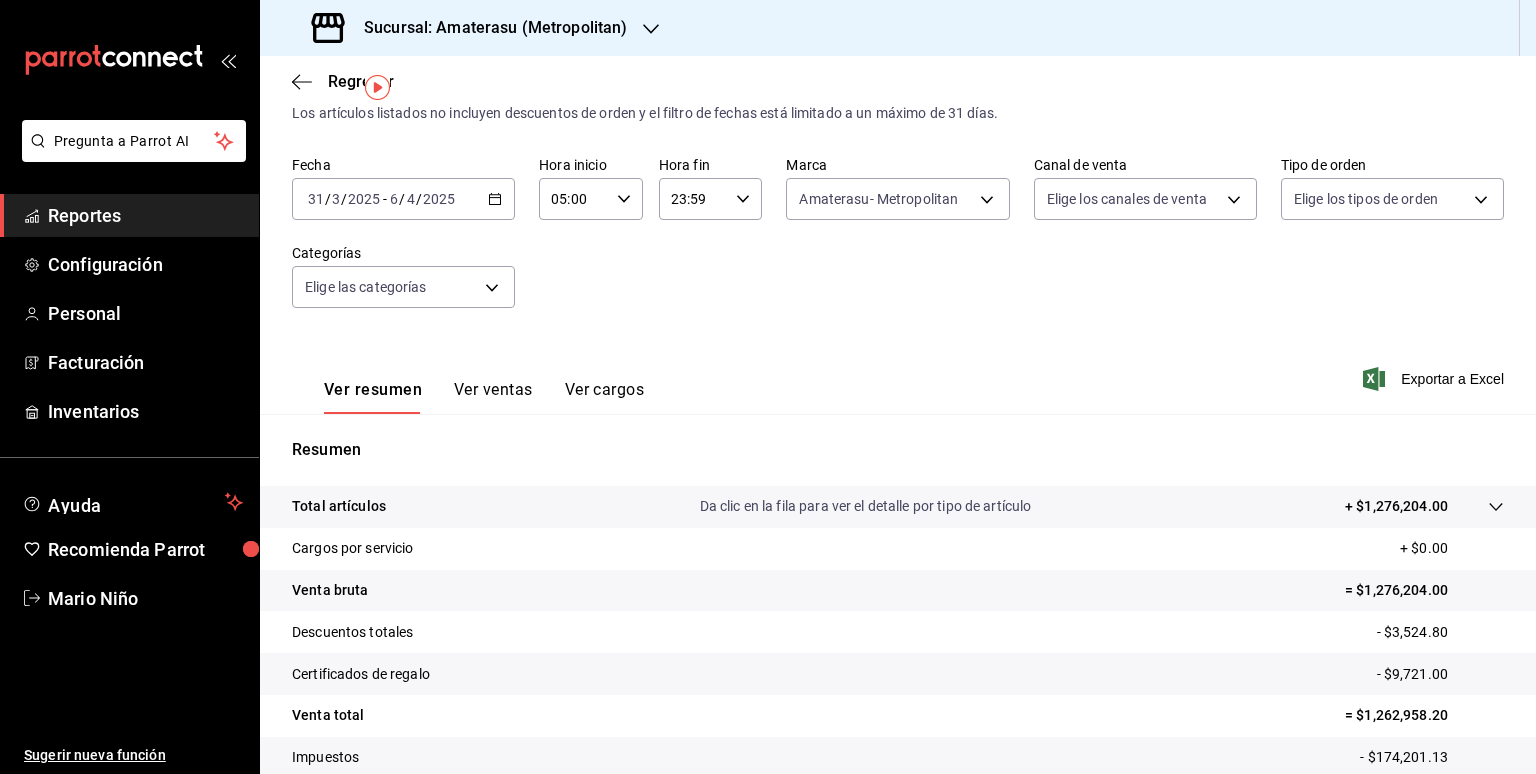 click on "[DATE] [DATE] - [DATE] [DATE]" at bounding box center (403, 199) 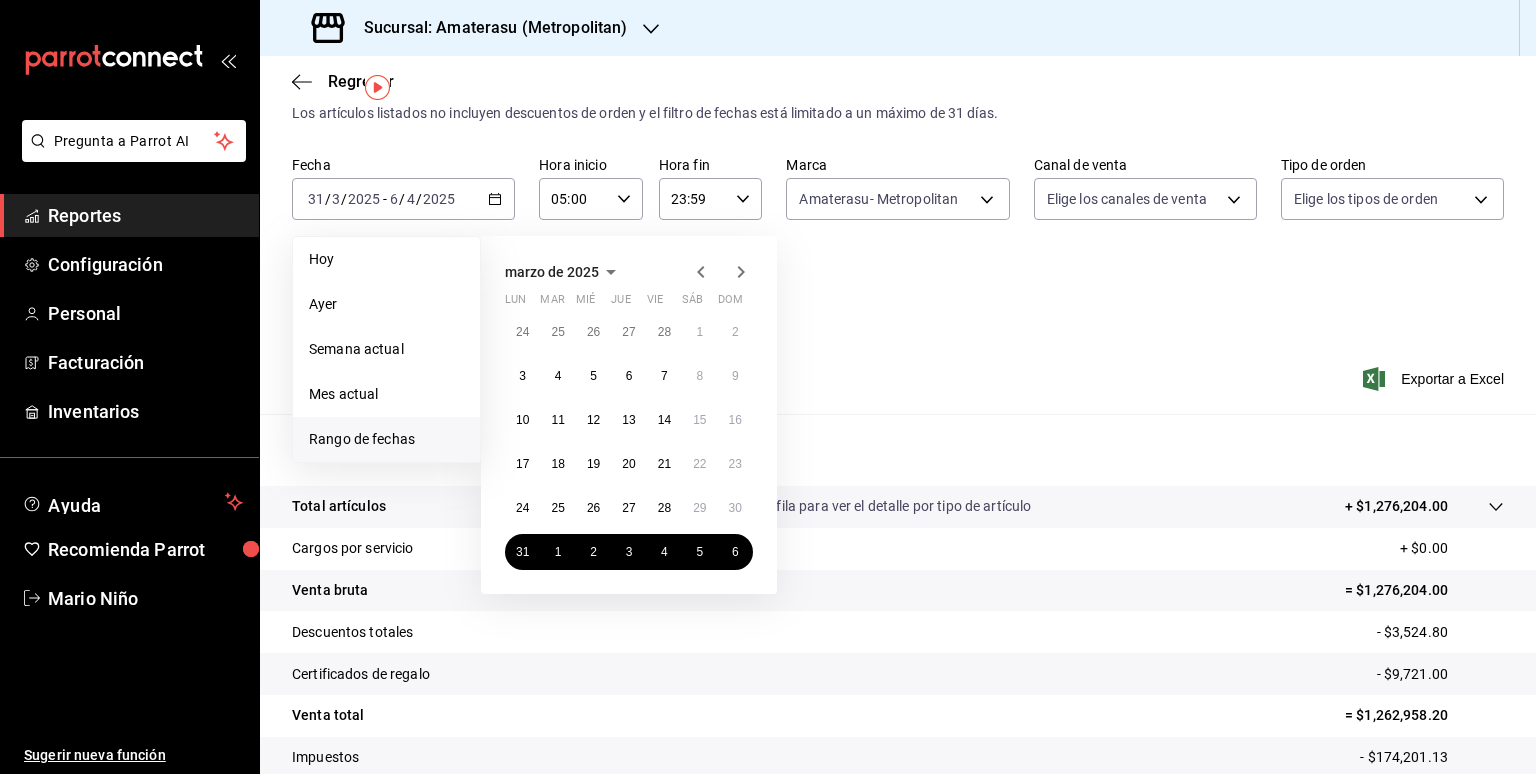 click 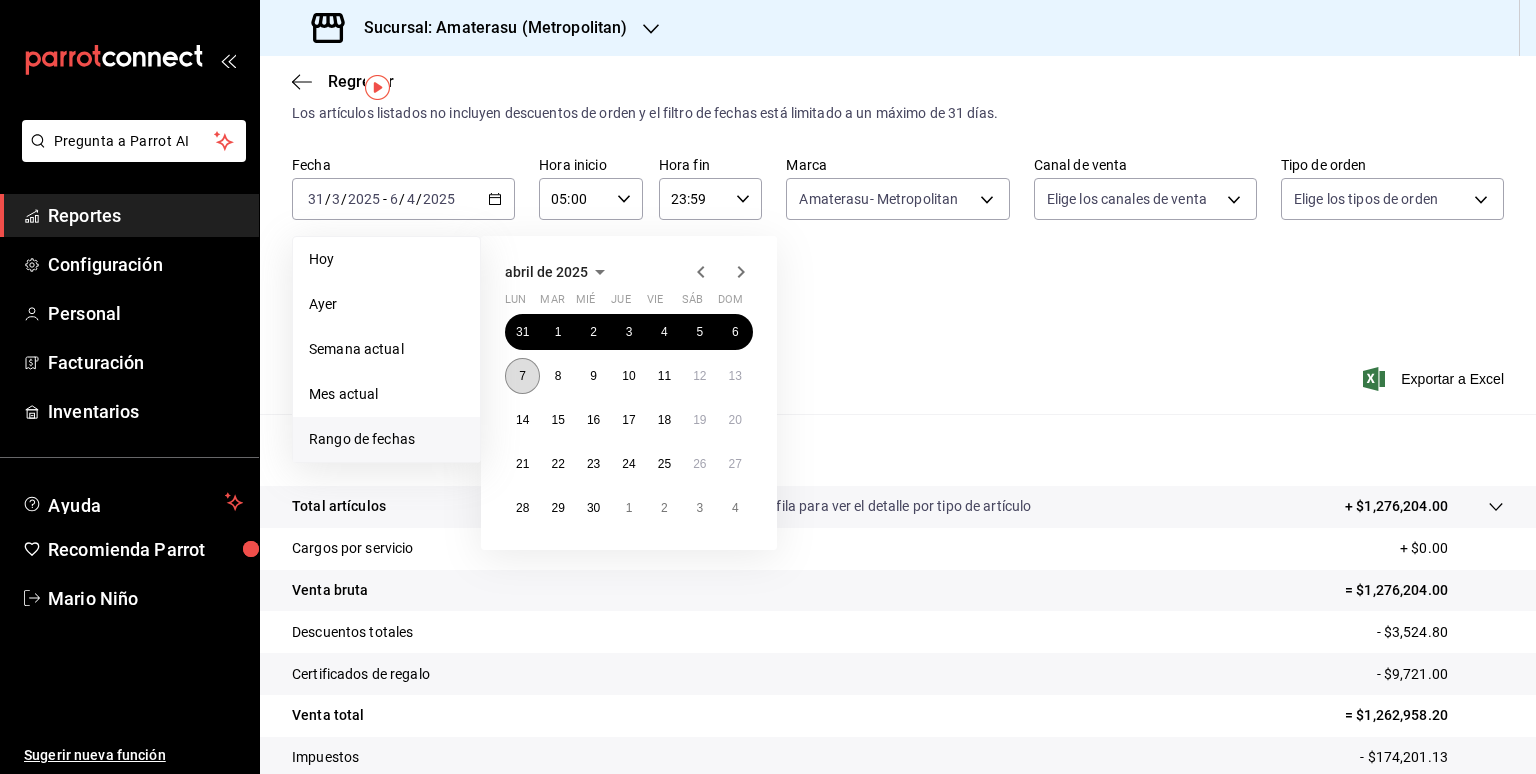 click on "7" at bounding box center (522, 376) 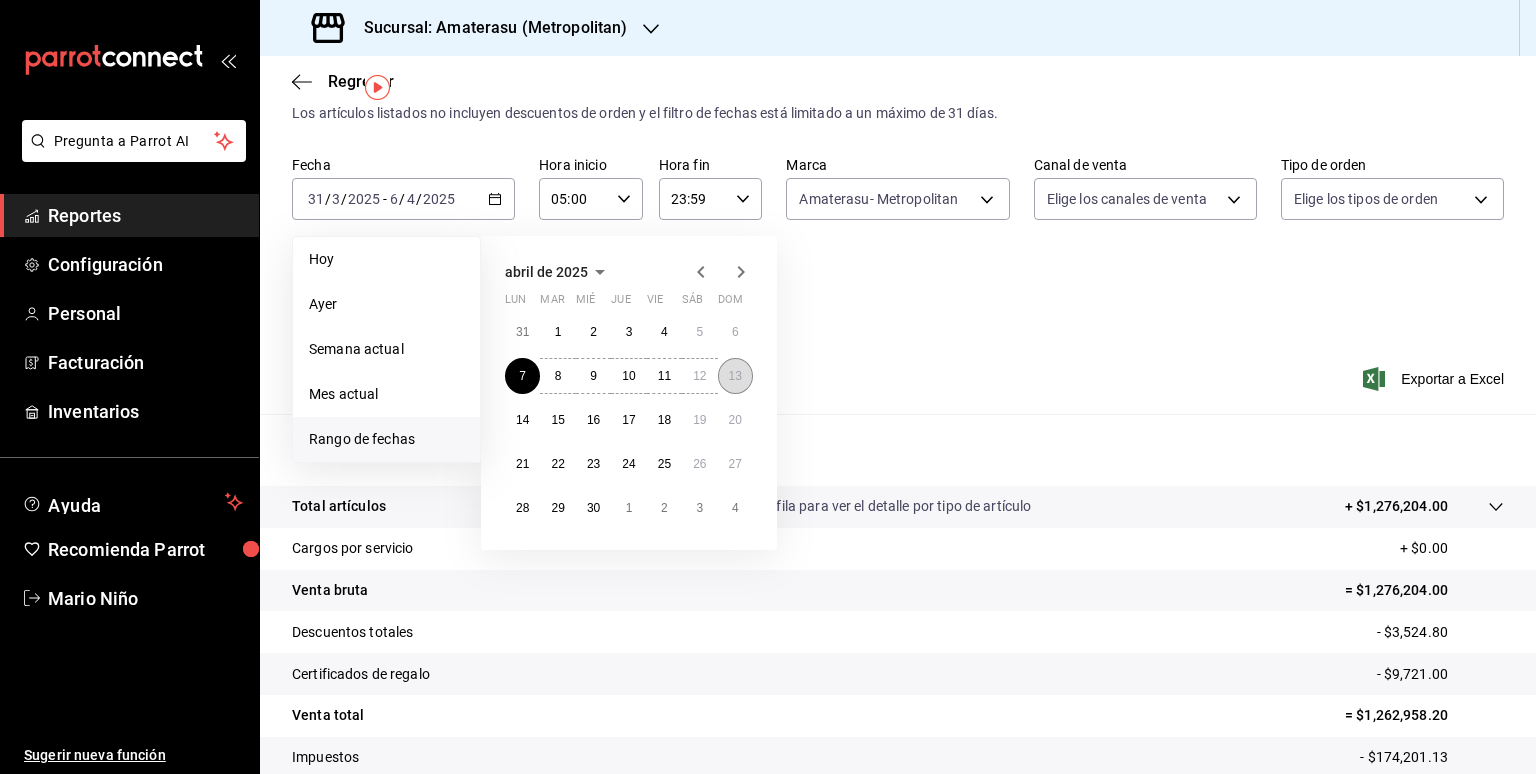 click on "13" at bounding box center (735, 376) 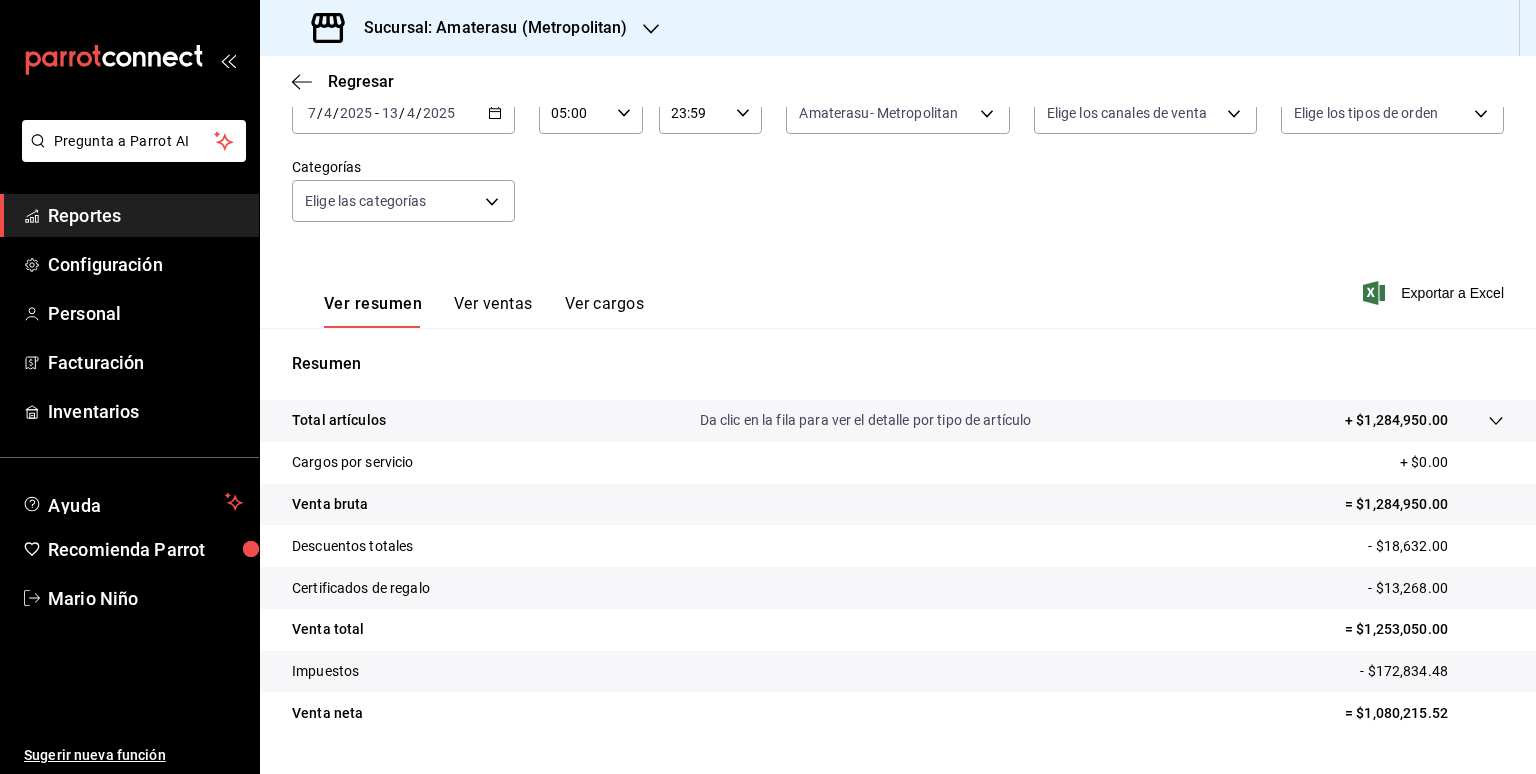 scroll, scrollTop: 184, scrollLeft: 0, axis: vertical 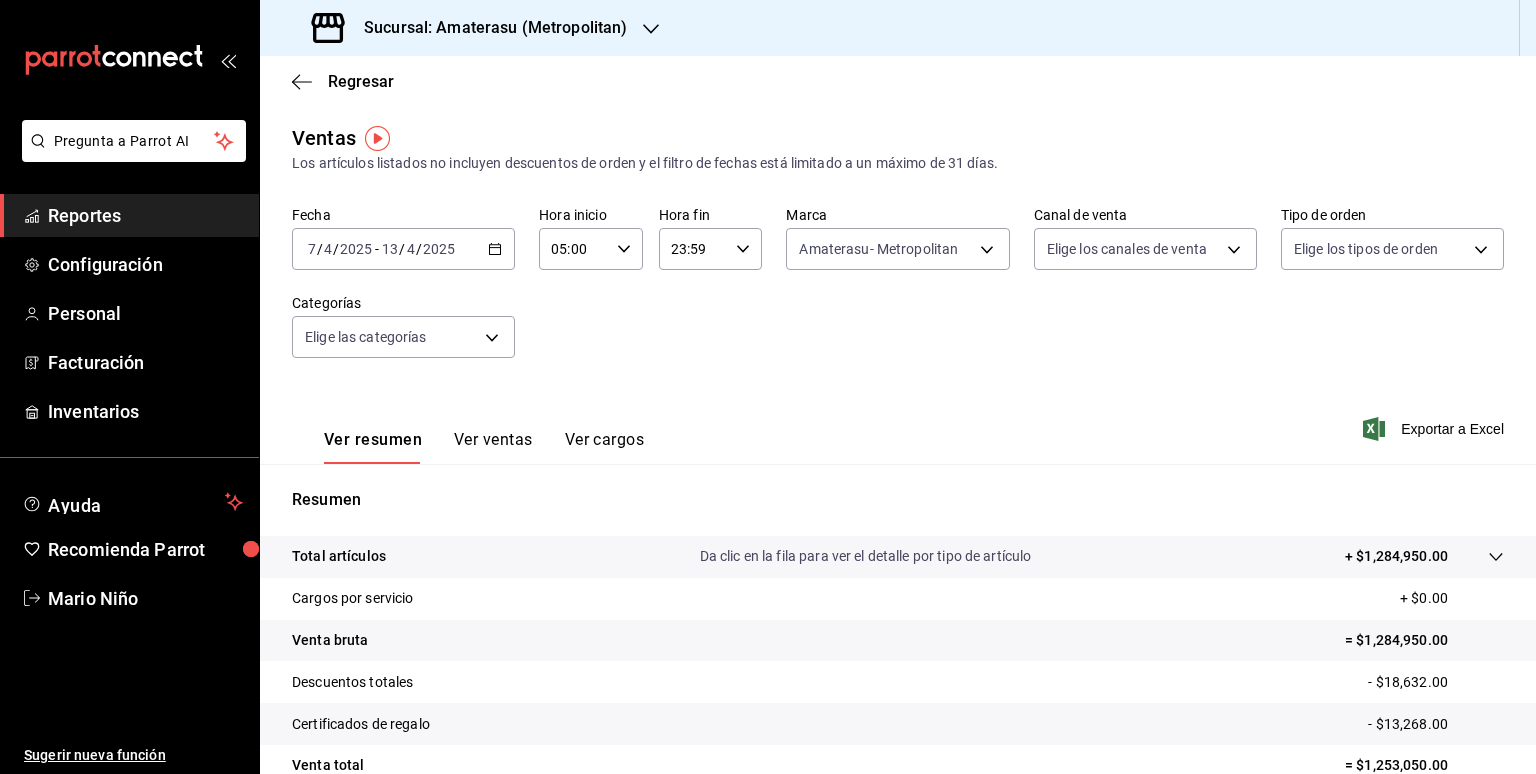 click 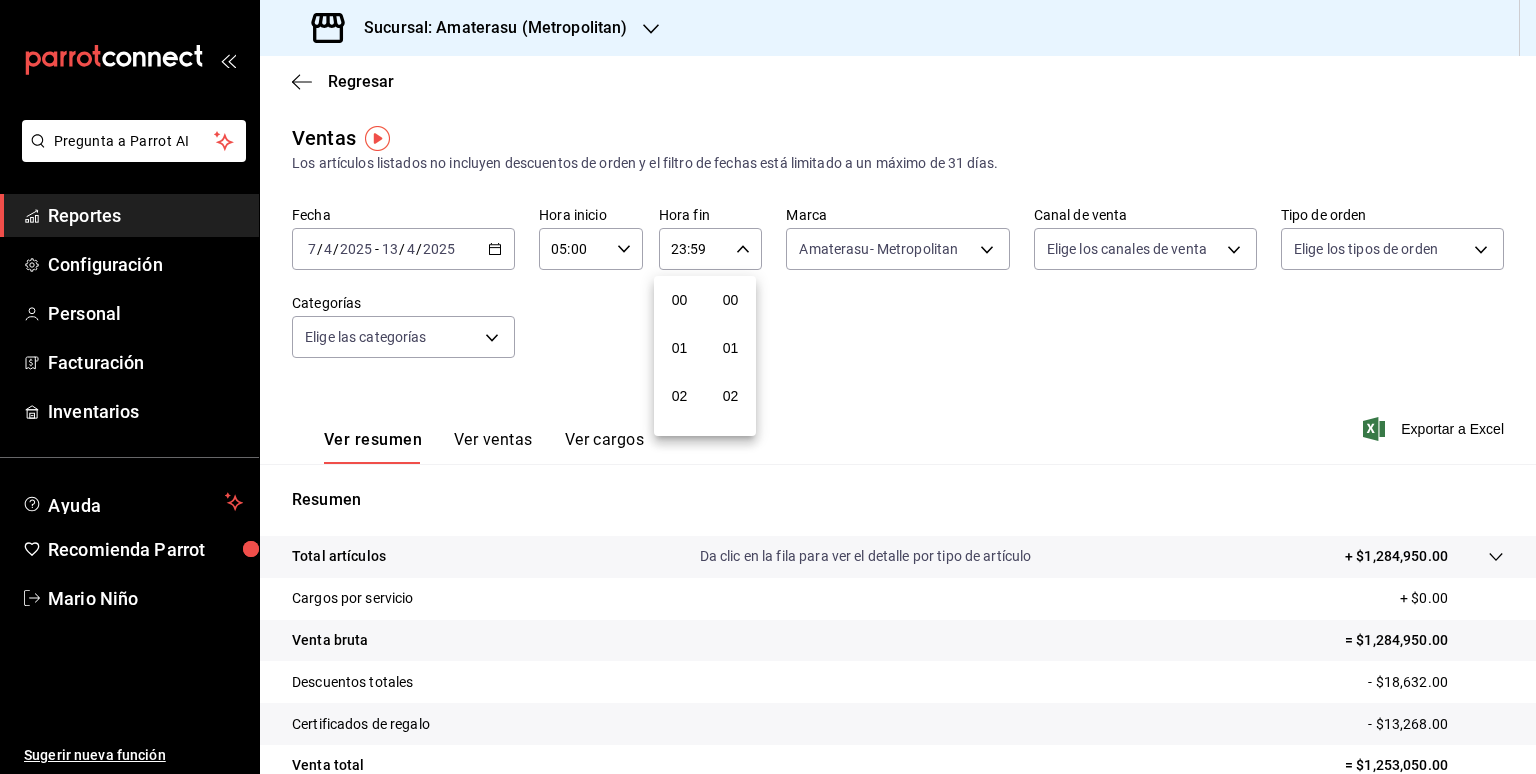 scroll, scrollTop: 1011, scrollLeft: 0, axis: vertical 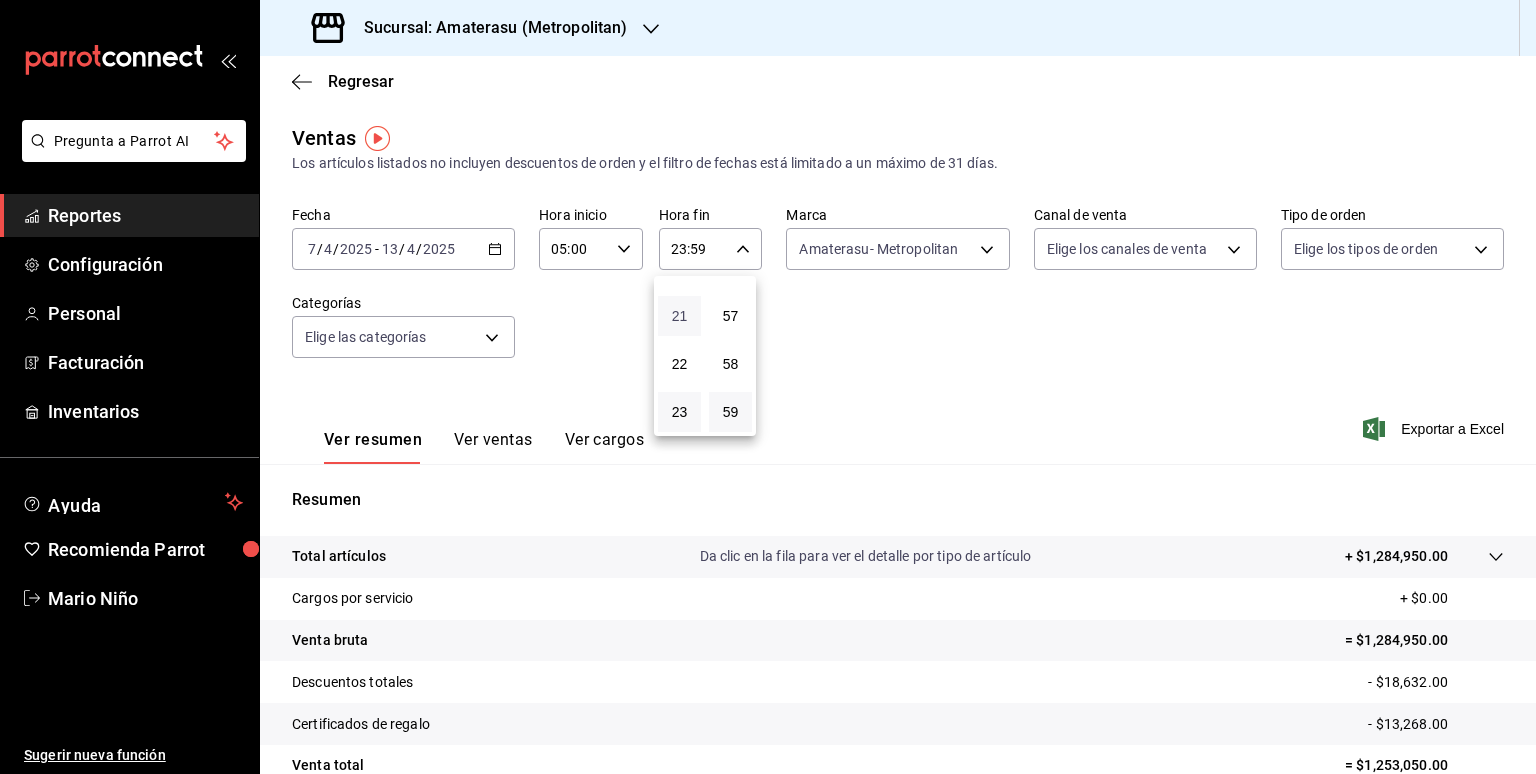 click on "21" at bounding box center (679, 316) 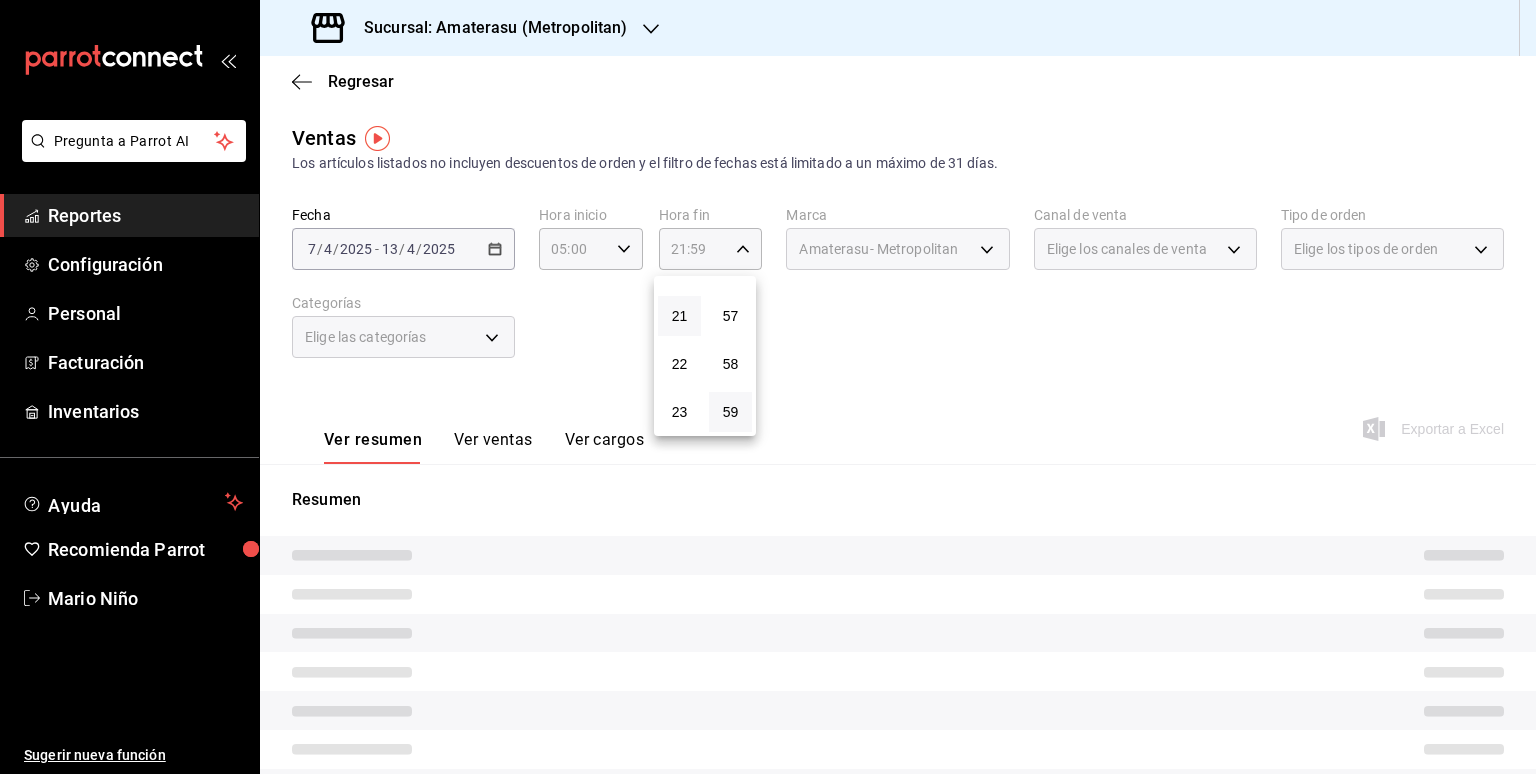click at bounding box center (768, 387) 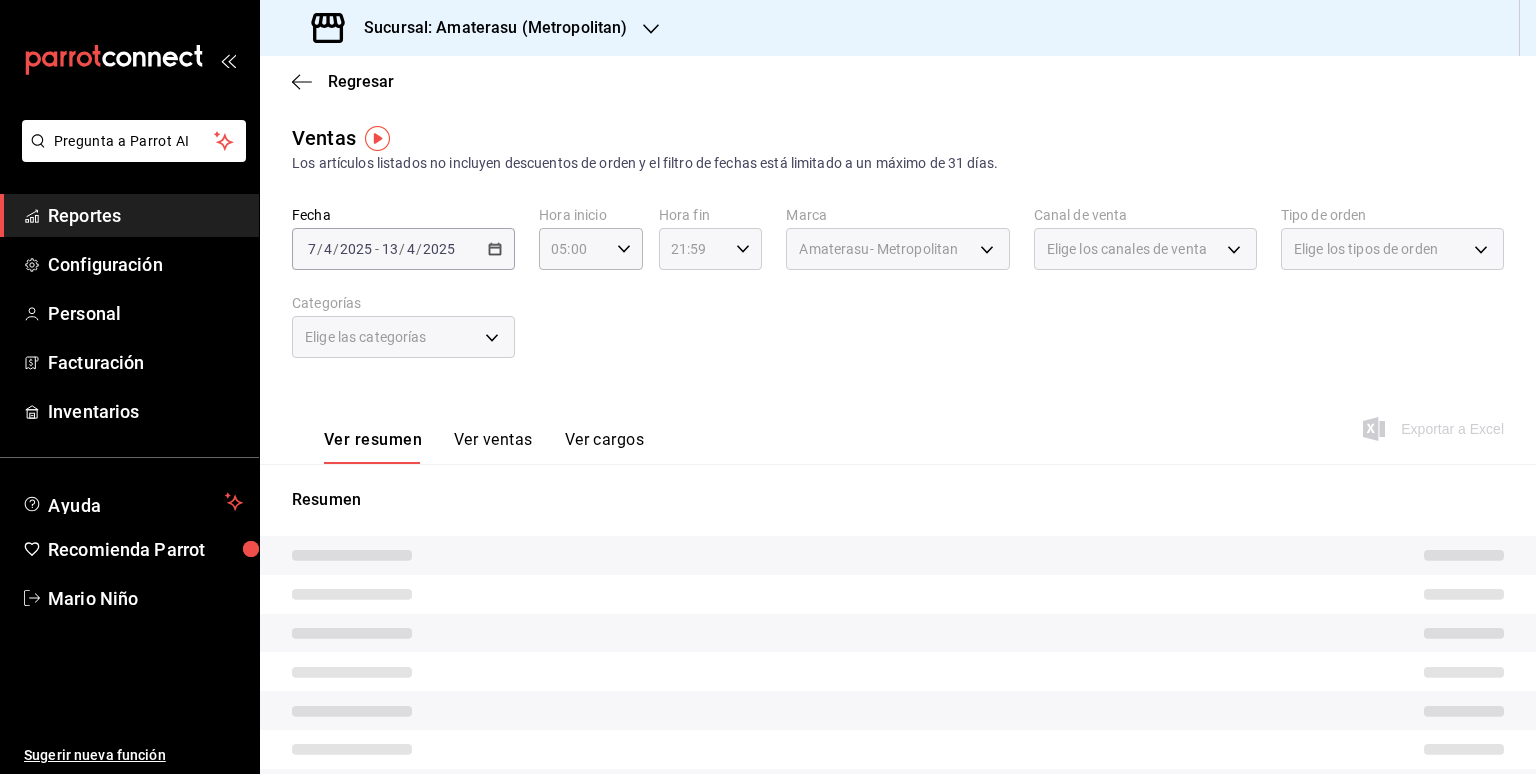 click 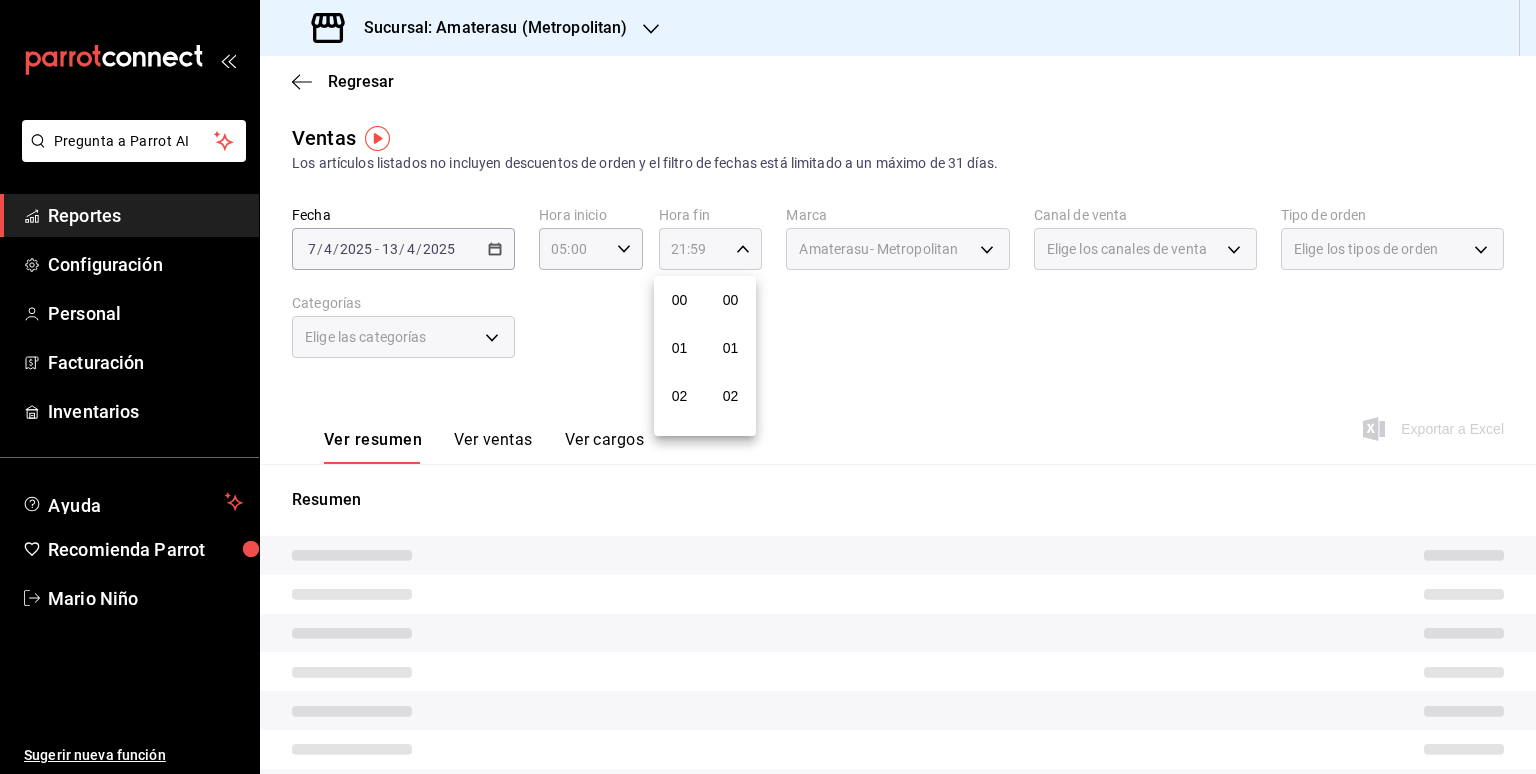 scroll, scrollTop: 1011, scrollLeft: 0, axis: vertical 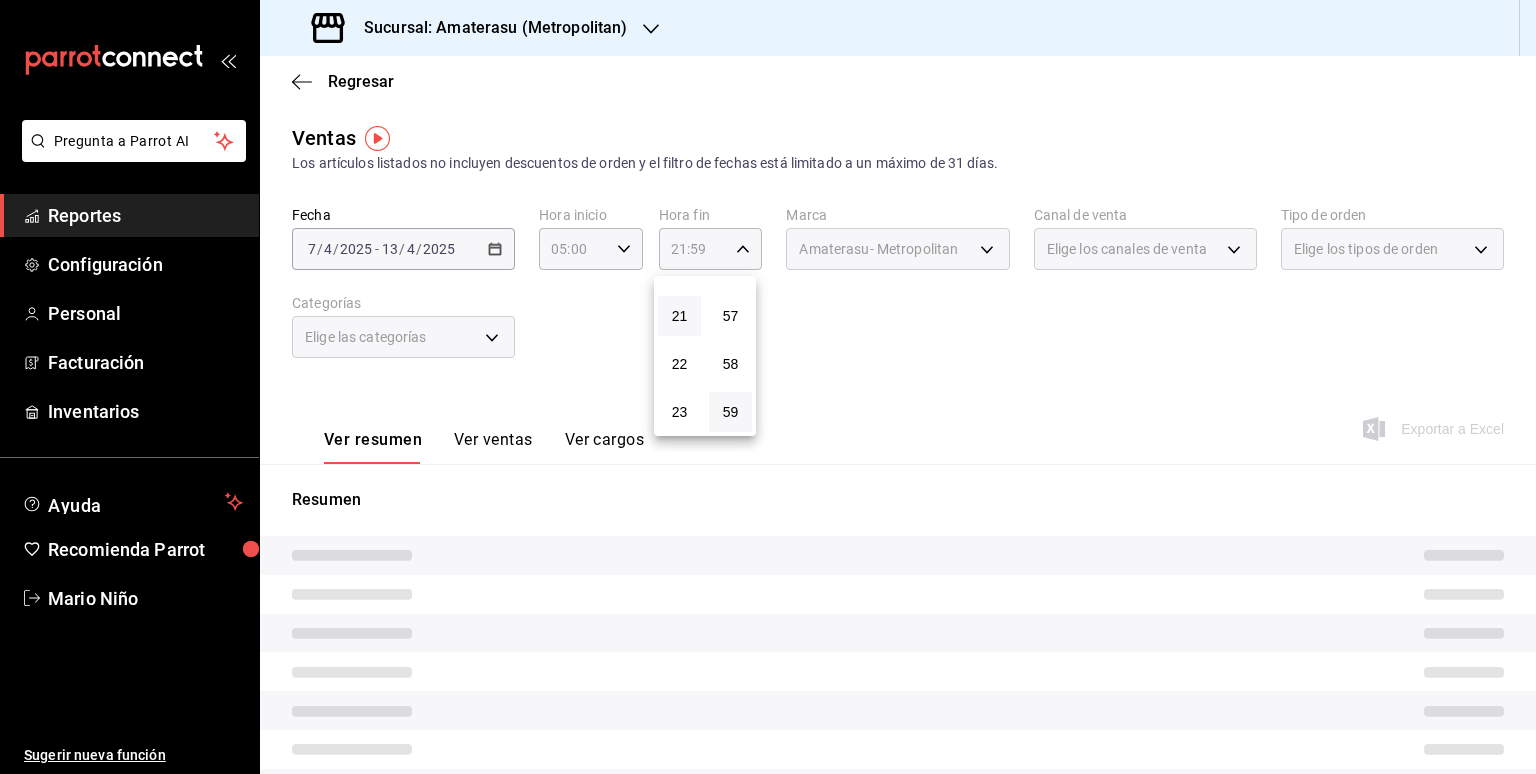 click at bounding box center (768, 387) 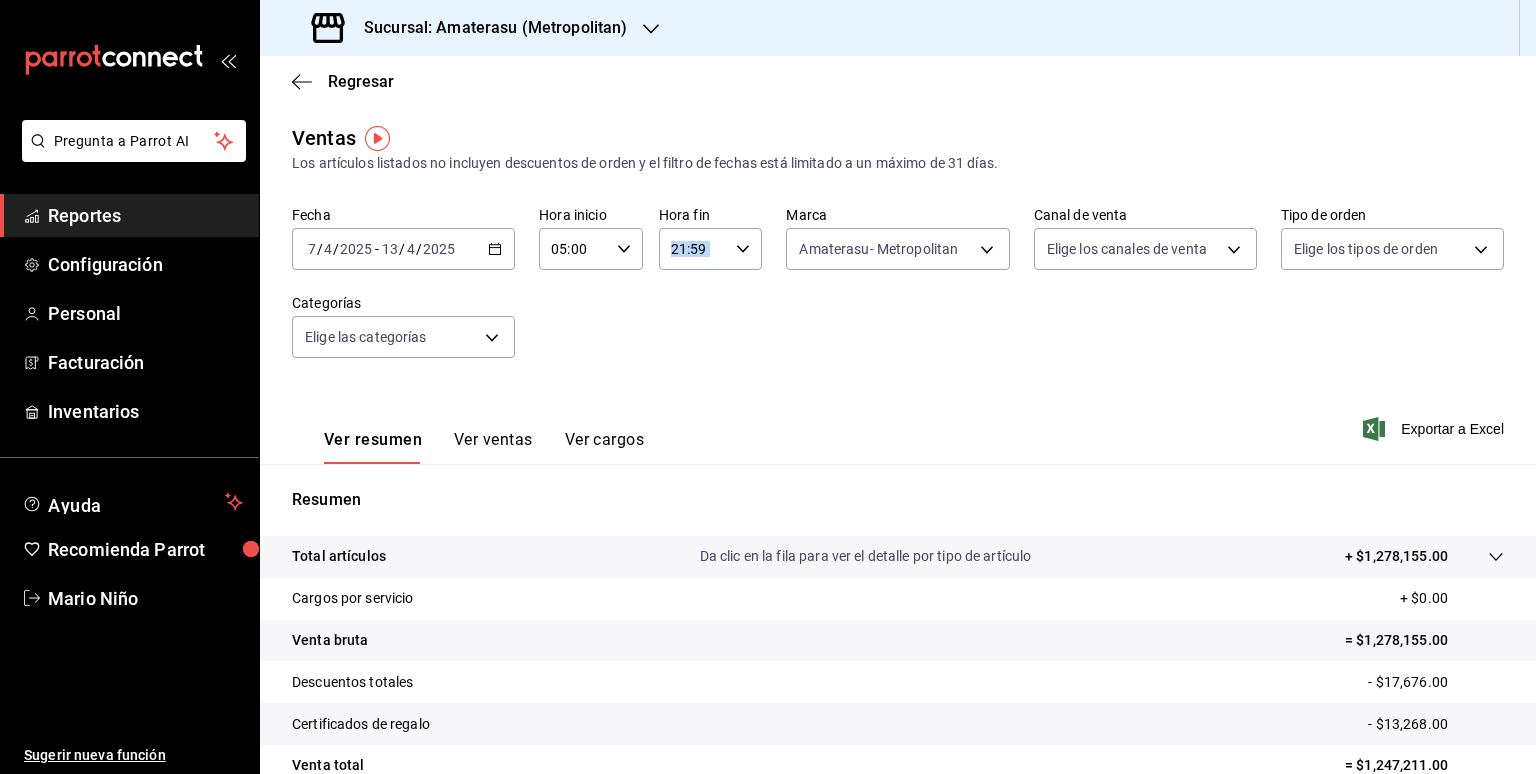 click on "21:59 Hora fin" at bounding box center [711, 249] 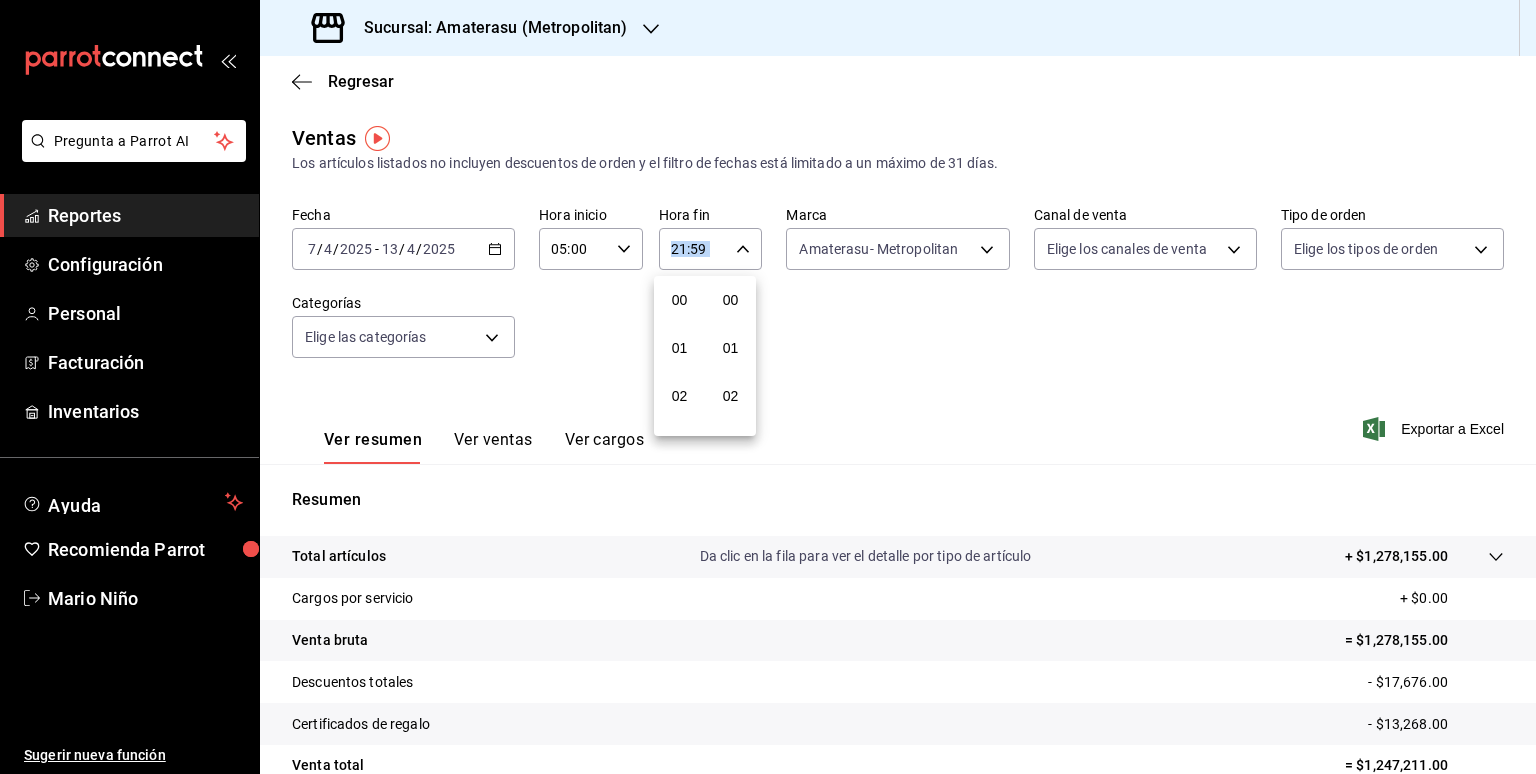 scroll, scrollTop: 1011, scrollLeft: 0, axis: vertical 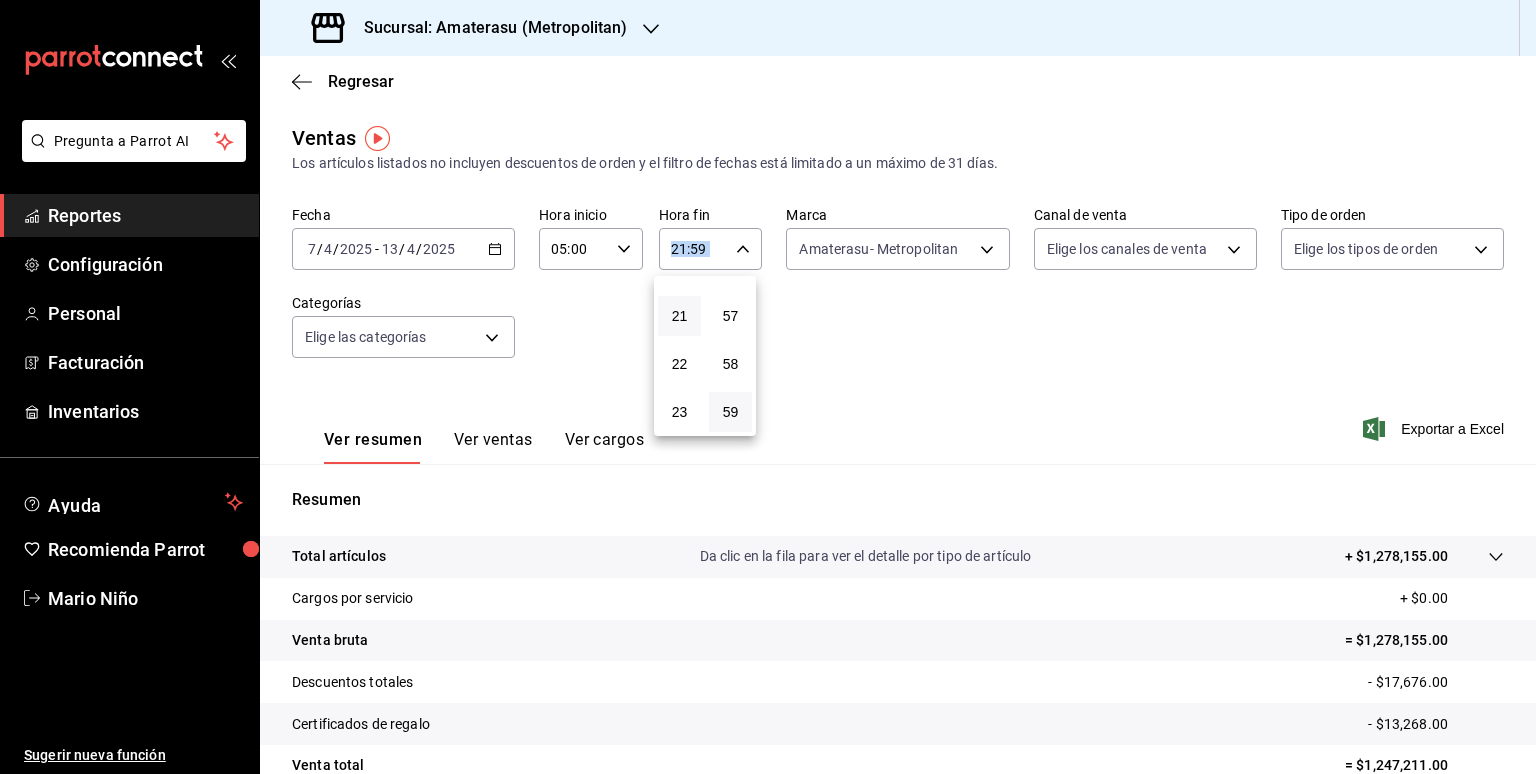 click on "21" at bounding box center (679, 316) 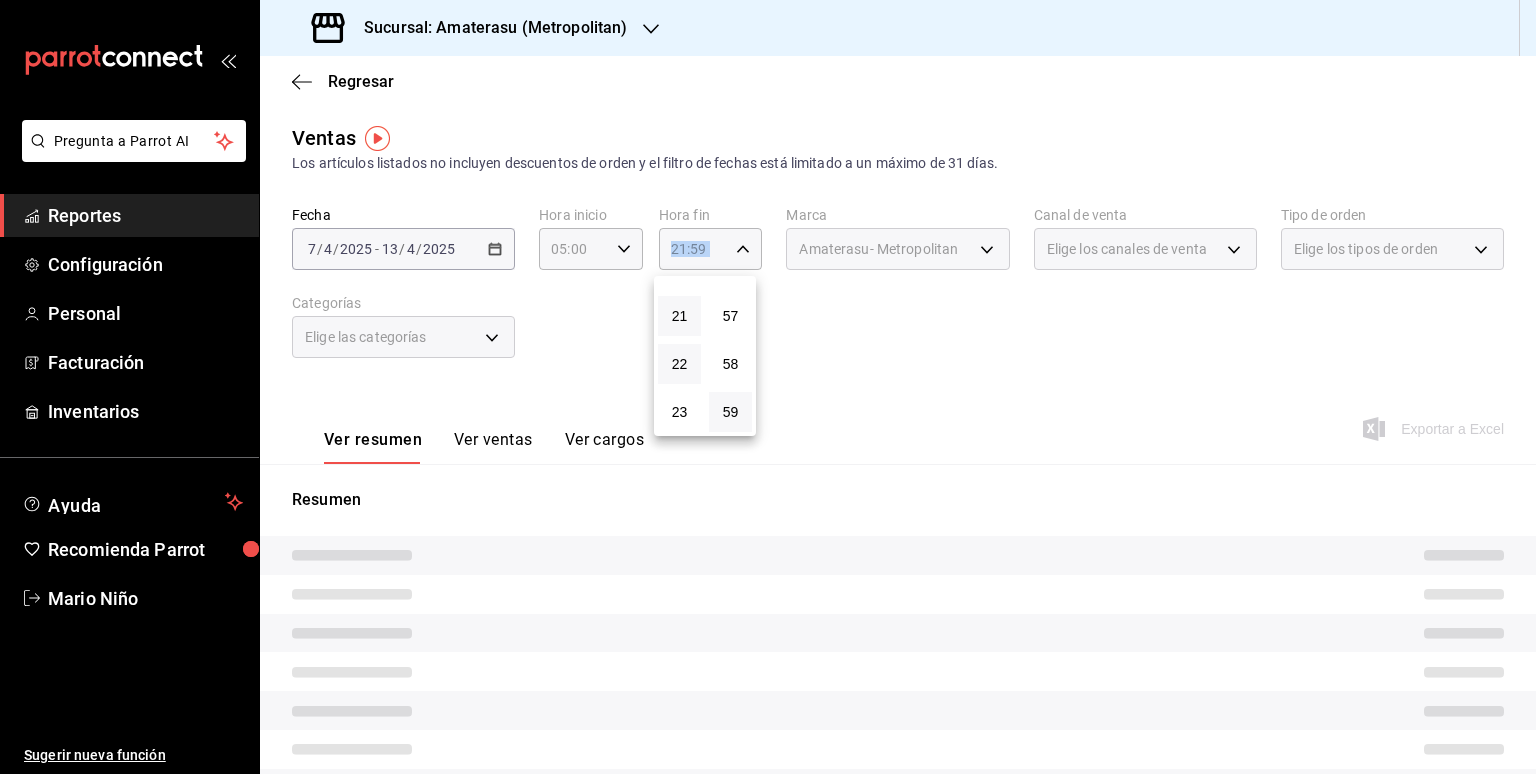 drag, startPoint x: 693, startPoint y: 301, endPoint x: 688, endPoint y: 371, distance: 70.178345 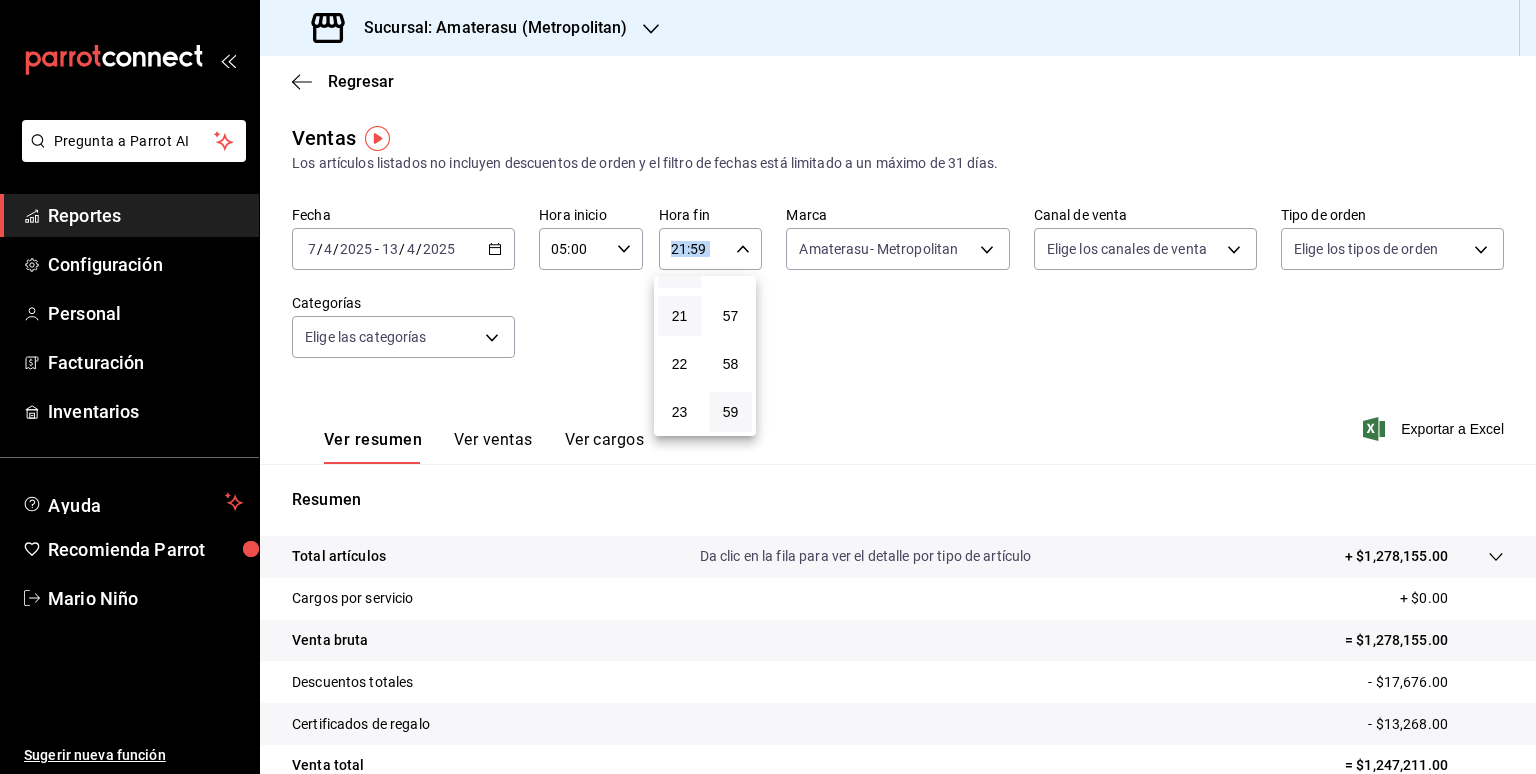 click on "20" at bounding box center (679, 268) 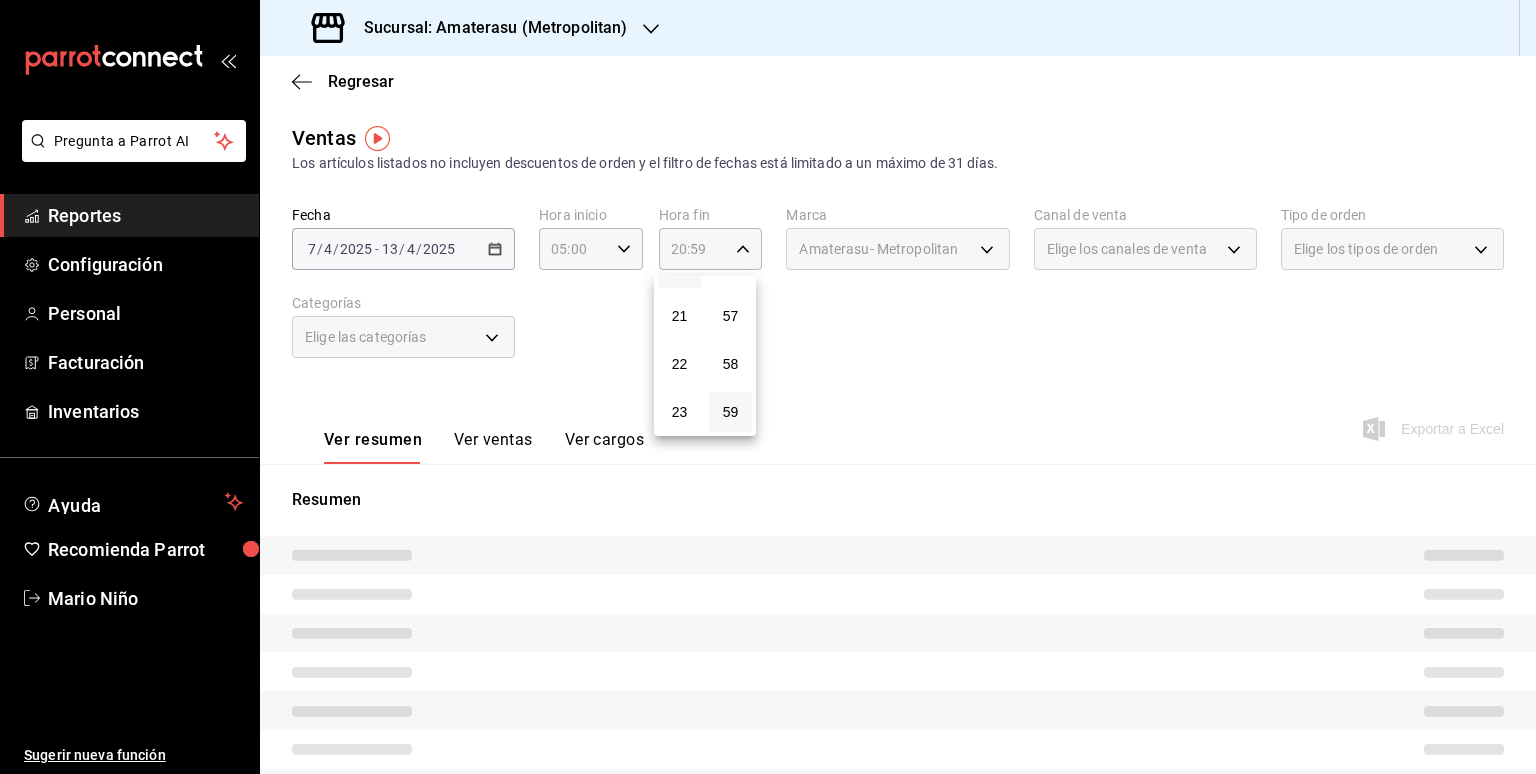 click at bounding box center (768, 387) 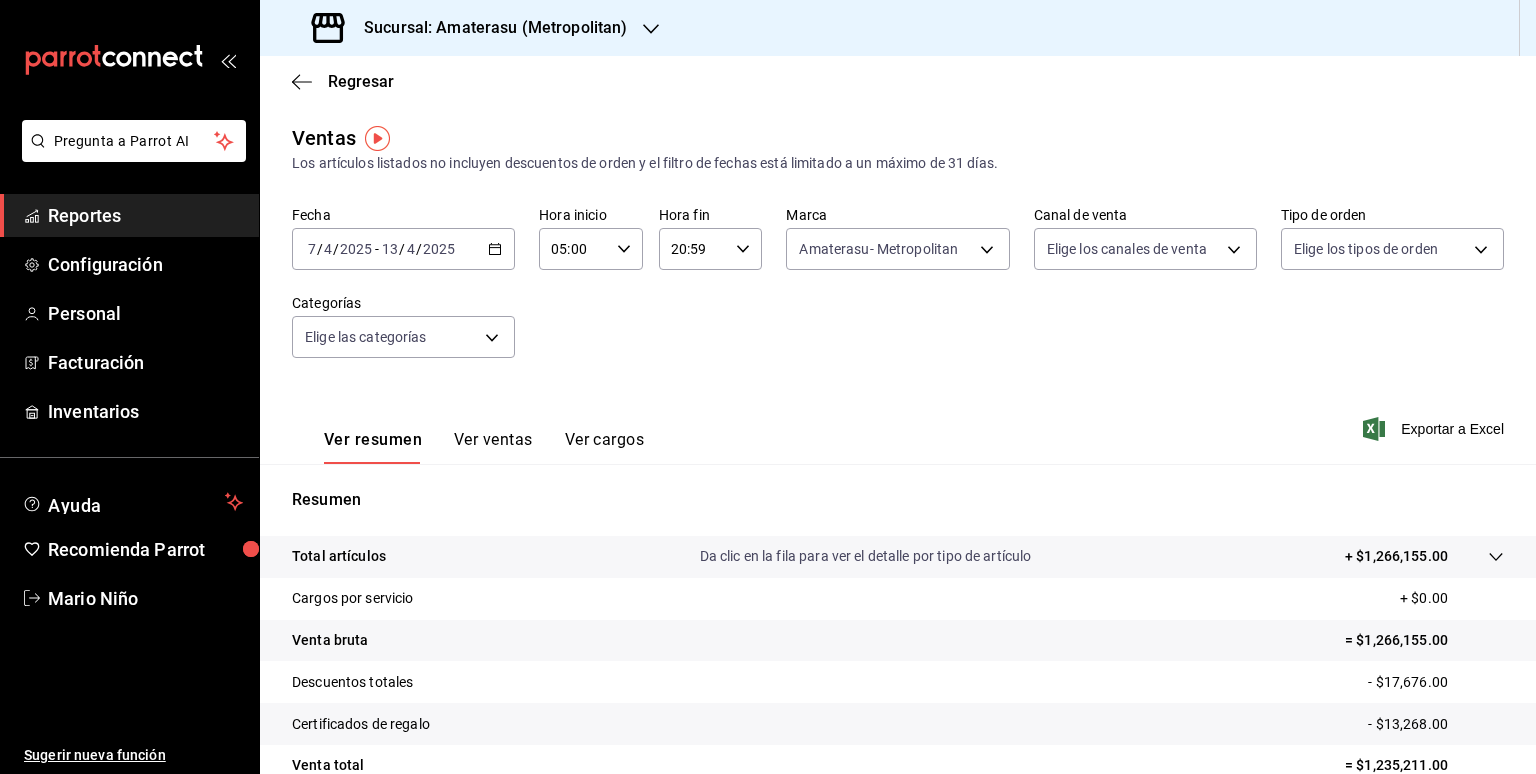 click 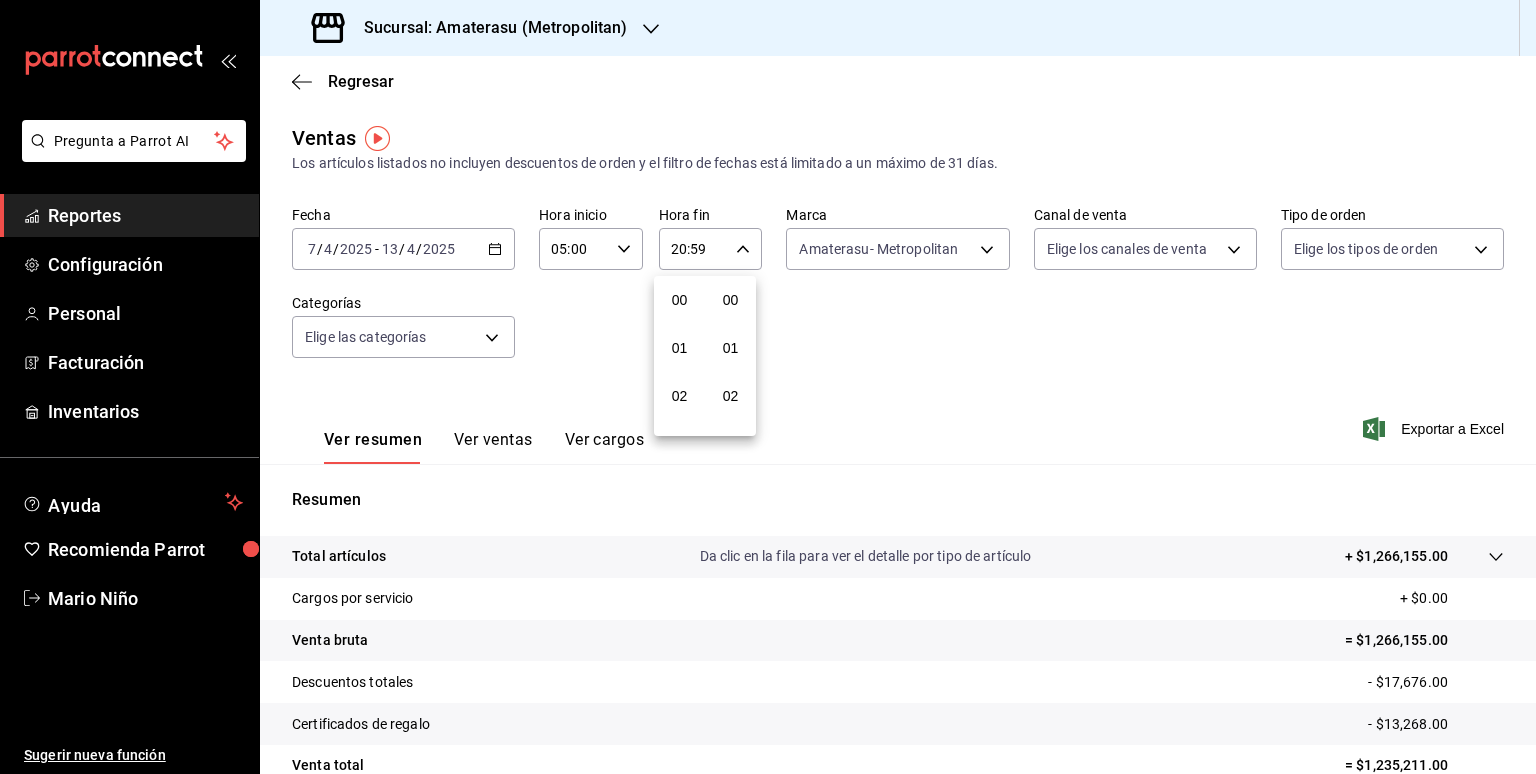 scroll, scrollTop: 976, scrollLeft: 0, axis: vertical 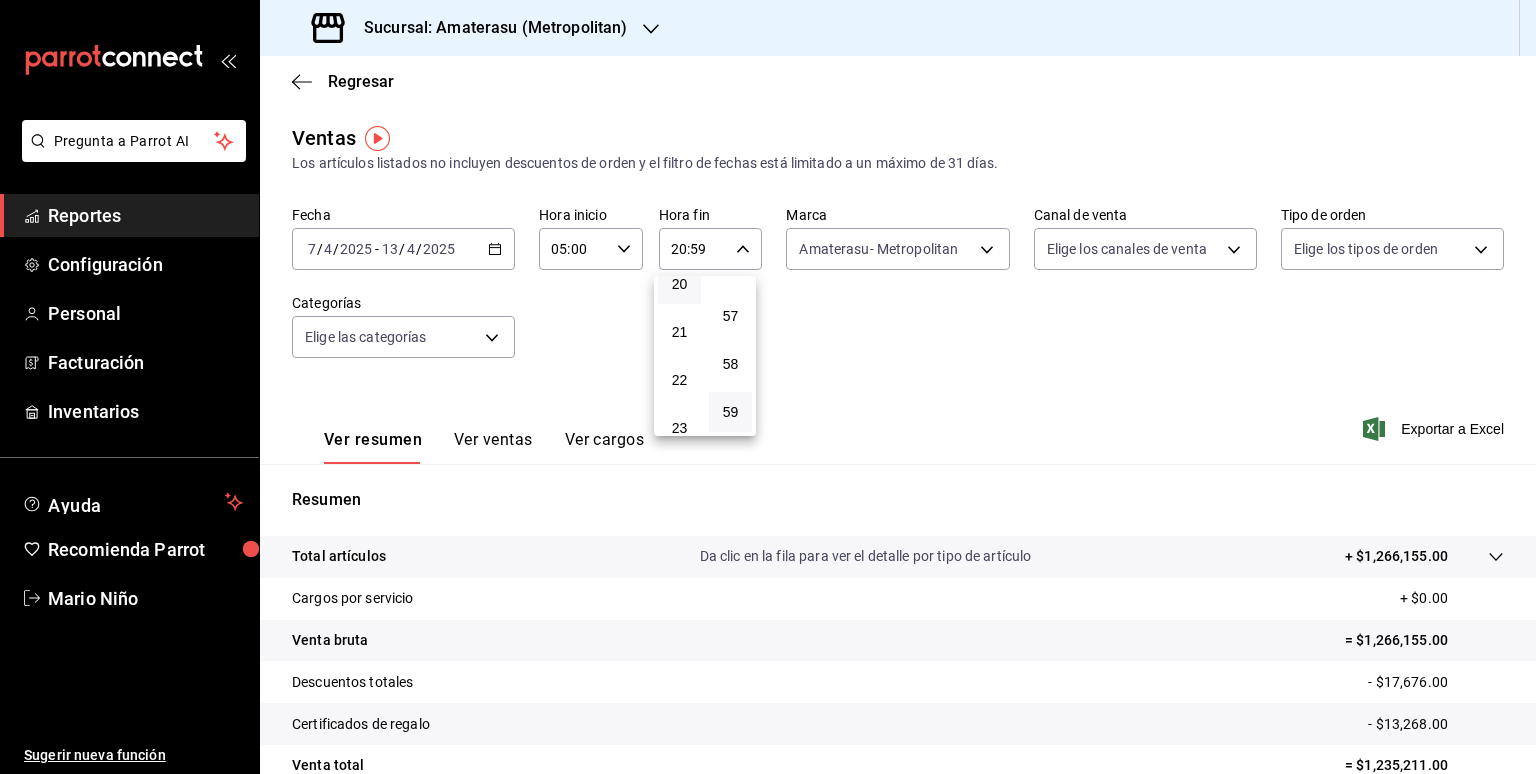 click at bounding box center [768, 387] 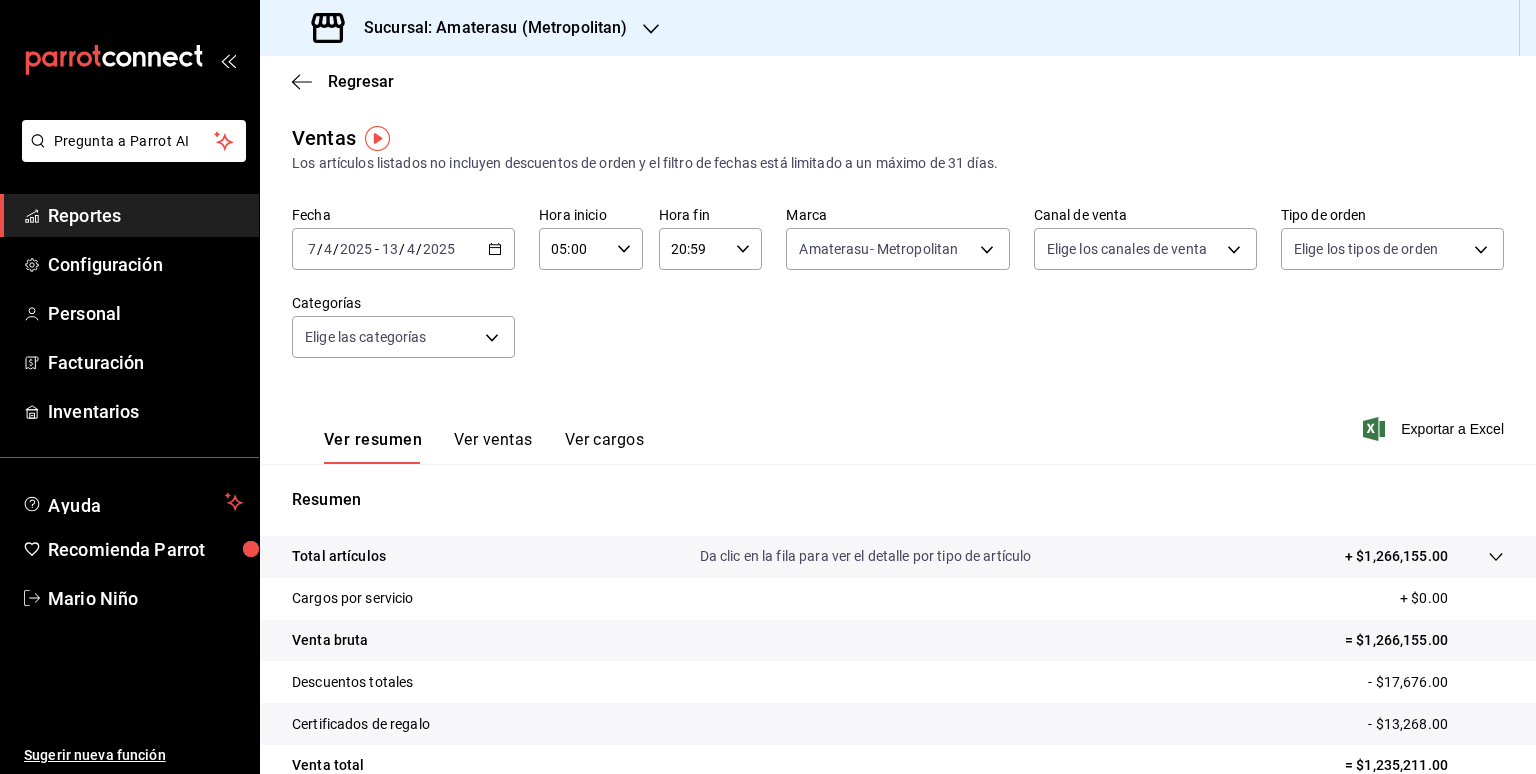 click on "20:59 Hora fin" at bounding box center (711, 249) 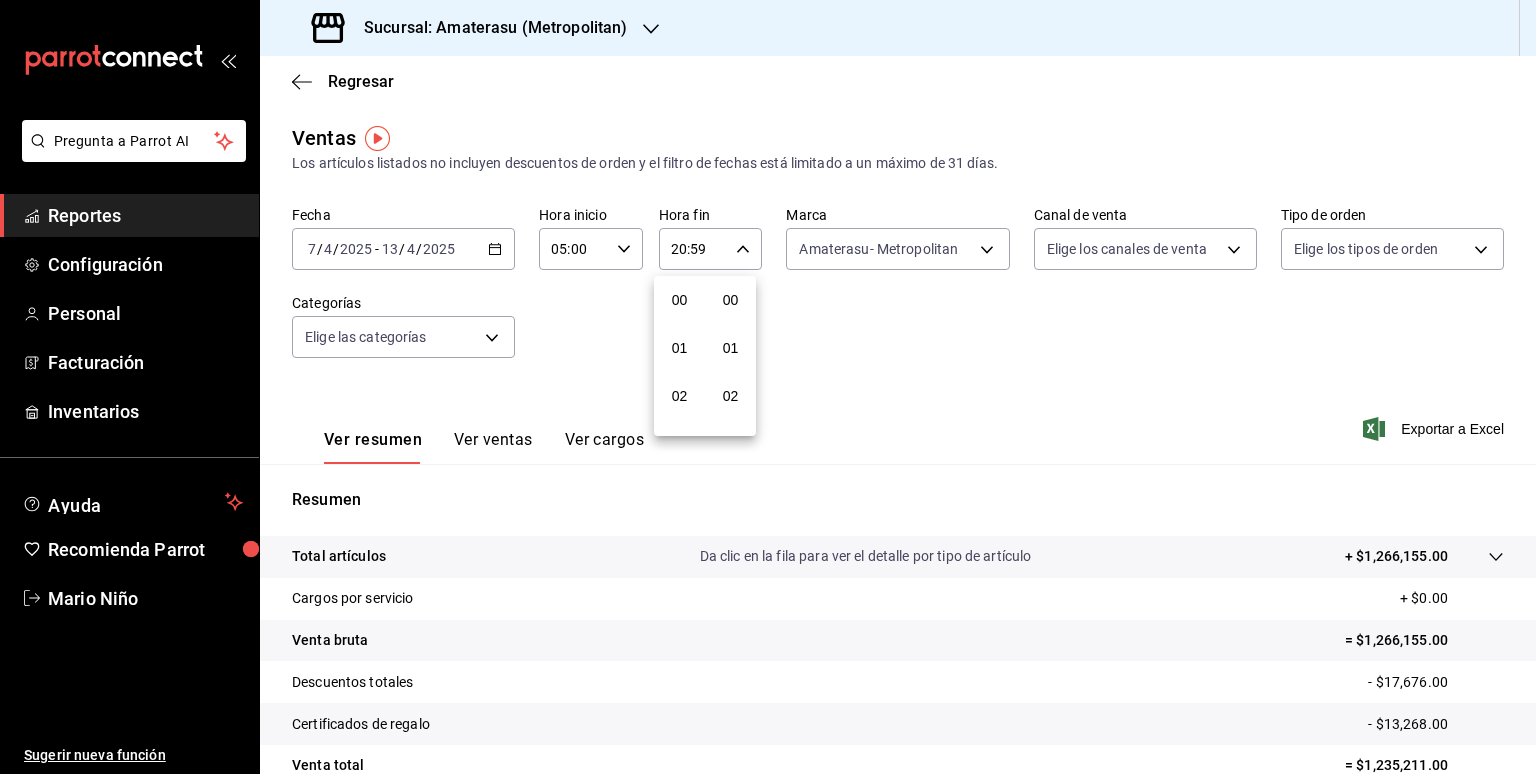 scroll, scrollTop: 976, scrollLeft: 0, axis: vertical 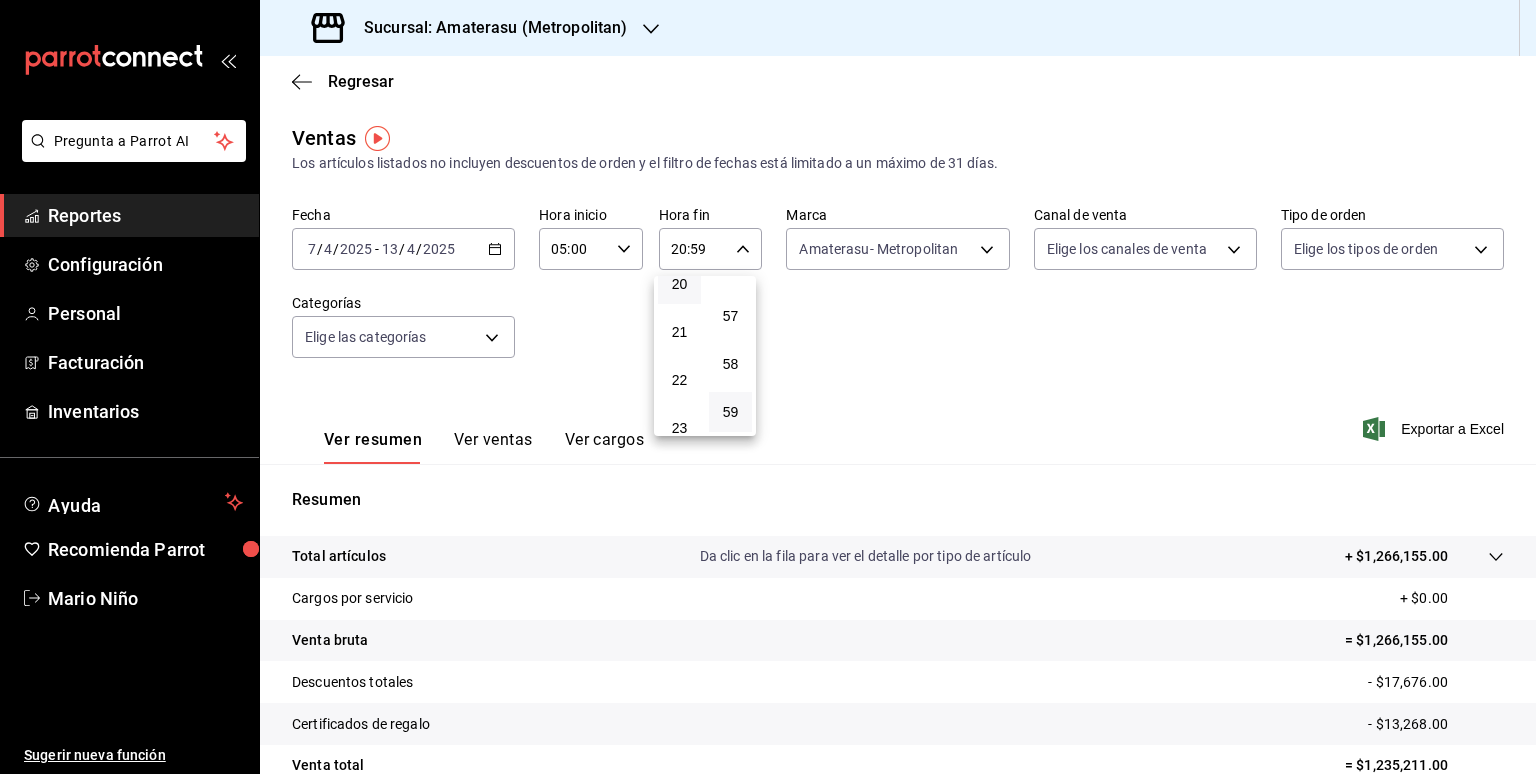 click at bounding box center (768, 387) 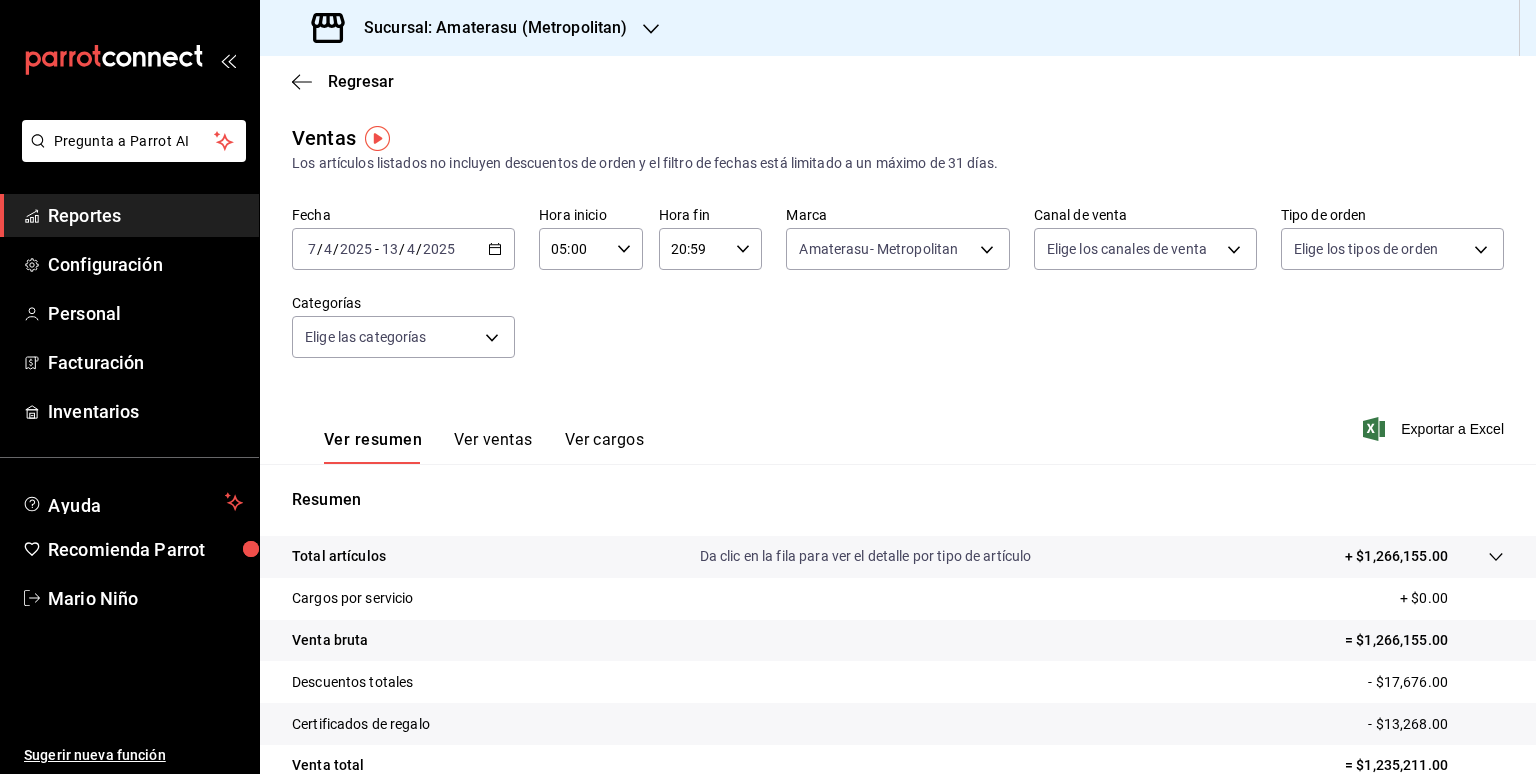 click on "20:59" at bounding box center (694, 249) 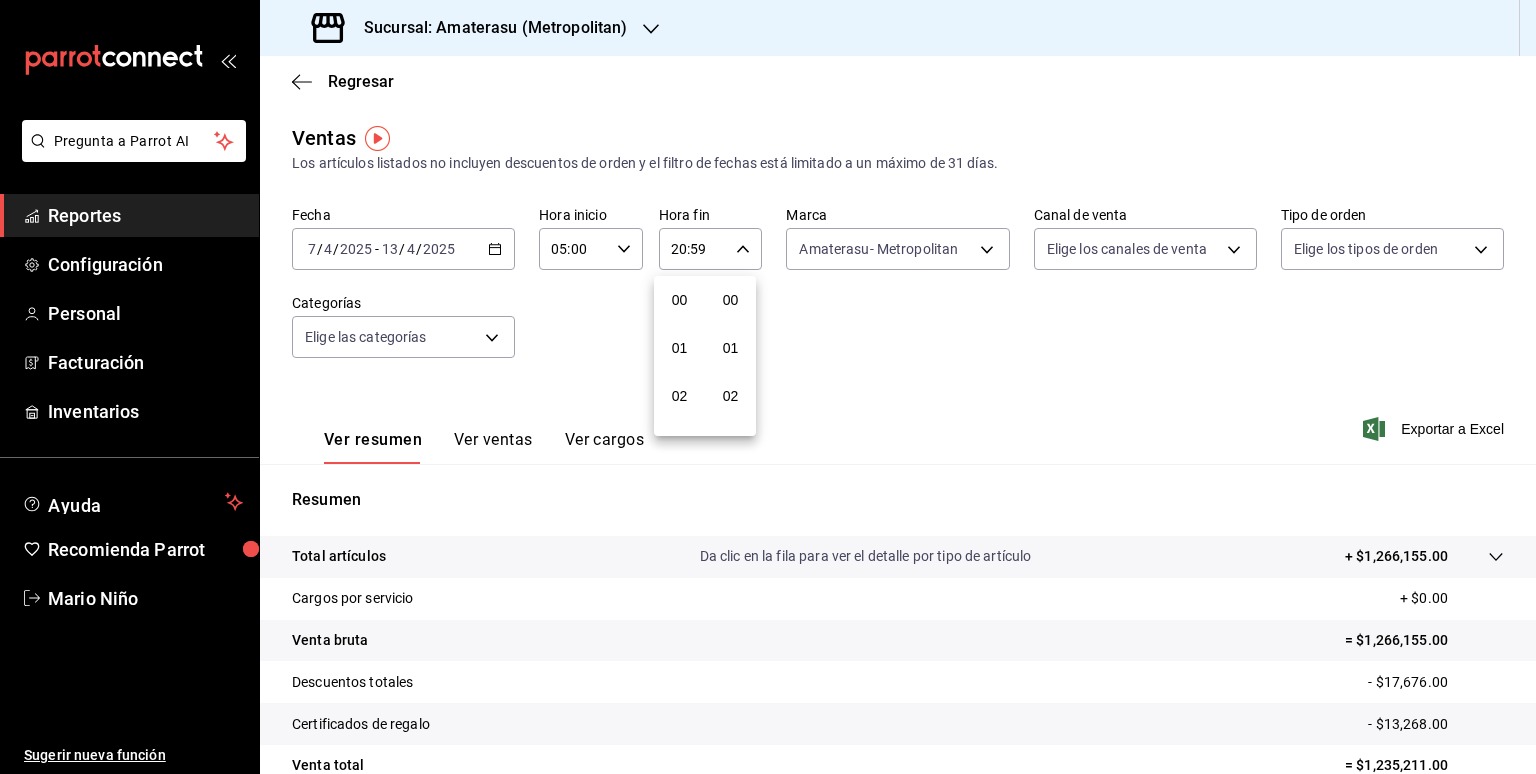 scroll, scrollTop: 976, scrollLeft: 0, axis: vertical 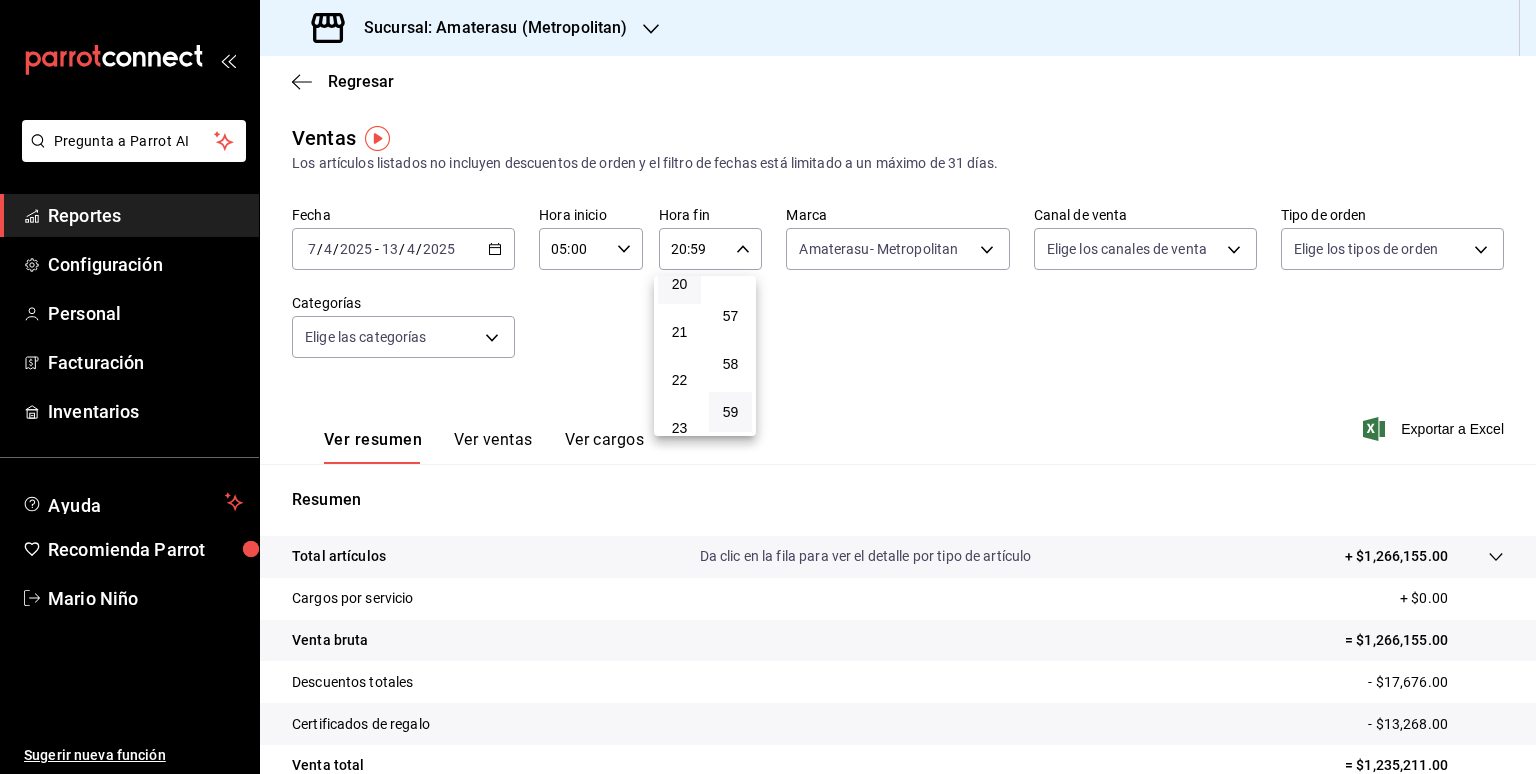 click at bounding box center (768, 387) 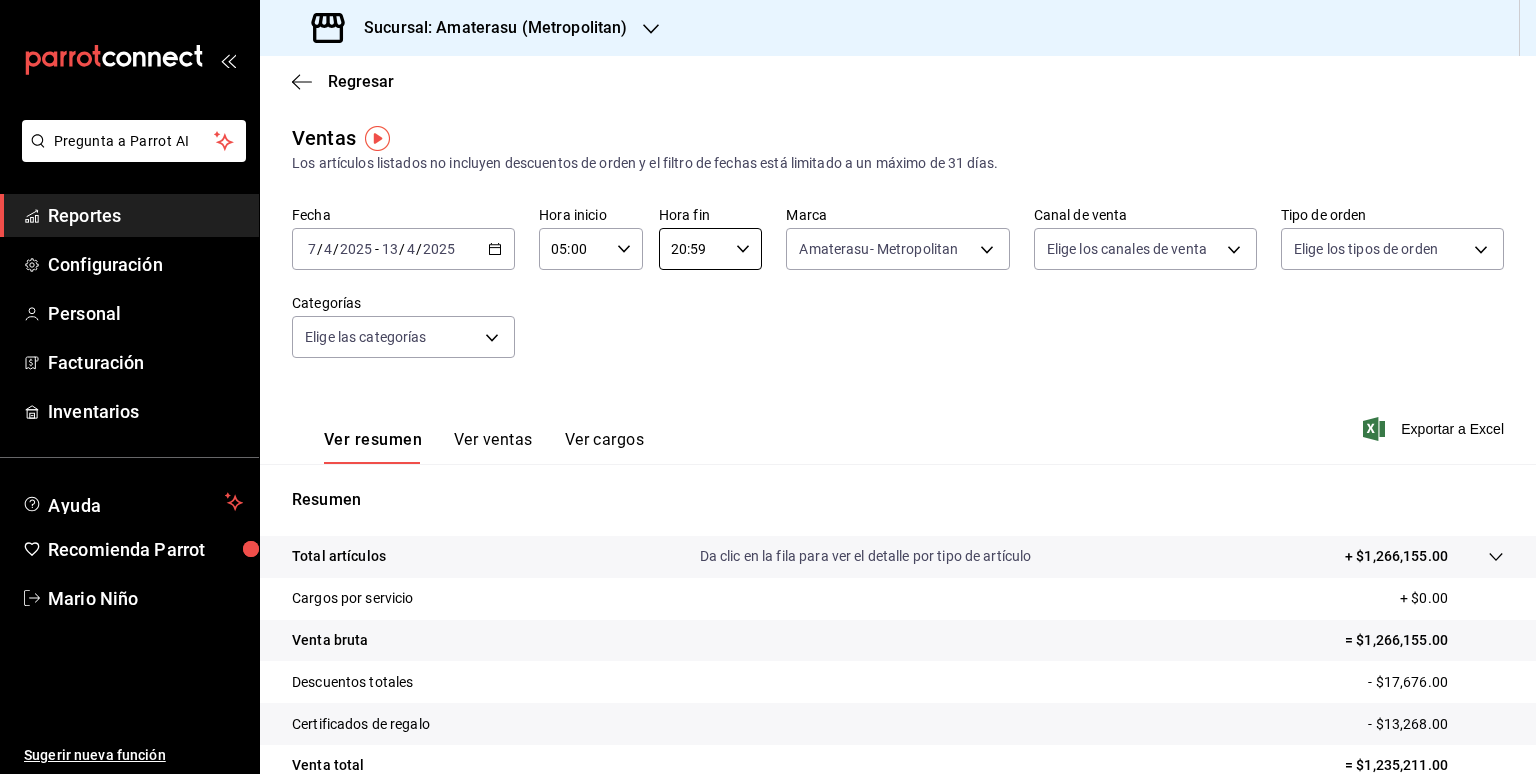 click on "20:59" at bounding box center (694, 249) 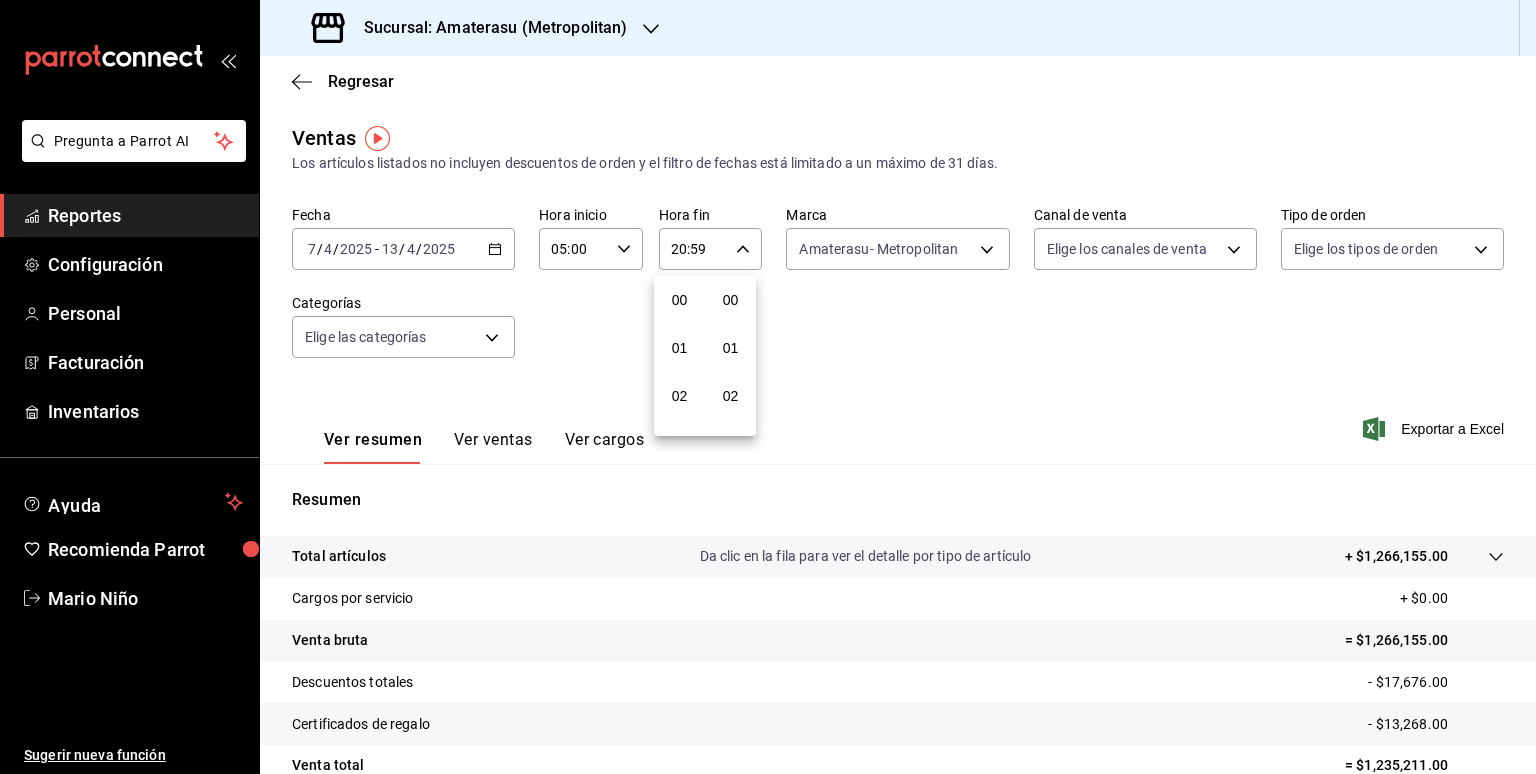 scroll, scrollTop: 976, scrollLeft: 0, axis: vertical 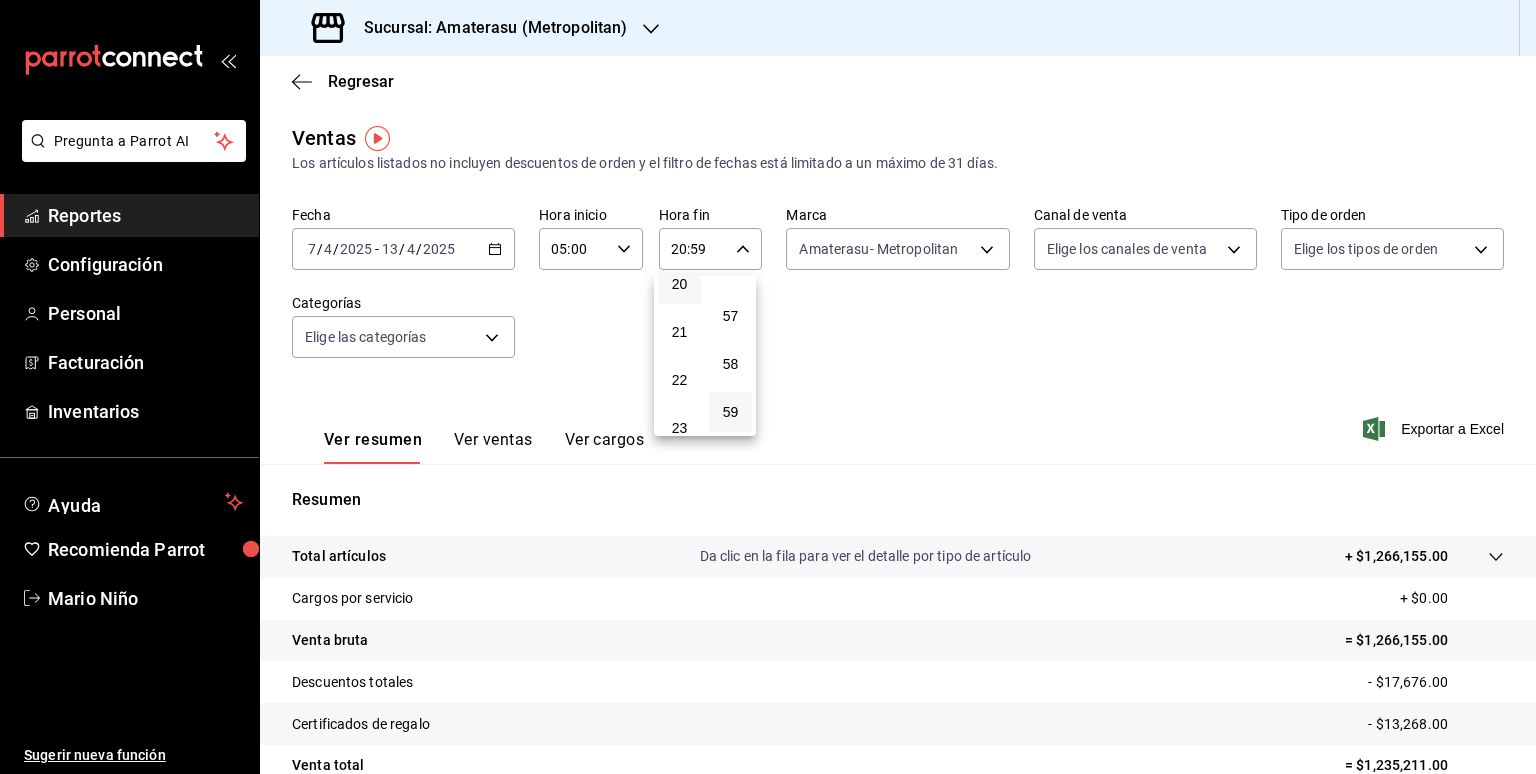 click at bounding box center [768, 387] 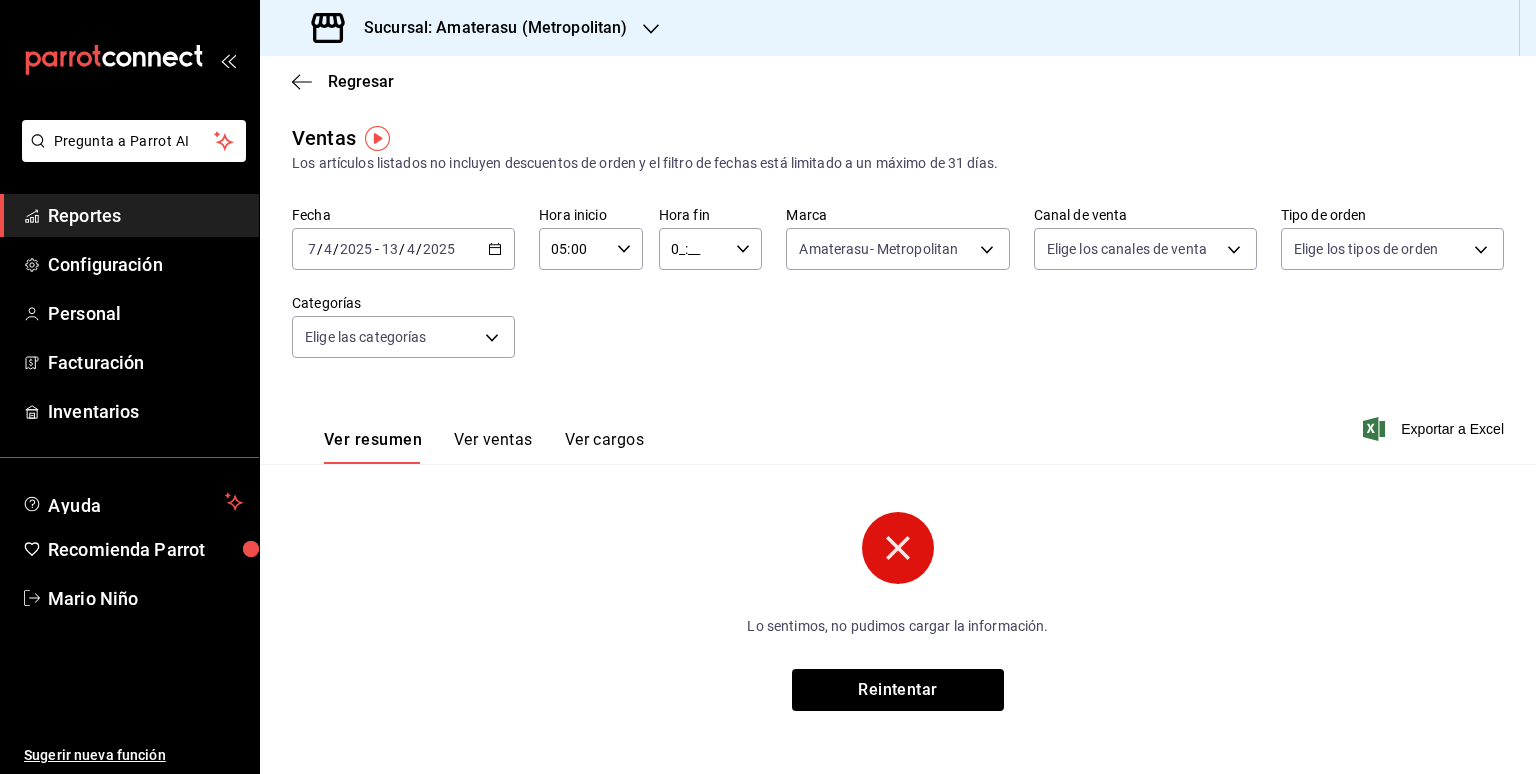 click on "0_:__" at bounding box center (694, 249) 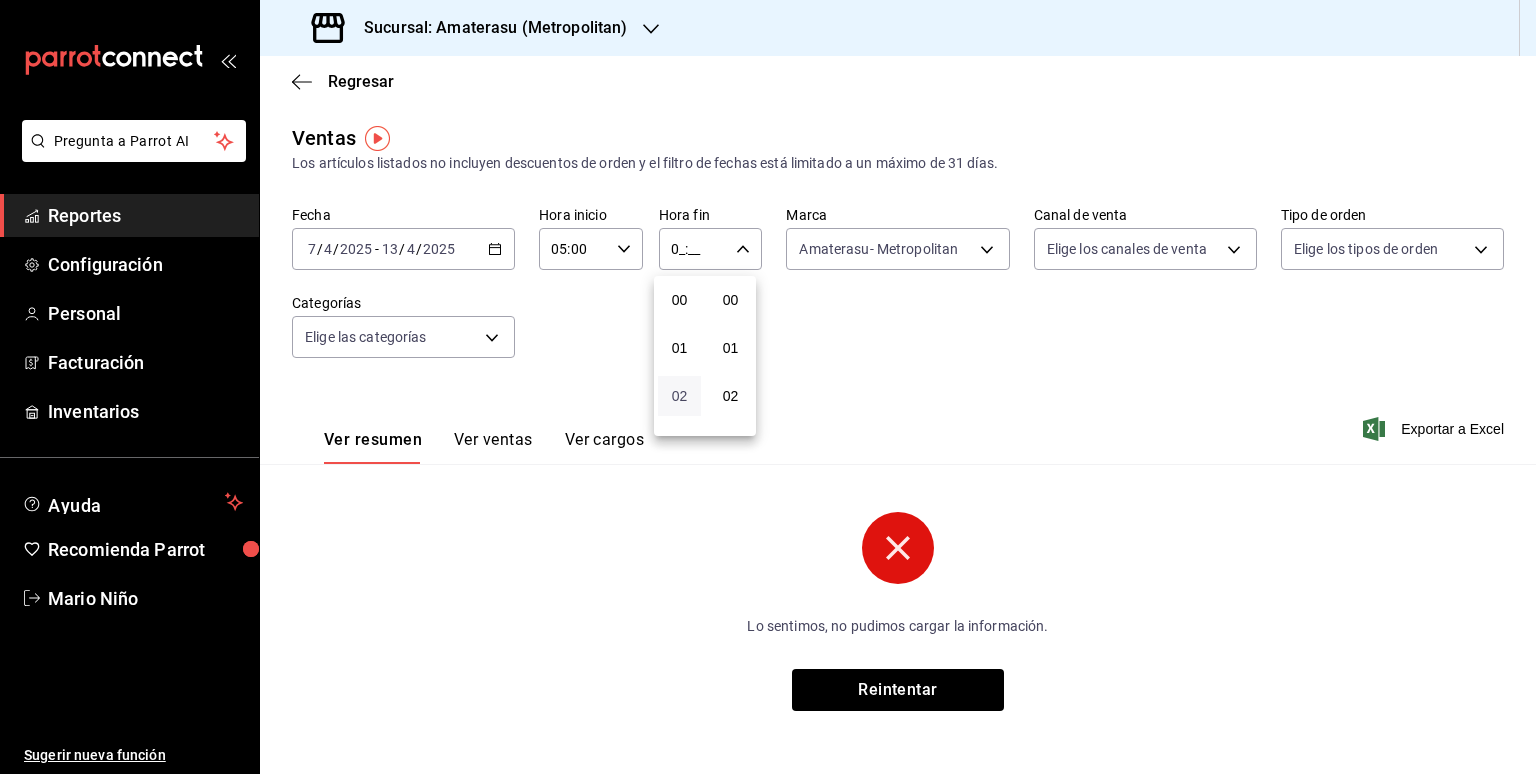 click on "02" at bounding box center [679, 396] 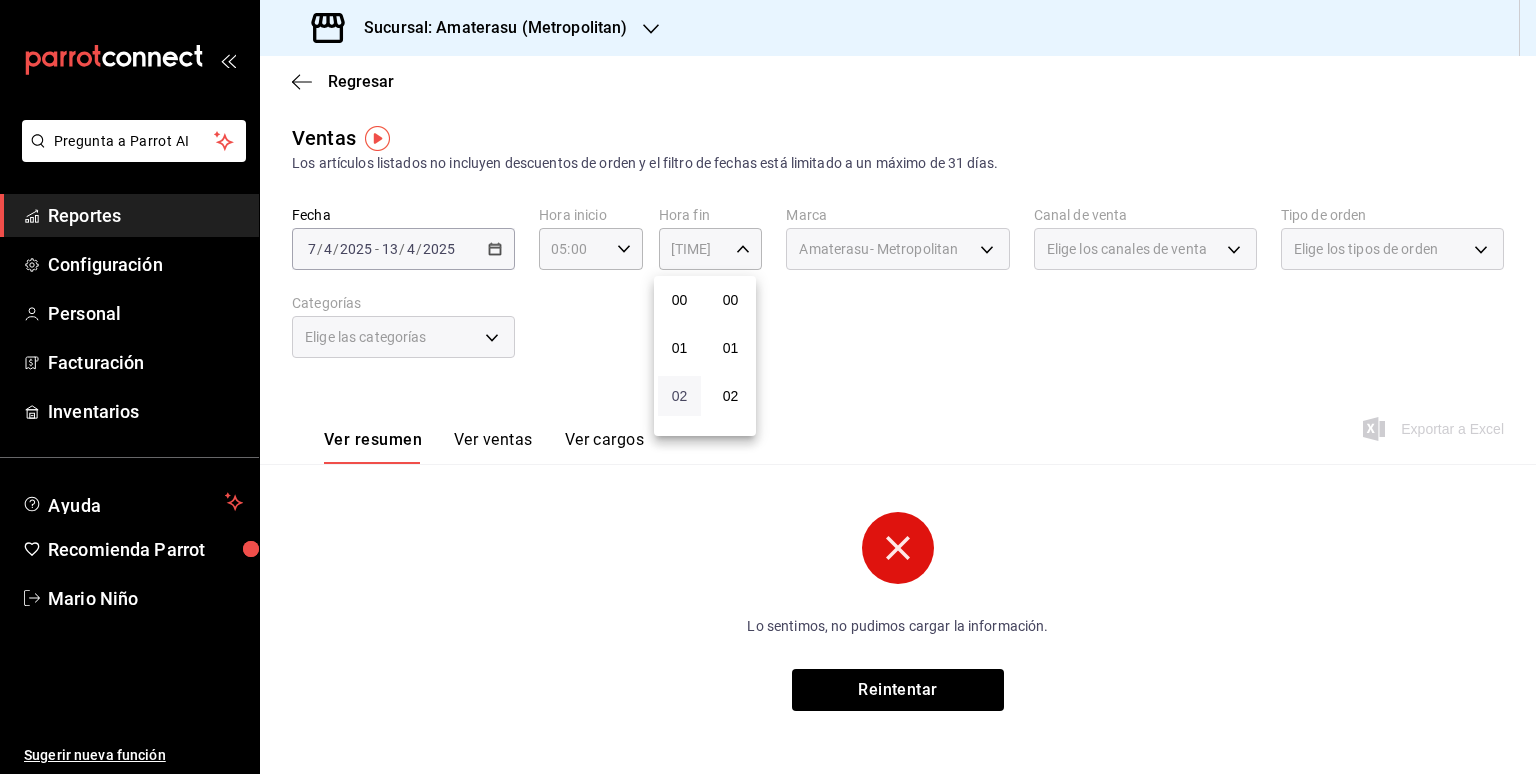 click on "02" at bounding box center (679, 396) 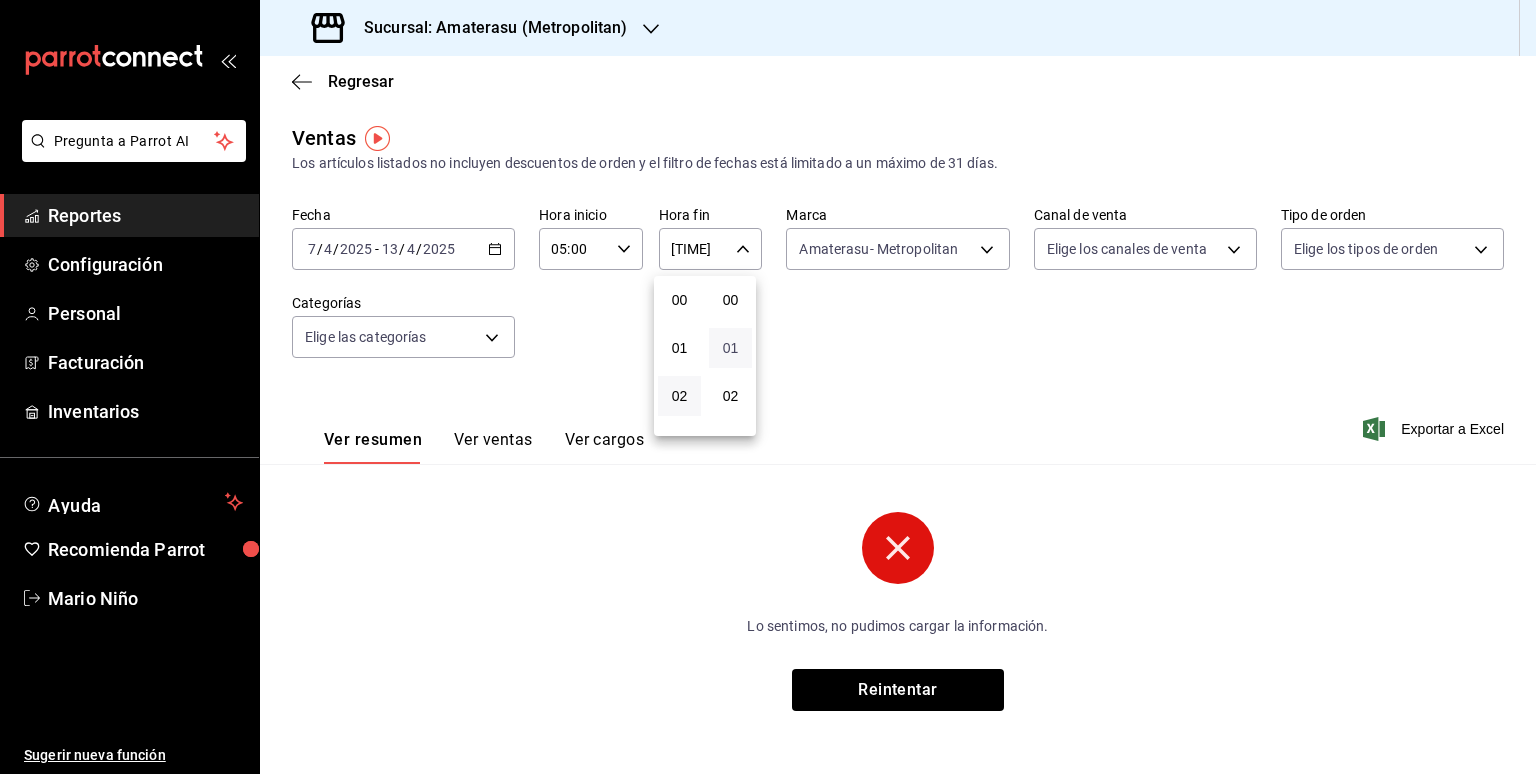 click on "01" at bounding box center [730, 348] 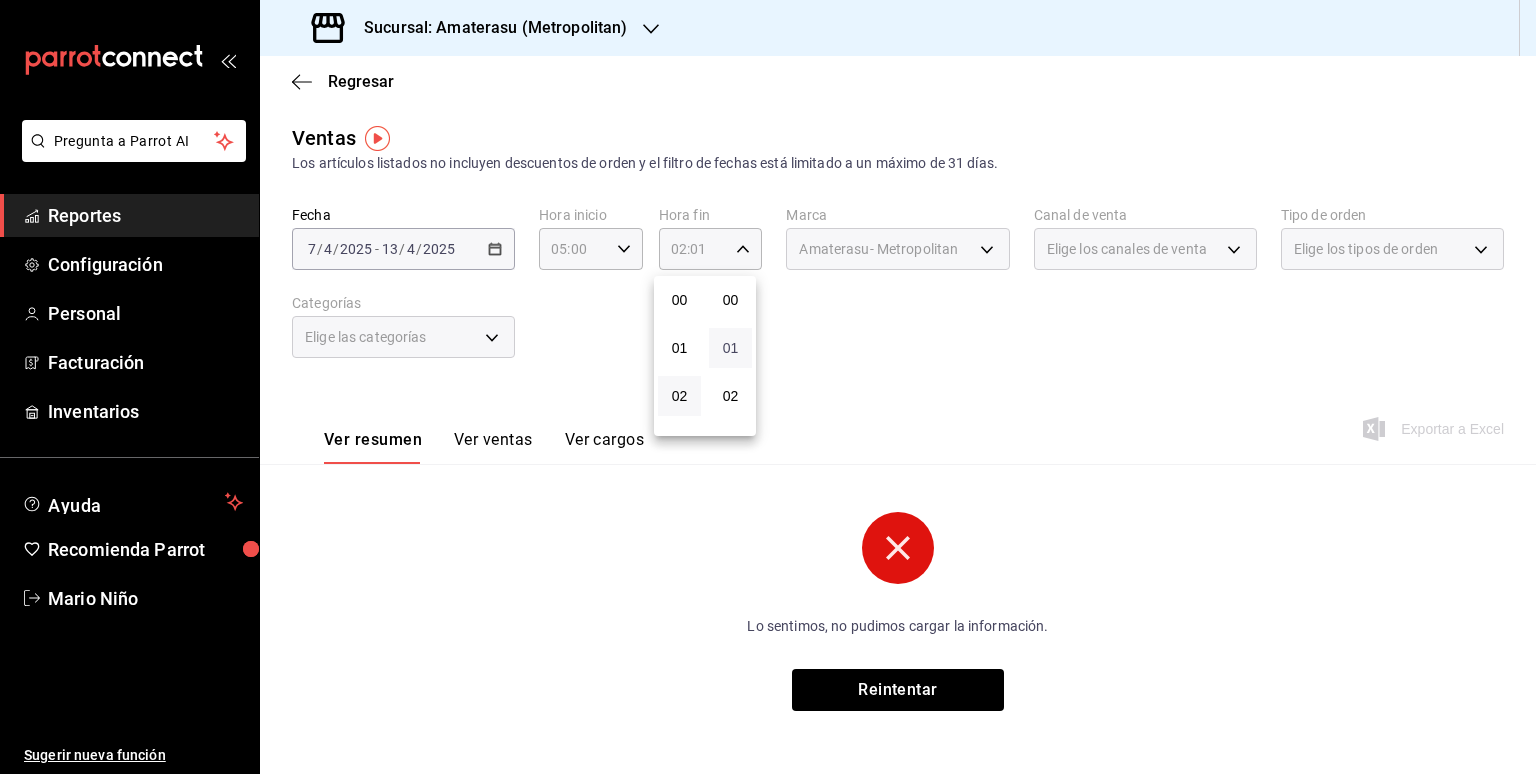 click on "01" at bounding box center (730, 348) 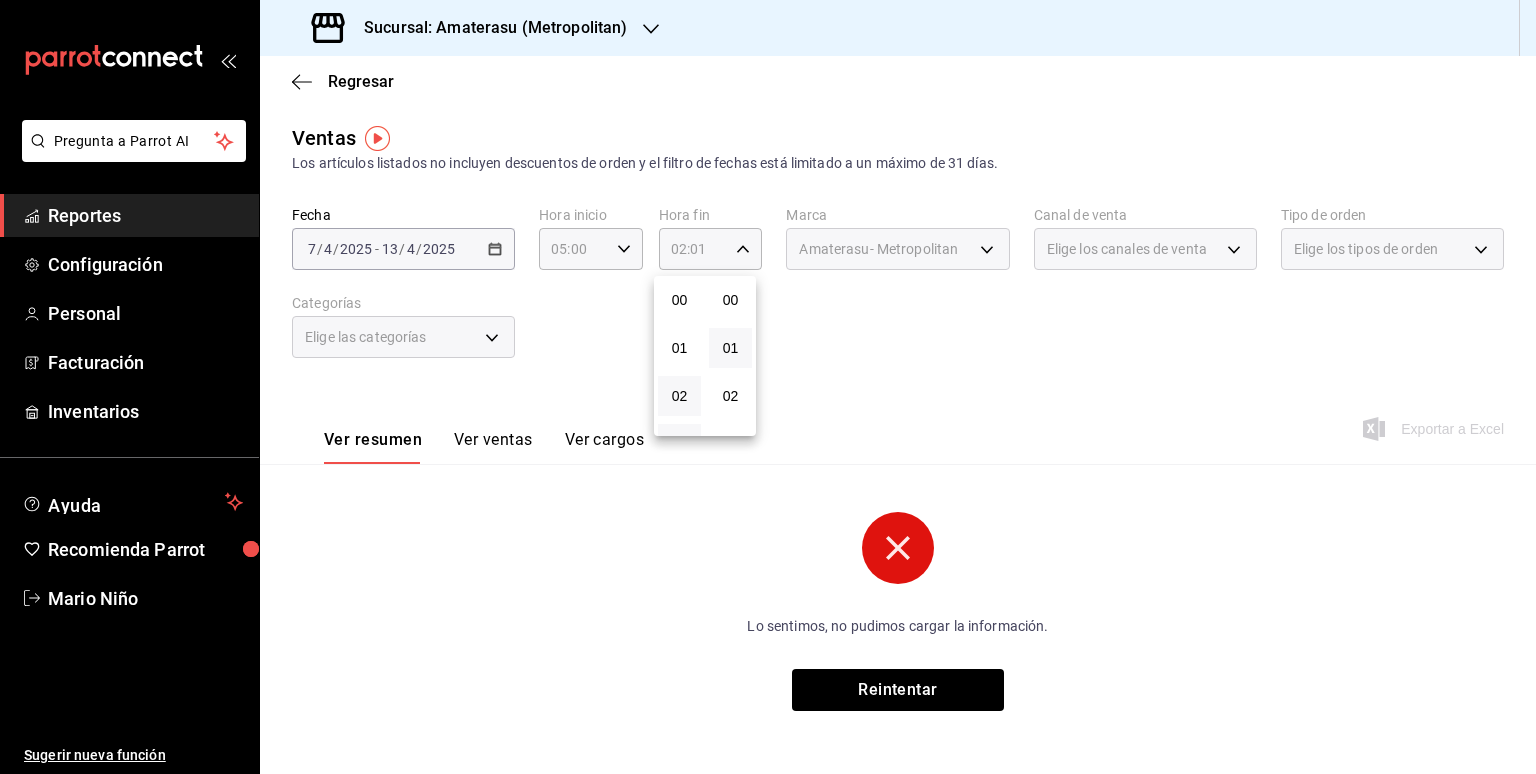 click on "03" at bounding box center (679, 444) 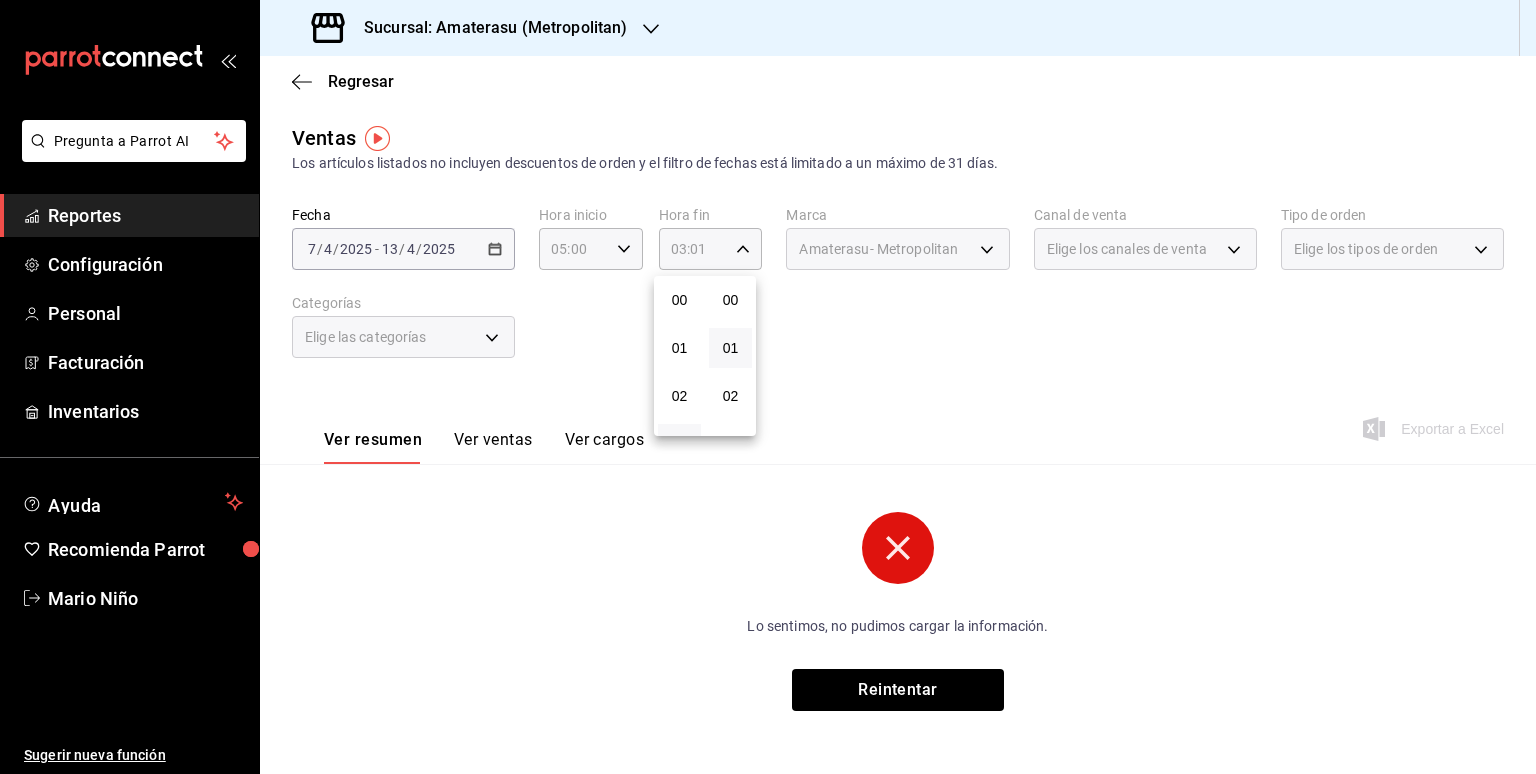 click on "03" at bounding box center [679, 444] 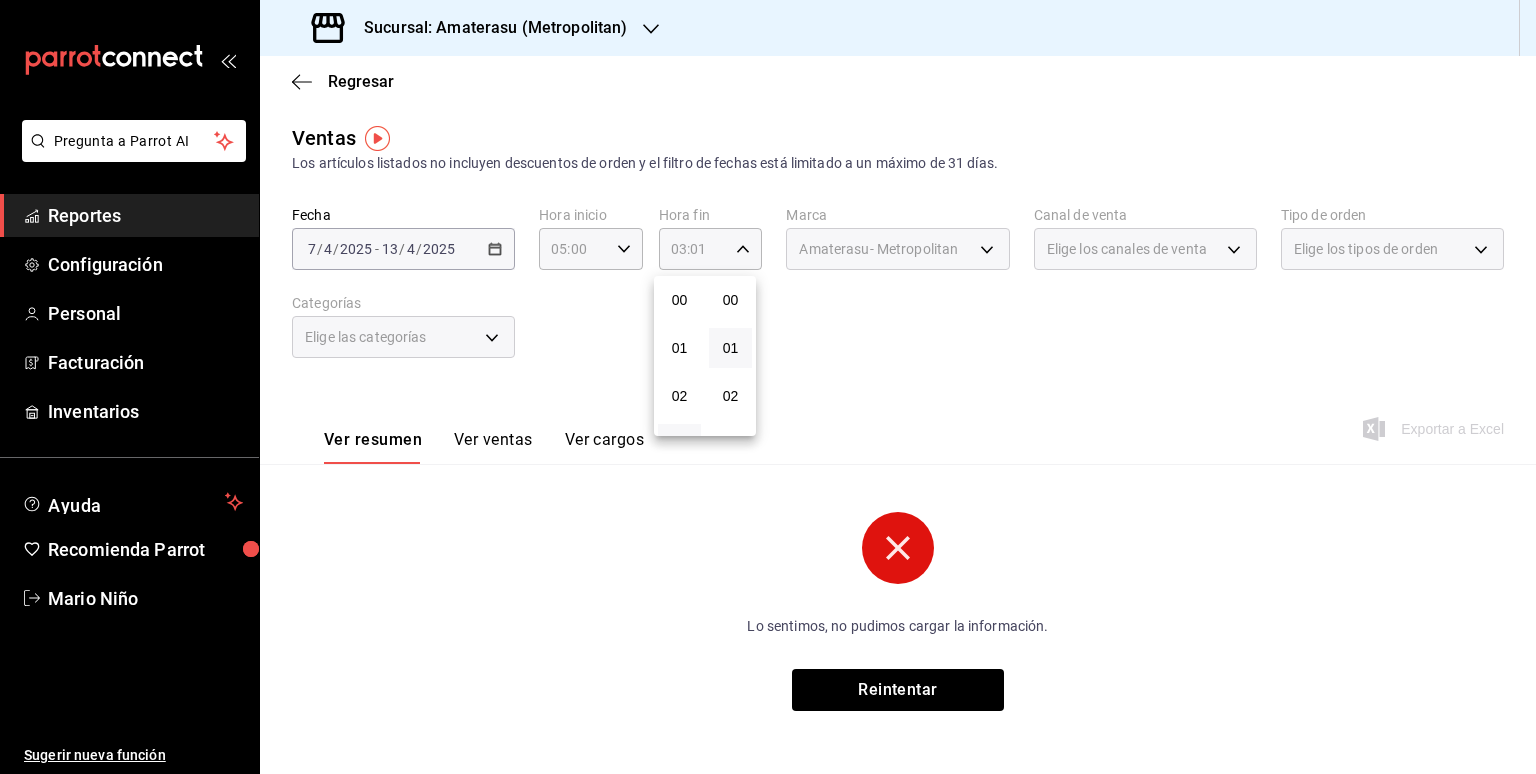 click at bounding box center [768, 387] 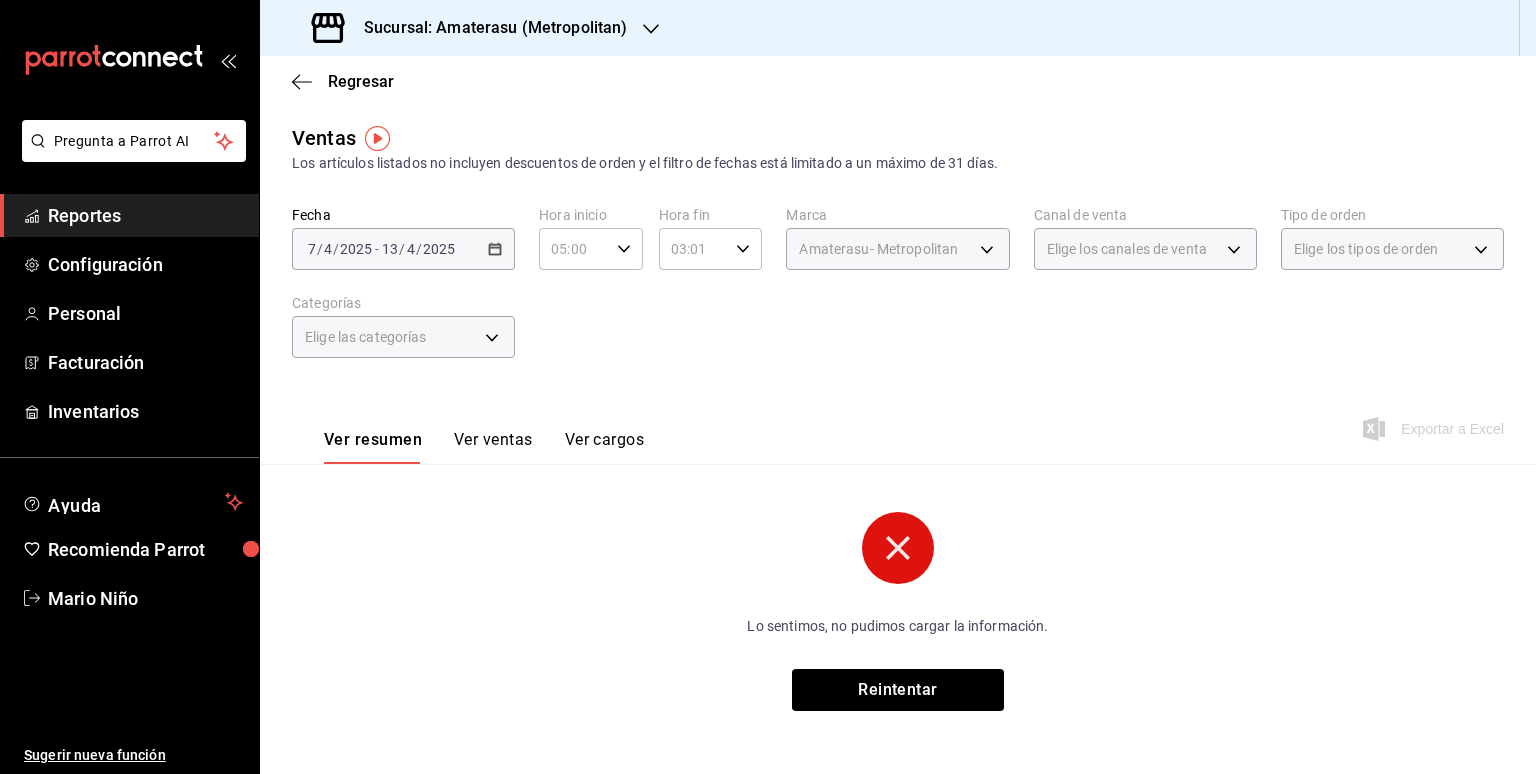 click on "Fecha [DATE] [DATE] - [DATE] [DATE] Hora inicio [TIME] Hora inicio Hora fin [TIME] Hora fin Marca Amaterasu- Metropolitan [UUID] Canal de venta Elige los canales de venta Tipo de orden Elige los tipos de orden Categorías Elige las categorías" at bounding box center [898, 294] 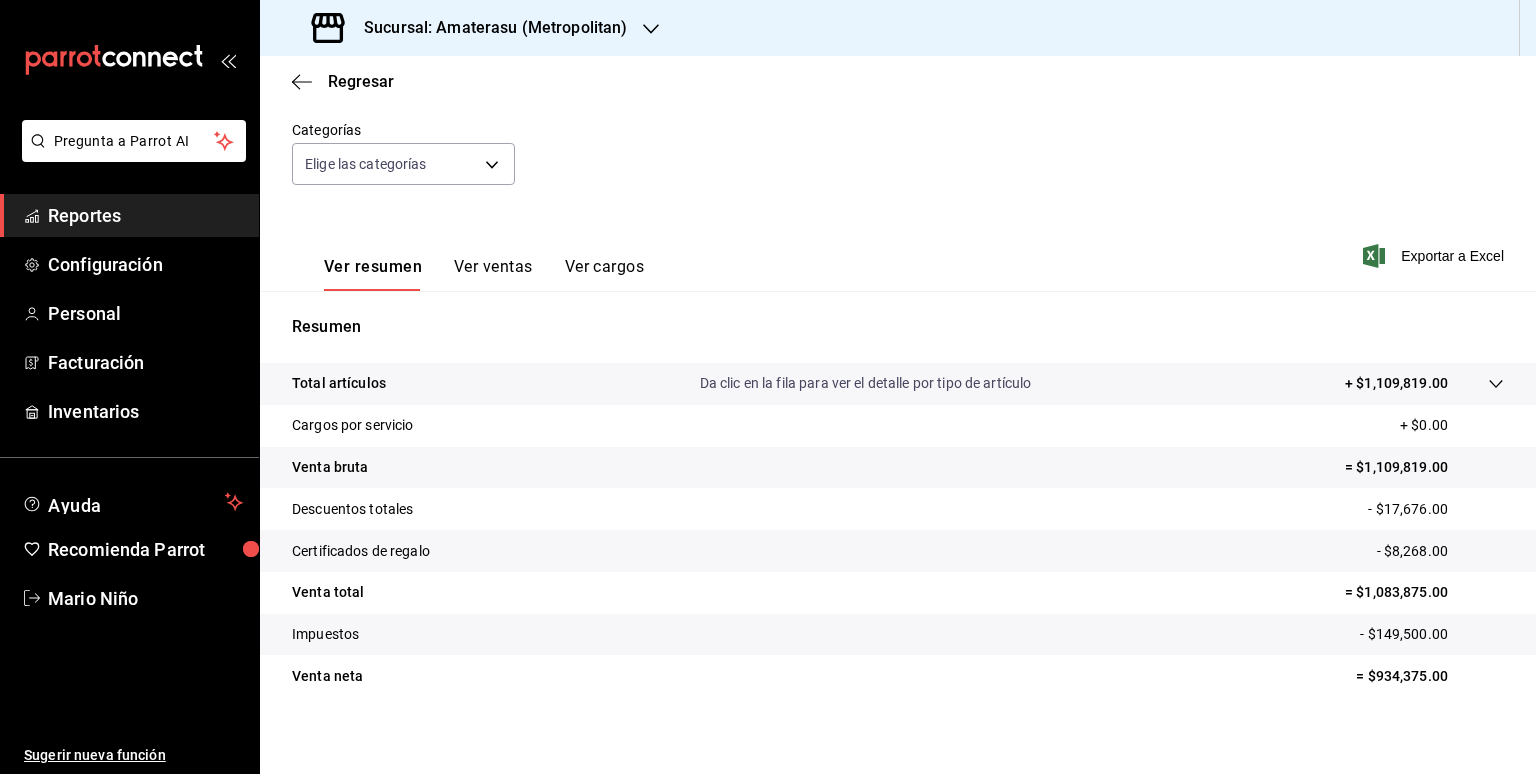 scroll, scrollTop: 96, scrollLeft: 0, axis: vertical 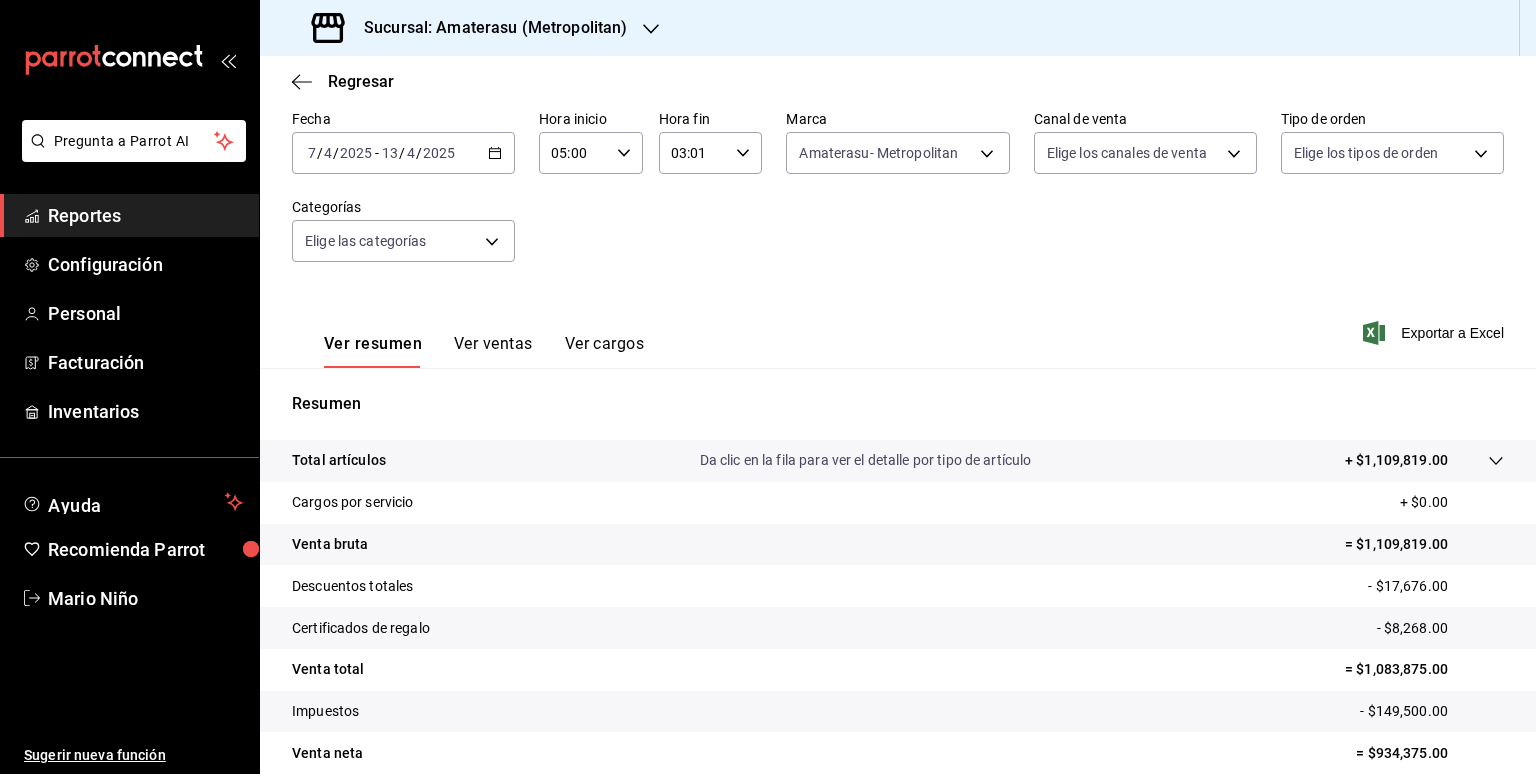 click on "03:01 Hora fin" at bounding box center [711, 153] 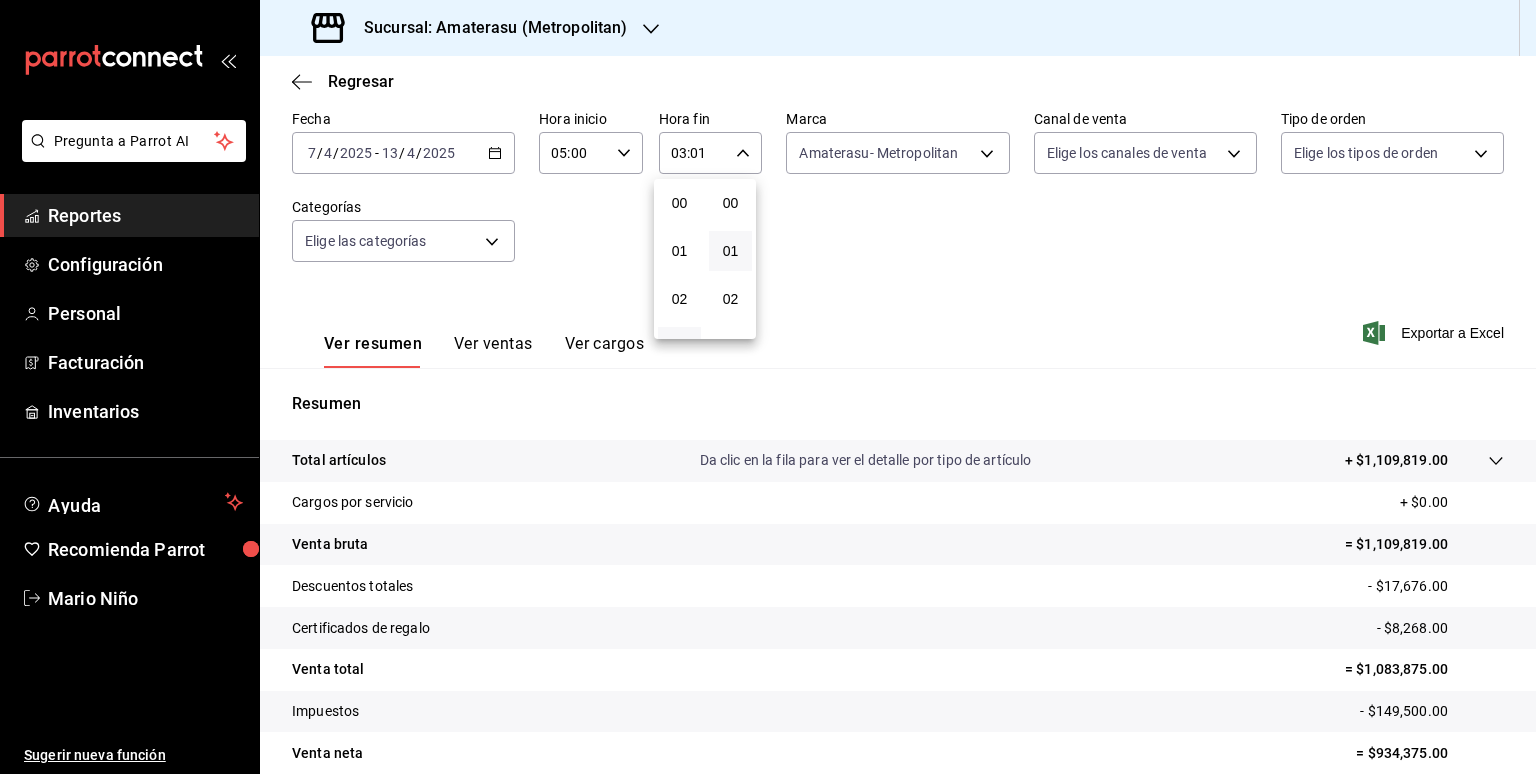 scroll, scrollTop: 146, scrollLeft: 0, axis: vertical 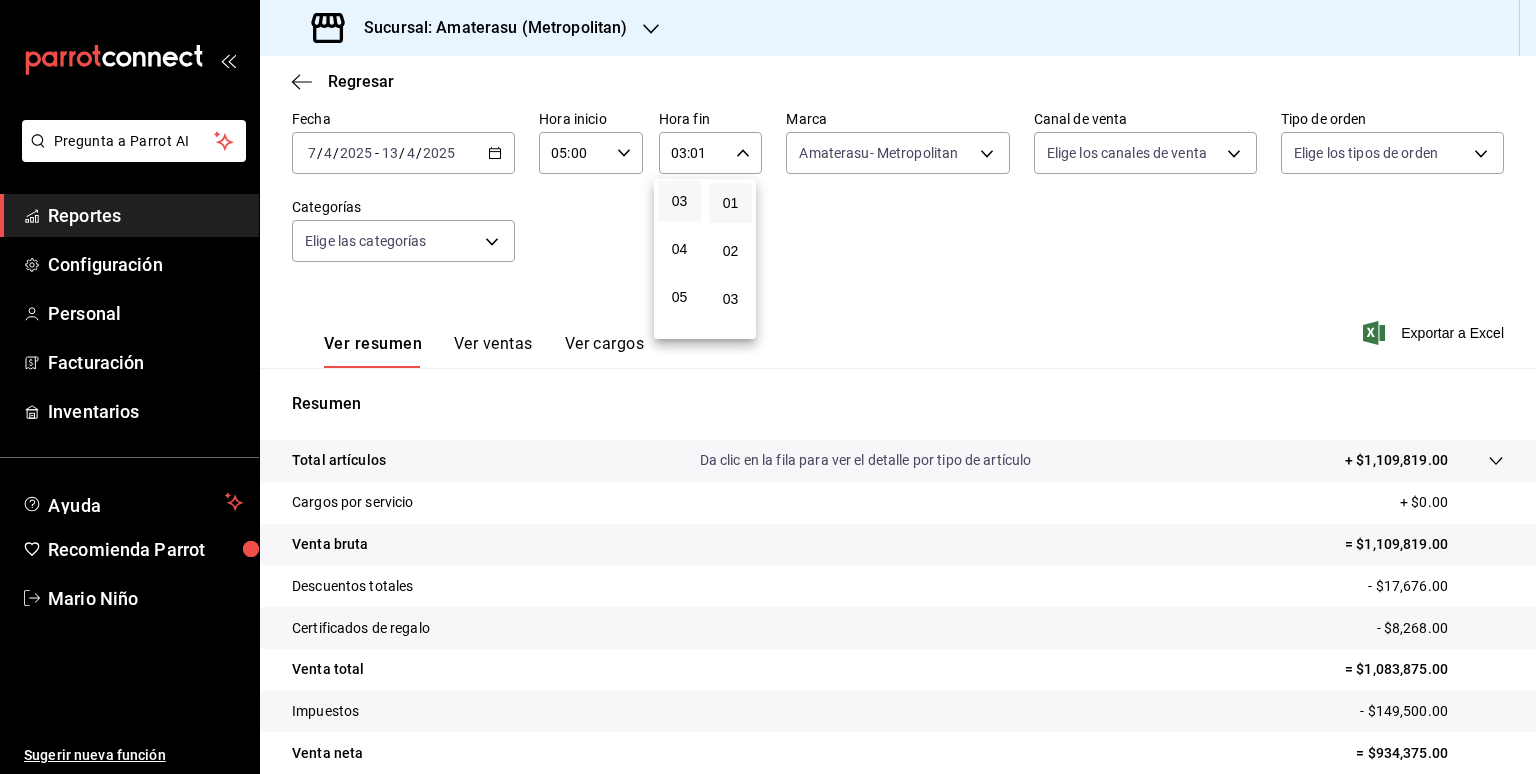 click at bounding box center (768, 387) 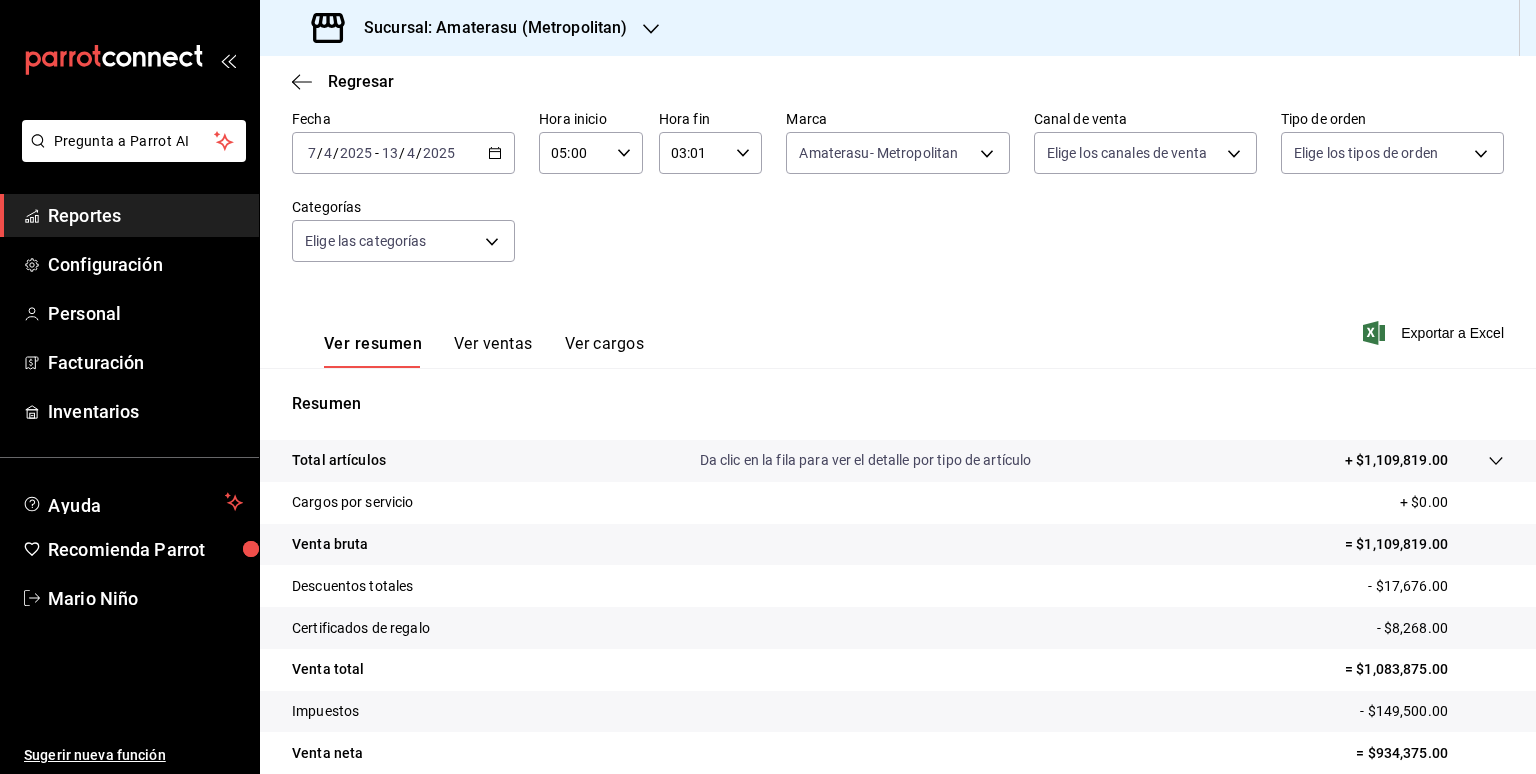 click on "00 01 02 03 04 05 06 07 08 09 10 11 12 13 14 15 16 17 18 19 20 21 22 23 00 01 02 03 04 05 06 07 08 09 10 11 12 13 14 15 16 17 18 19 20 21 22 23 24 25 26 27 28 29 30 31 32 33 34 35 36 37 38 39 40 41 42 43 44 45 46 47 48 49 50 51 52 53 54 55 56 57 58 59" at bounding box center [768, 390] 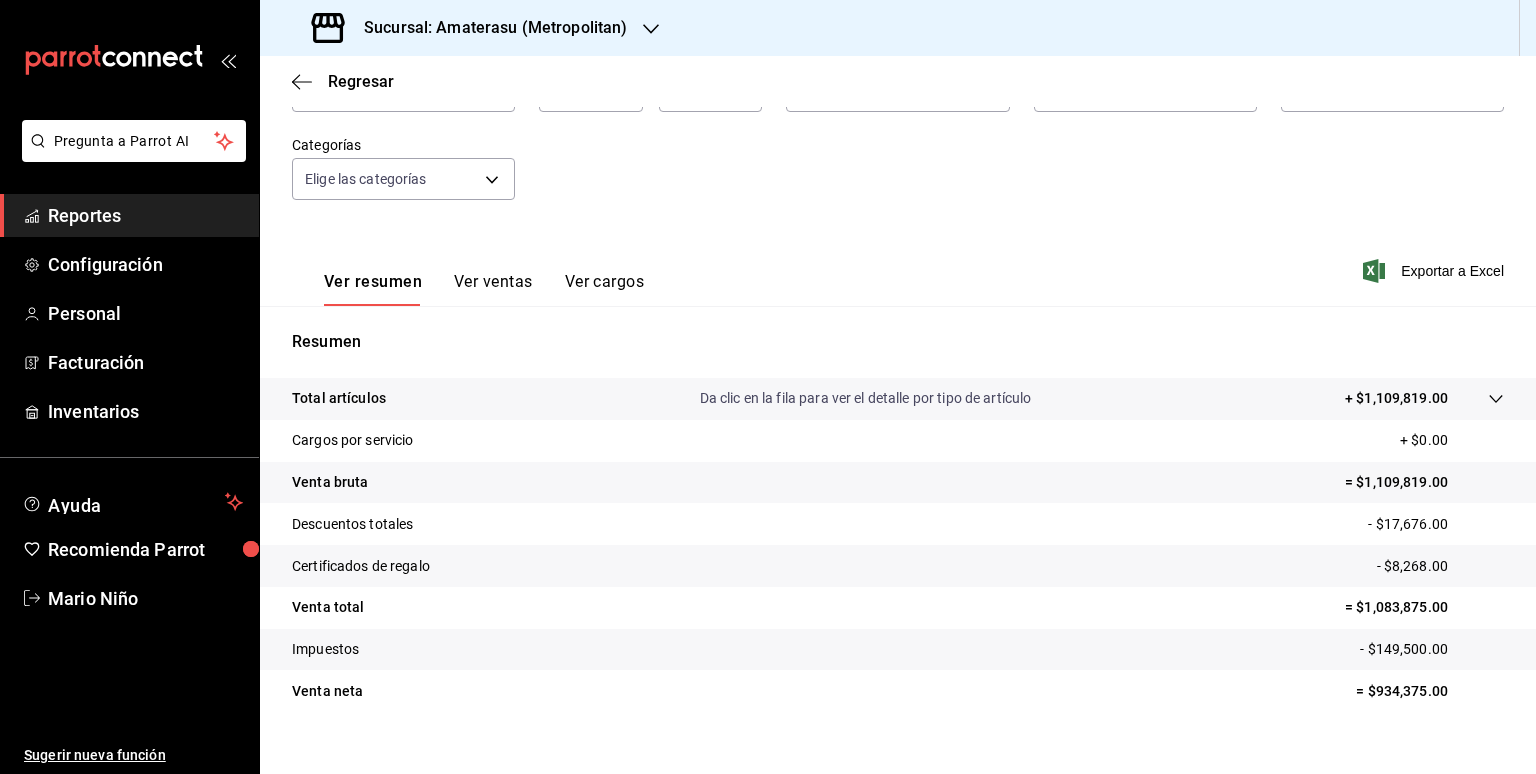 scroll, scrollTop: 184, scrollLeft: 0, axis: vertical 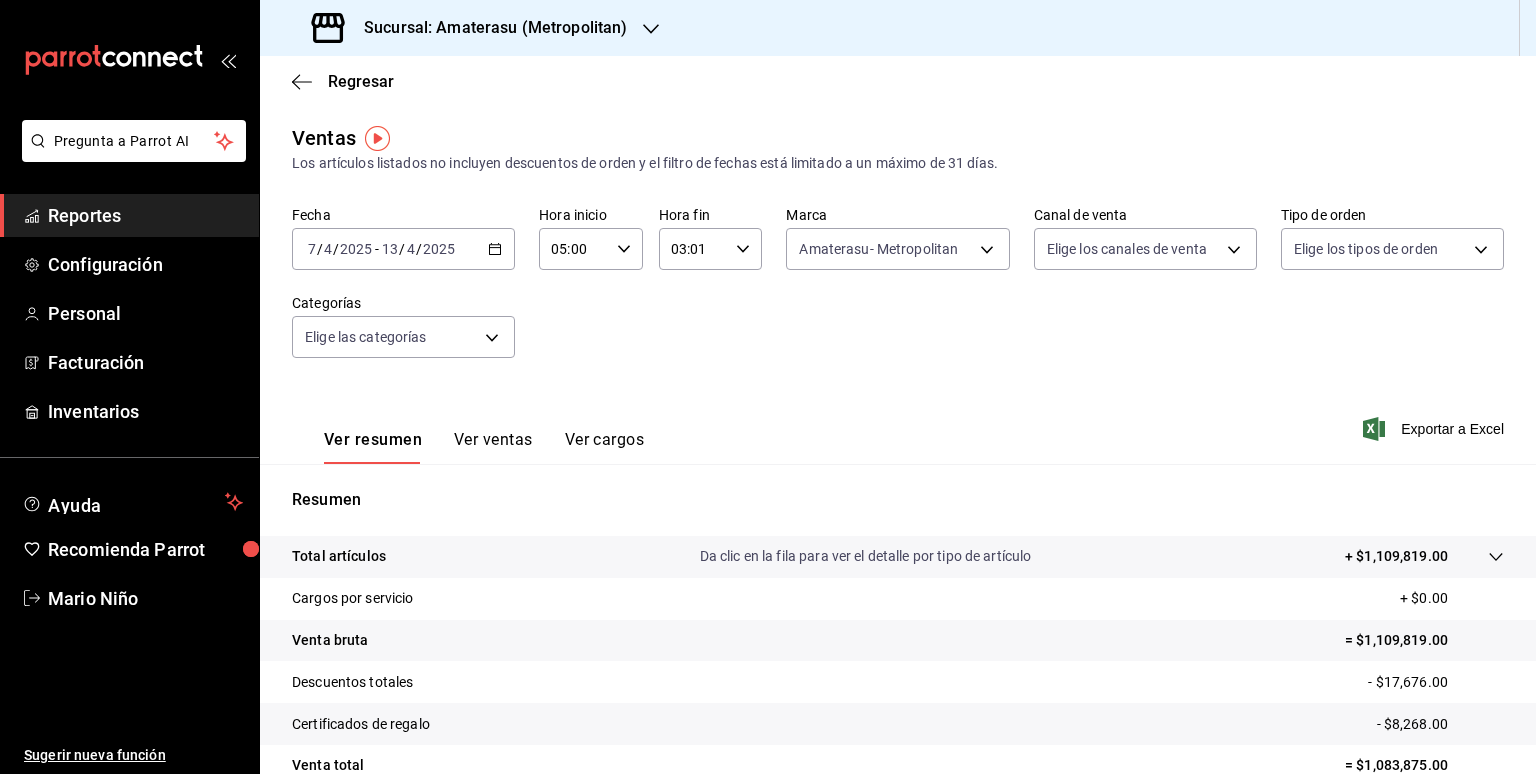 click on "[DATE] [DATE] - [DATE] [DATE]" at bounding box center (403, 249) 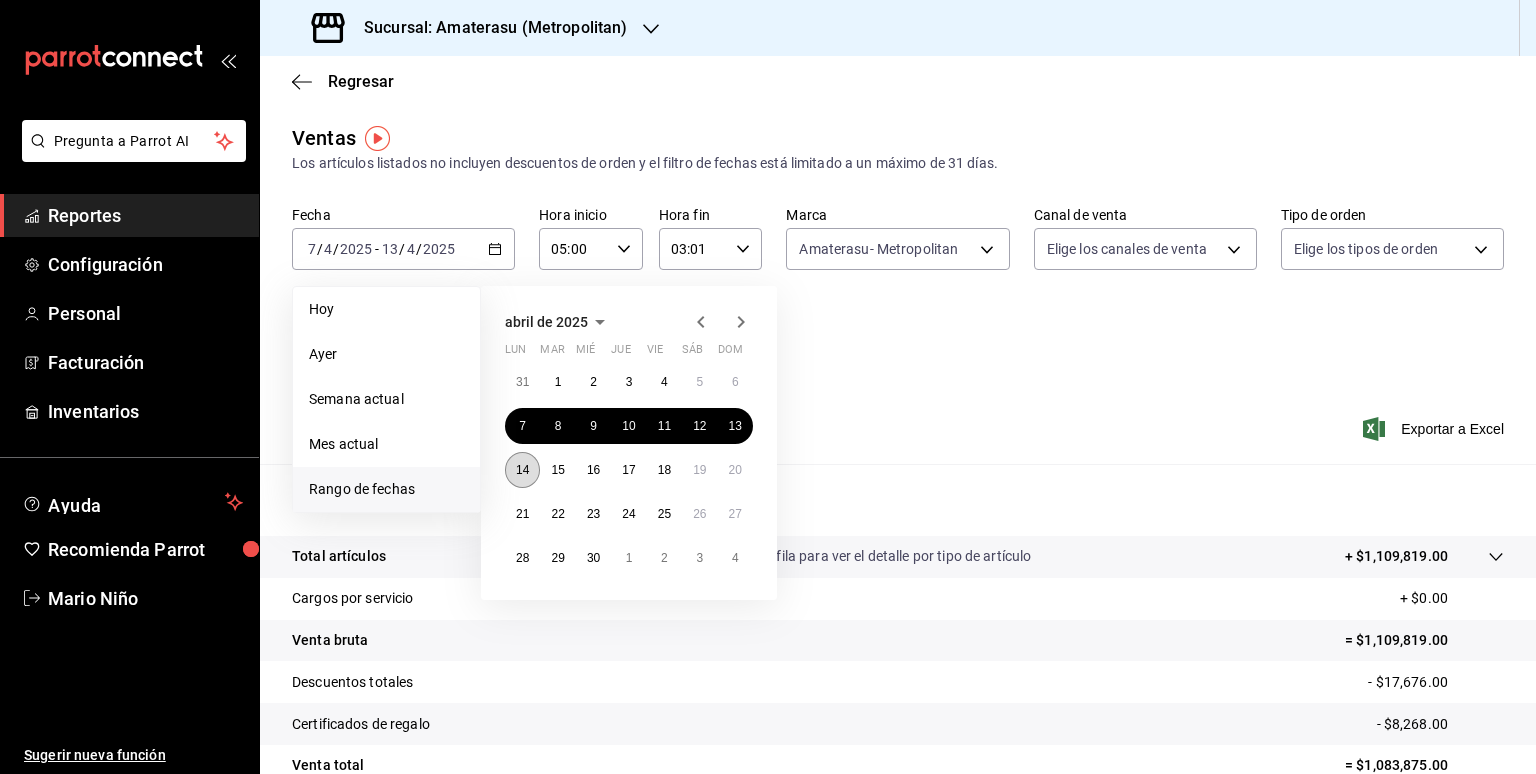click on "14" at bounding box center [522, 470] 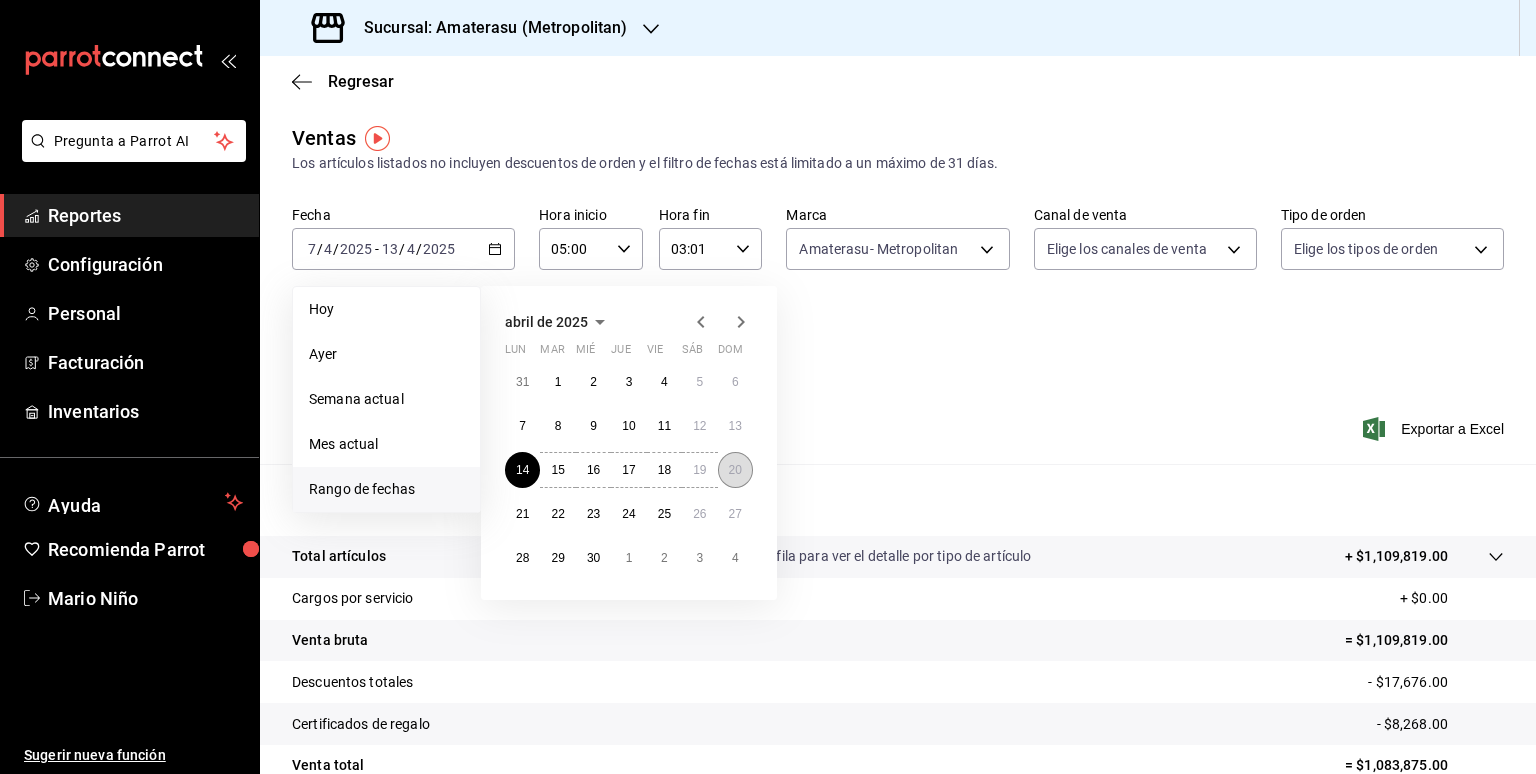 click on "20" at bounding box center (735, 470) 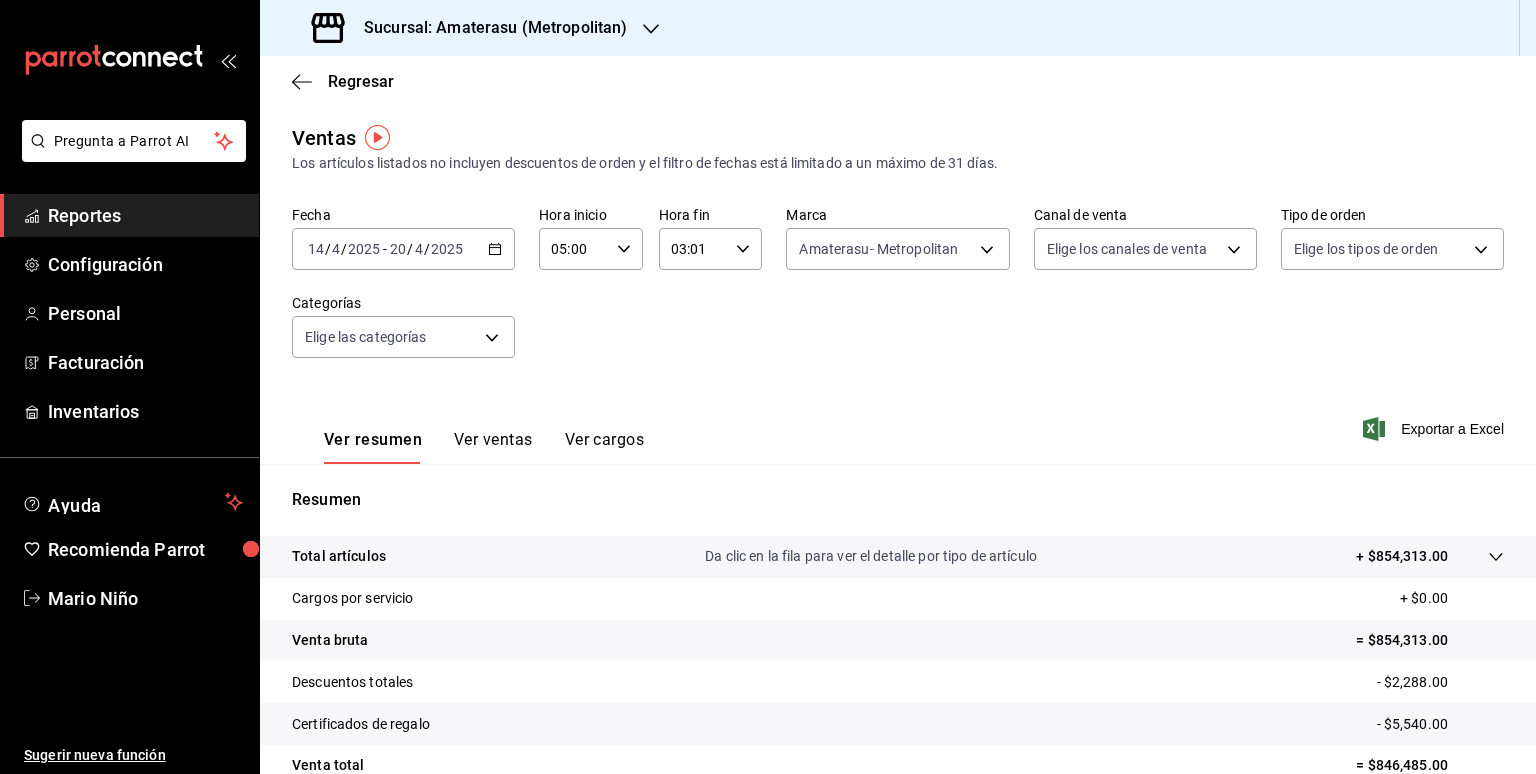 scroll, scrollTop: 184, scrollLeft: 0, axis: vertical 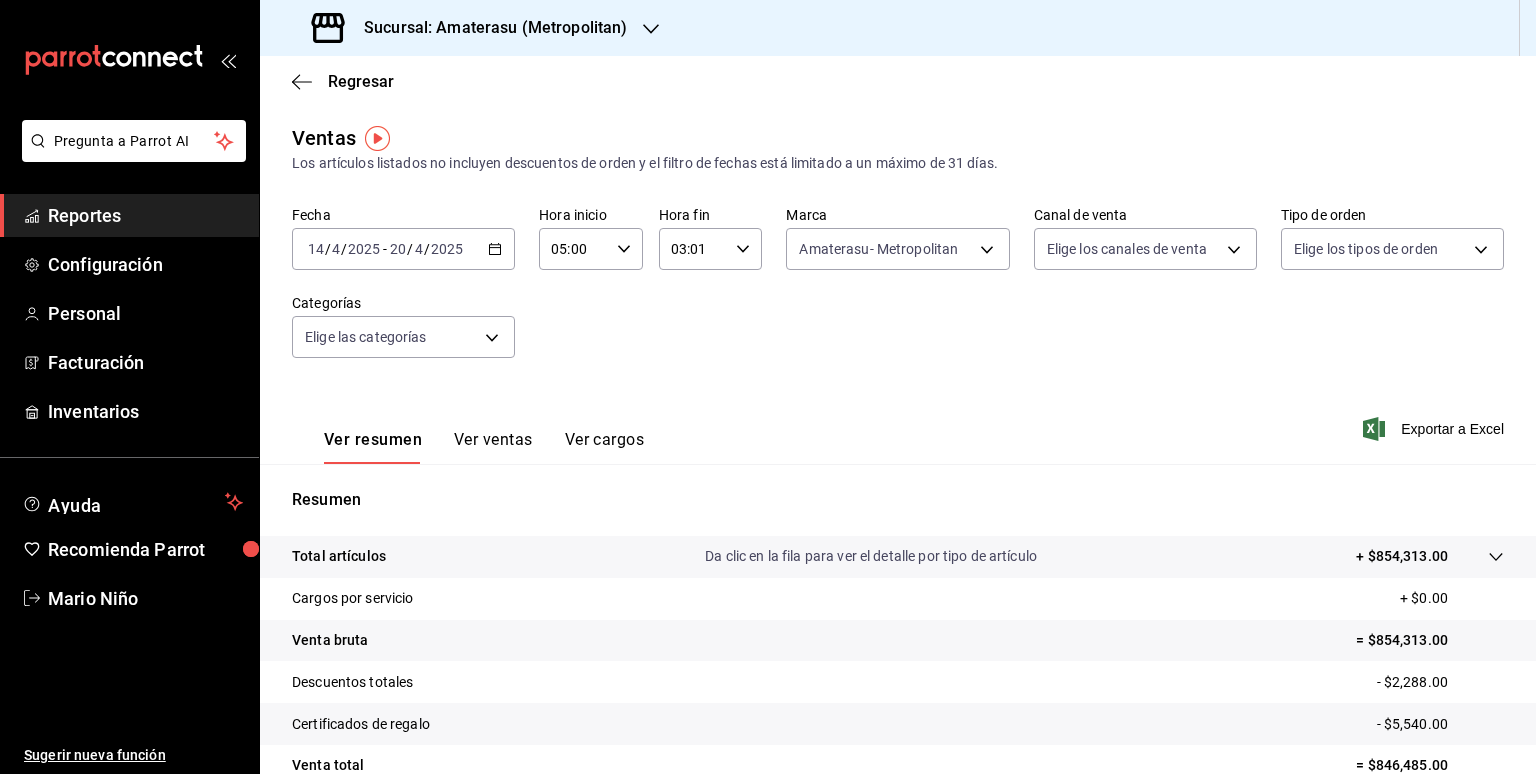 click 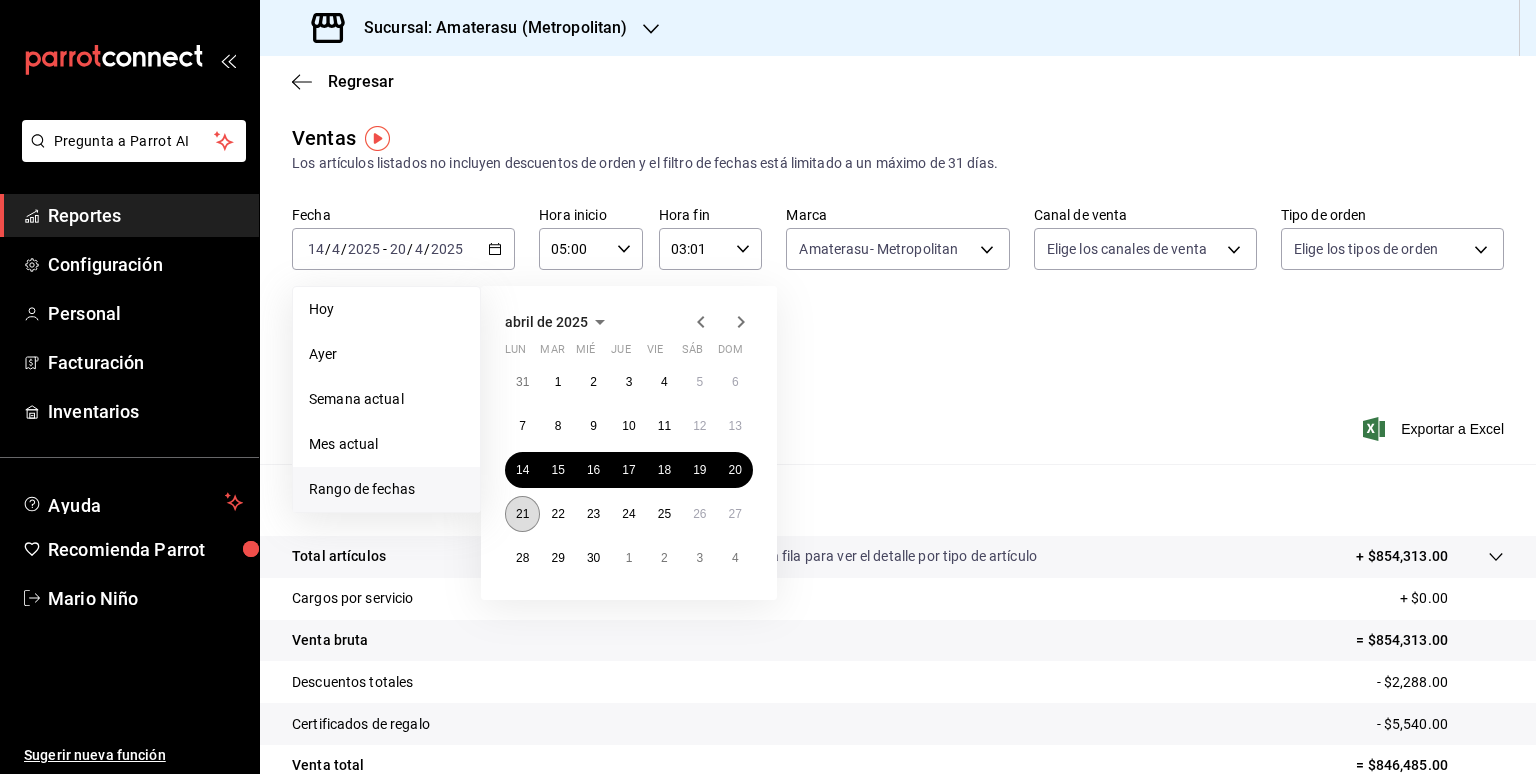 click on "21" at bounding box center (522, 514) 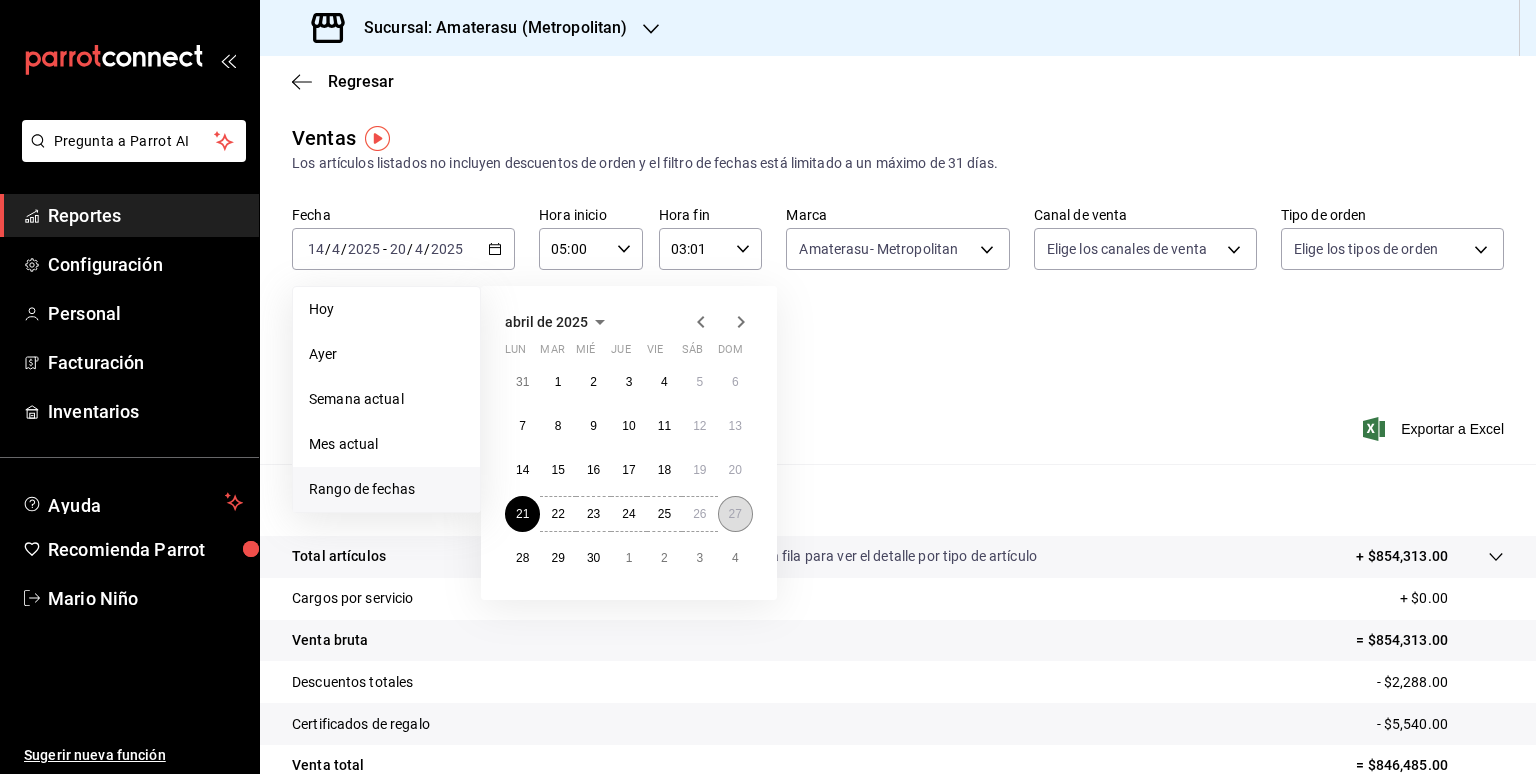 click on "27" at bounding box center (735, 514) 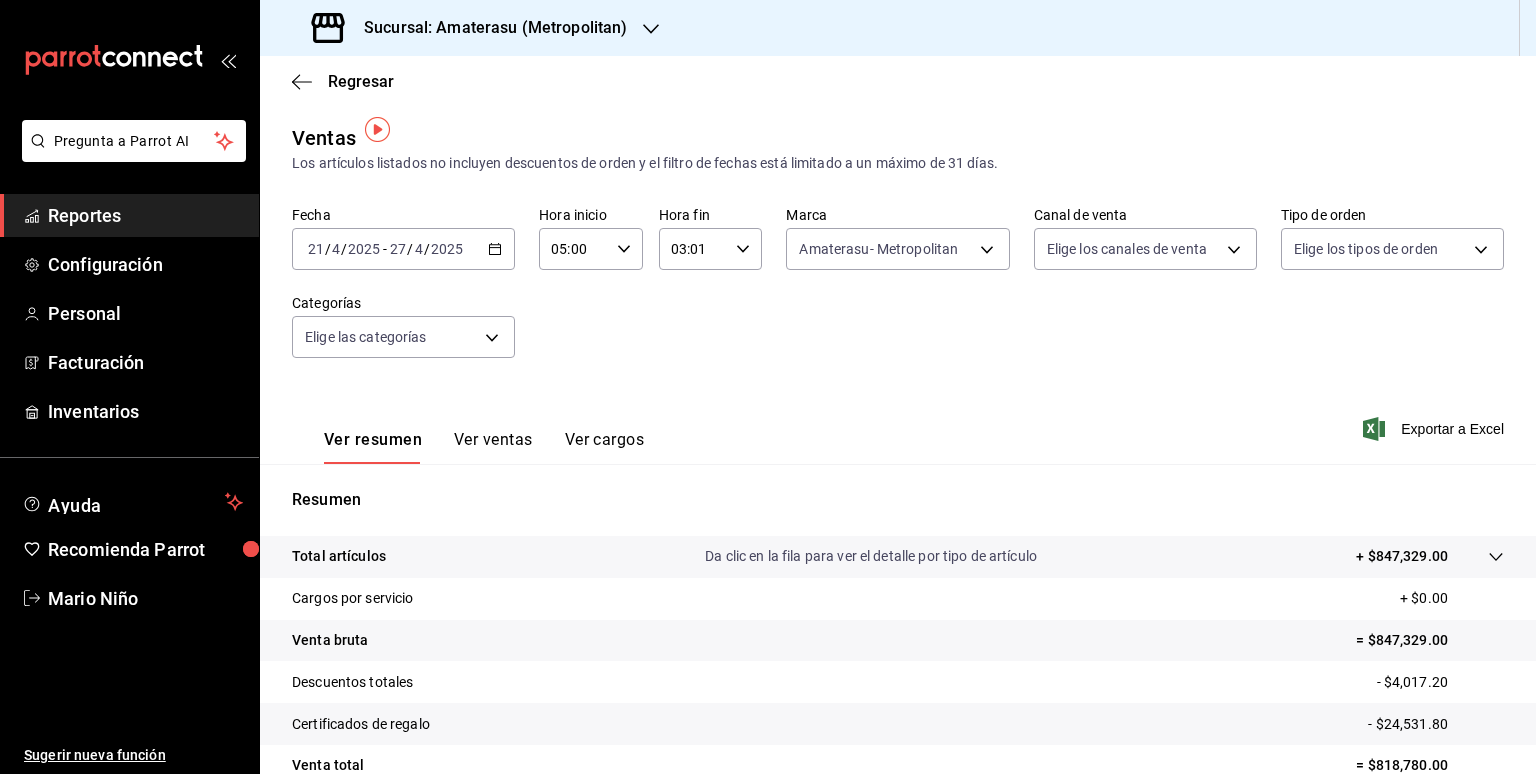 scroll, scrollTop: 184, scrollLeft: 0, axis: vertical 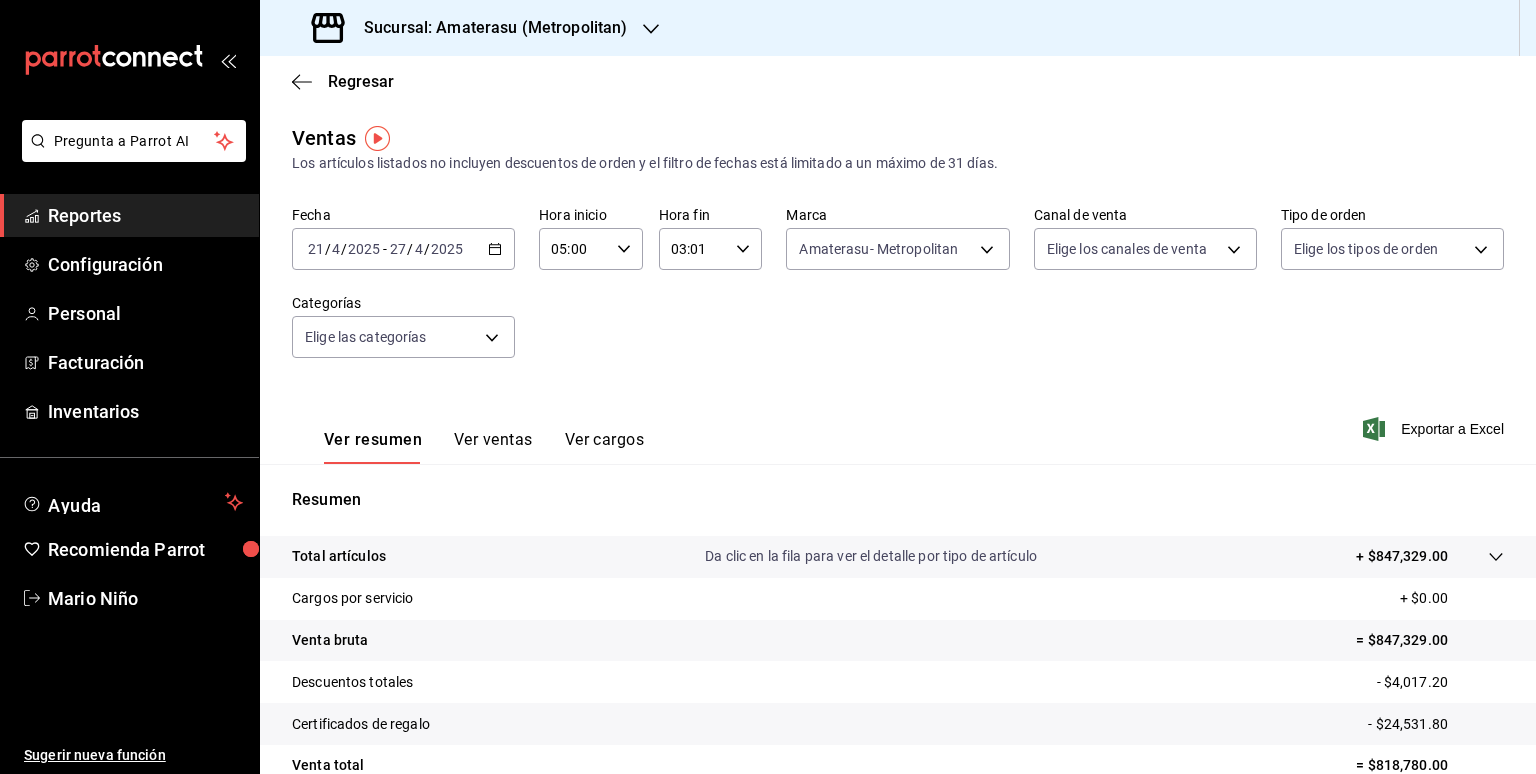 click on "[DATE] [DATE] - [DATE] [DATE]" at bounding box center [403, 249] 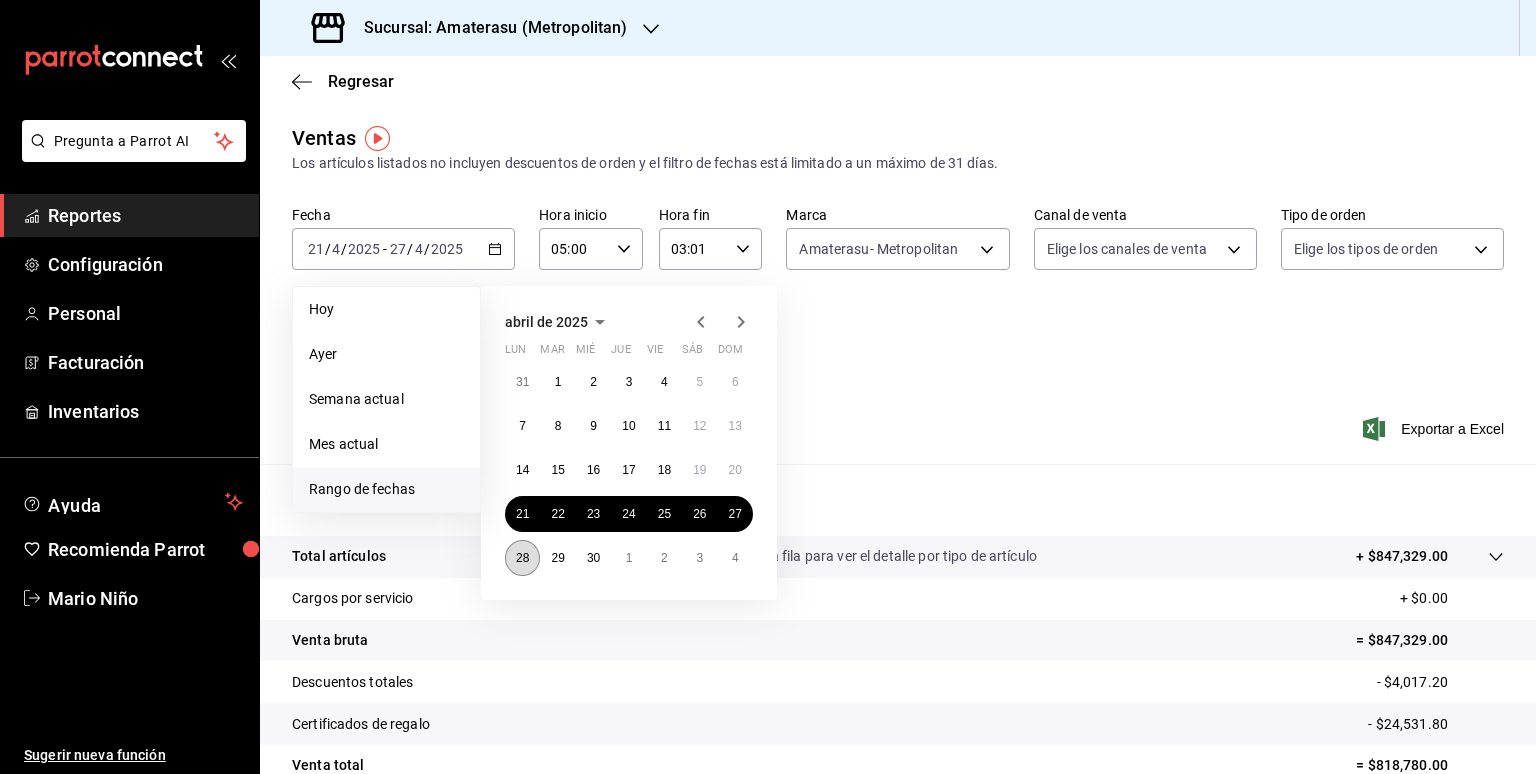 click on "28" at bounding box center [522, 558] 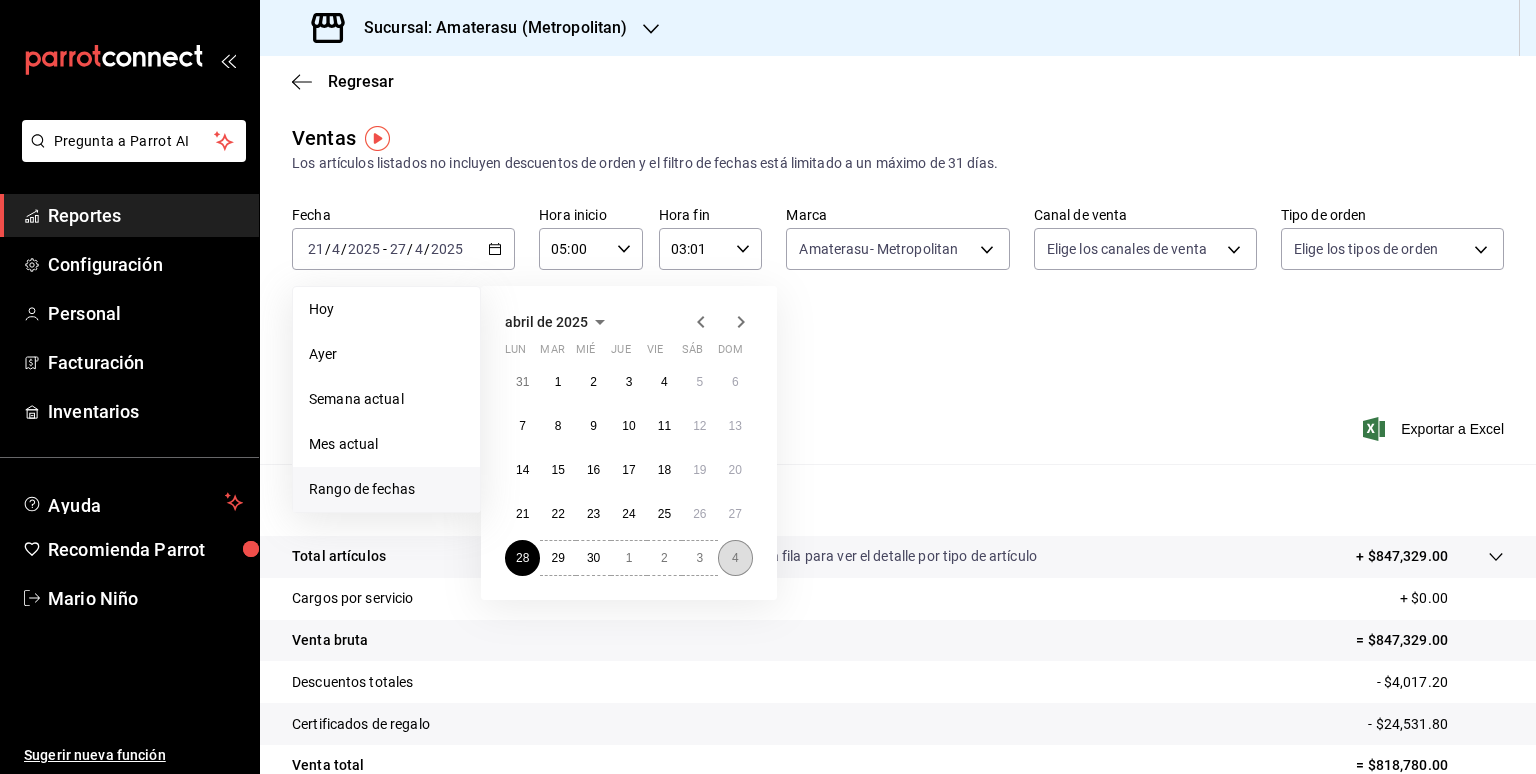 click on "4" at bounding box center (735, 558) 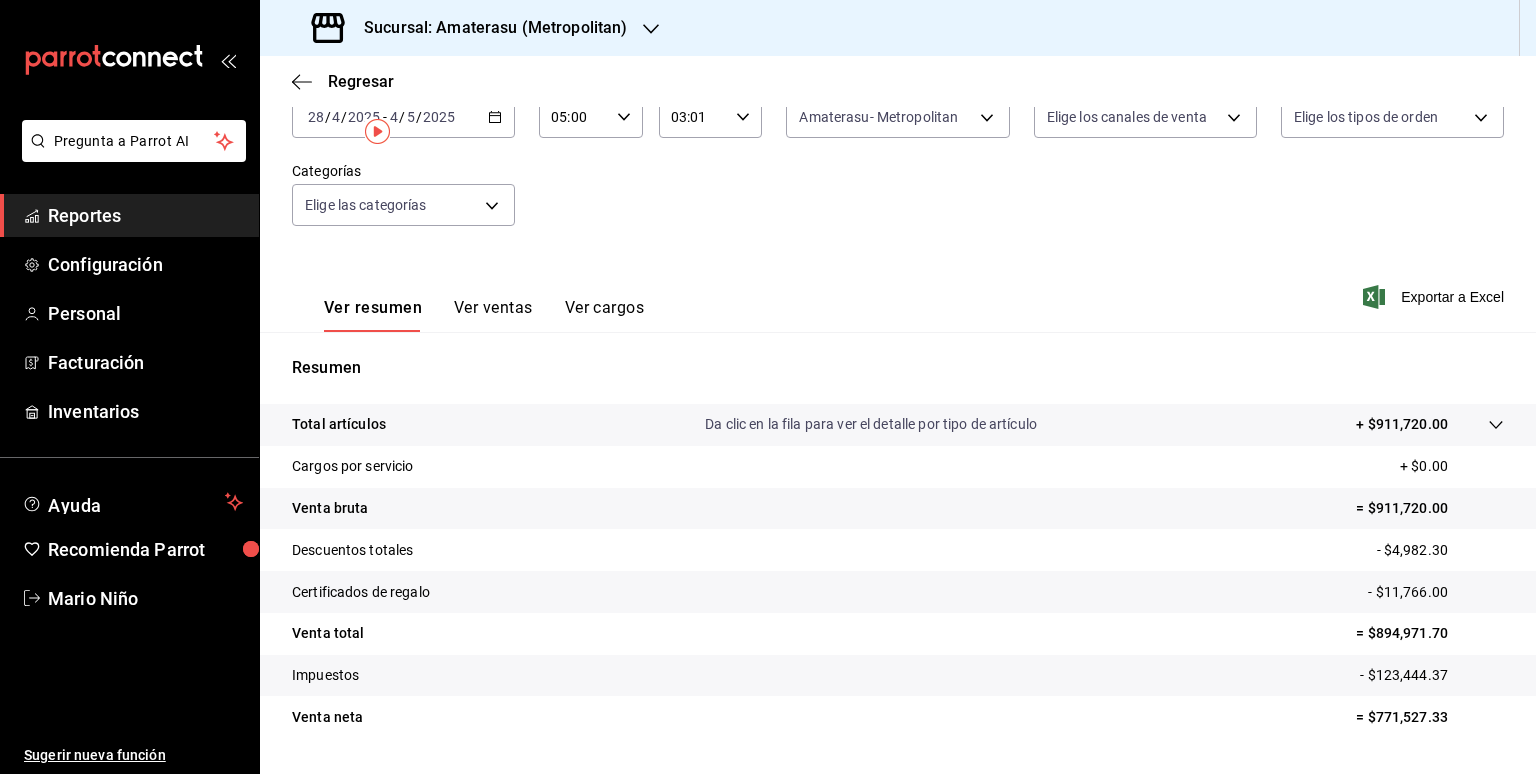 scroll, scrollTop: 184, scrollLeft: 0, axis: vertical 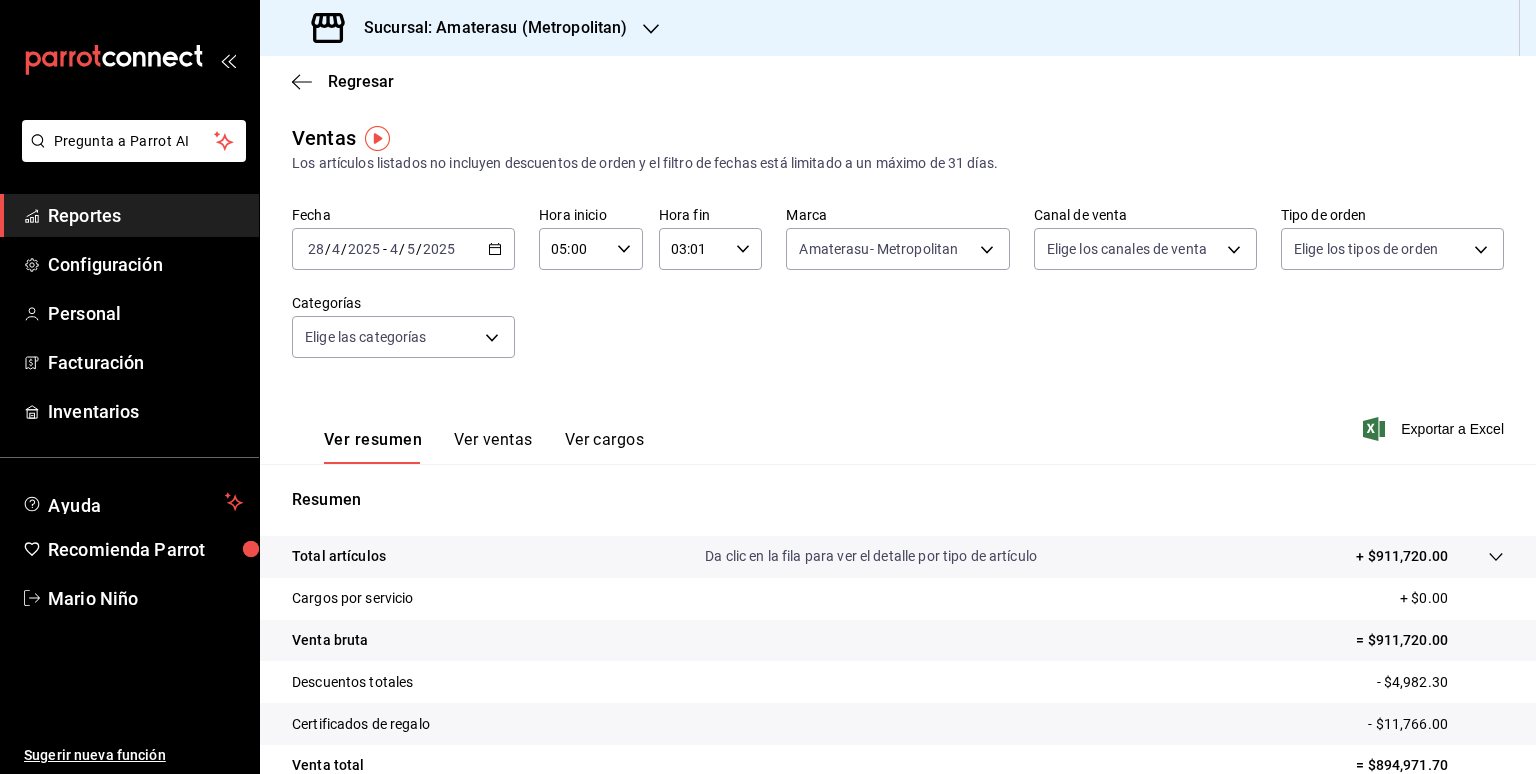 click on "[DATE] [DATE] - [DATE] [DATE]" at bounding box center [403, 249] 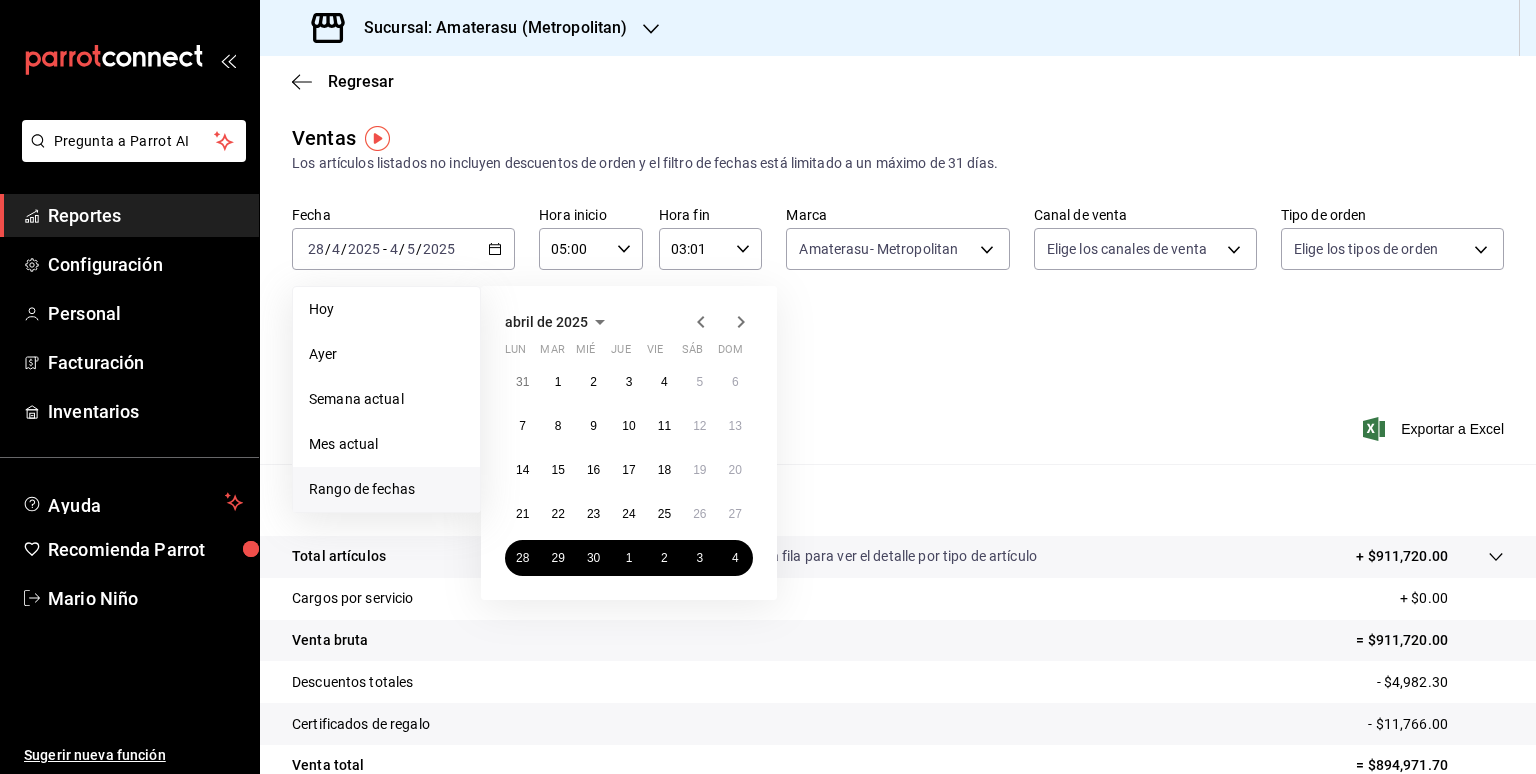 click 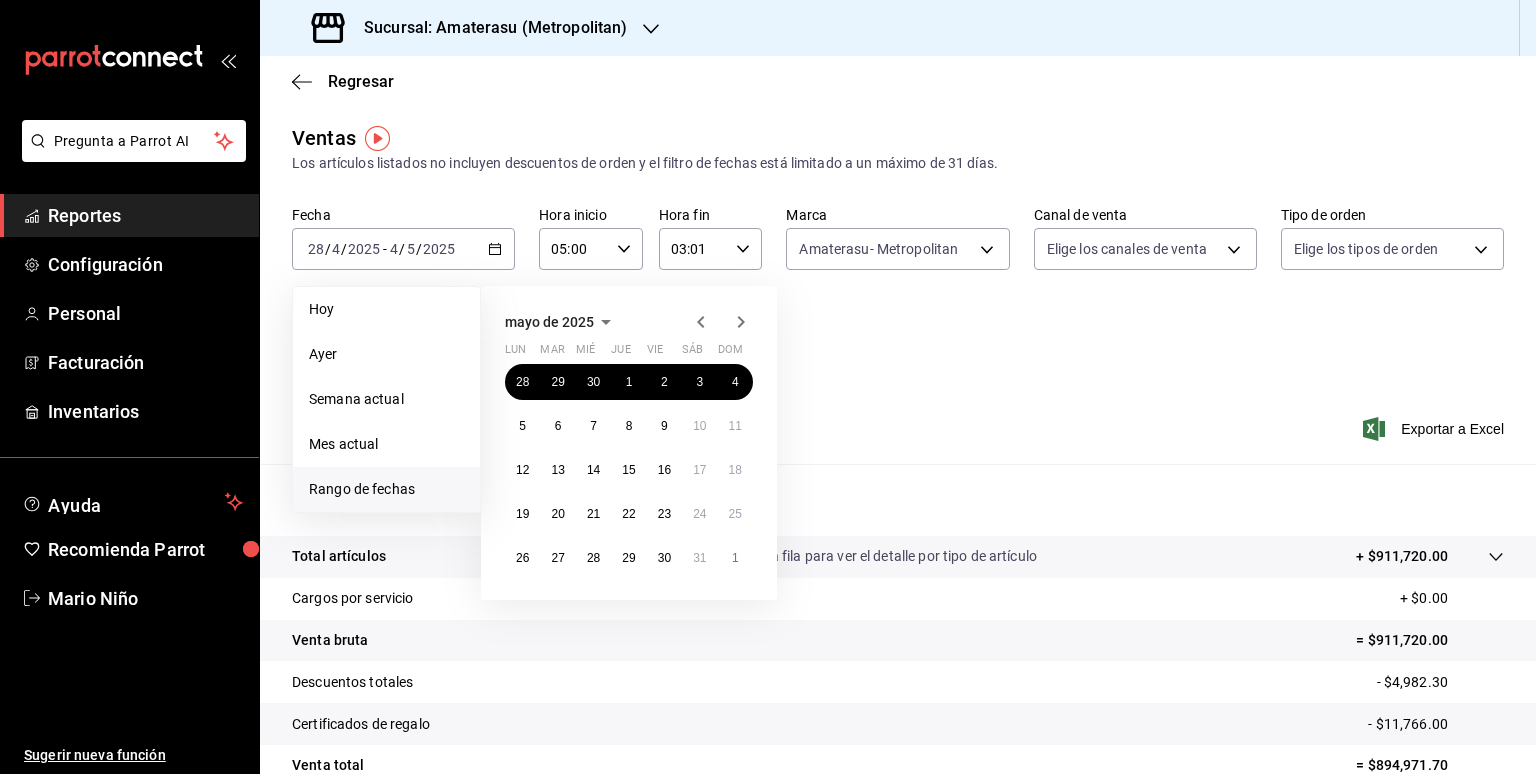click 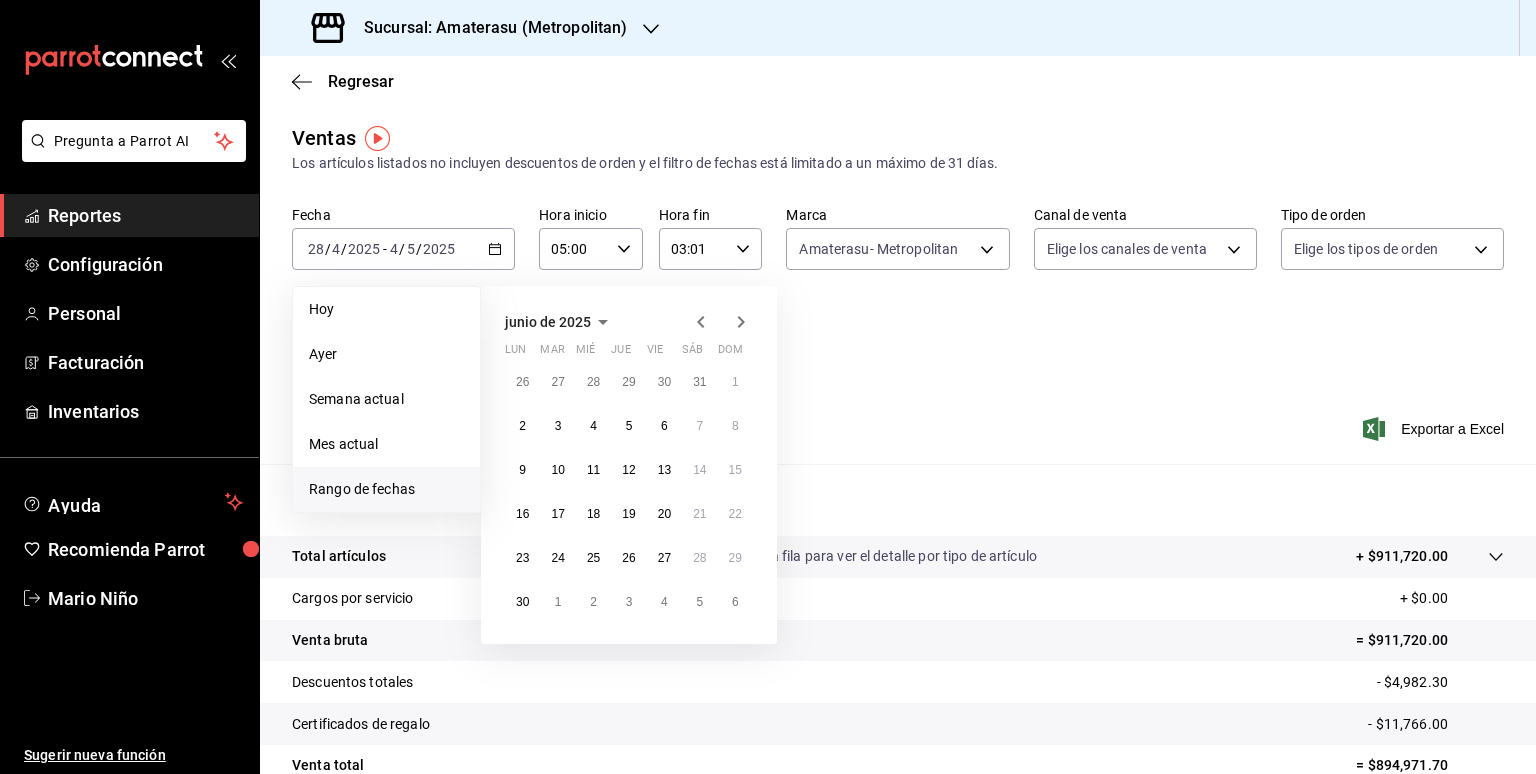 click 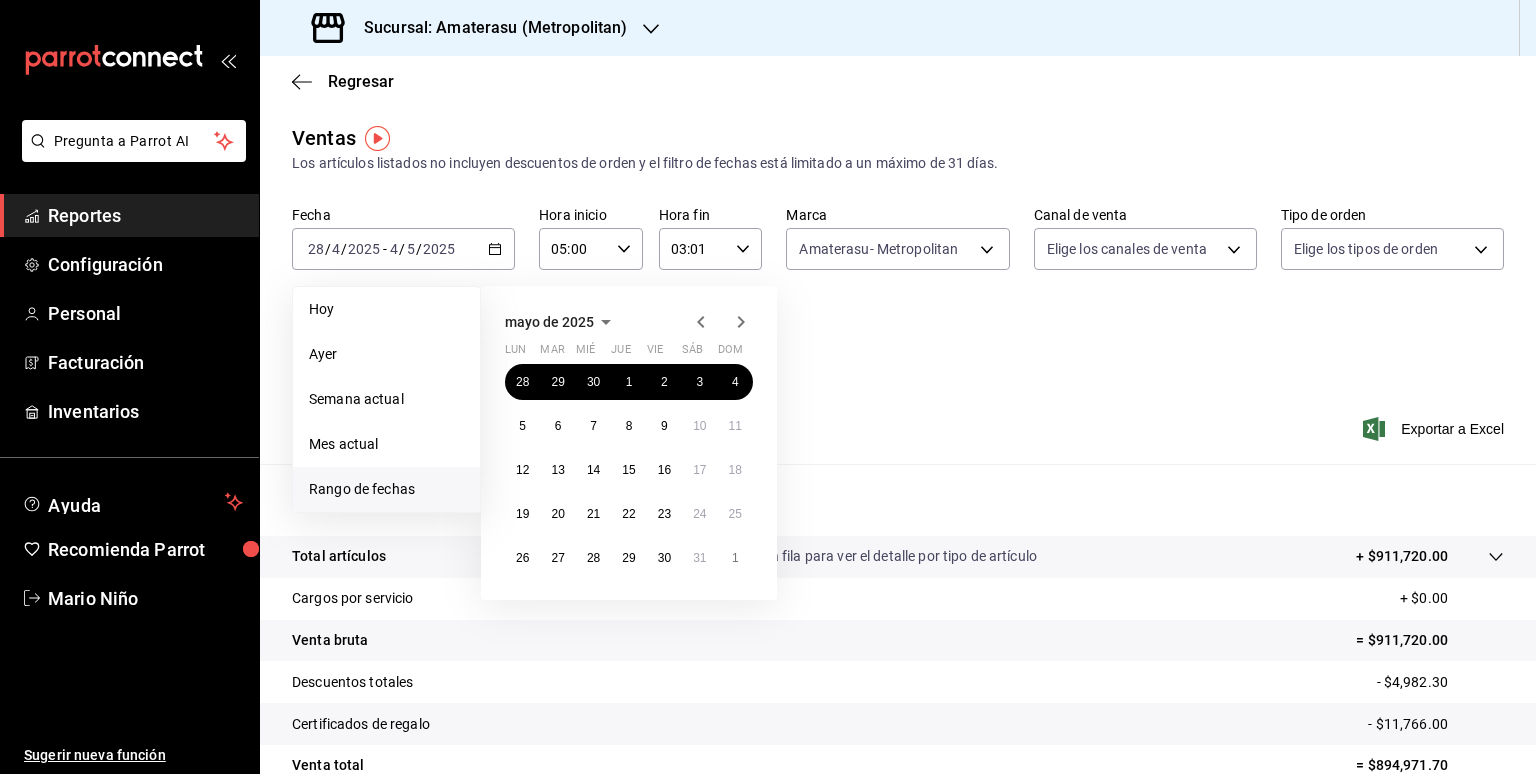 click 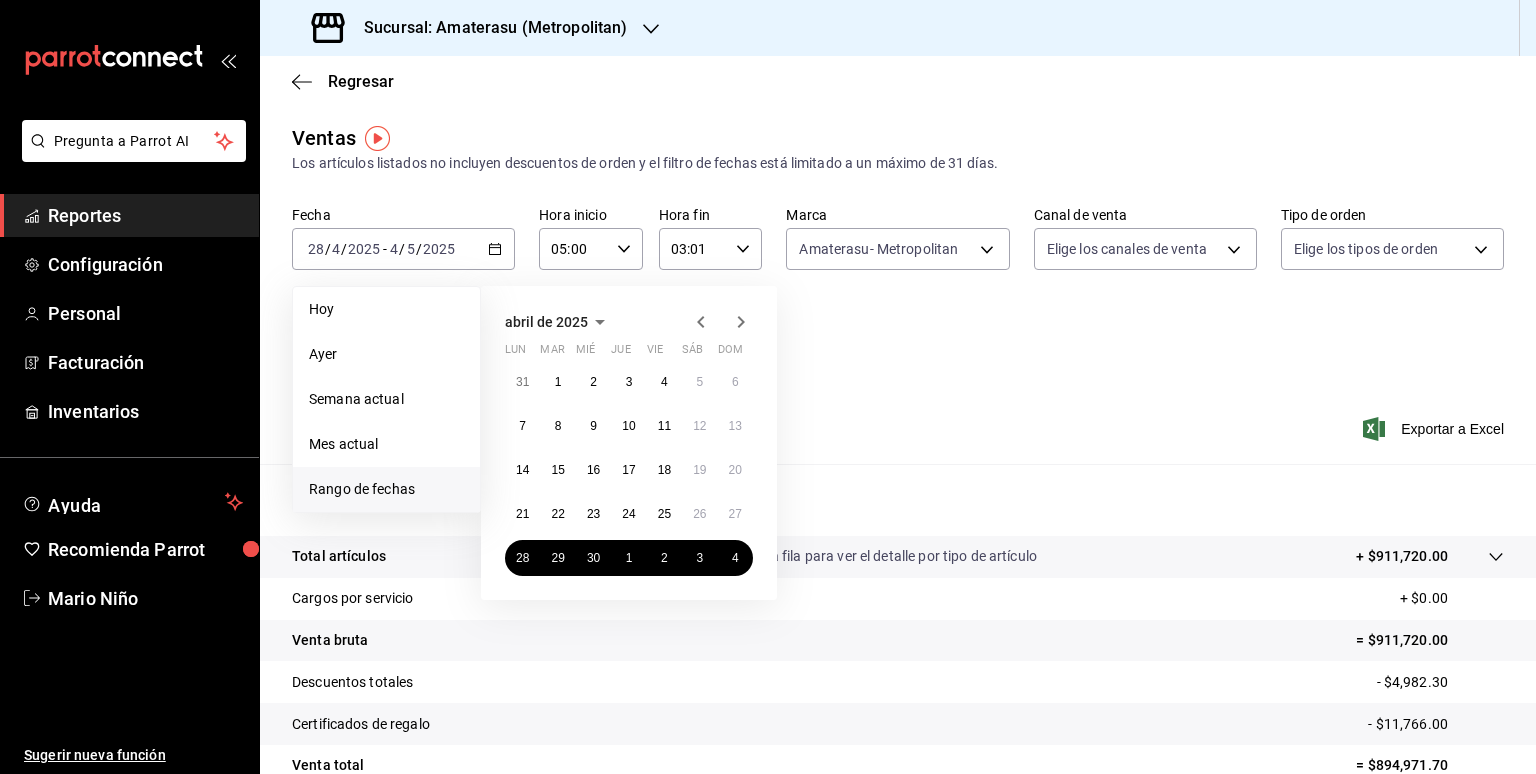 click 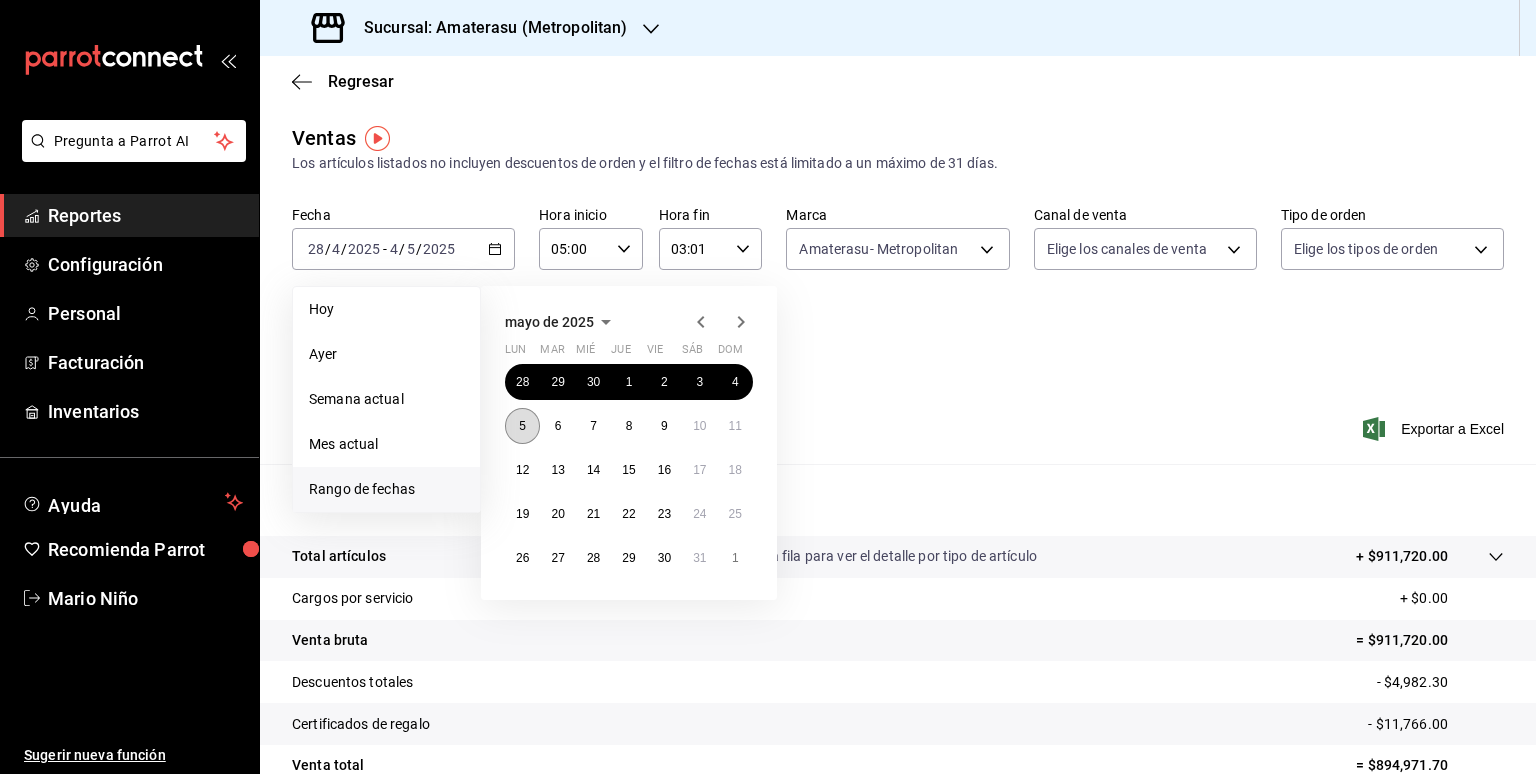 click on "5" at bounding box center [522, 426] 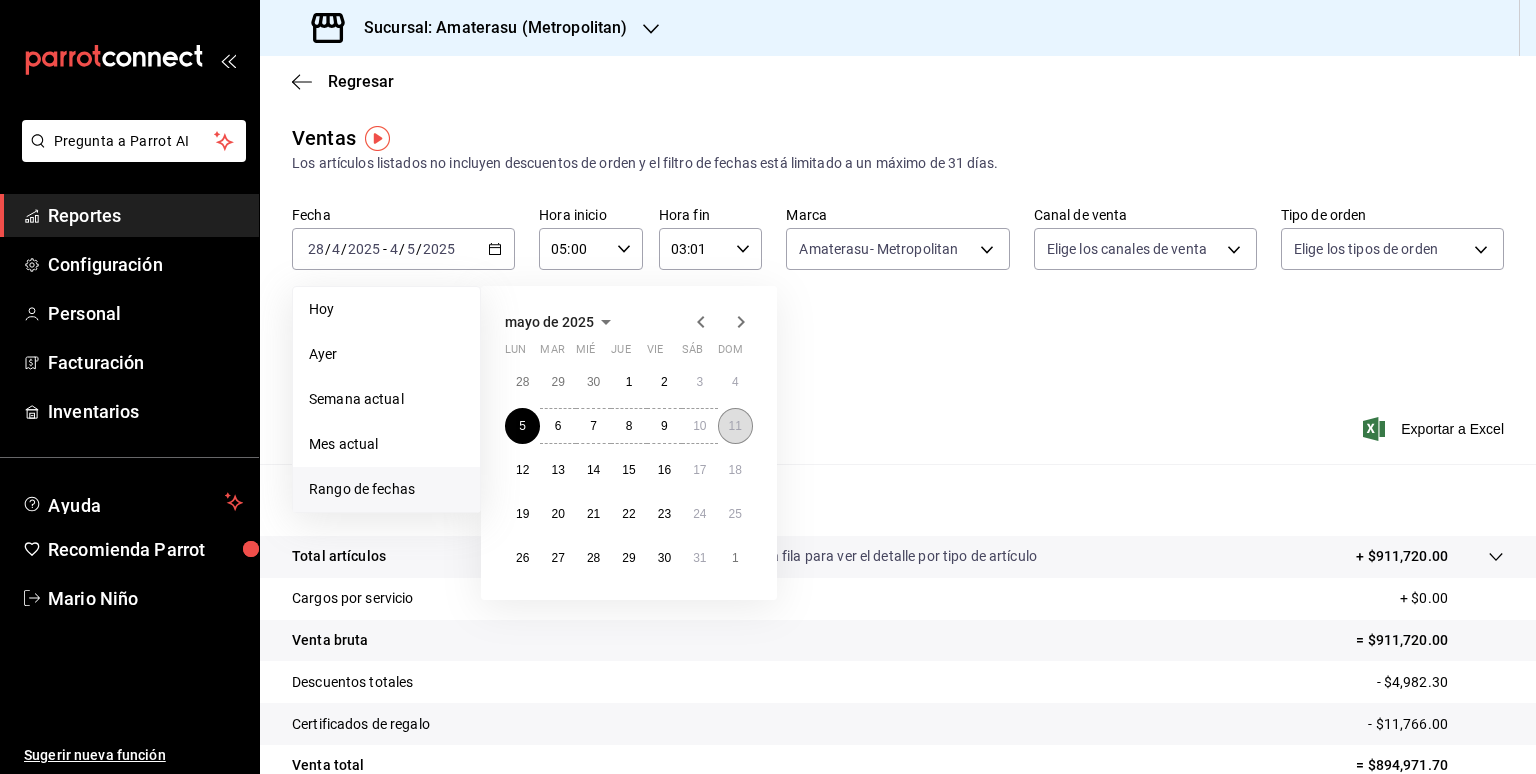 click on "11" at bounding box center (735, 426) 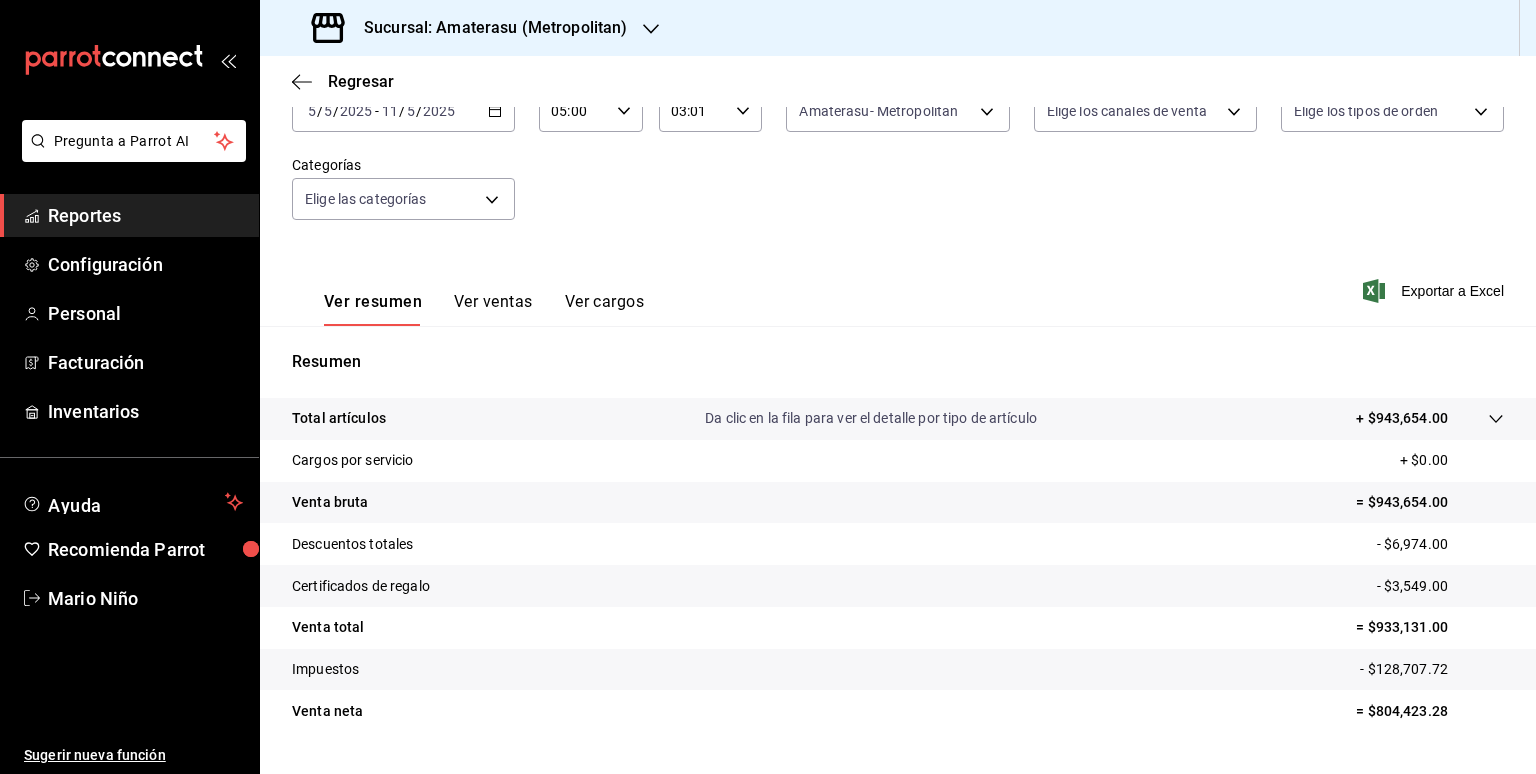 scroll, scrollTop: 184, scrollLeft: 0, axis: vertical 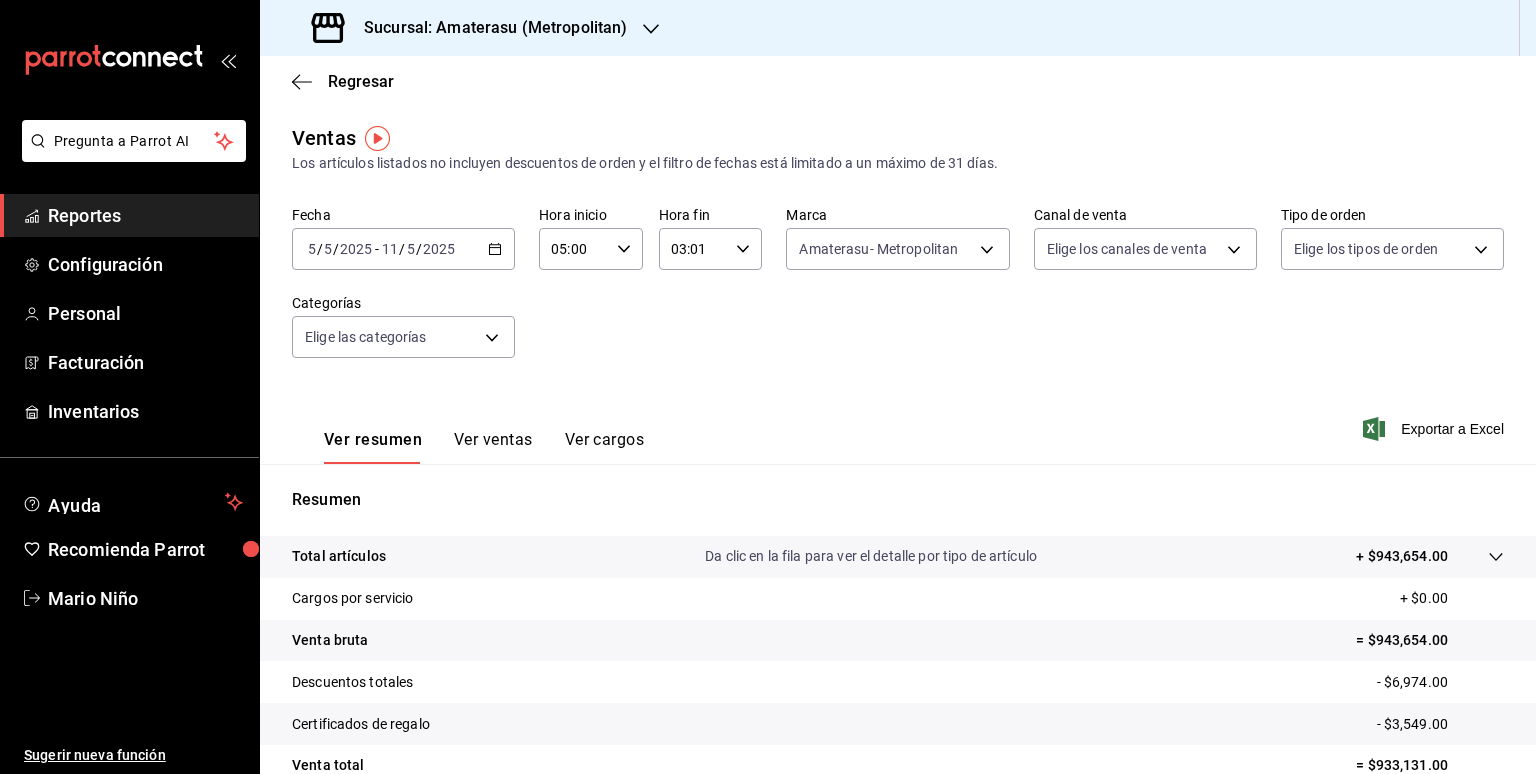 click 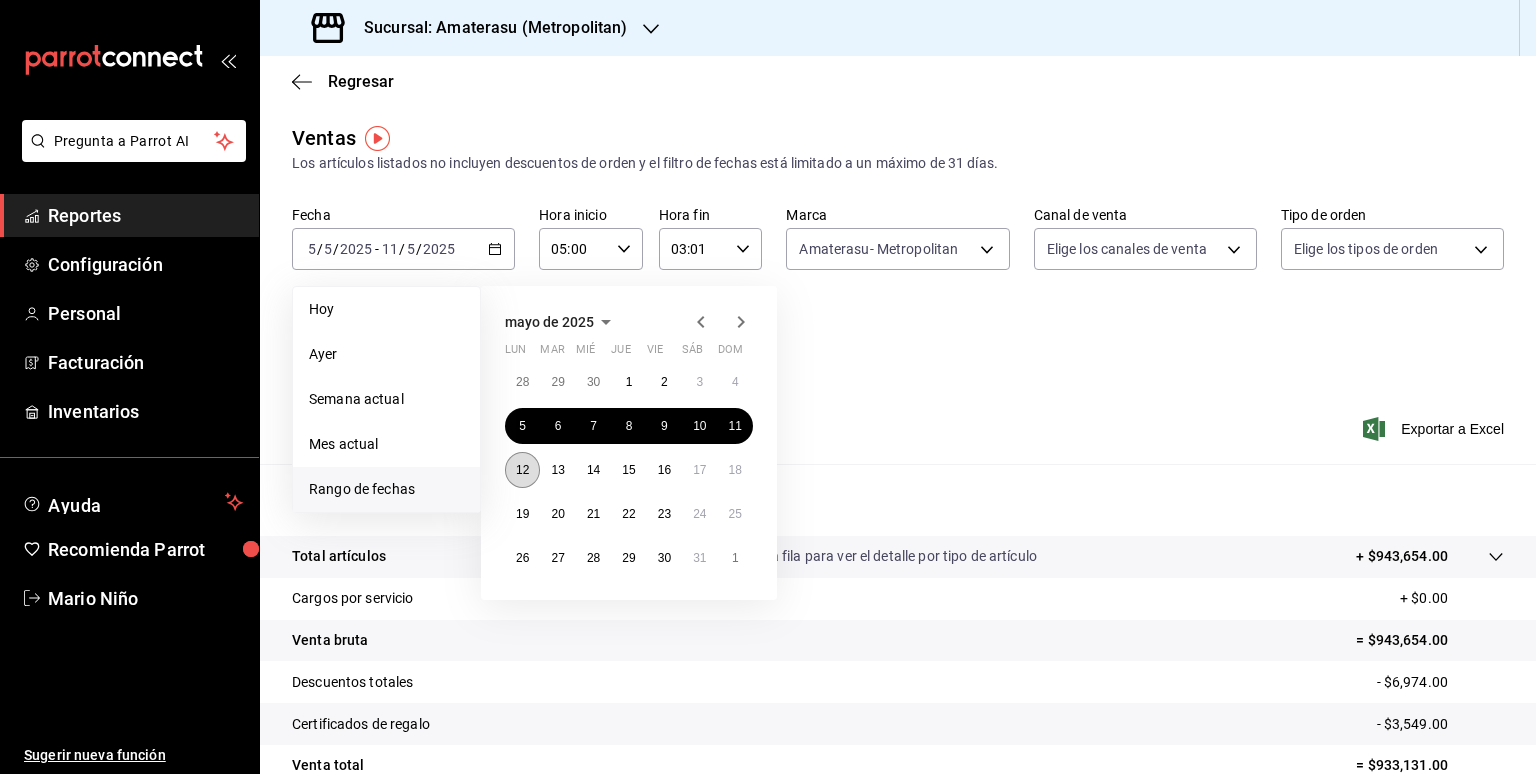 click on "12" at bounding box center (522, 470) 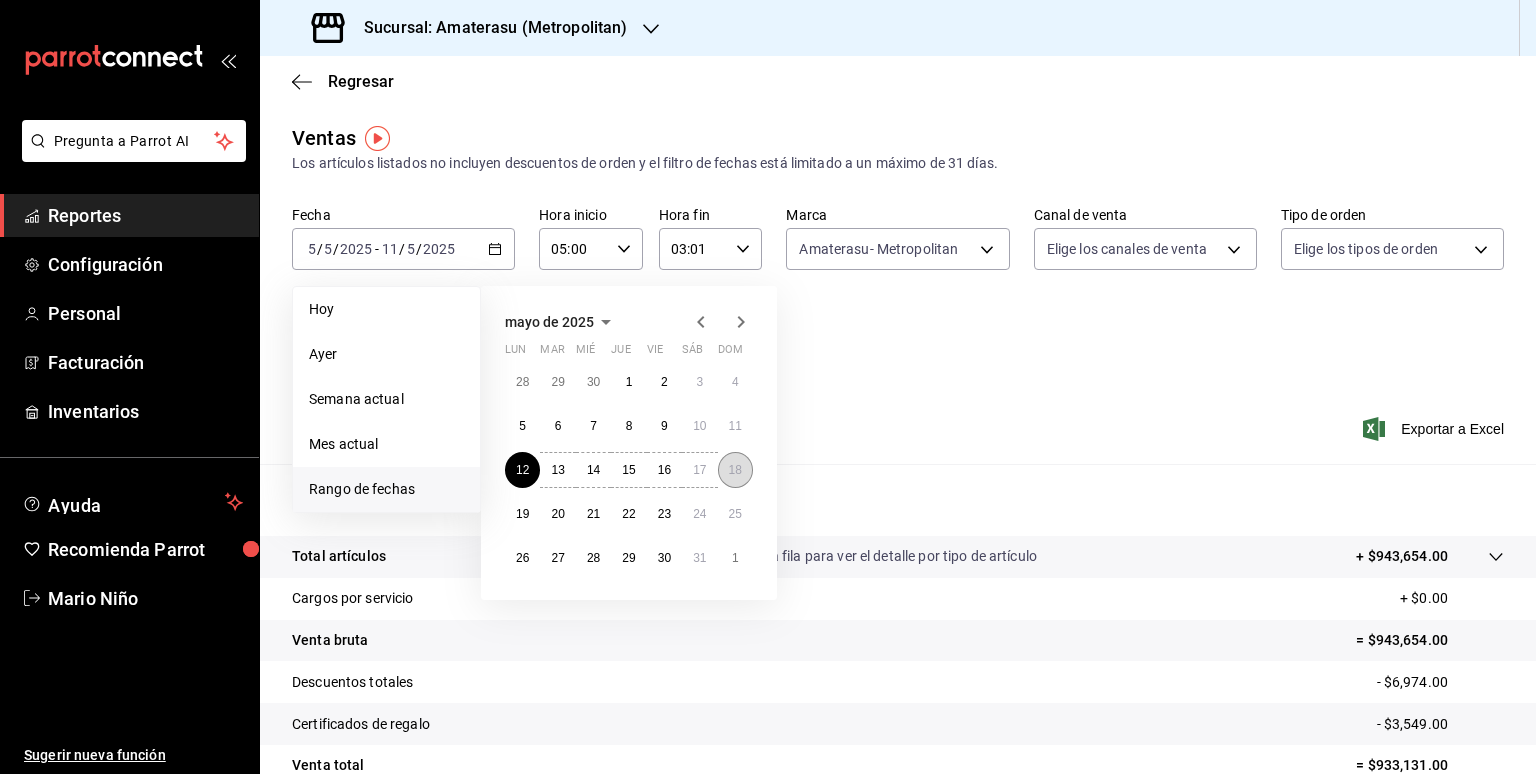 click on "18" at bounding box center [735, 470] 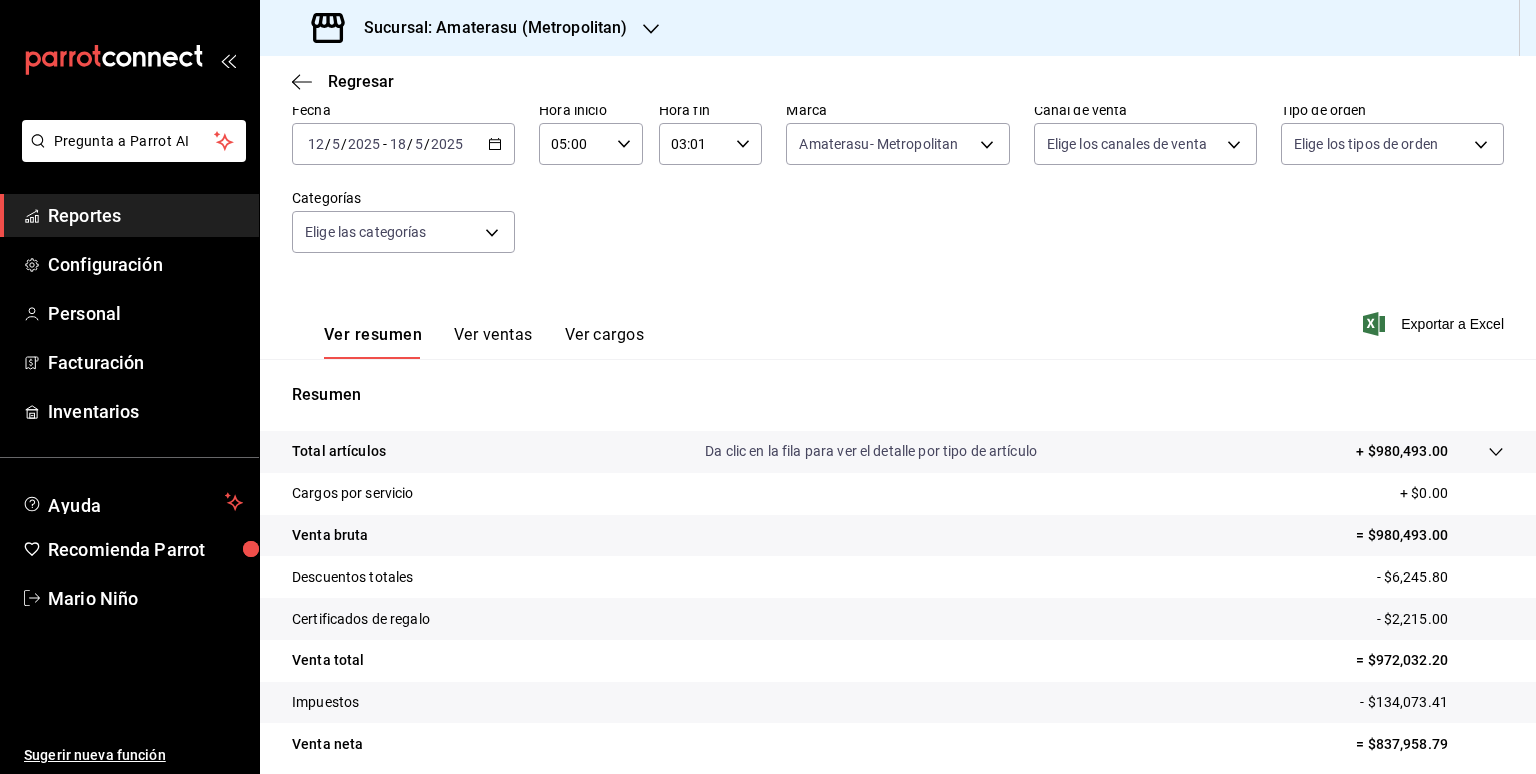 scroll, scrollTop: 184, scrollLeft: 0, axis: vertical 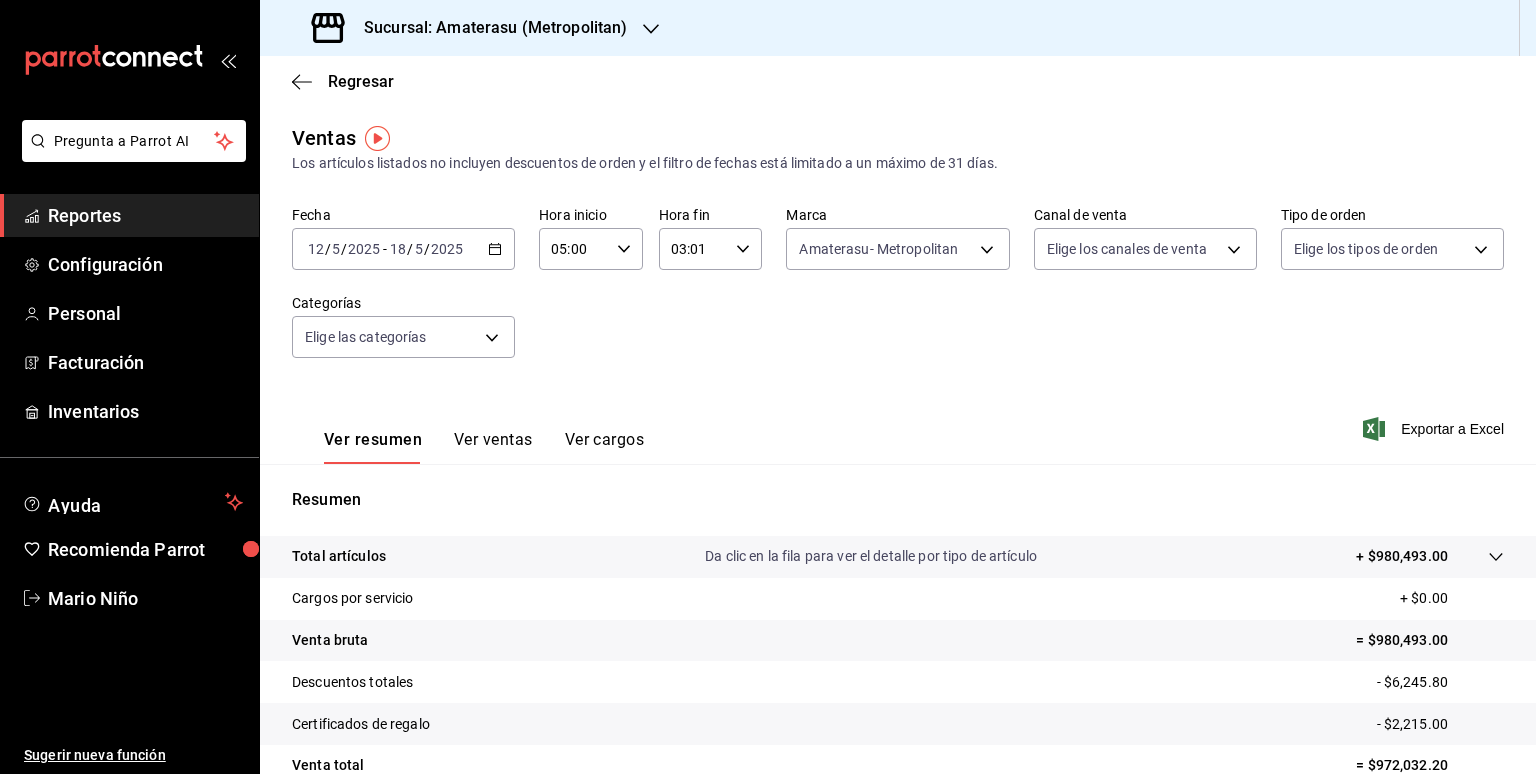 click 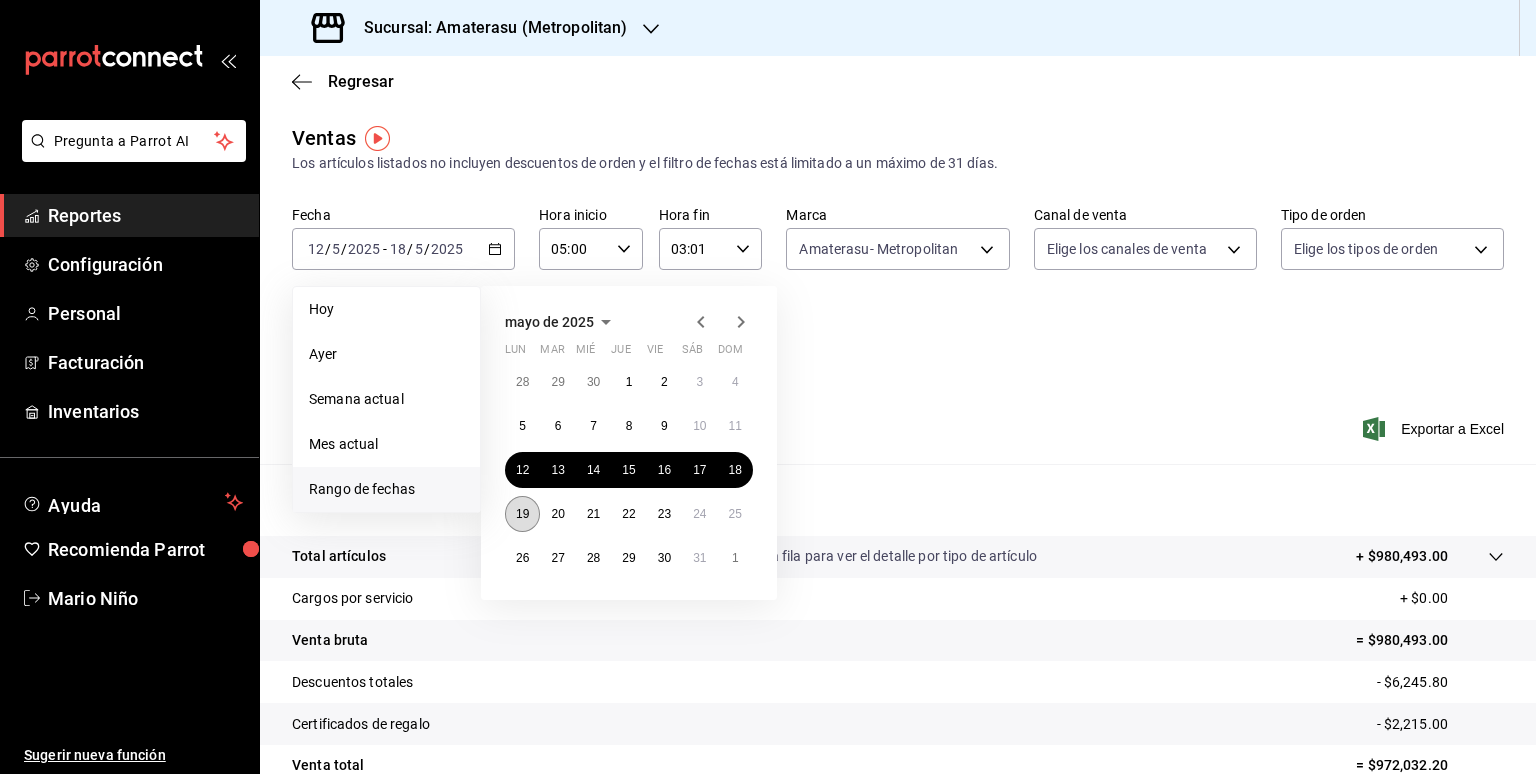 click on "19" at bounding box center (522, 514) 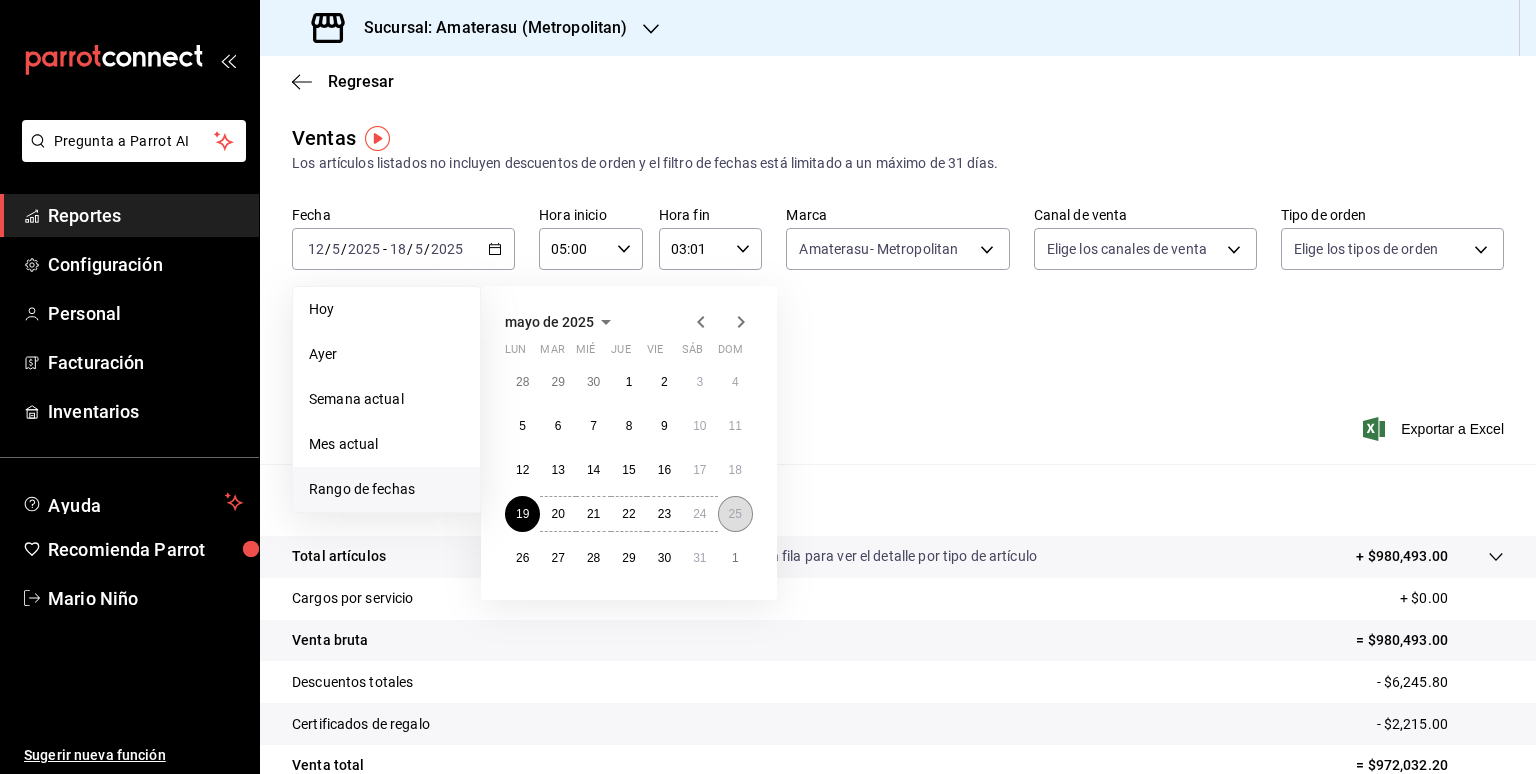 click on "25" at bounding box center [735, 514] 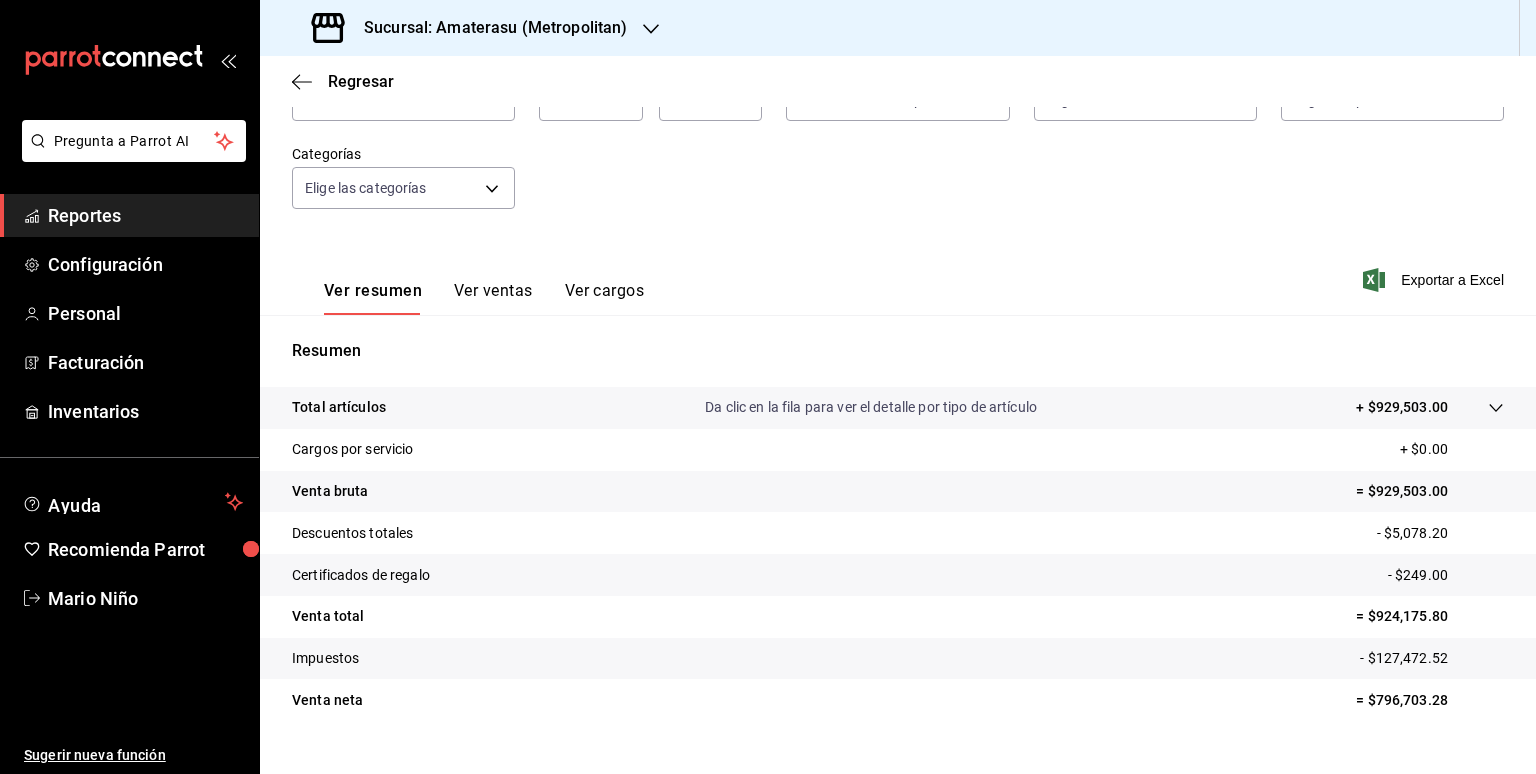 scroll, scrollTop: 184, scrollLeft: 0, axis: vertical 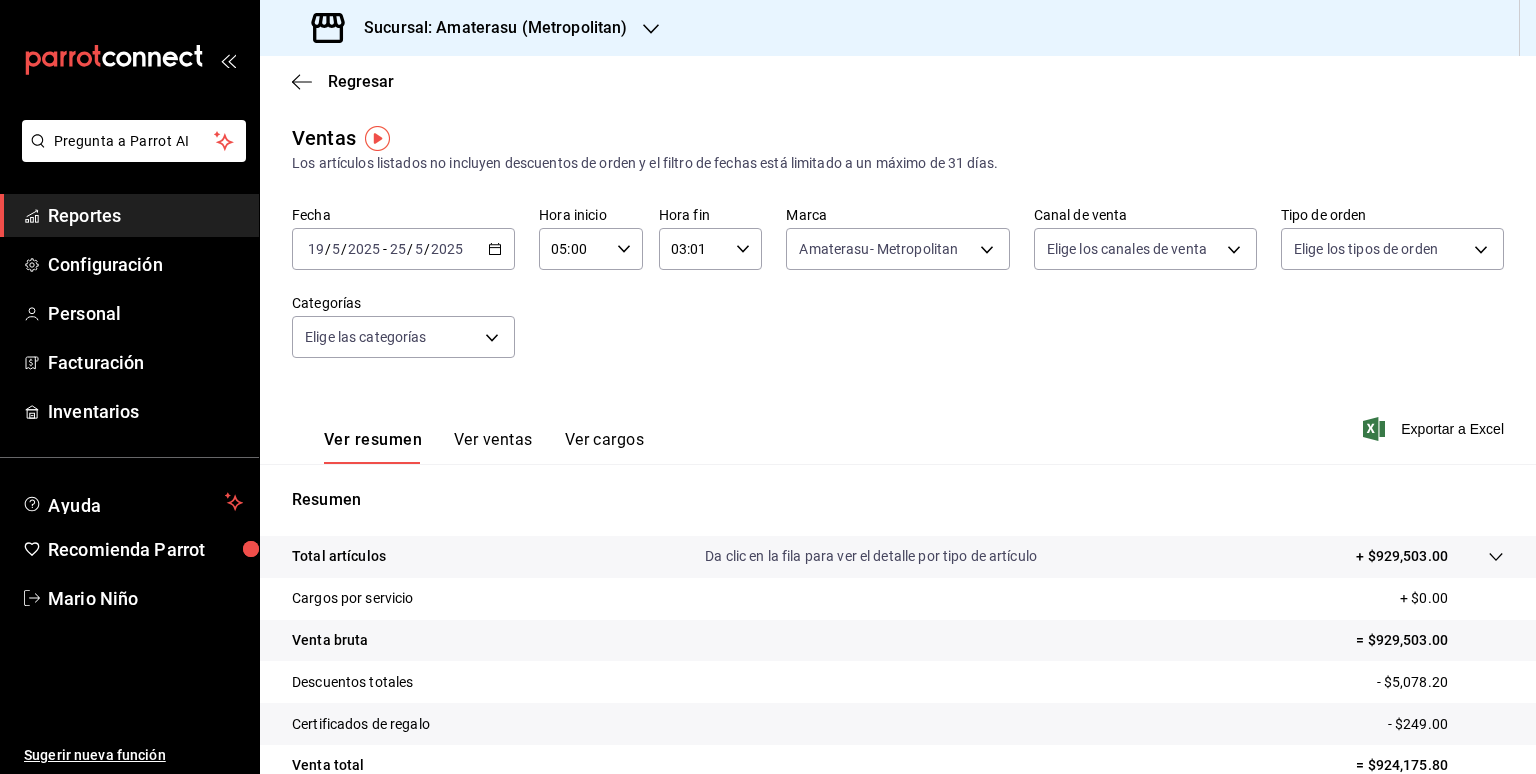 click 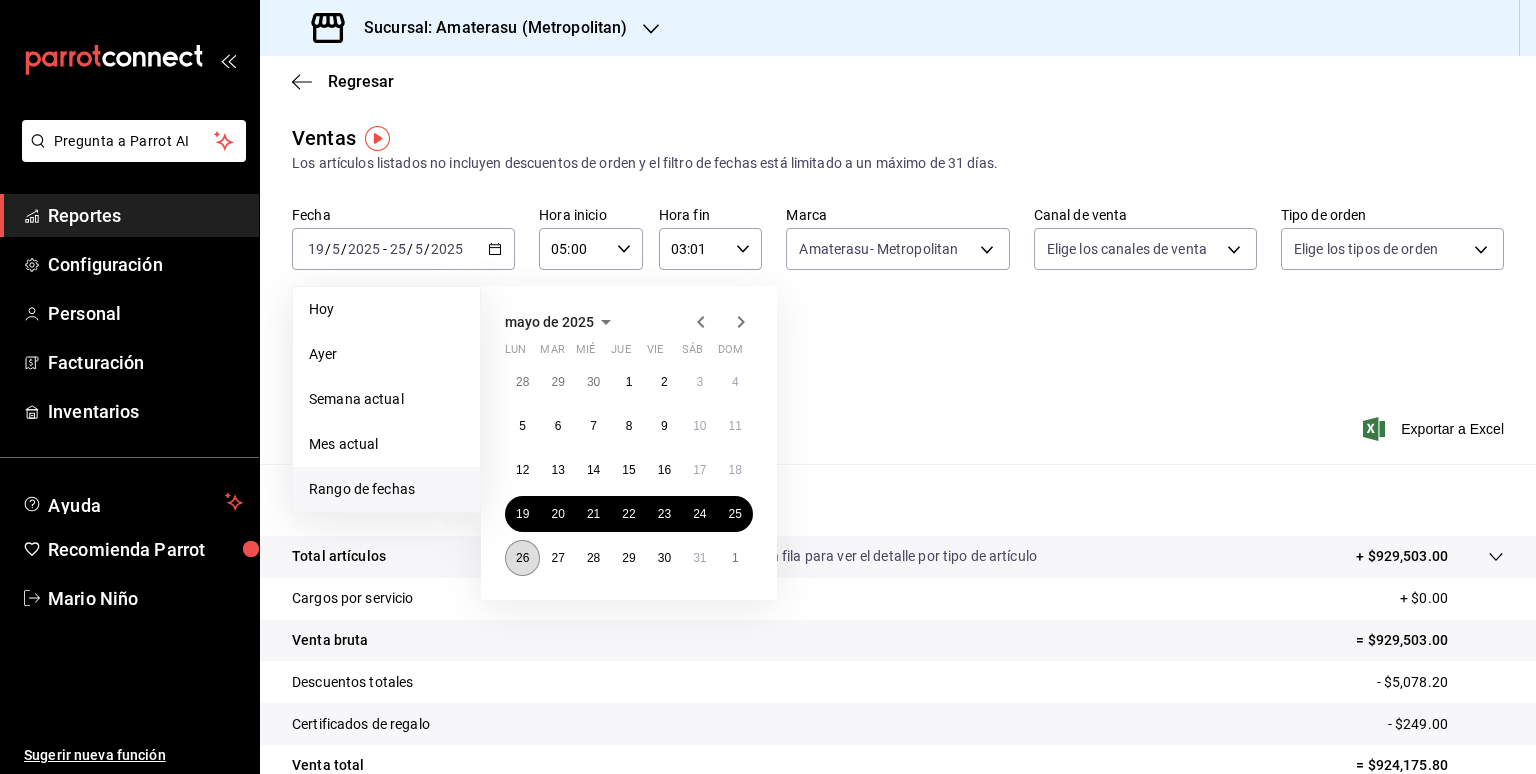 click on "26" at bounding box center (522, 558) 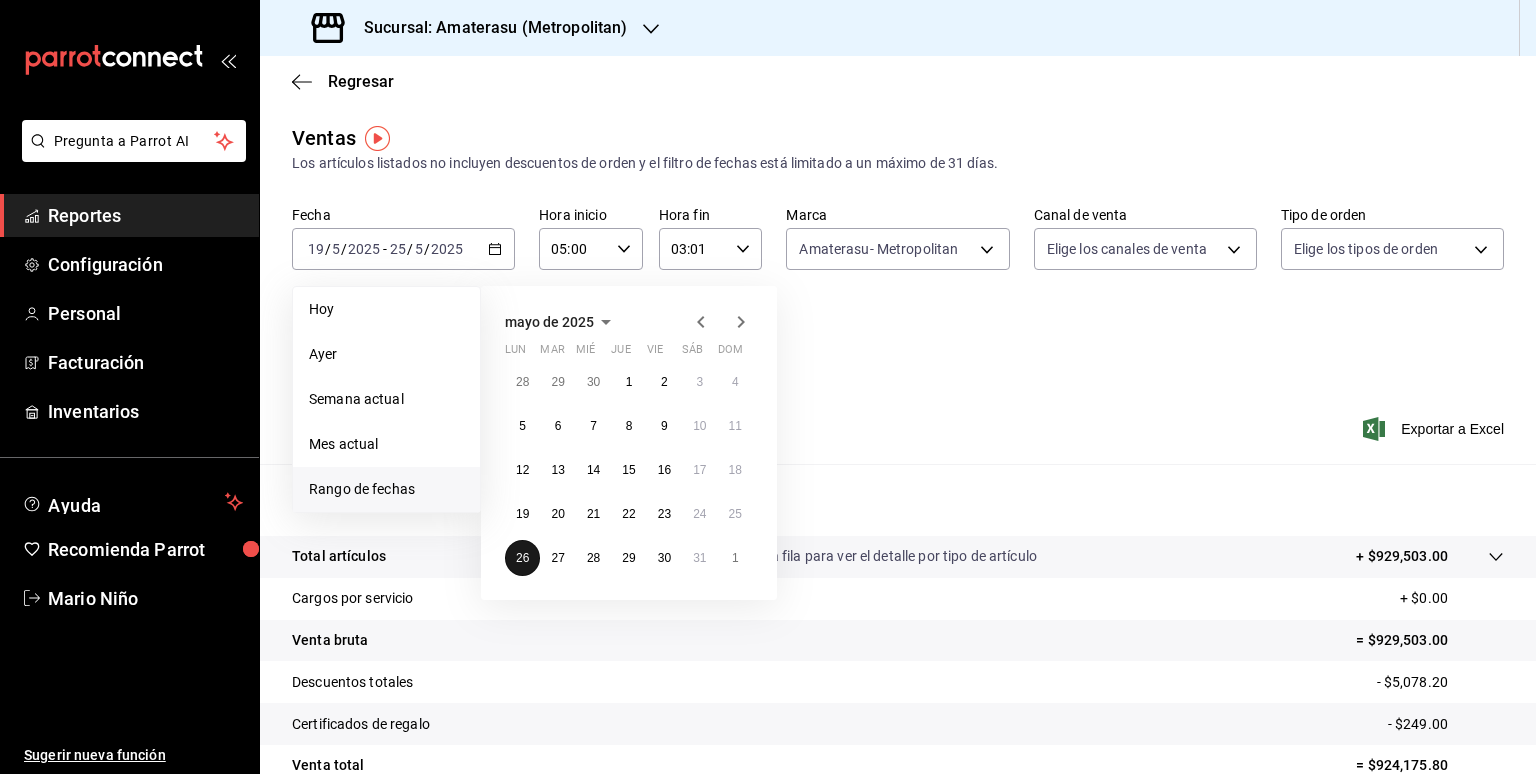 click on "26" at bounding box center (522, 558) 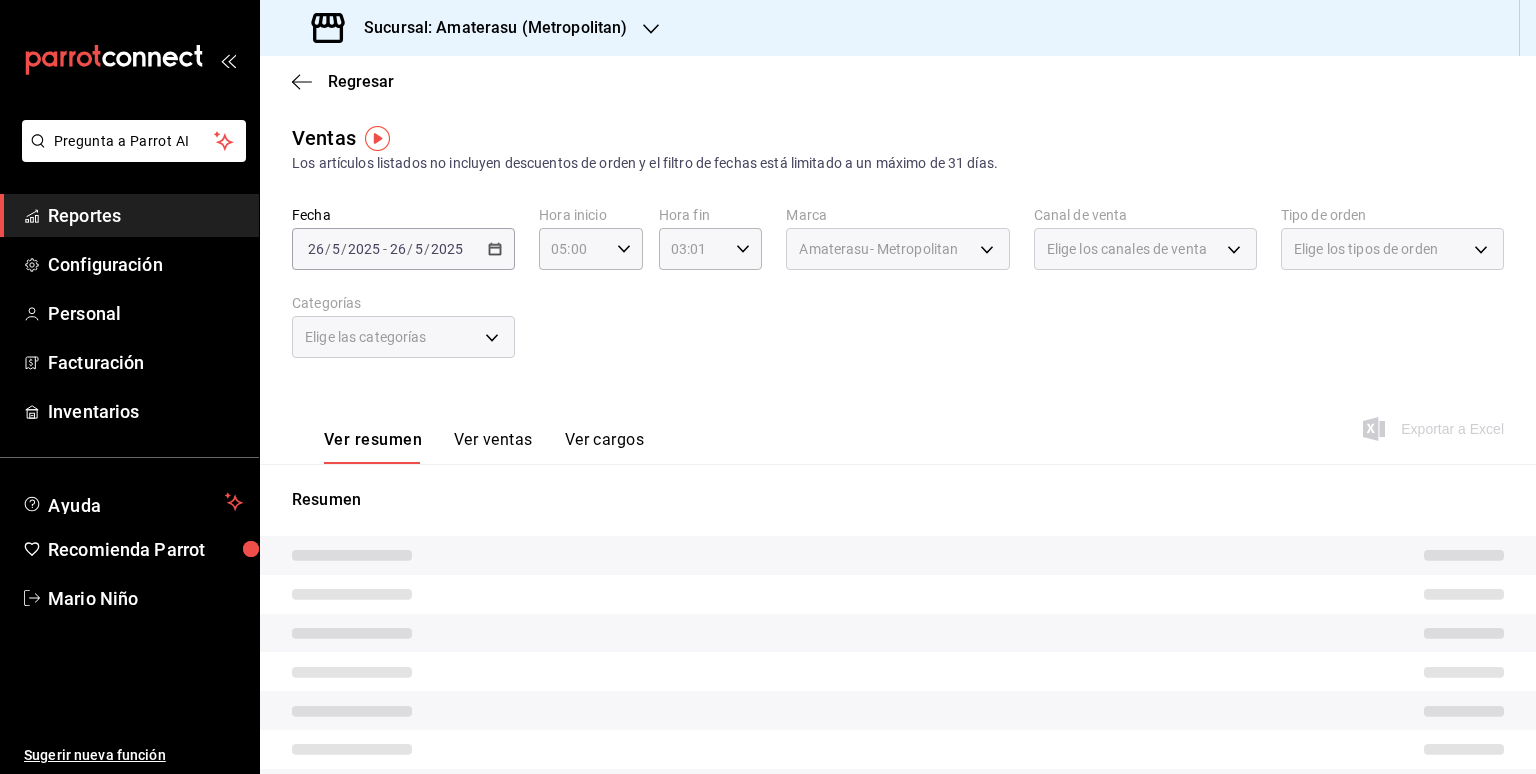 click on "[DATE] [DATE] - [DATE] [DATE]" at bounding box center [403, 249] 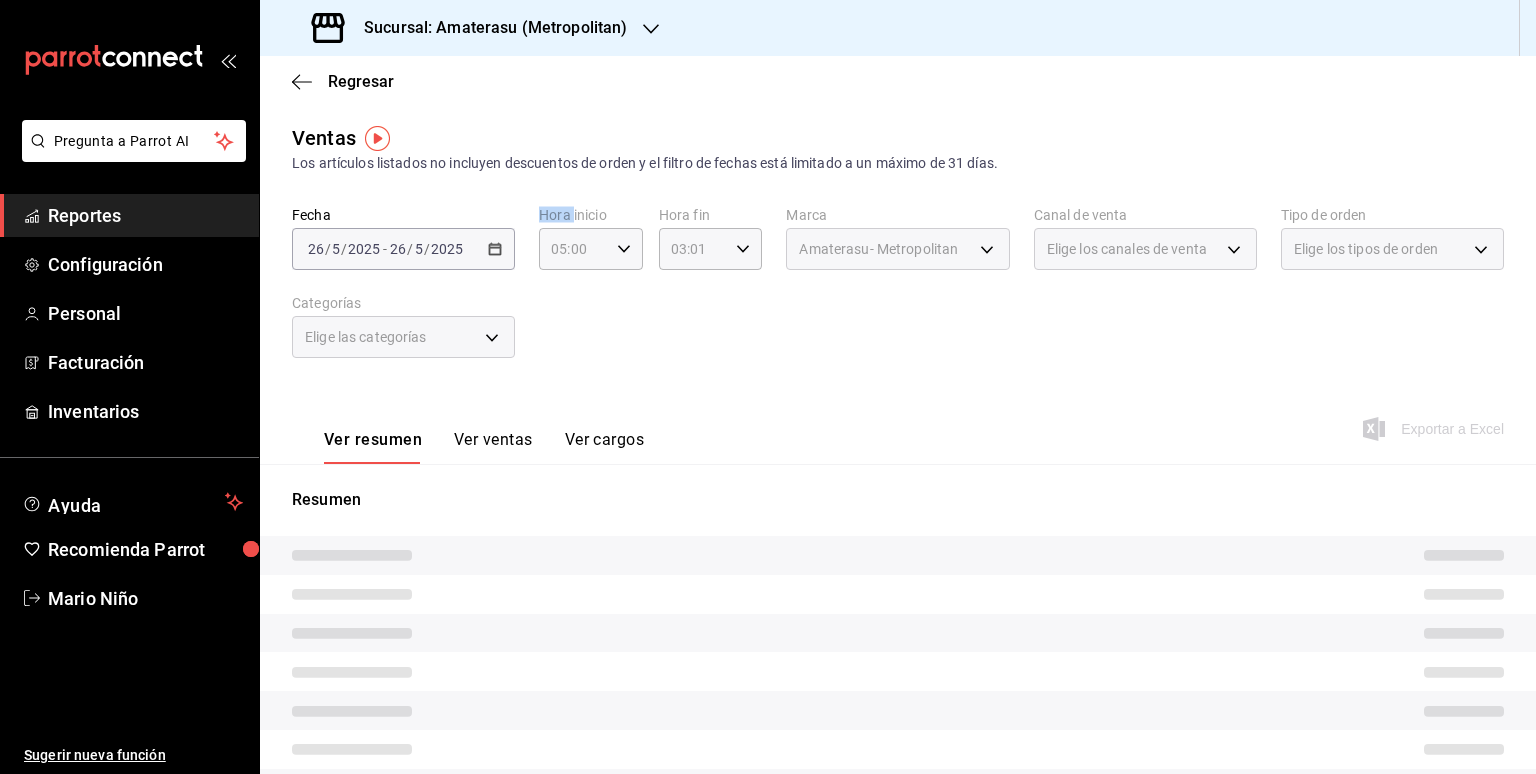 click on "[DATE] [DATE] - [DATE] [DATE]" at bounding box center (403, 249) 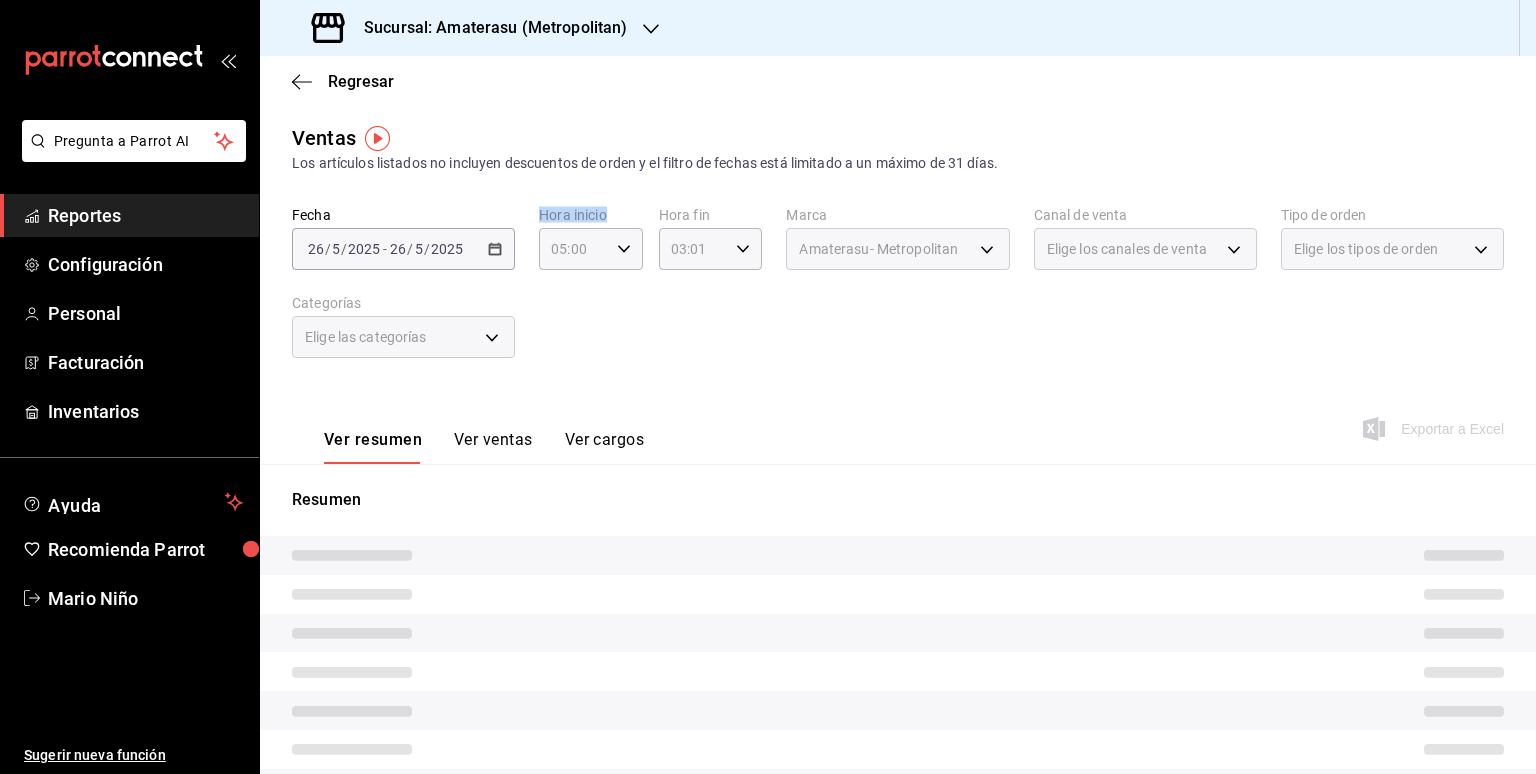 click on "[DATE] [DATE] - [DATE] [DATE]" at bounding box center [403, 249] 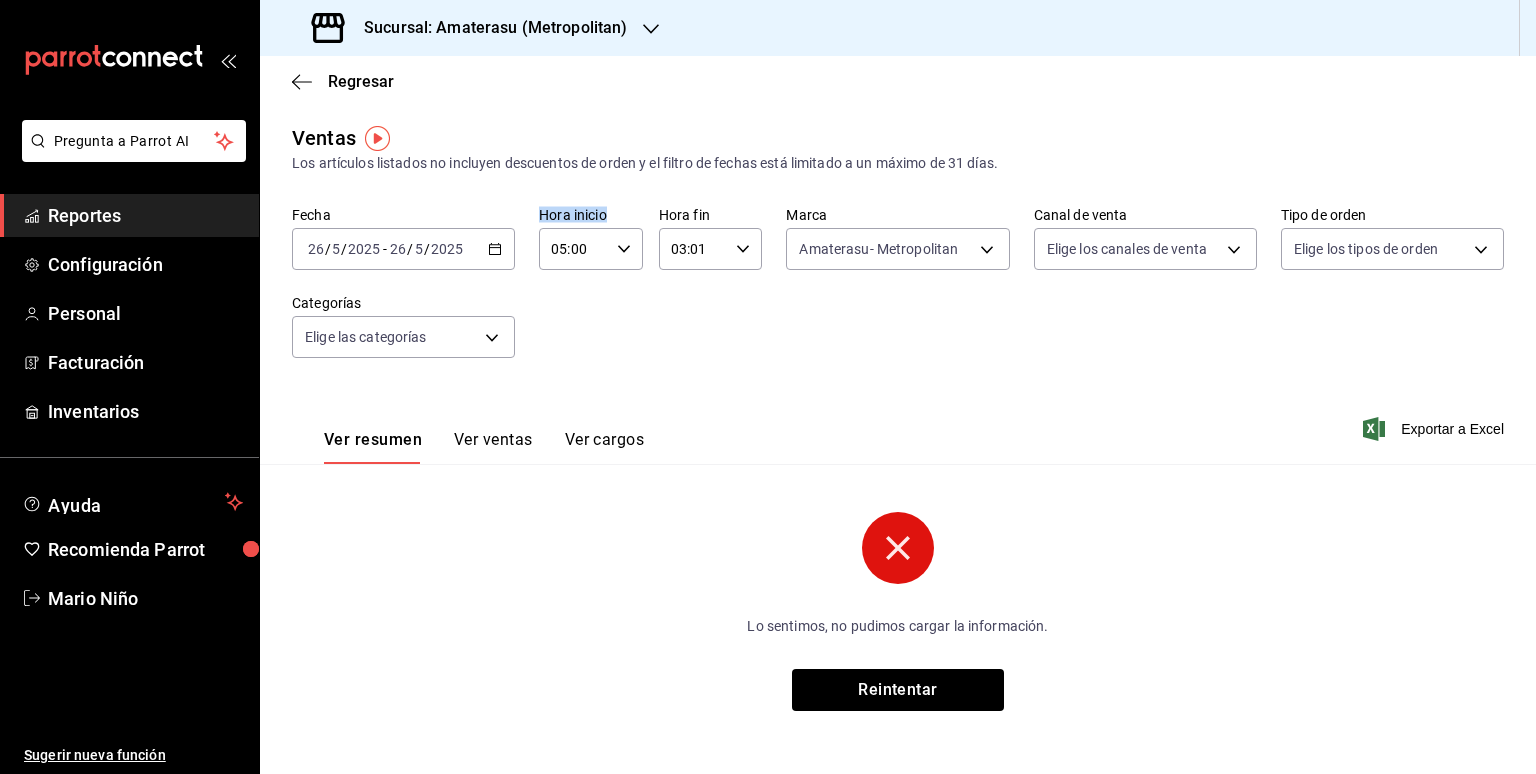 click 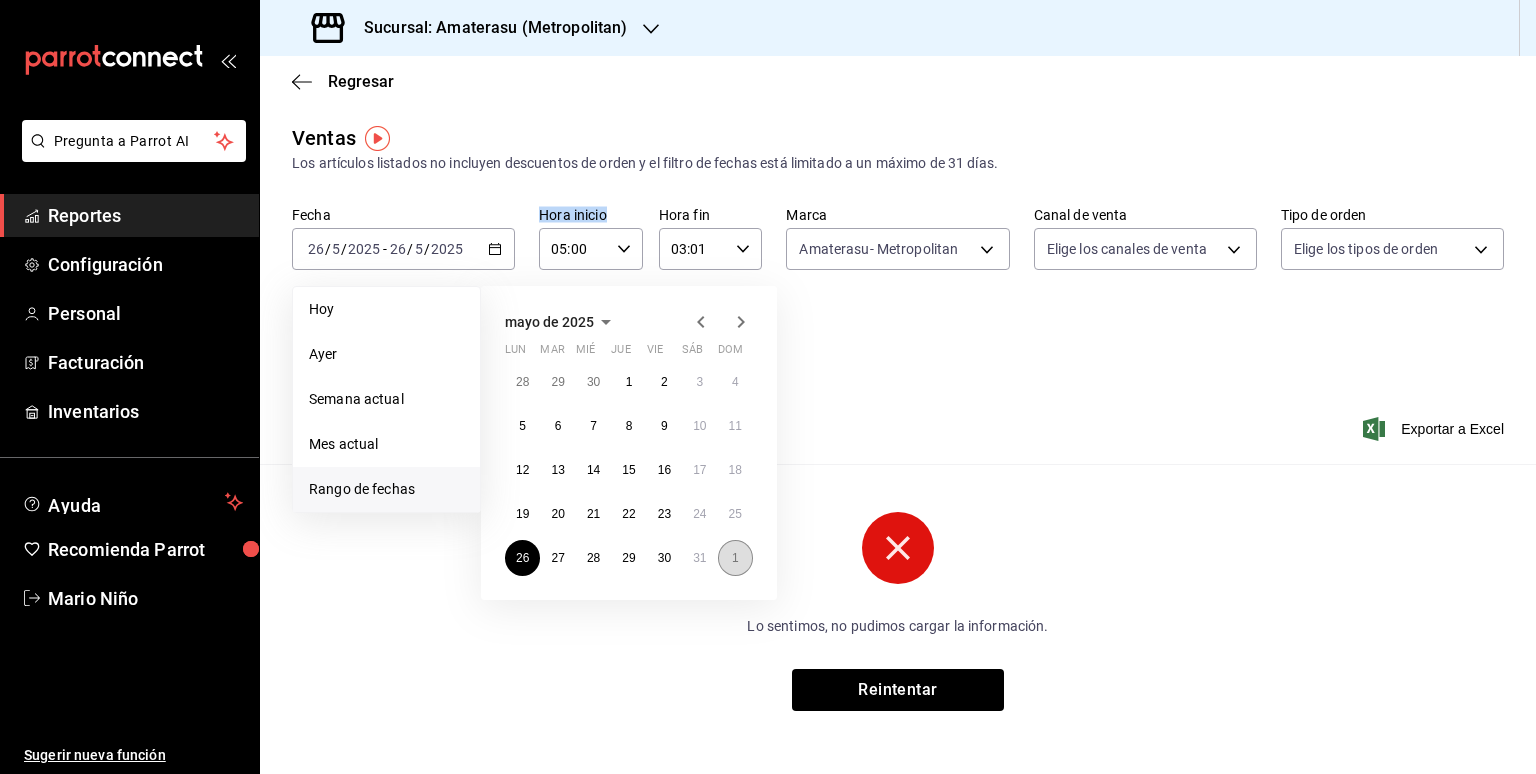 click on "1" at bounding box center (735, 558) 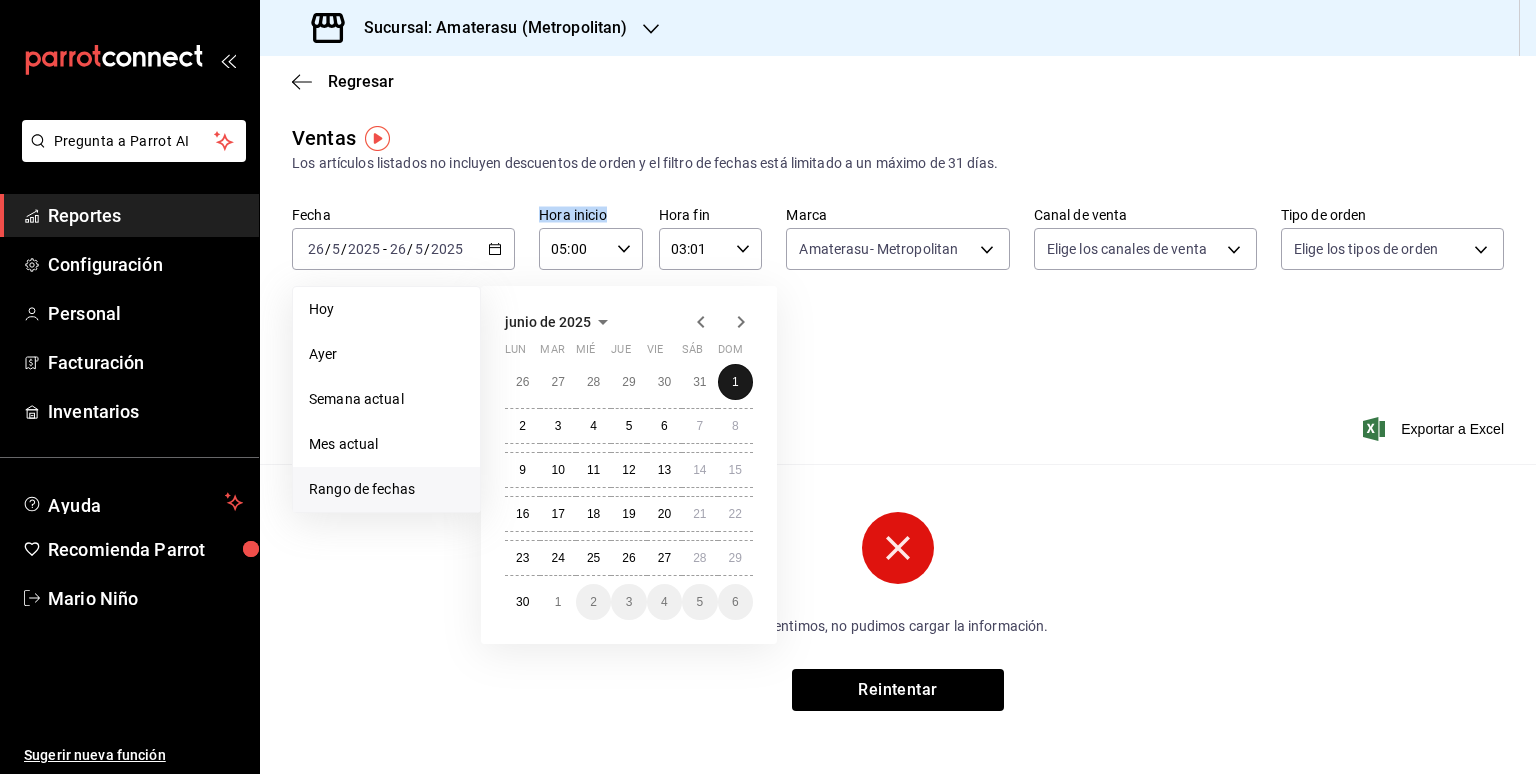click on "29" at bounding box center [735, 558] 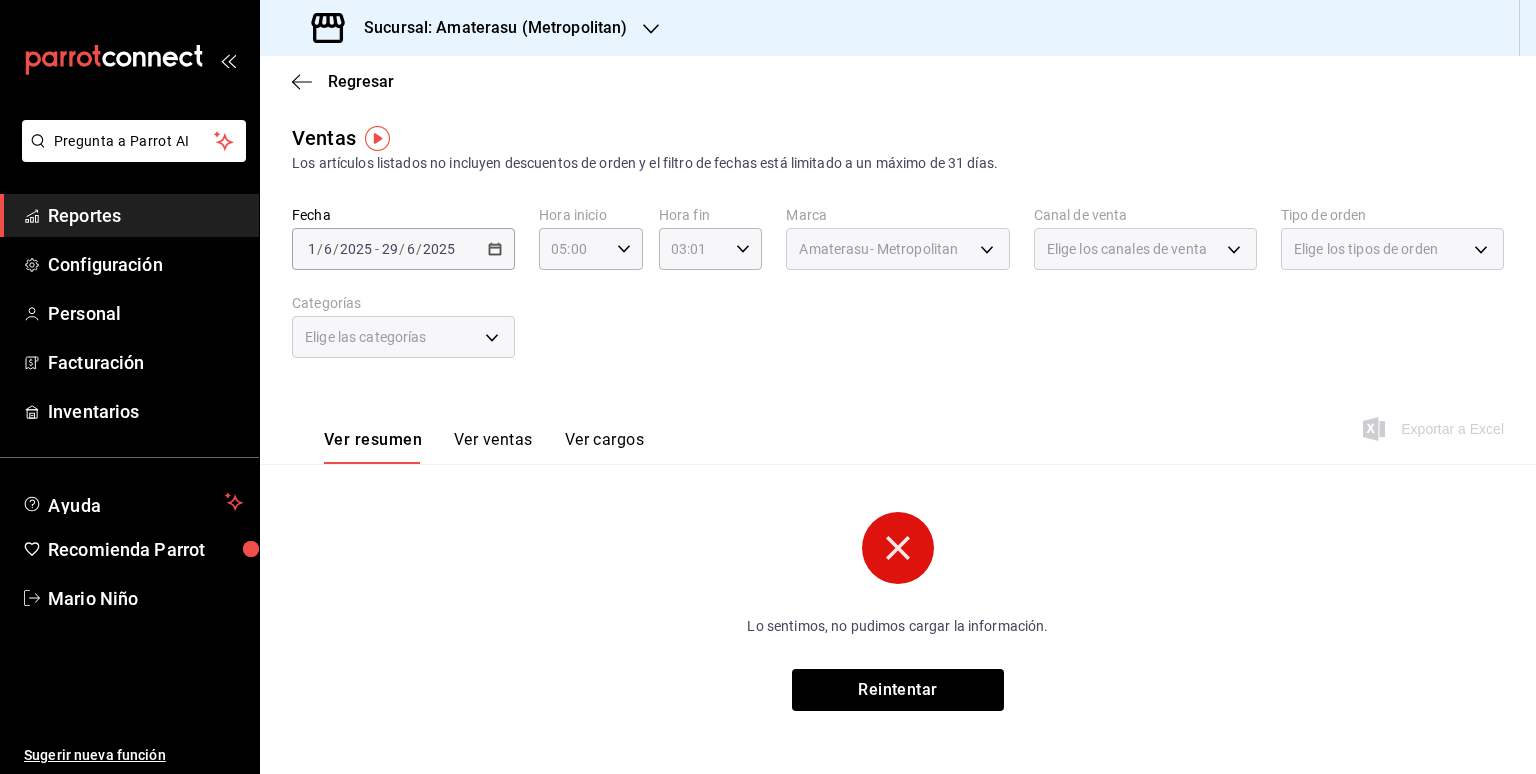 click on "Fecha [DATE] [DATE] - [DATE] [DATE] Hora inicio 05:00 Hora inicio Hora fin 03:01 Hora fin Marca Amaterasu- Metropolitan e4cd7fcb-d45b-43ae-a99f-ad4ccfcd9032 Canal de venta Elige los canales de venta Tipo de orden Elige los tipos de orden Categorías Elige las categorías" at bounding box center [898, 294] 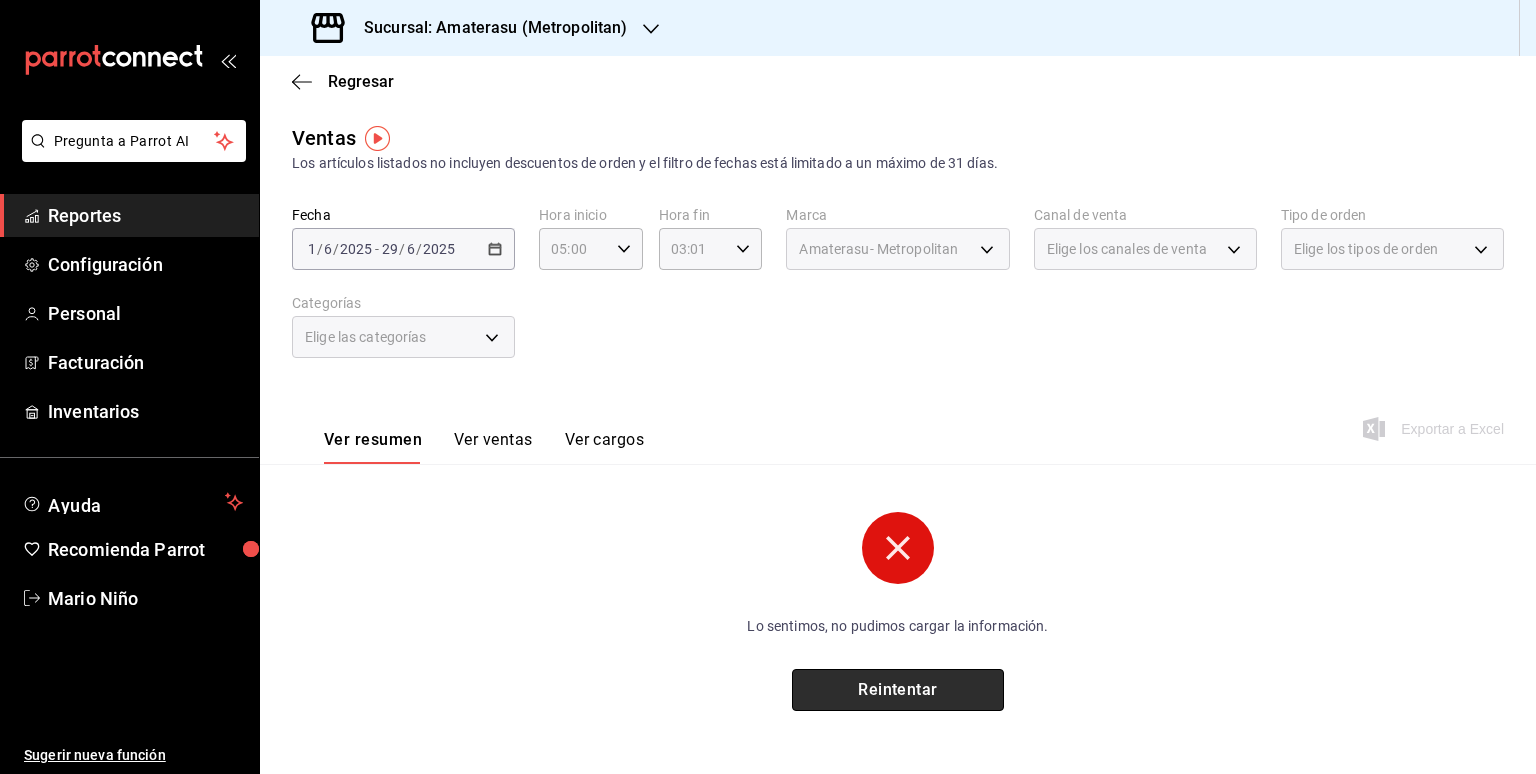 click on "Reintentar" at bounding box center (898, 690) 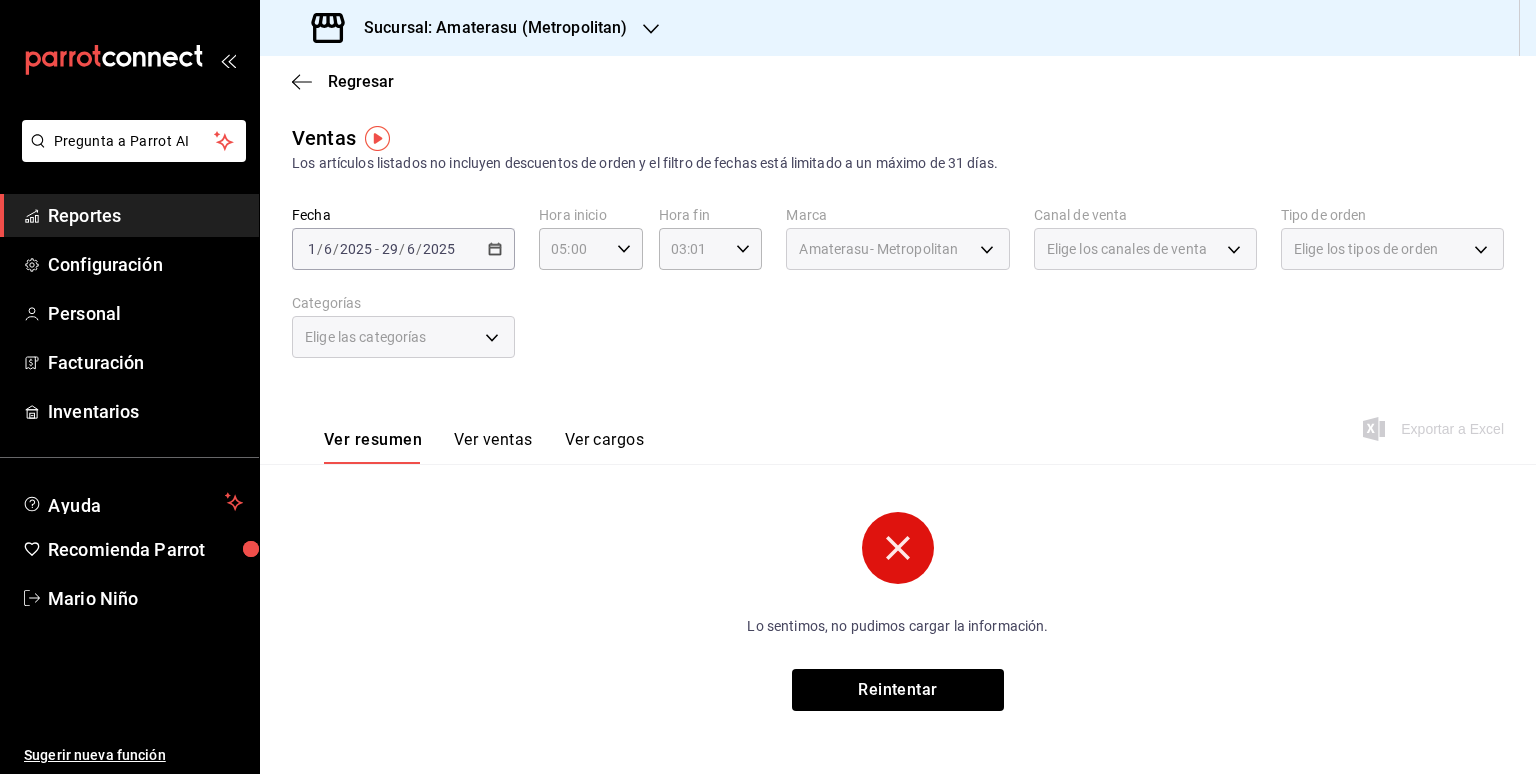 click on "[DATE] [DATE]" at bounding box center [418, 249] 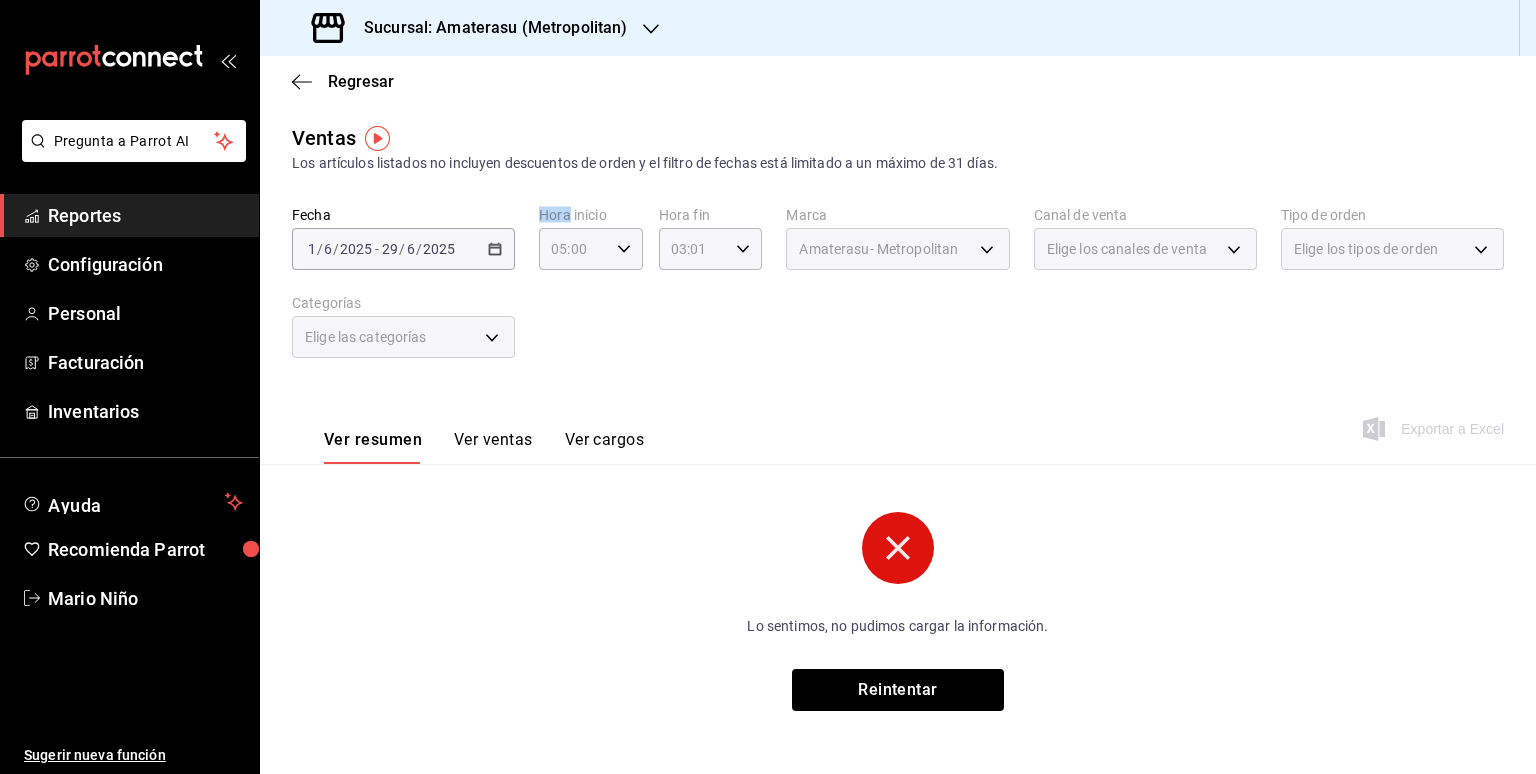 click on "[DATE] [DATE] - [DATE] [DATE]" at bounding box center [403, 249] 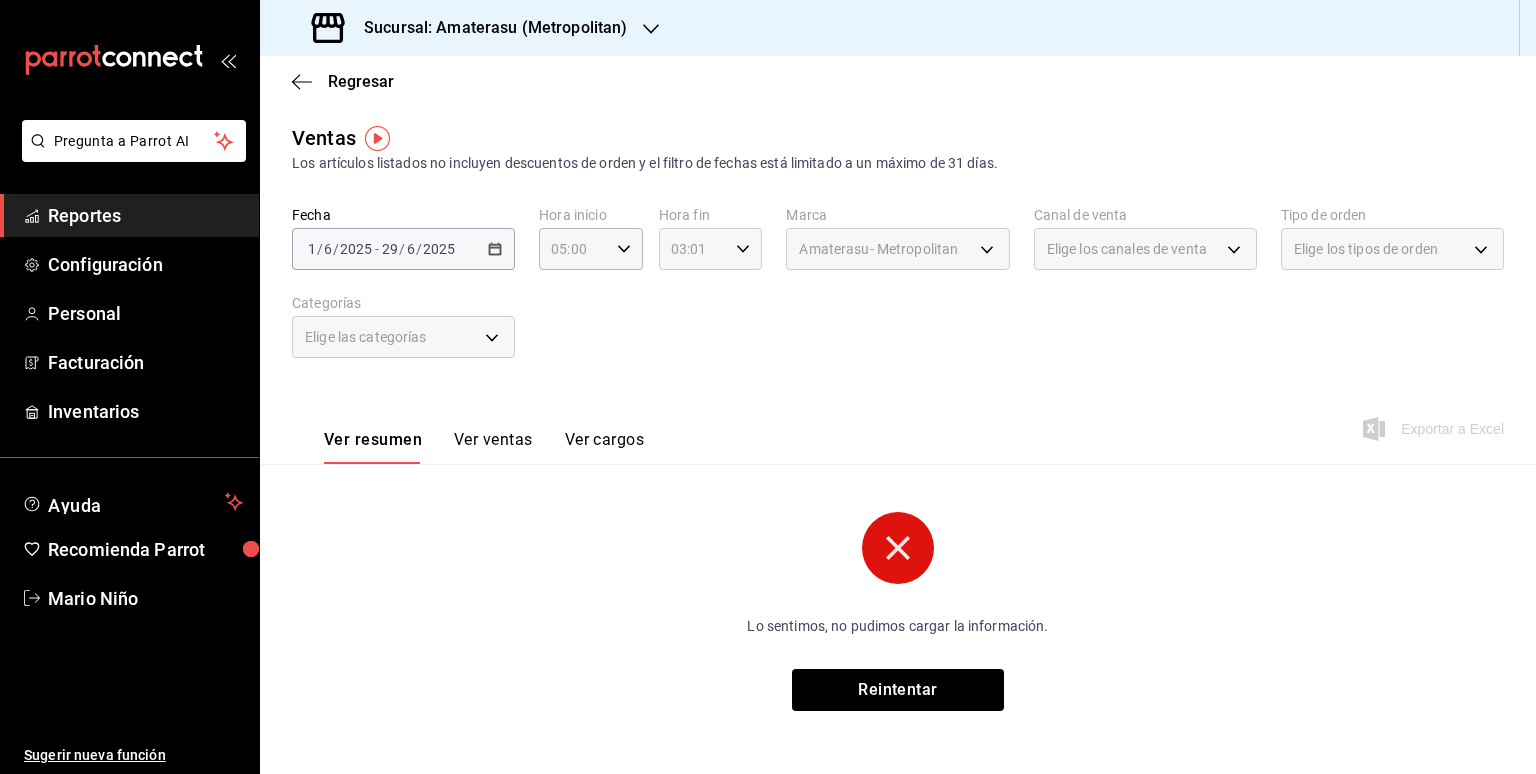 drag, startPoint x: 488, startPoint y: 262, endPoint x: 748, endPoint y: 246, distance: 260.49185 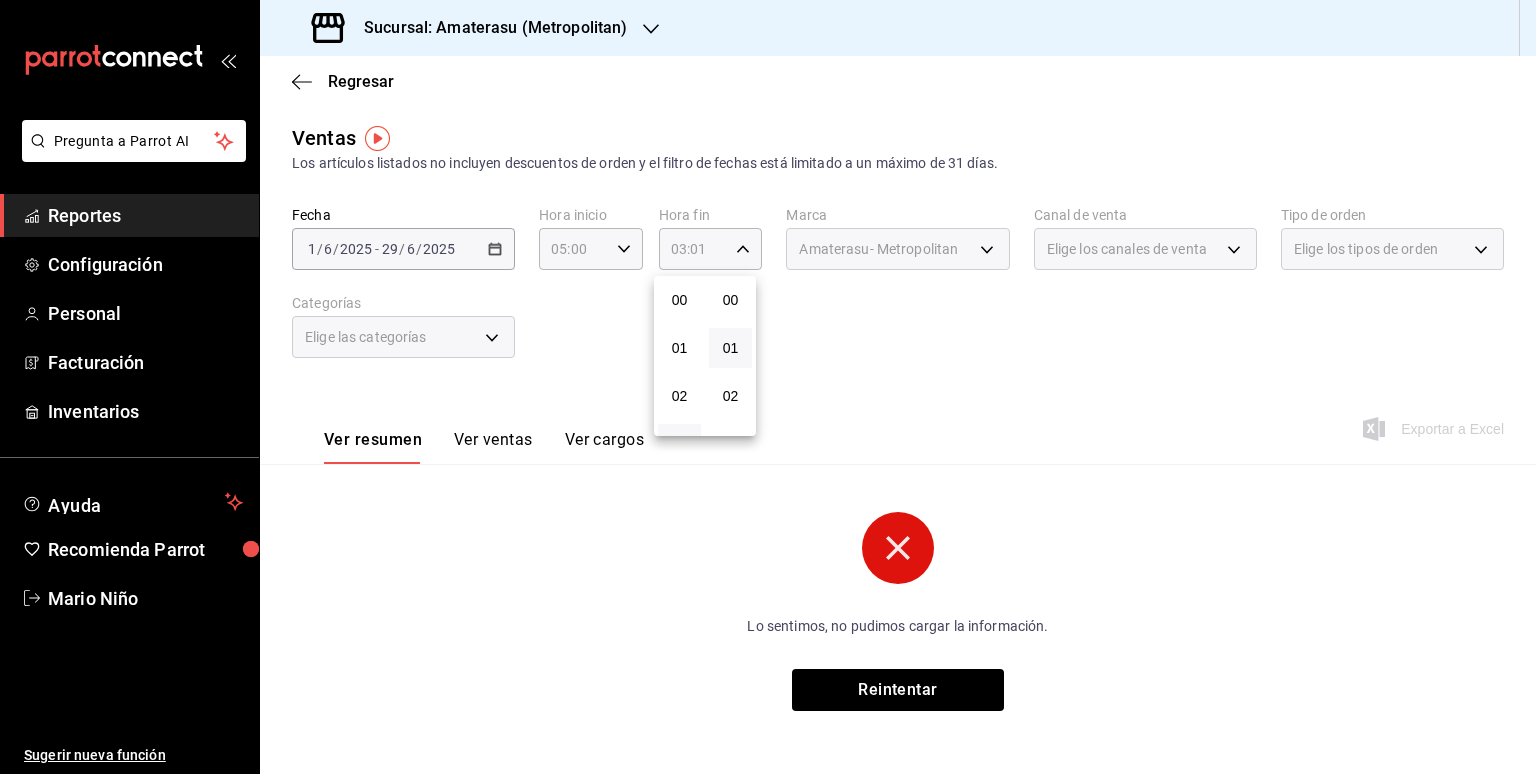 scroll, scrollTop: 146, scrollLeft: 0, axis: vertical 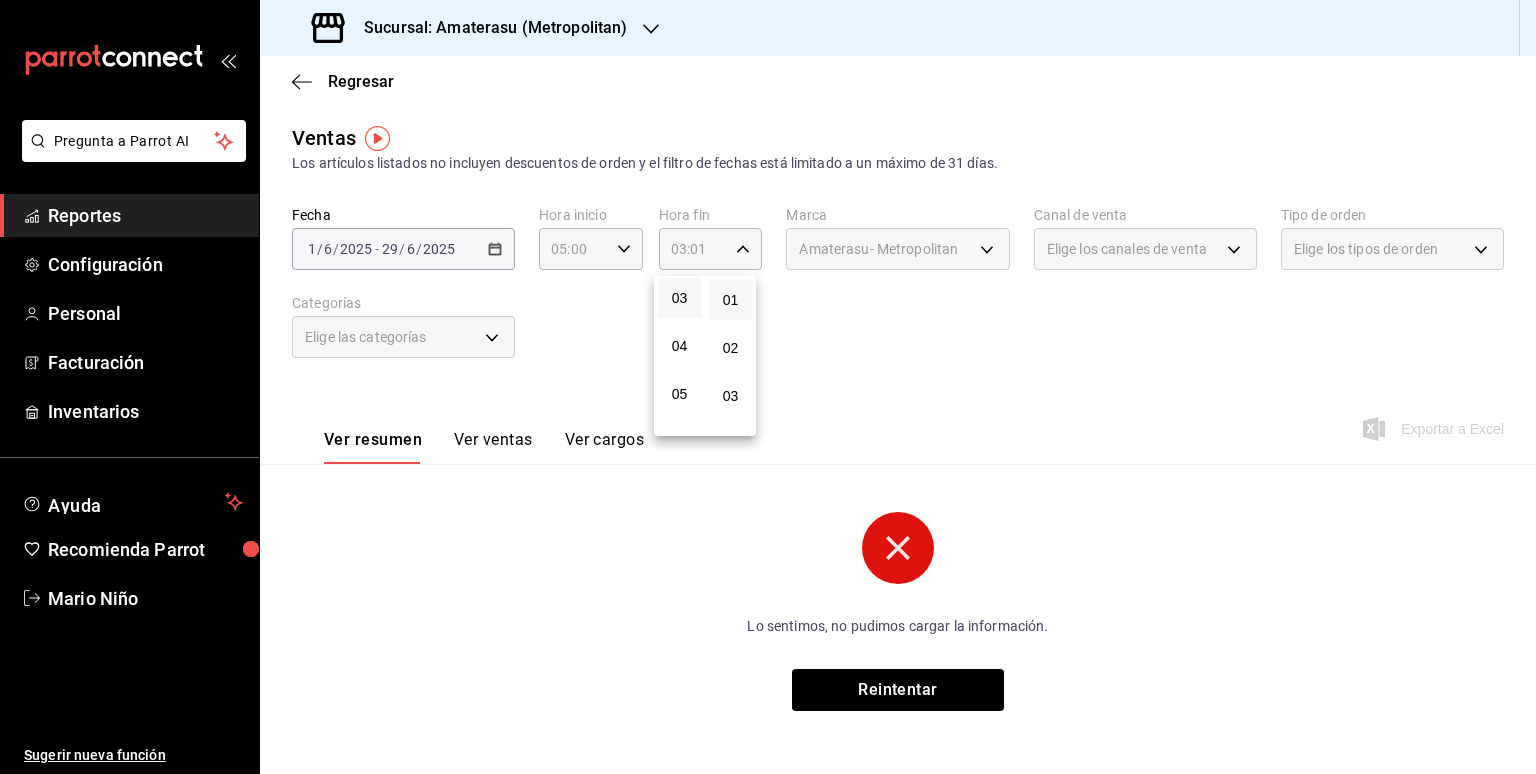 click at bounding box center (768, 387) 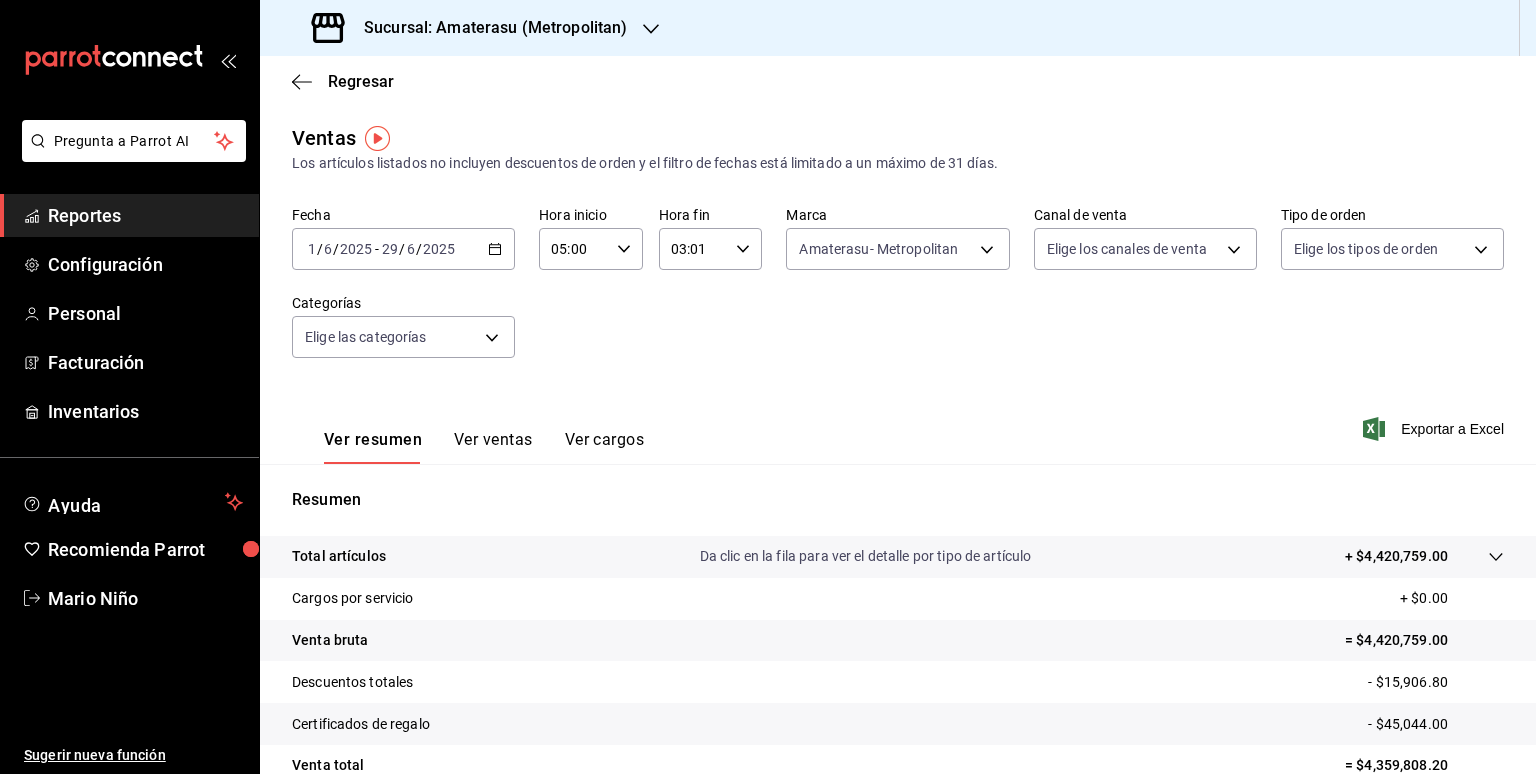 click 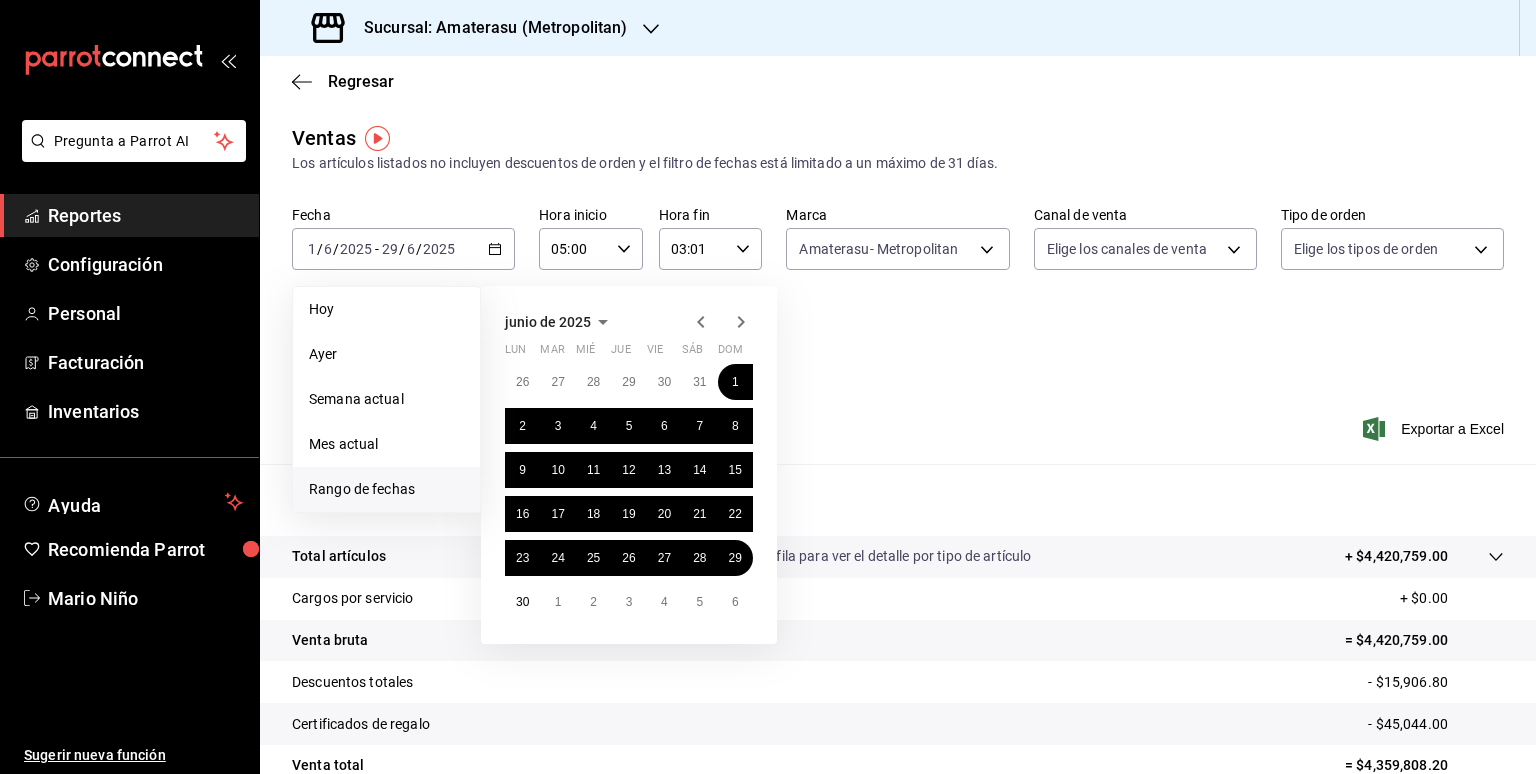 click 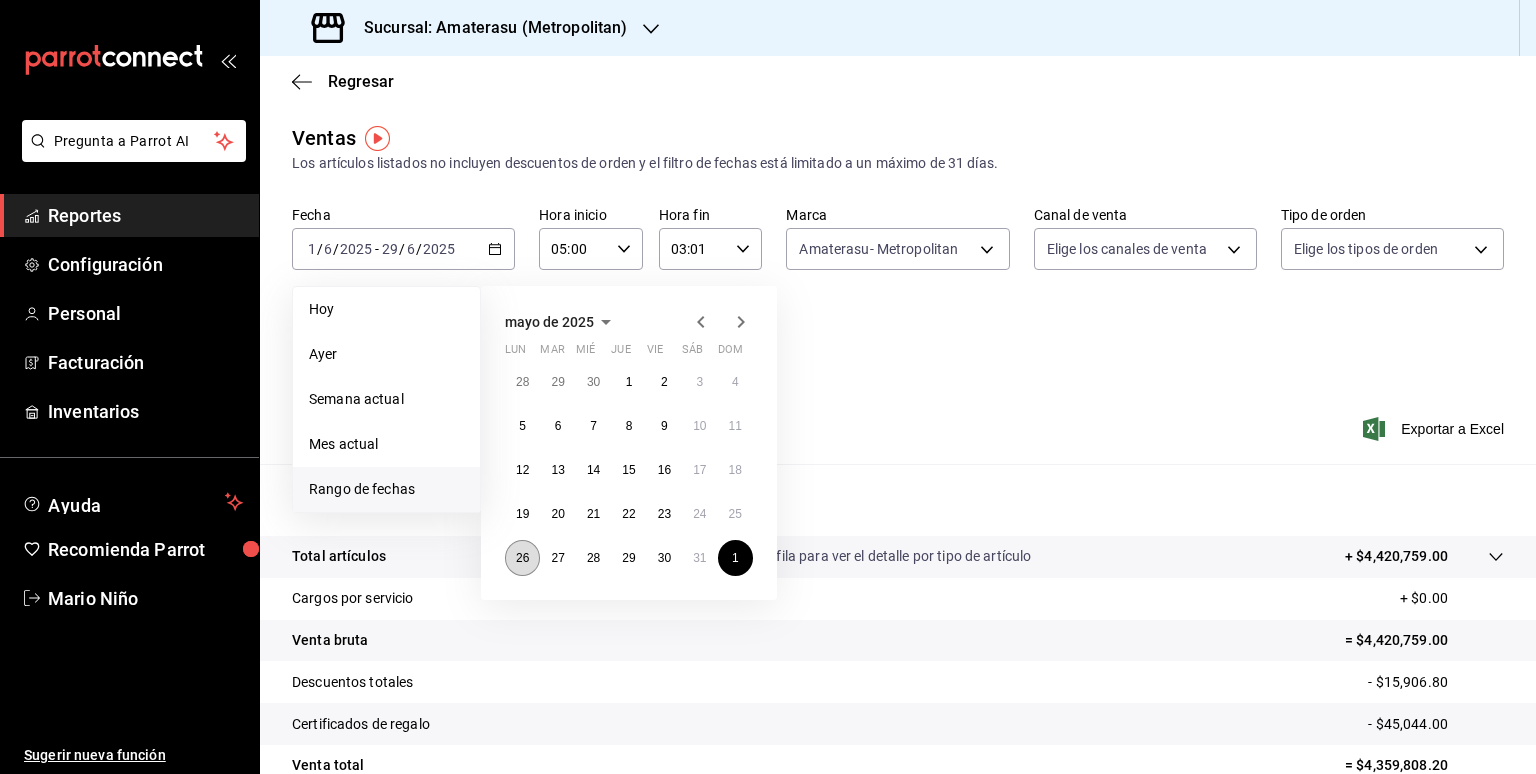 click on "26" at bounding box center [522, 558] 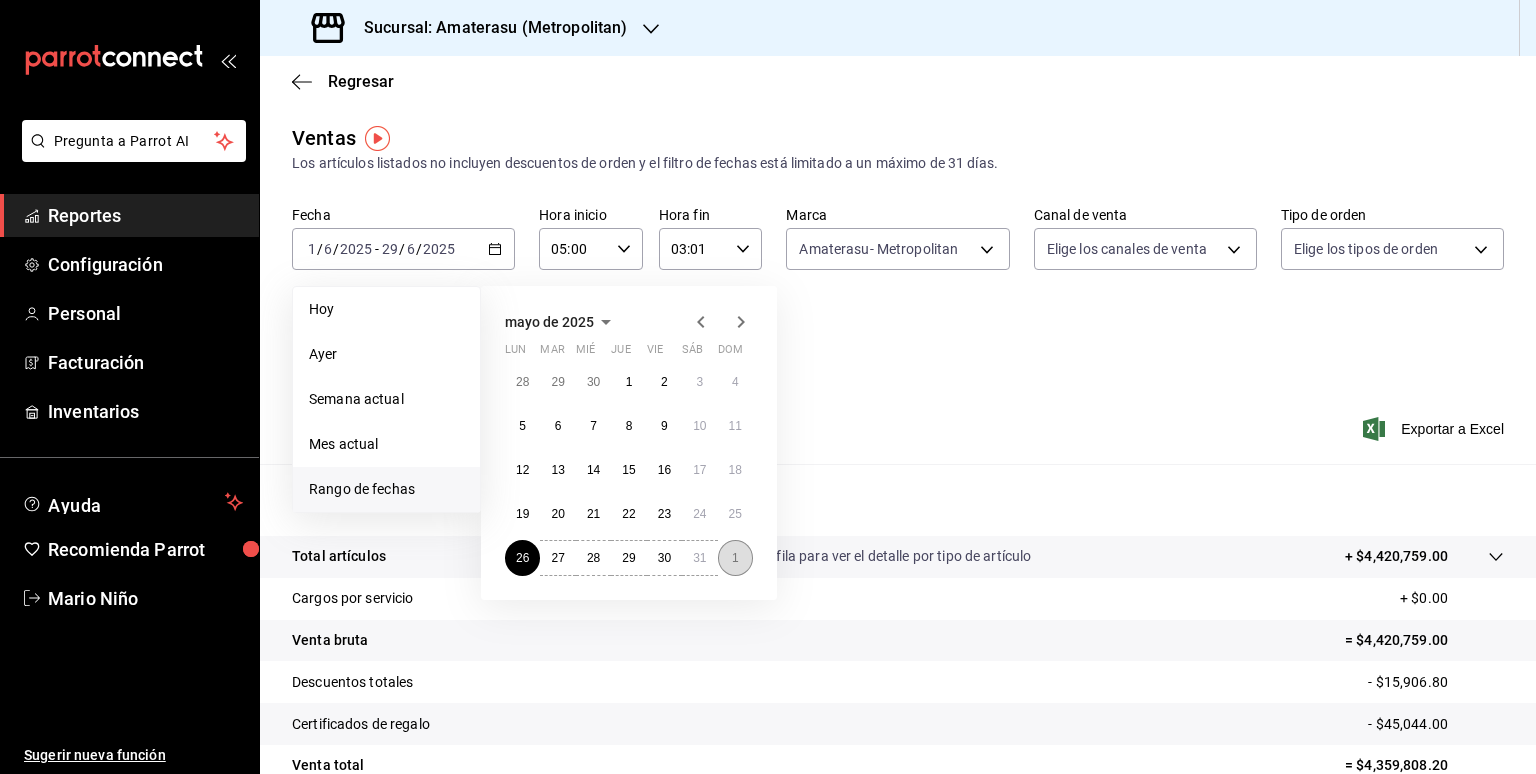 click on "1" at bounding box center [735, 558] 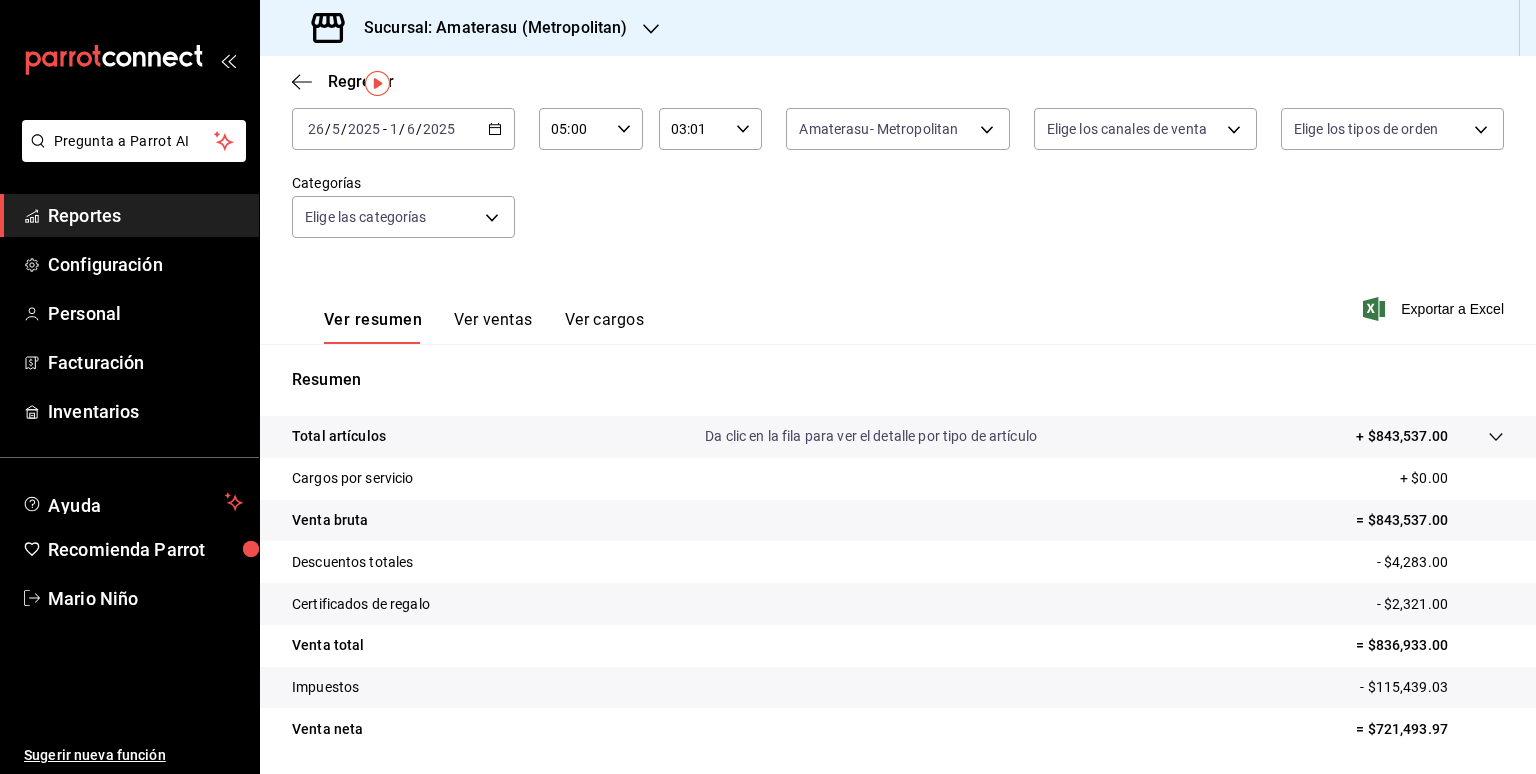 scroll, scrollTop: 184, scrollLeft: 0, axis: vertical 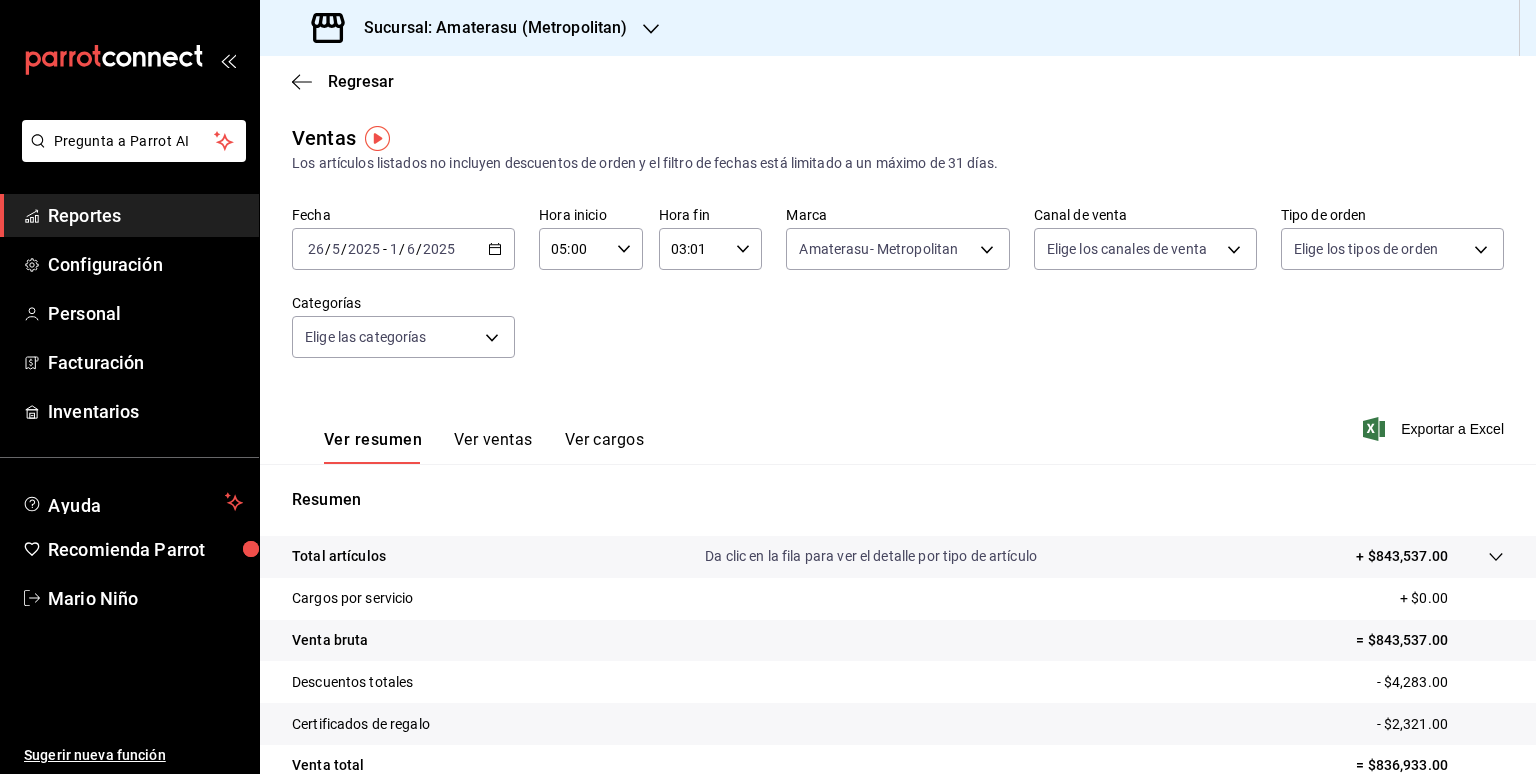 click on "[DATE] [DATE] - [DATE] [DATE]" at bounding box center (403, 249) 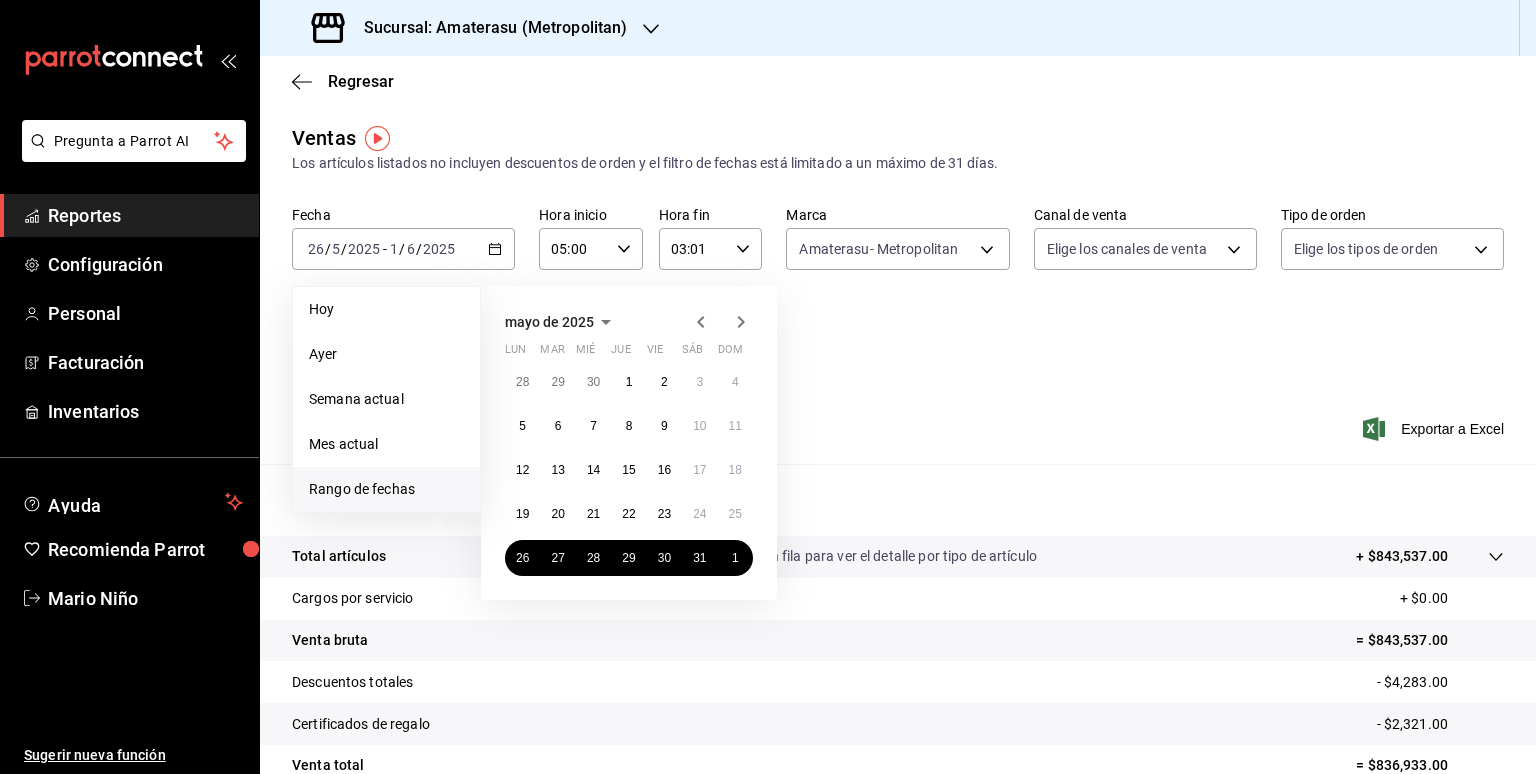 click 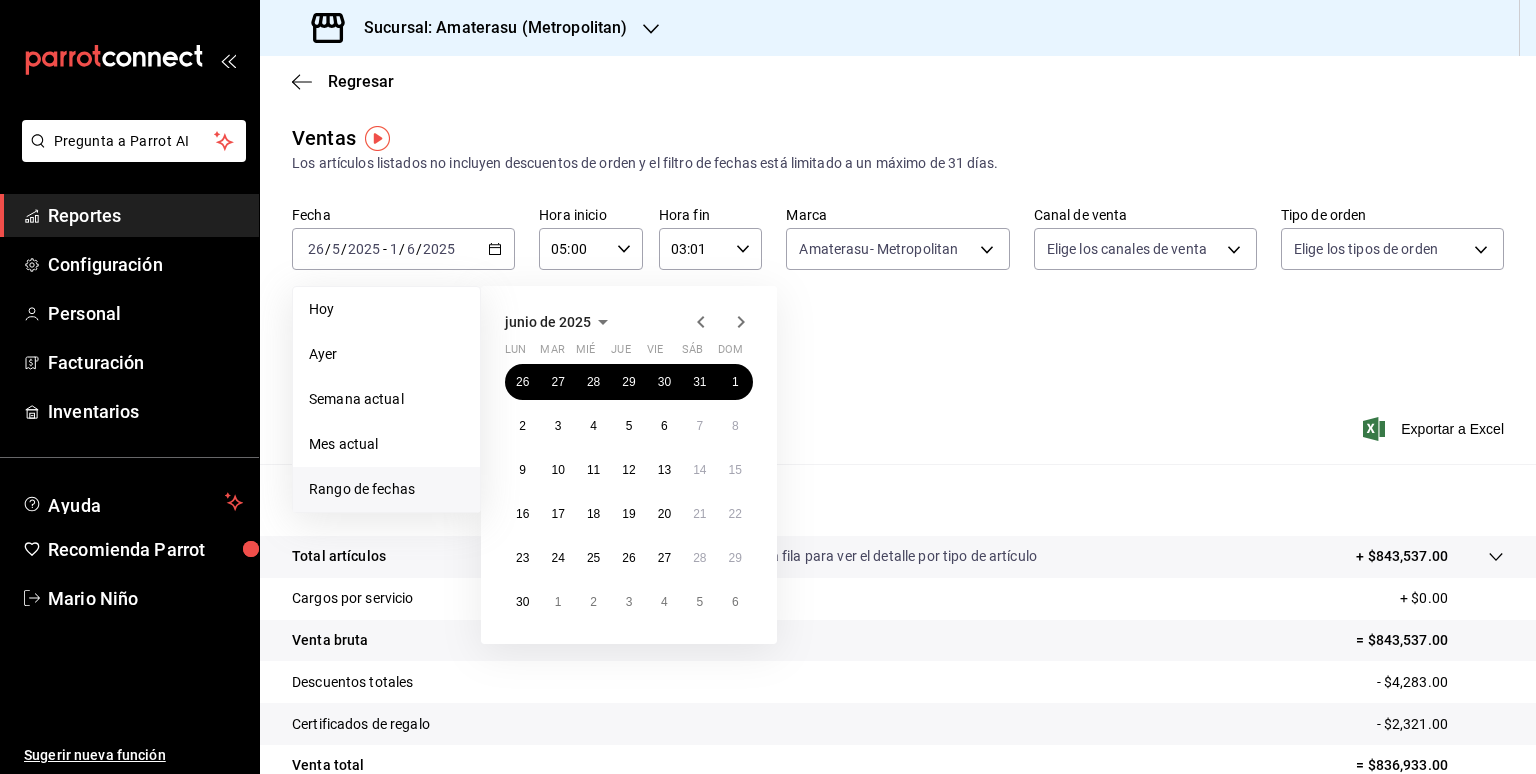 click 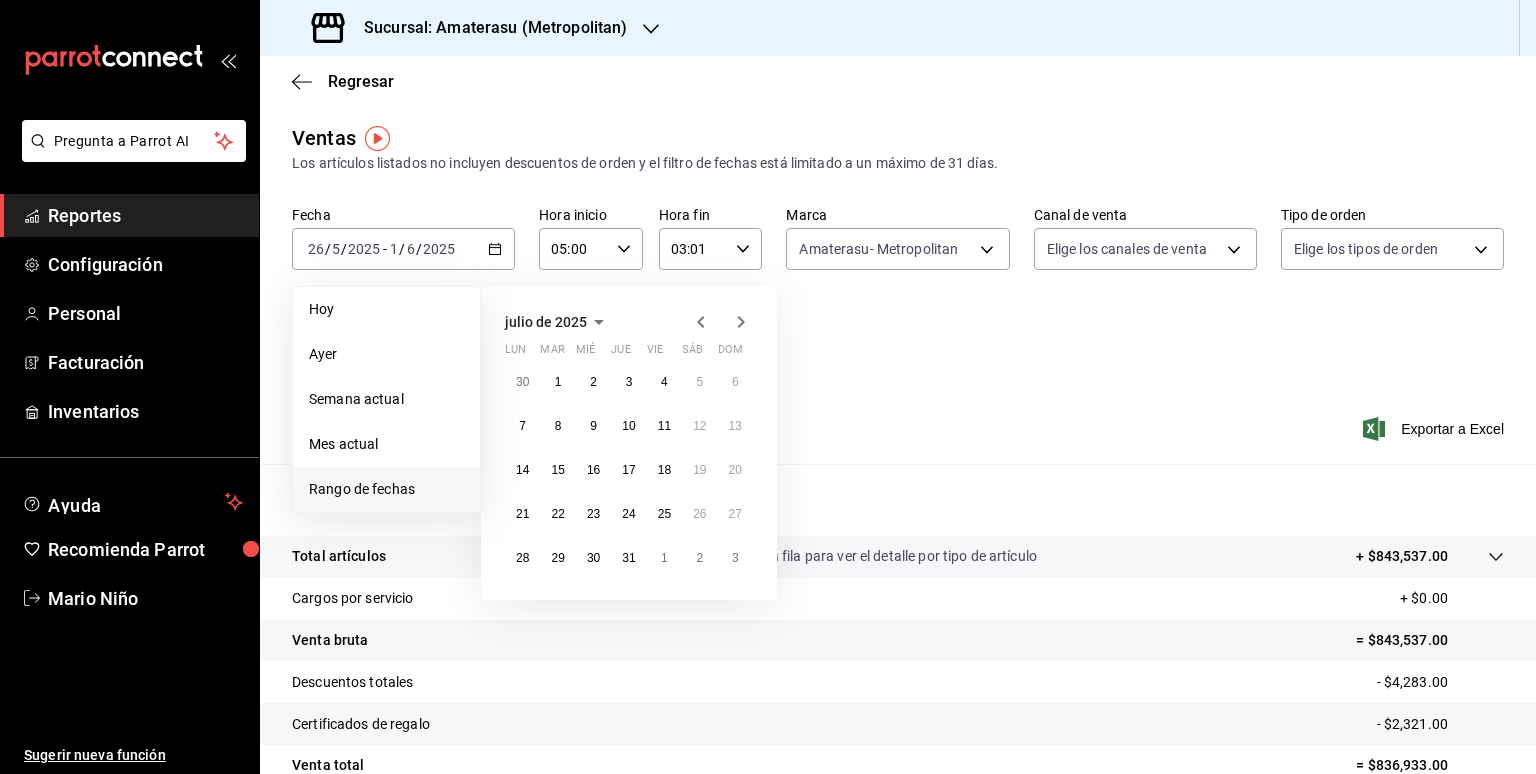 click 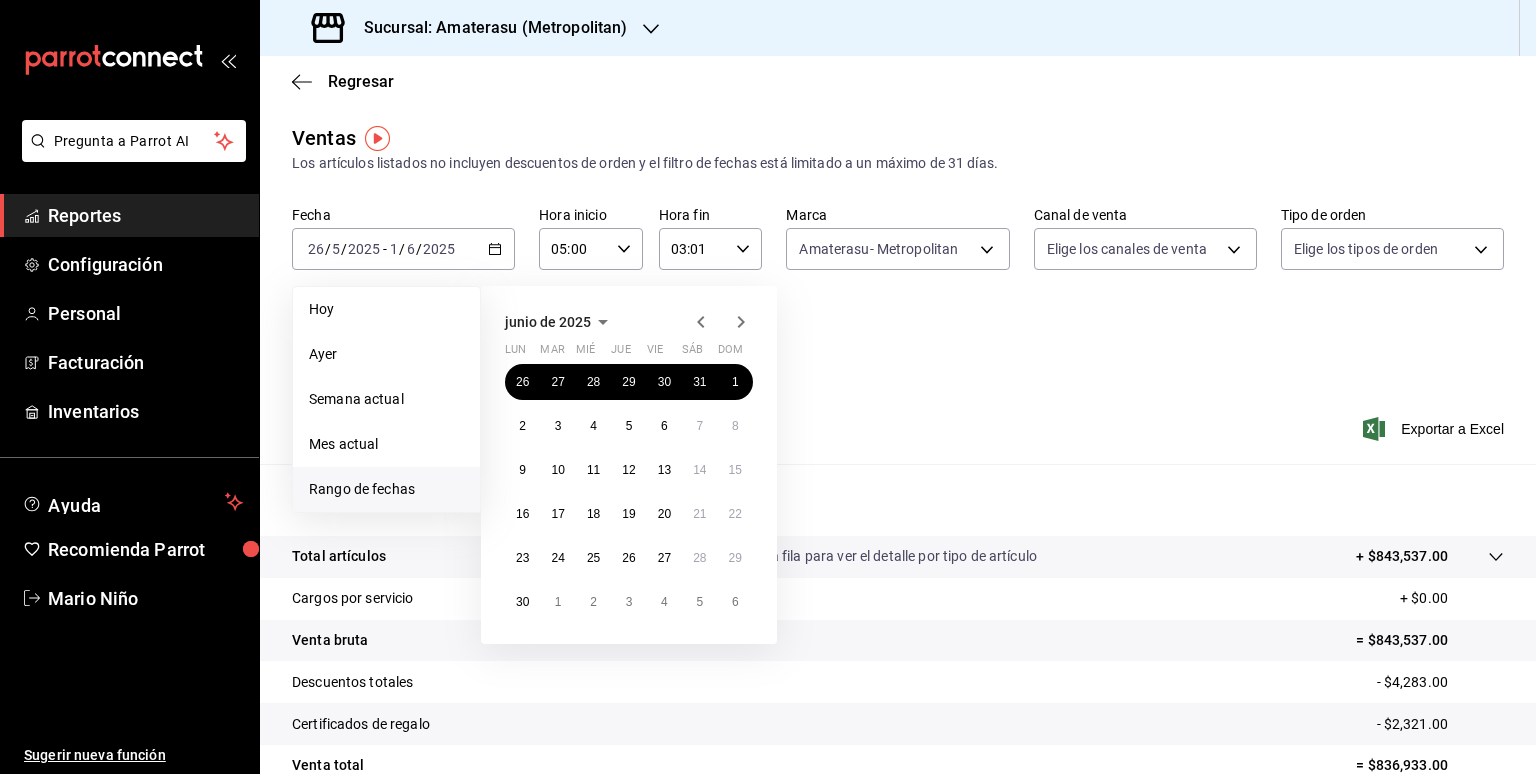 click 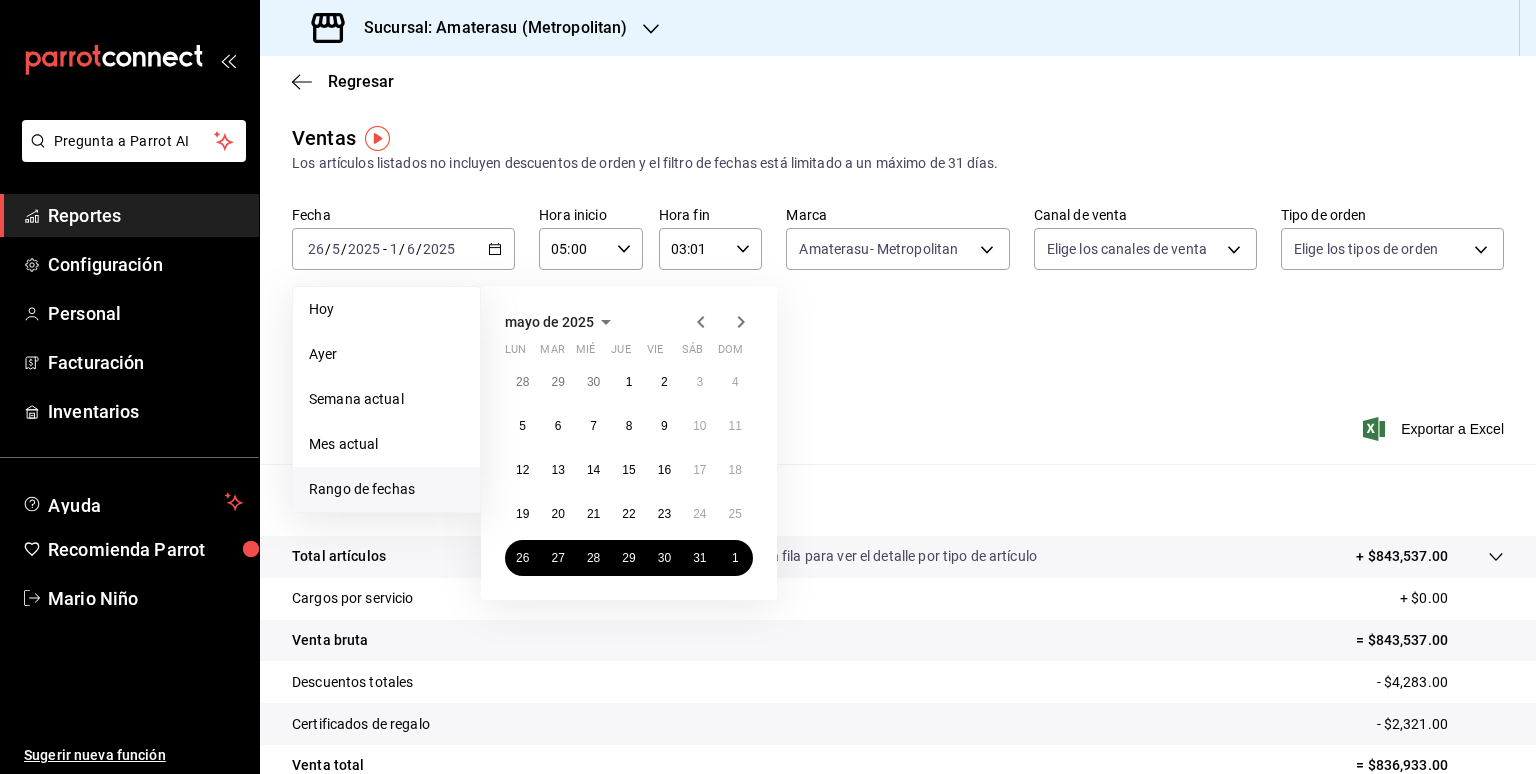 click 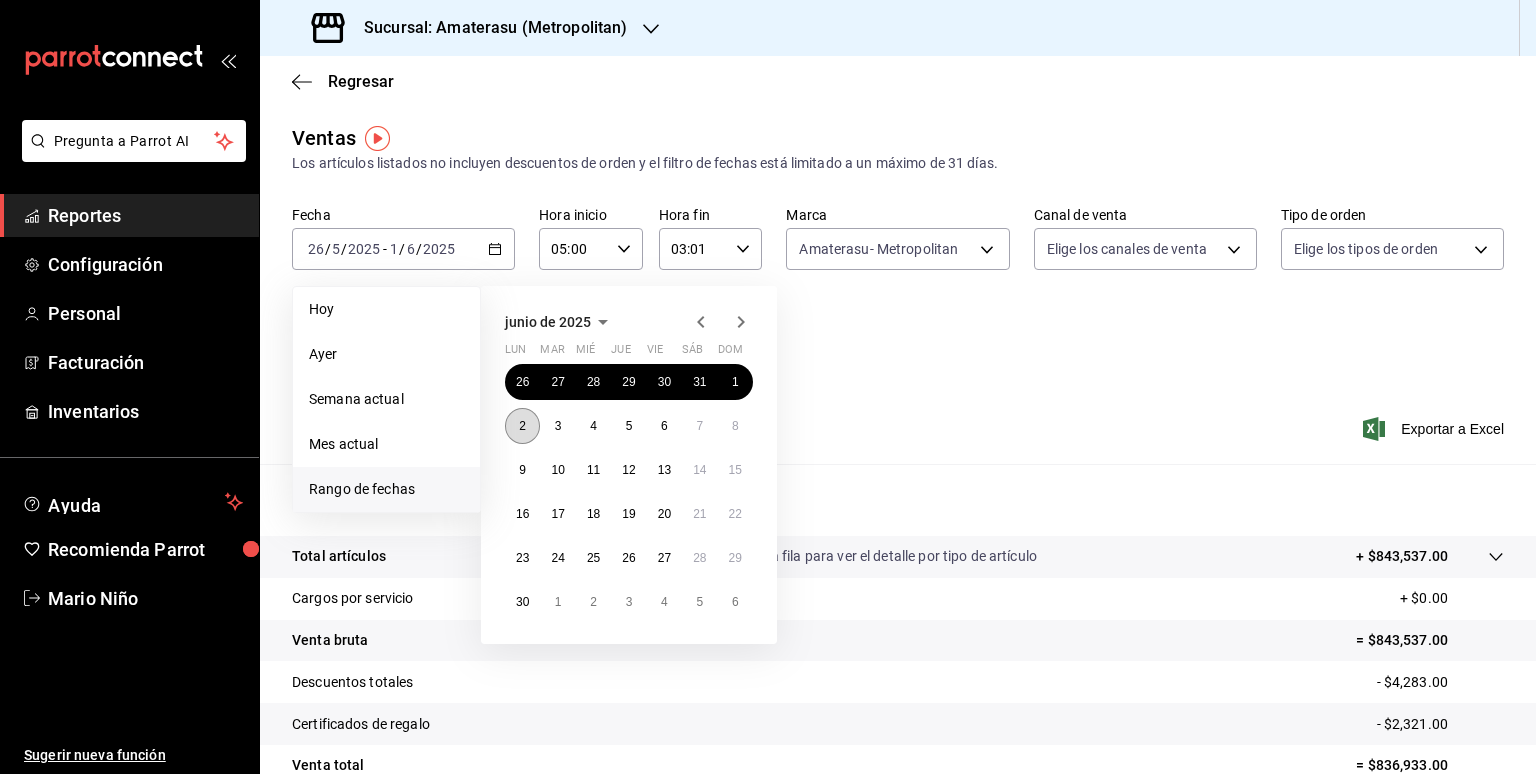 click on "2" at bounding box center (522, 426) 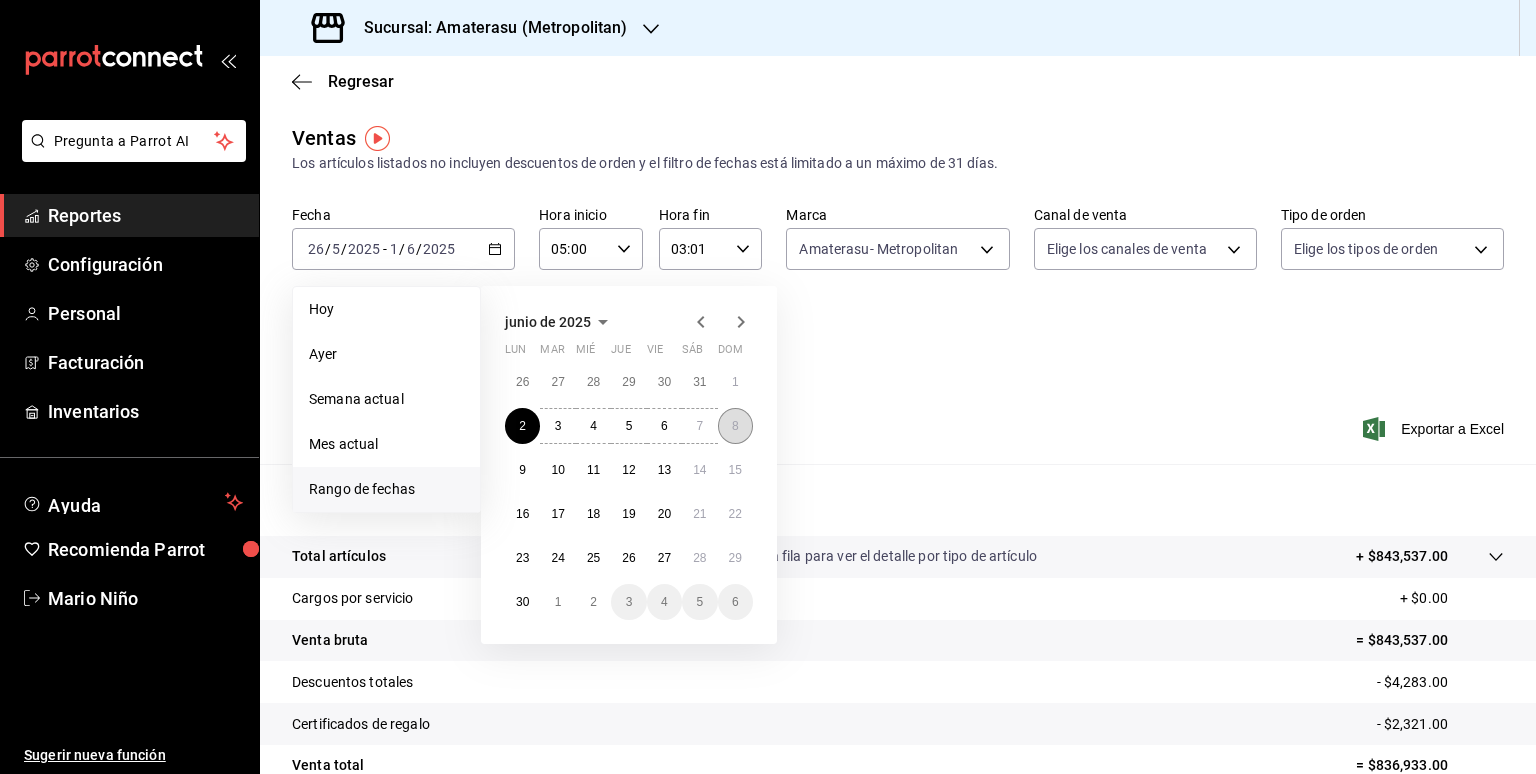 click on "8" at bounding box center [735, 426] 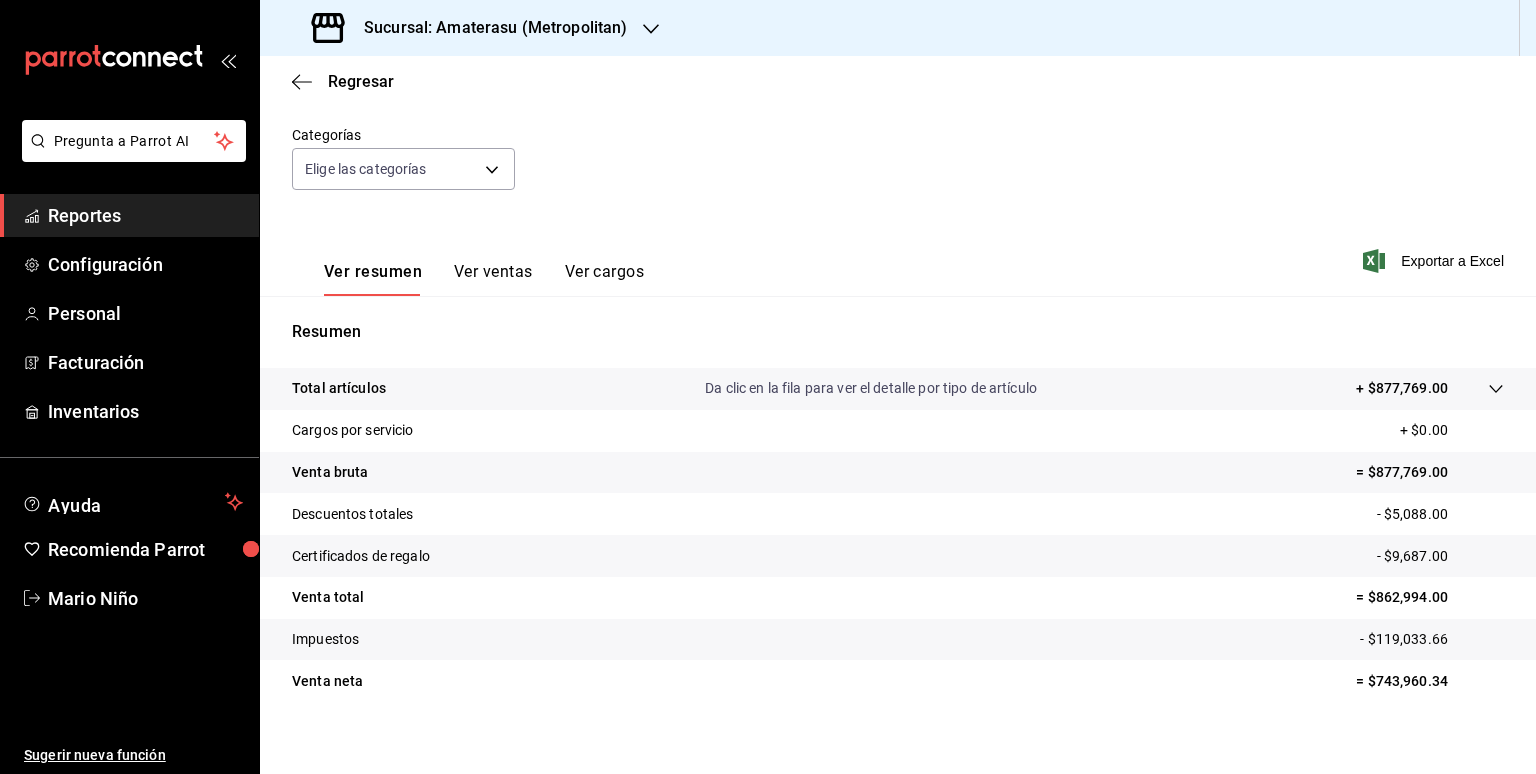 scroll, scrollTop: 184, scrollLeft: 0, axis: vertical 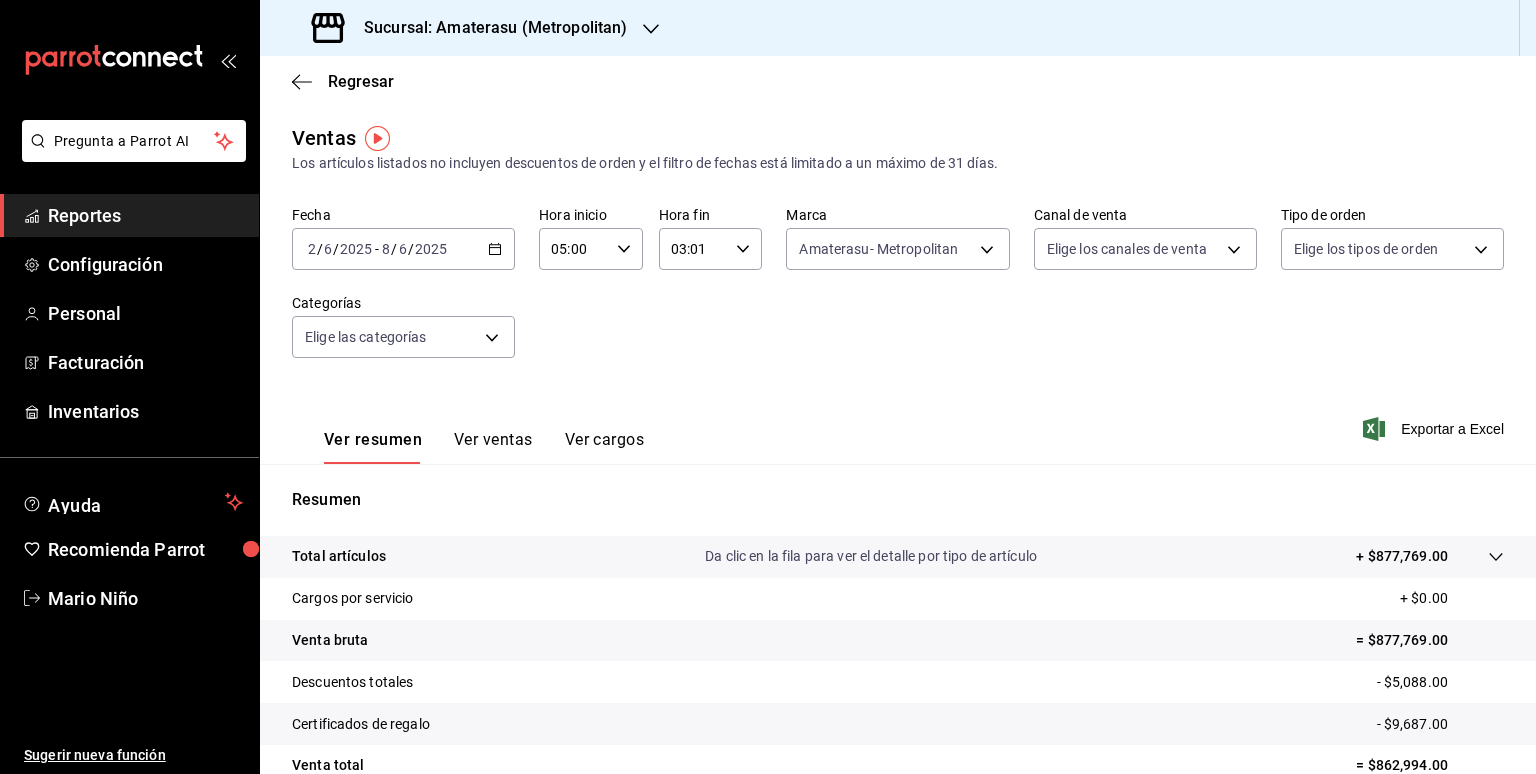 click 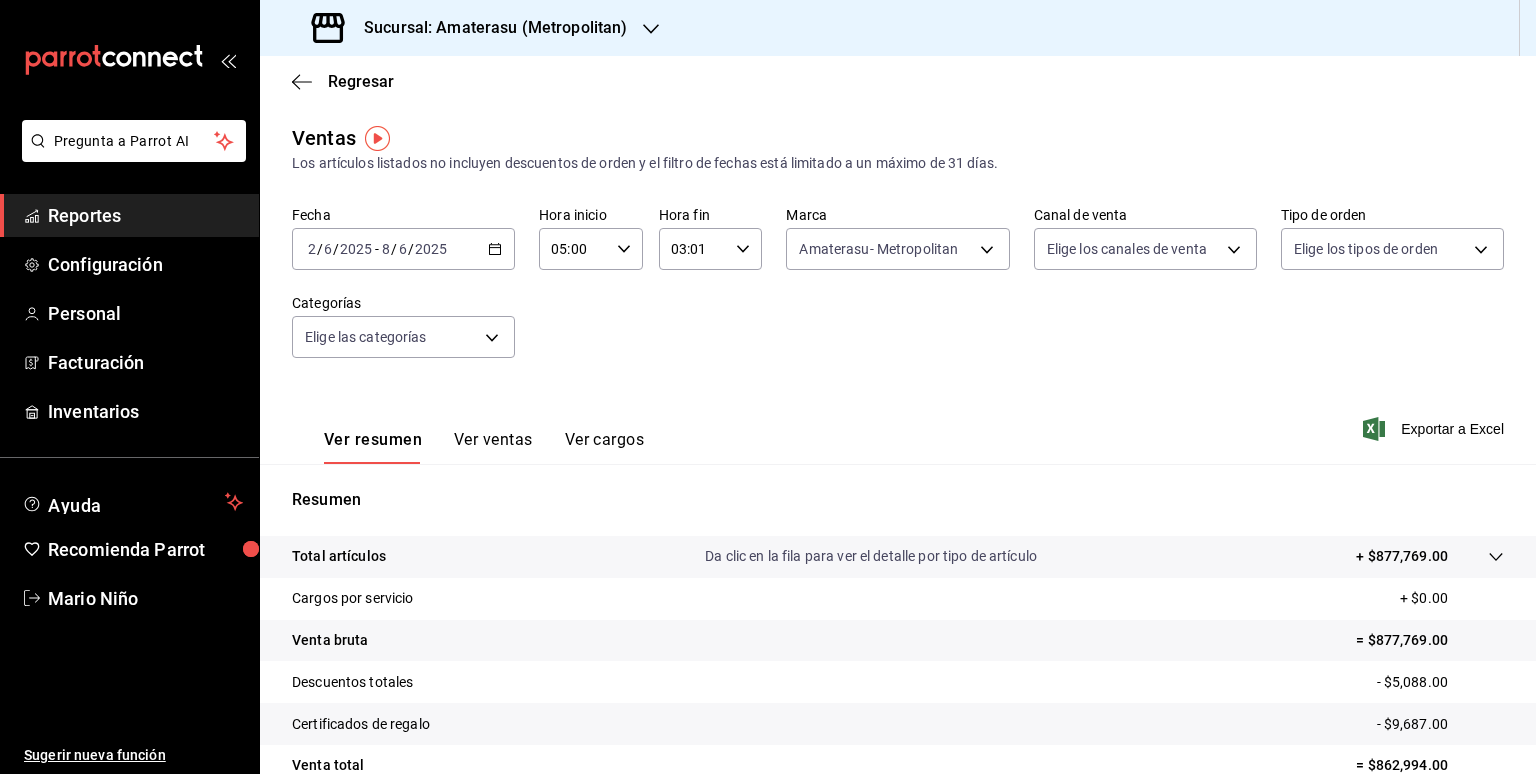 click 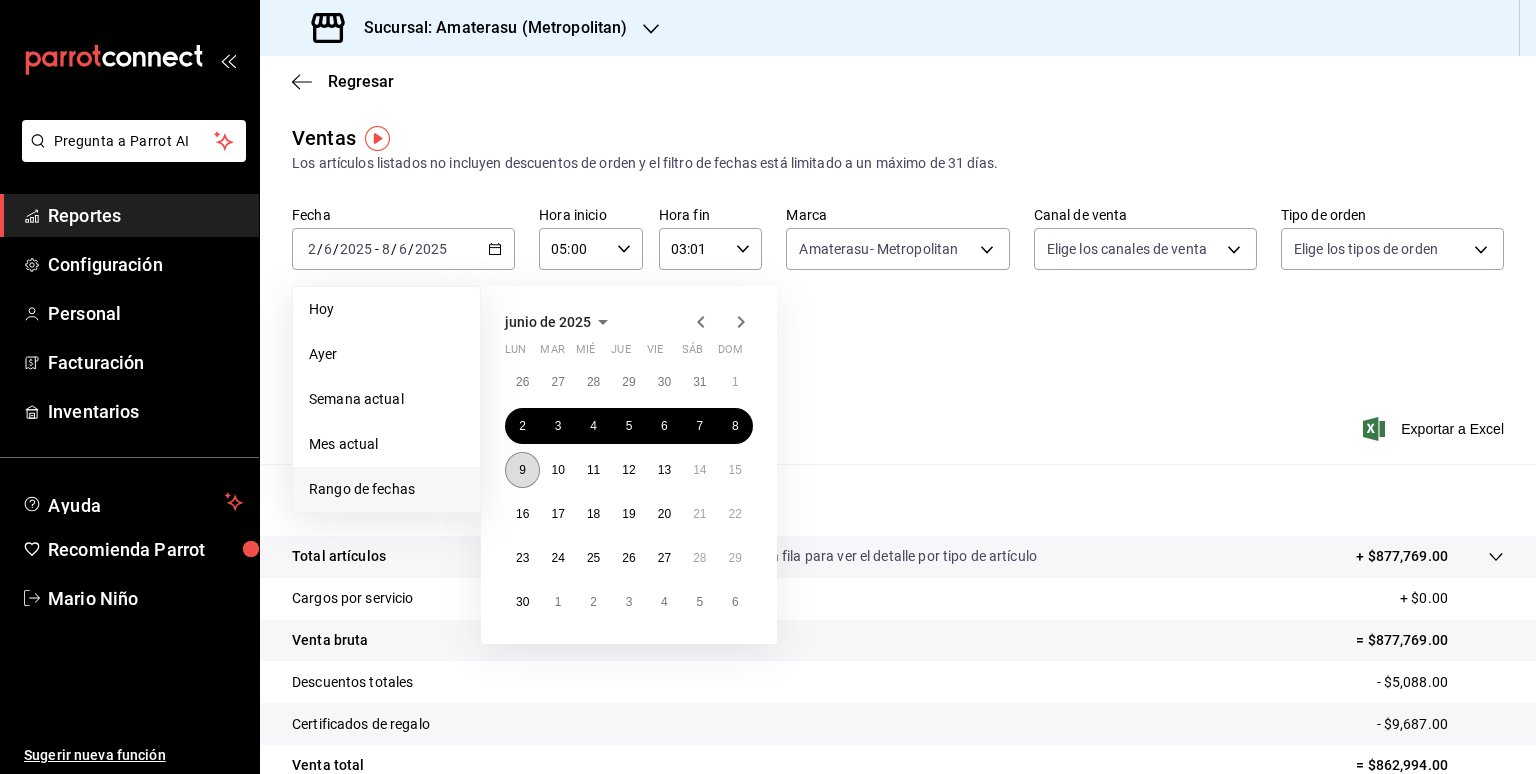 click on "9" at bounding box center (522, 470) 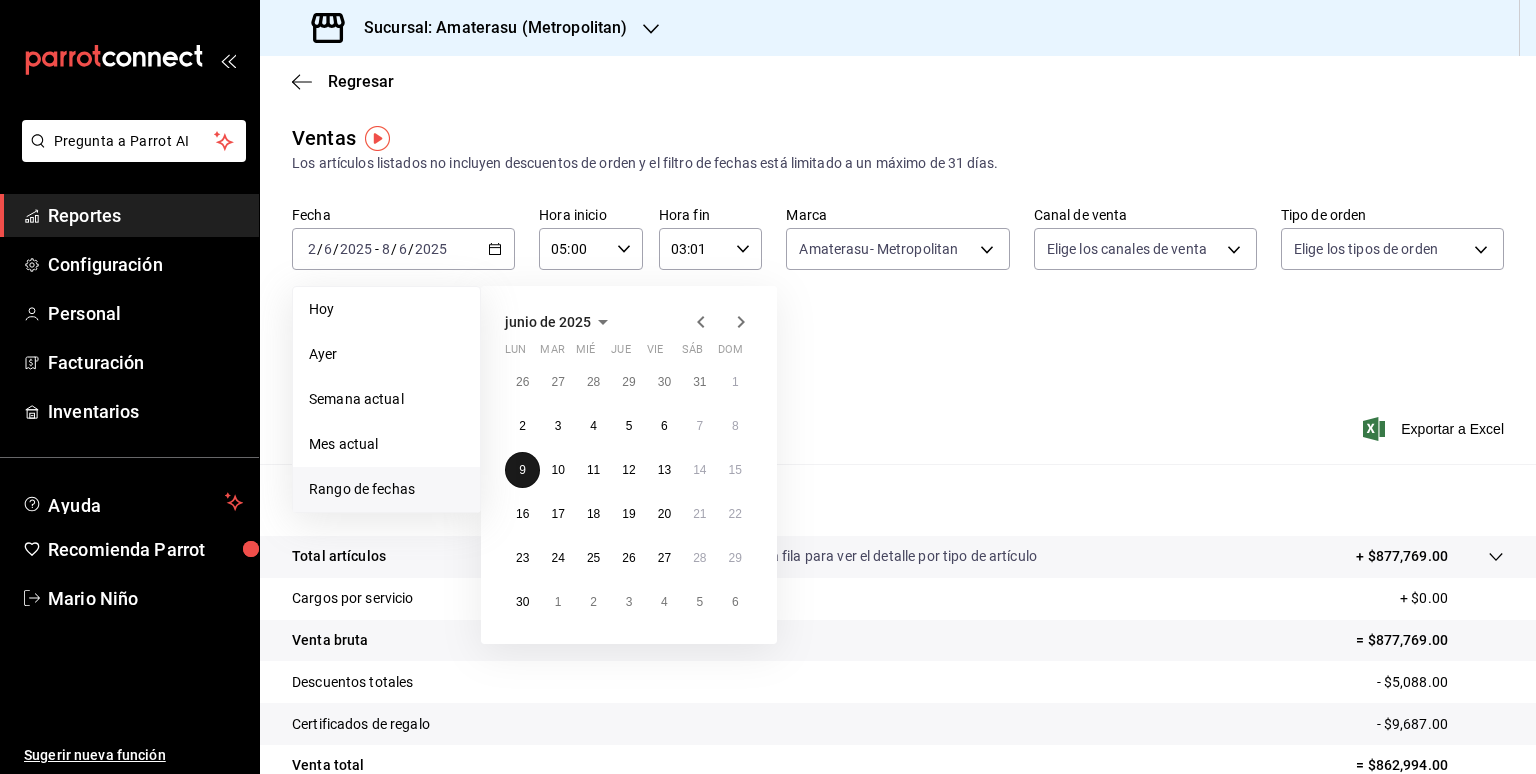 click on "9" at bounding box center [522, 470] 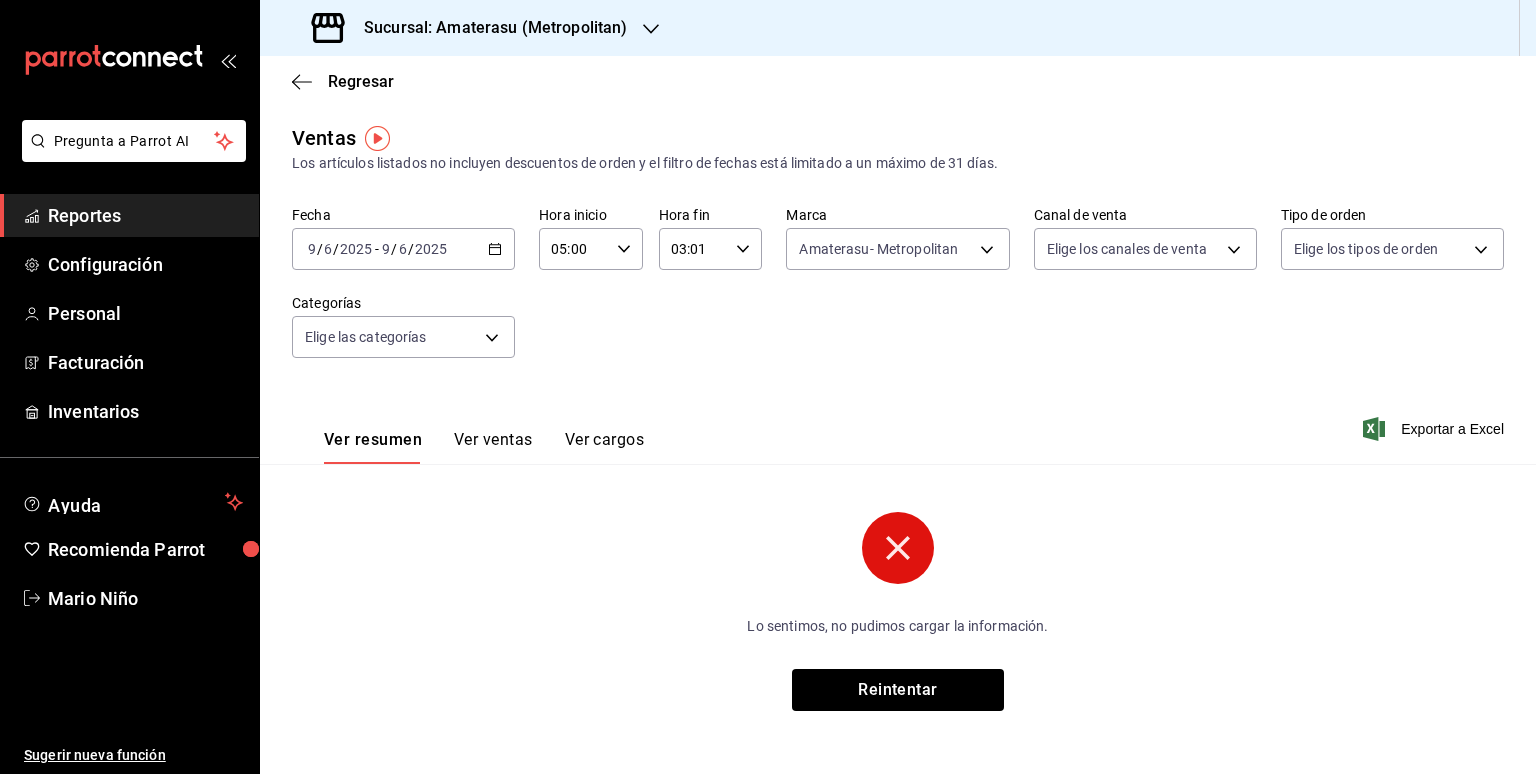 click 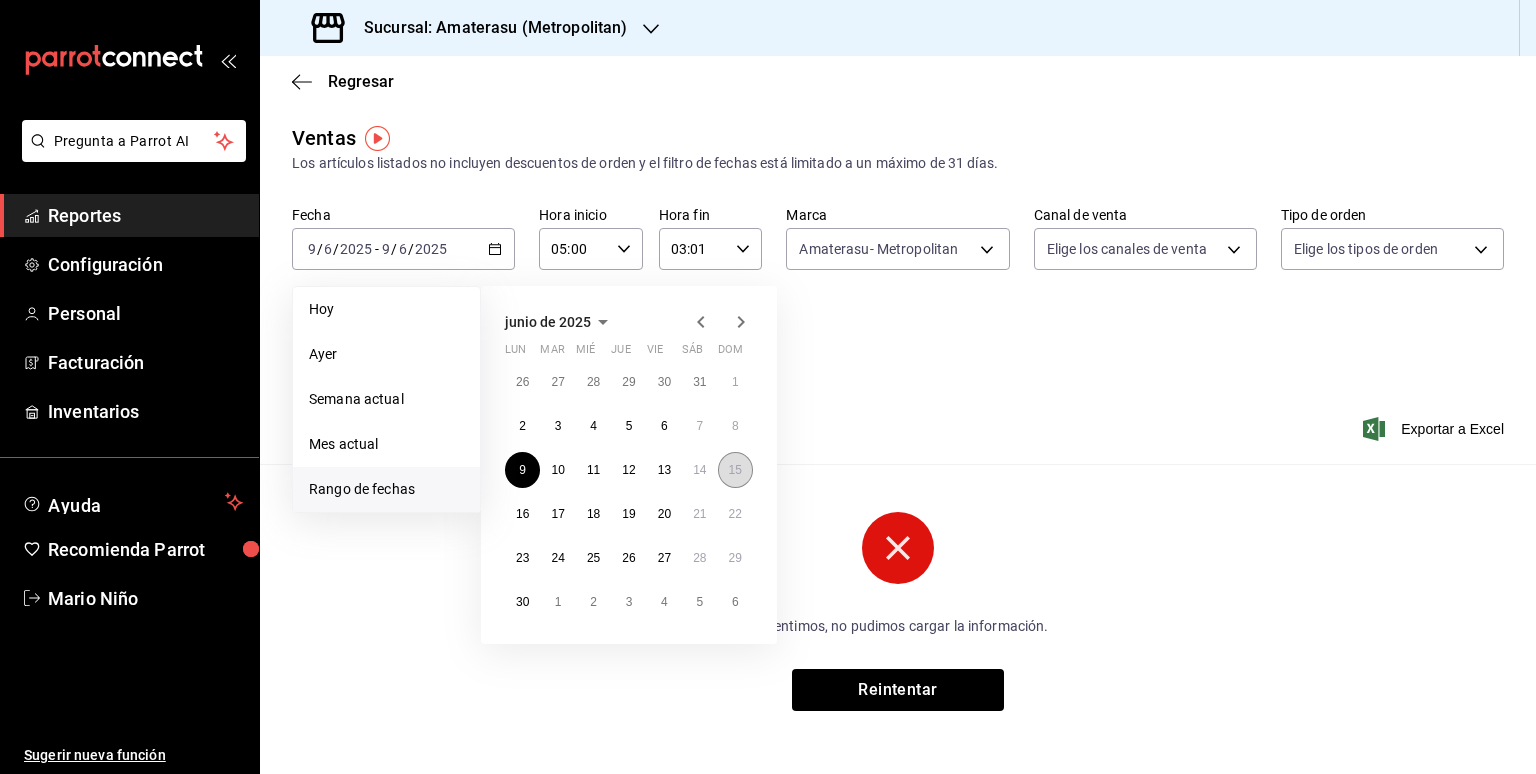 click on "15" at bounding box center (735, 470) 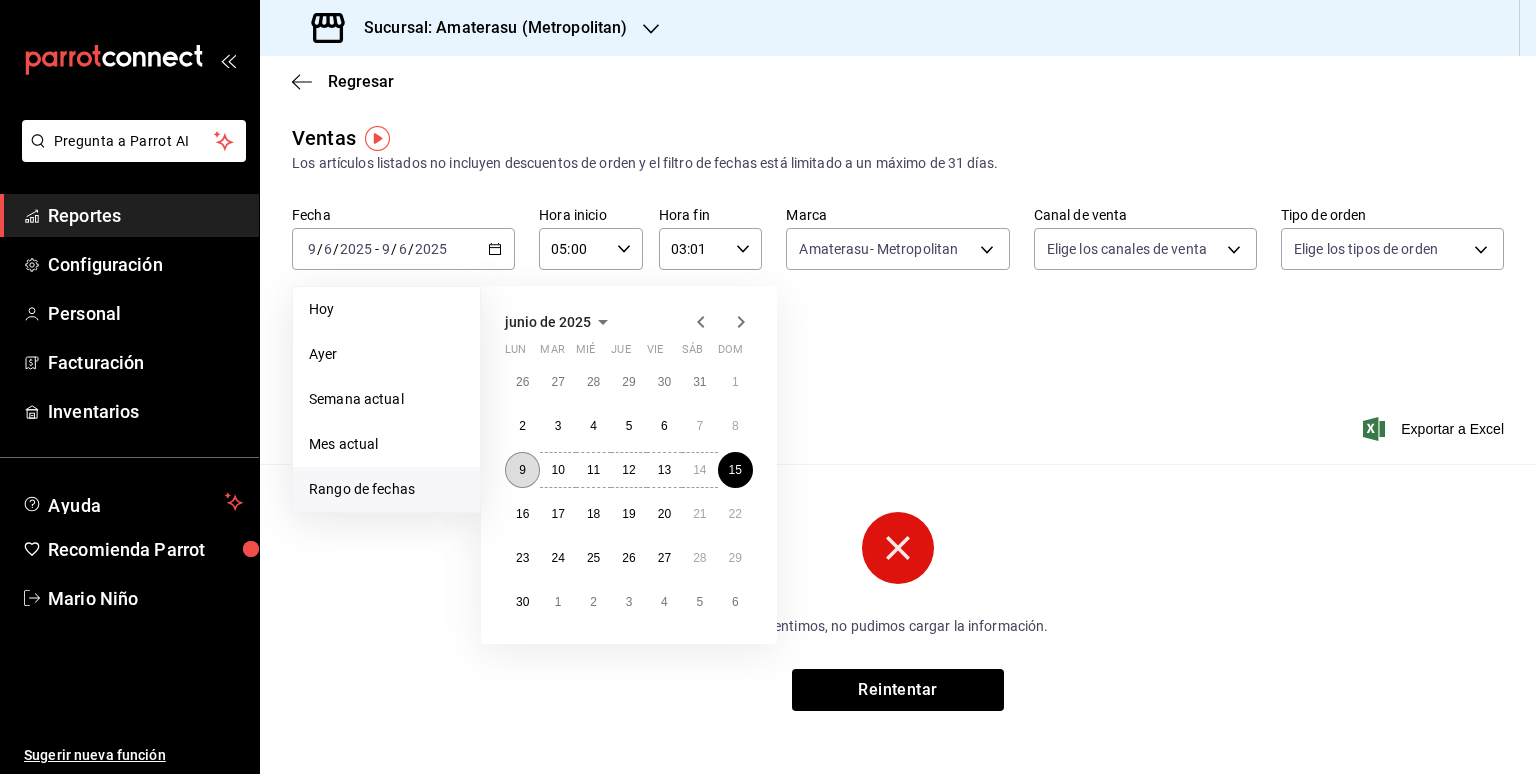 click on "9" at bounding box center [522, 470] 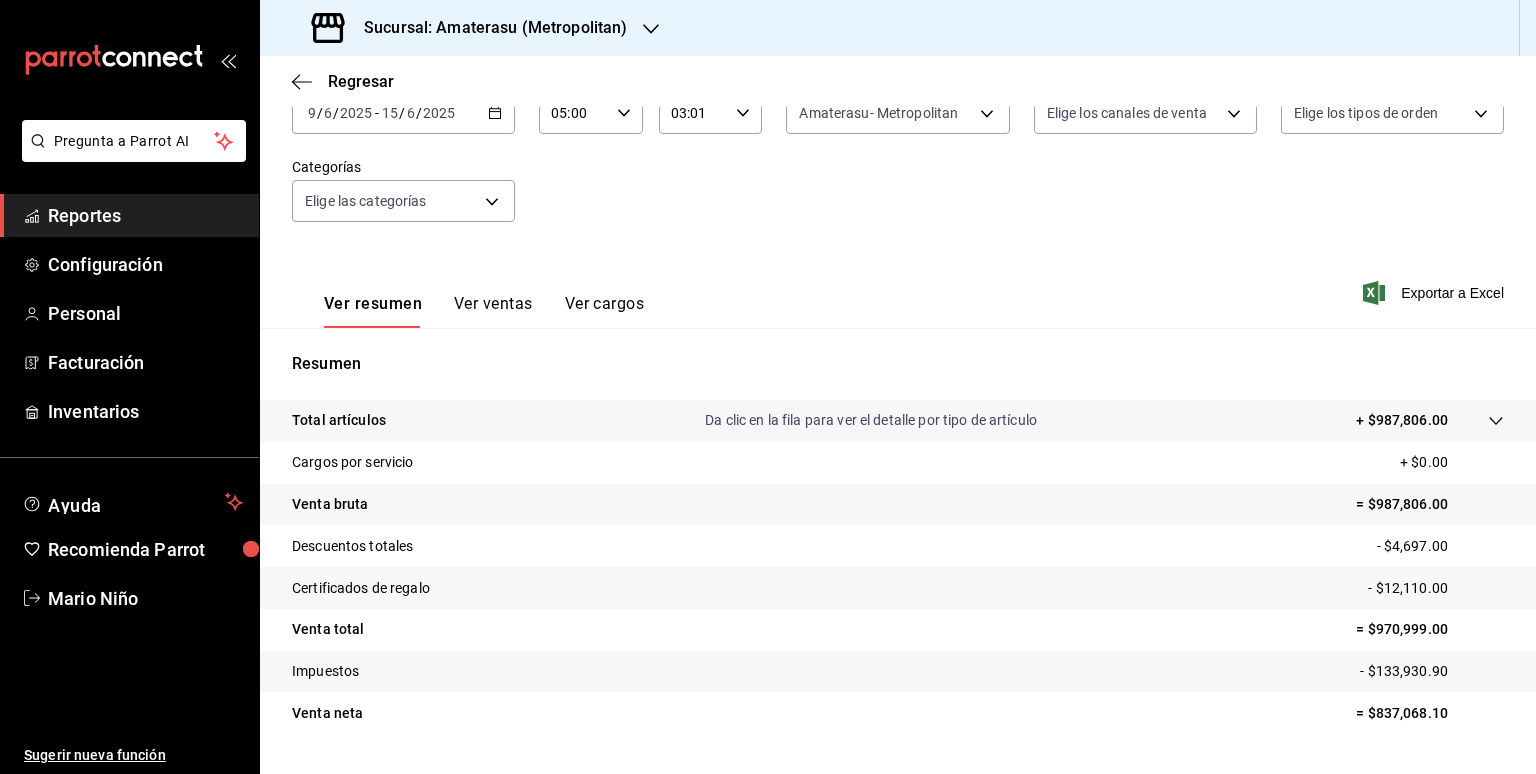 scroll, scrollTop: 0, scrollLeft: 0, axis: both 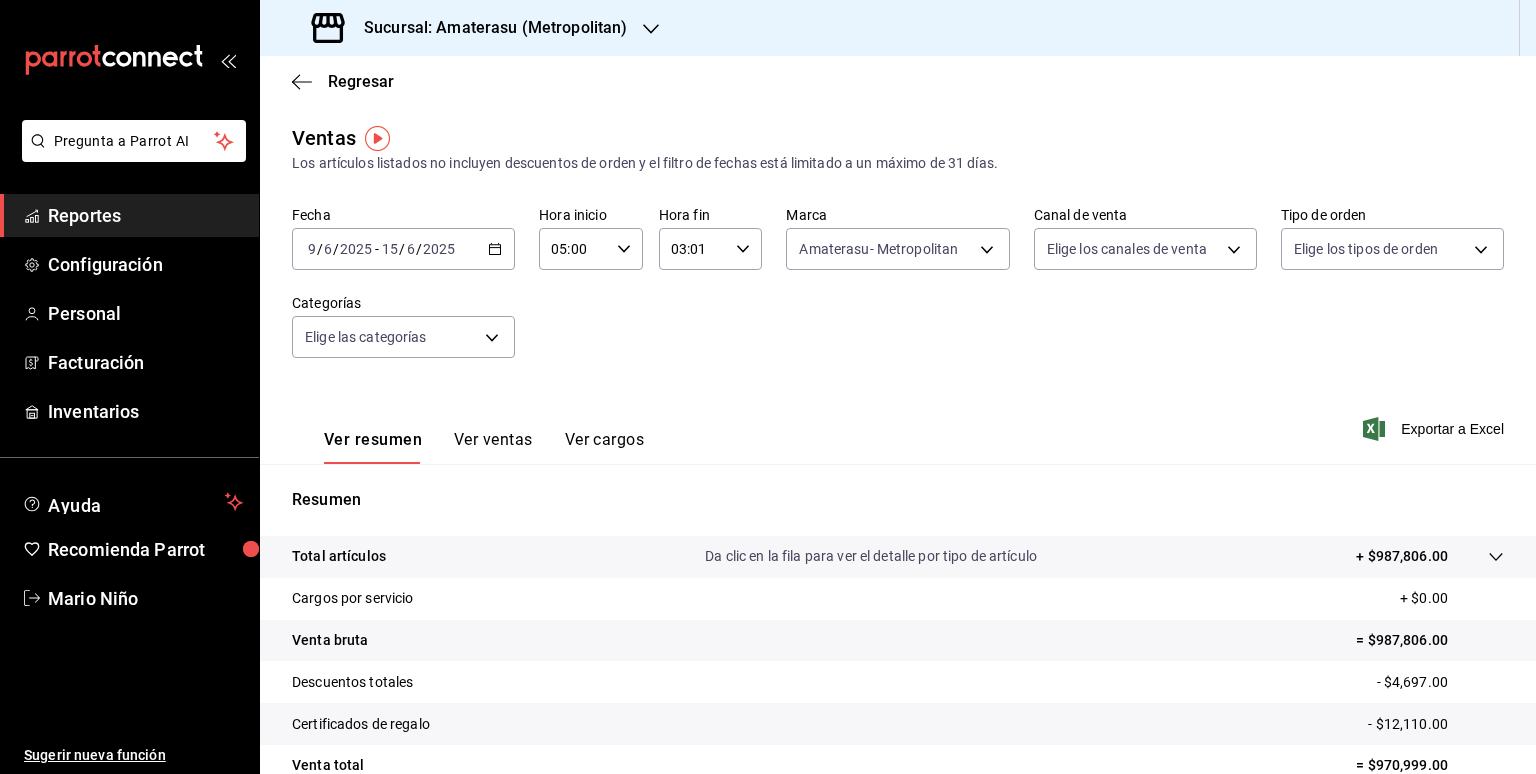 click on "[DATE] [DATE] - [DATE] [DATE]" at bounding box center [403, 249] 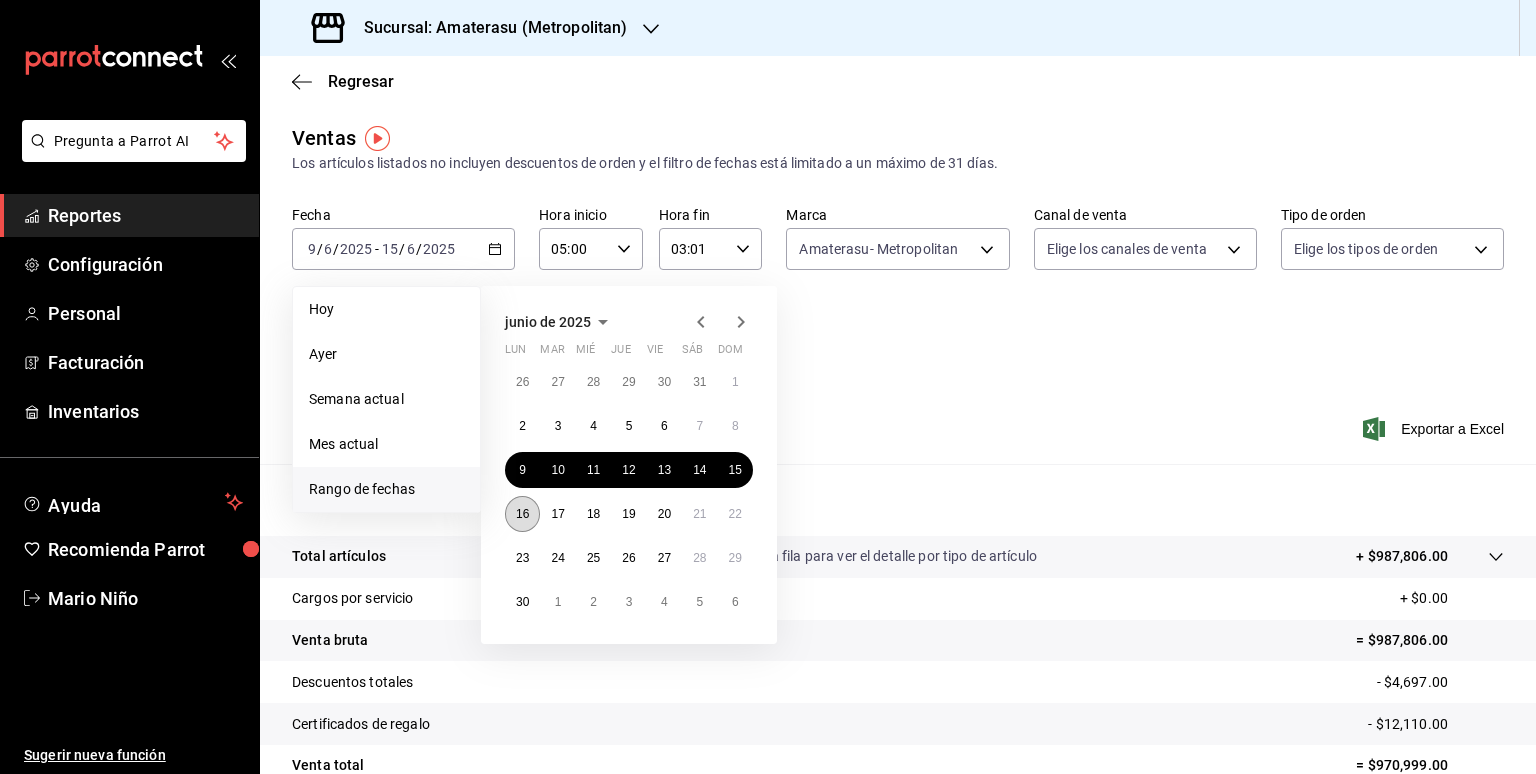 click on "16" at bounding box center (522, 514) 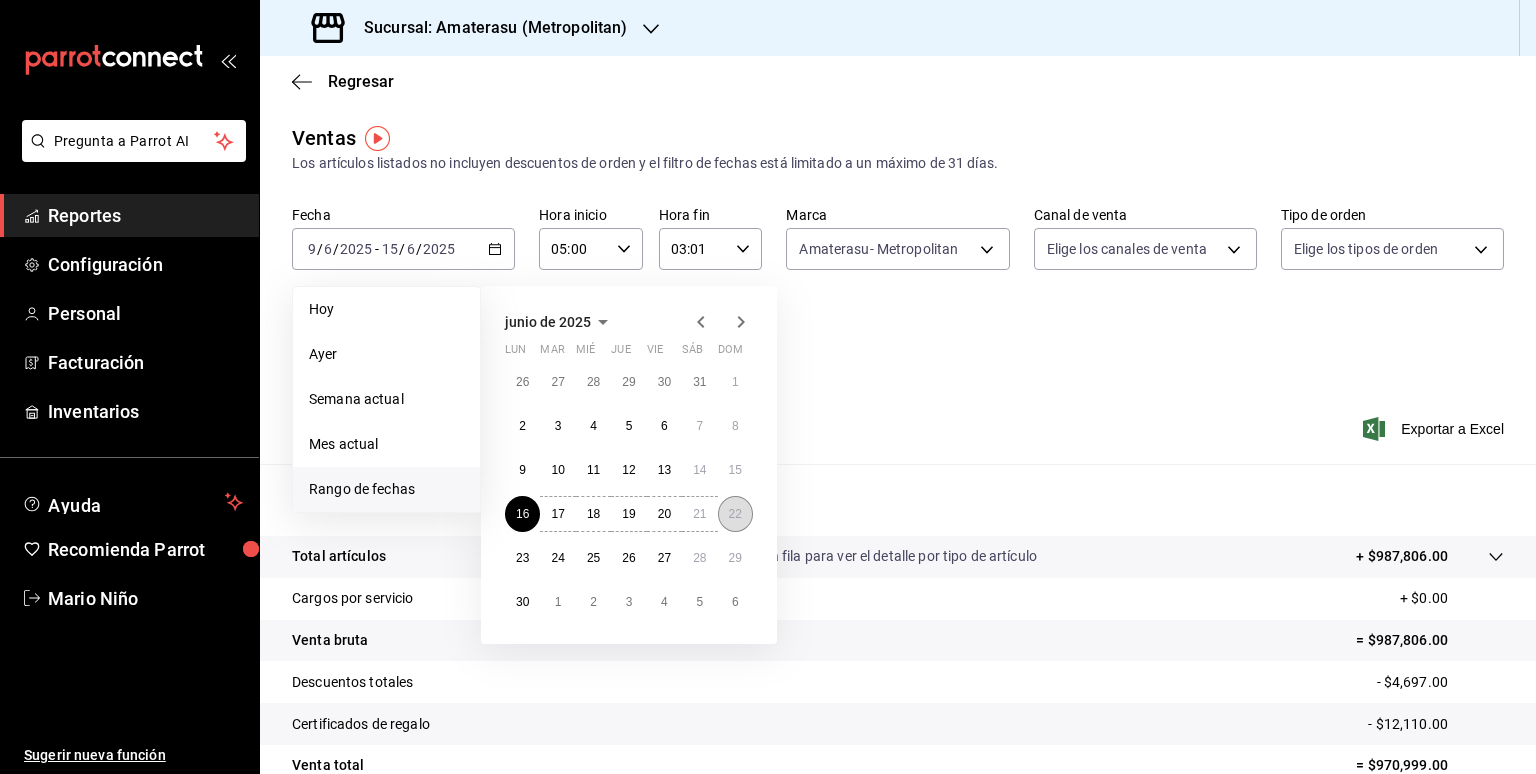 click on "22" at bounding box center [735, 514] 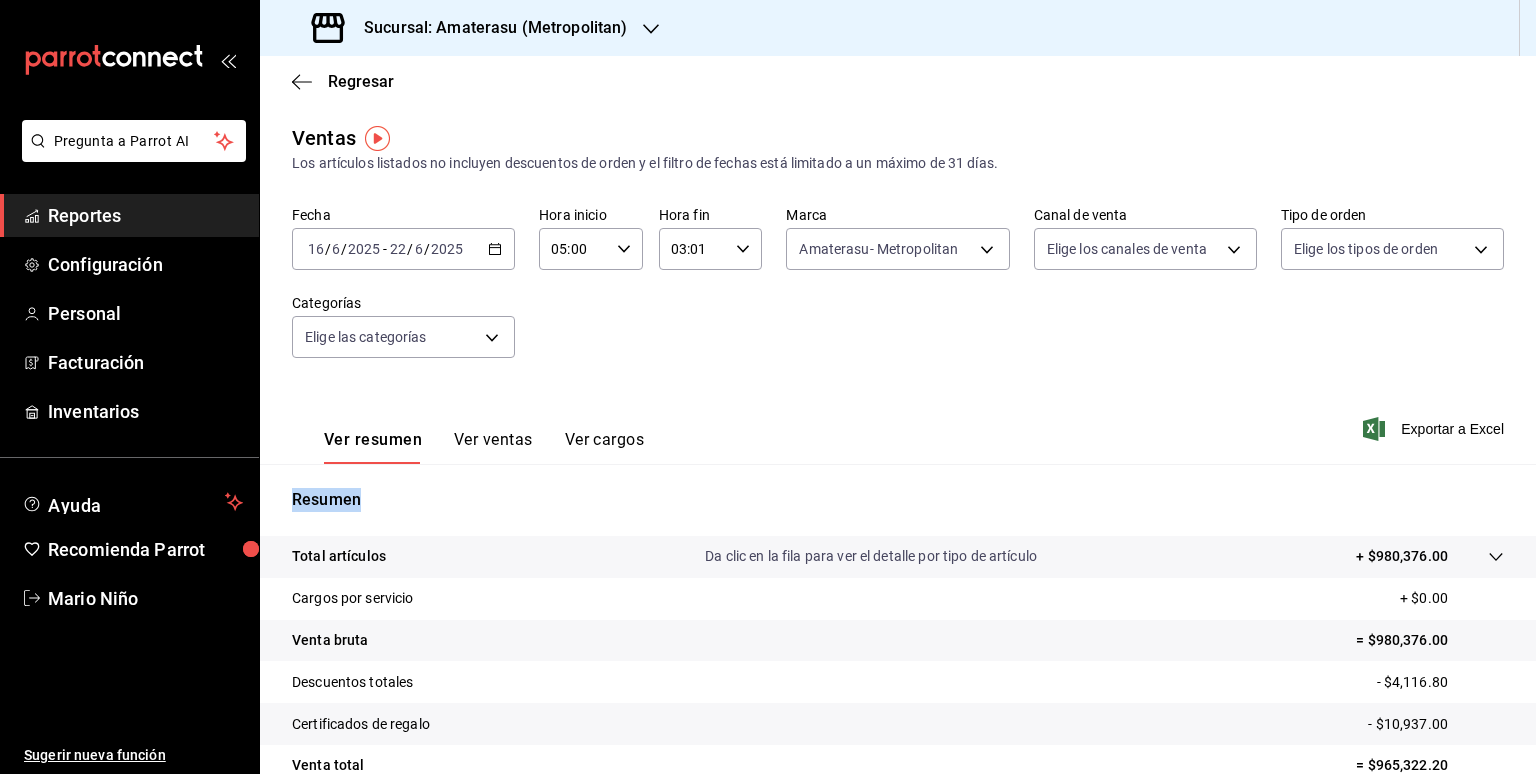 drag, startPoint x: 736, startPoint y: 501, endPoint x: 1500, endPoint y: 493, distance: 764.0419 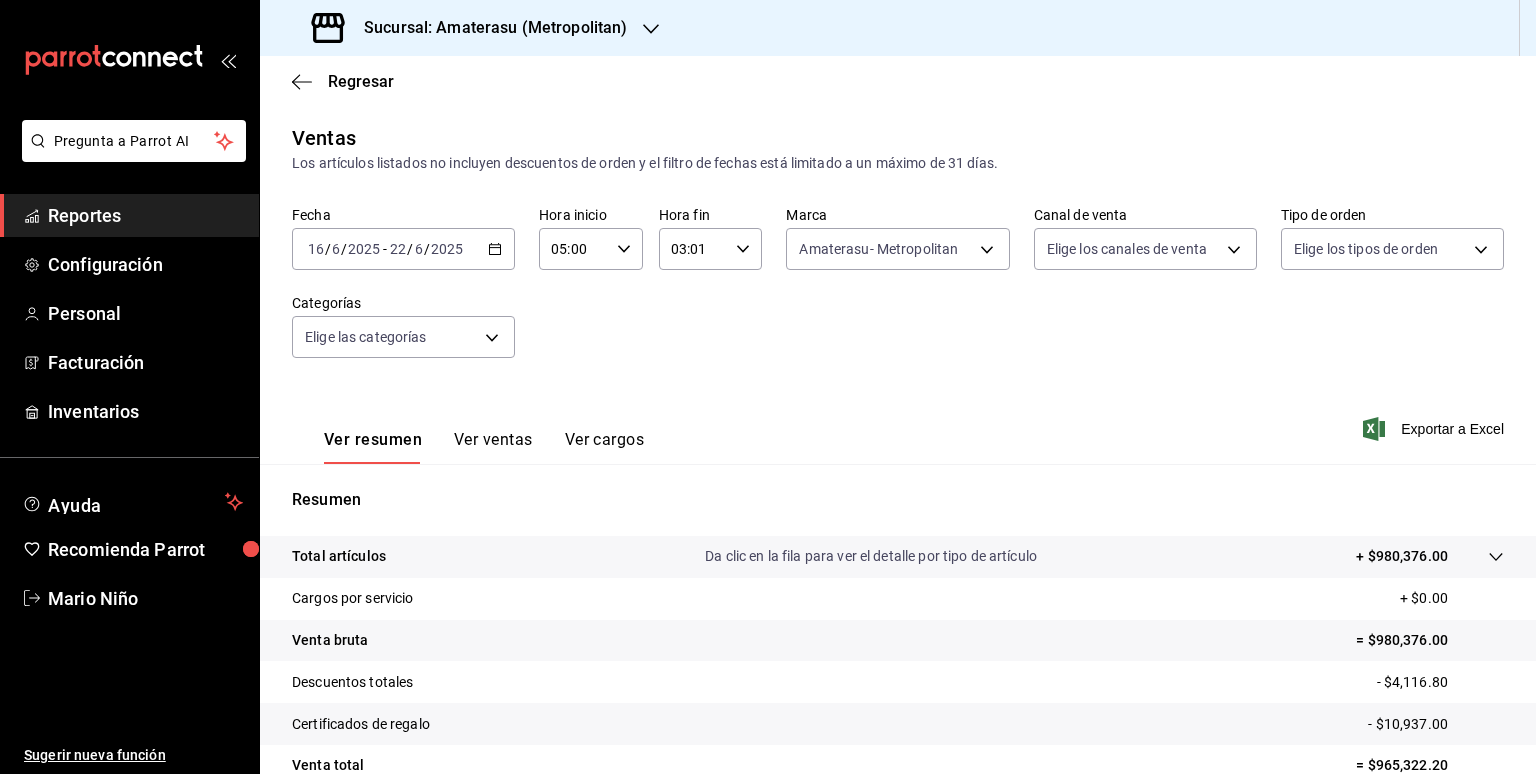 scroll, scrollTop: 184, scrollLeft: 0, axis: vertical 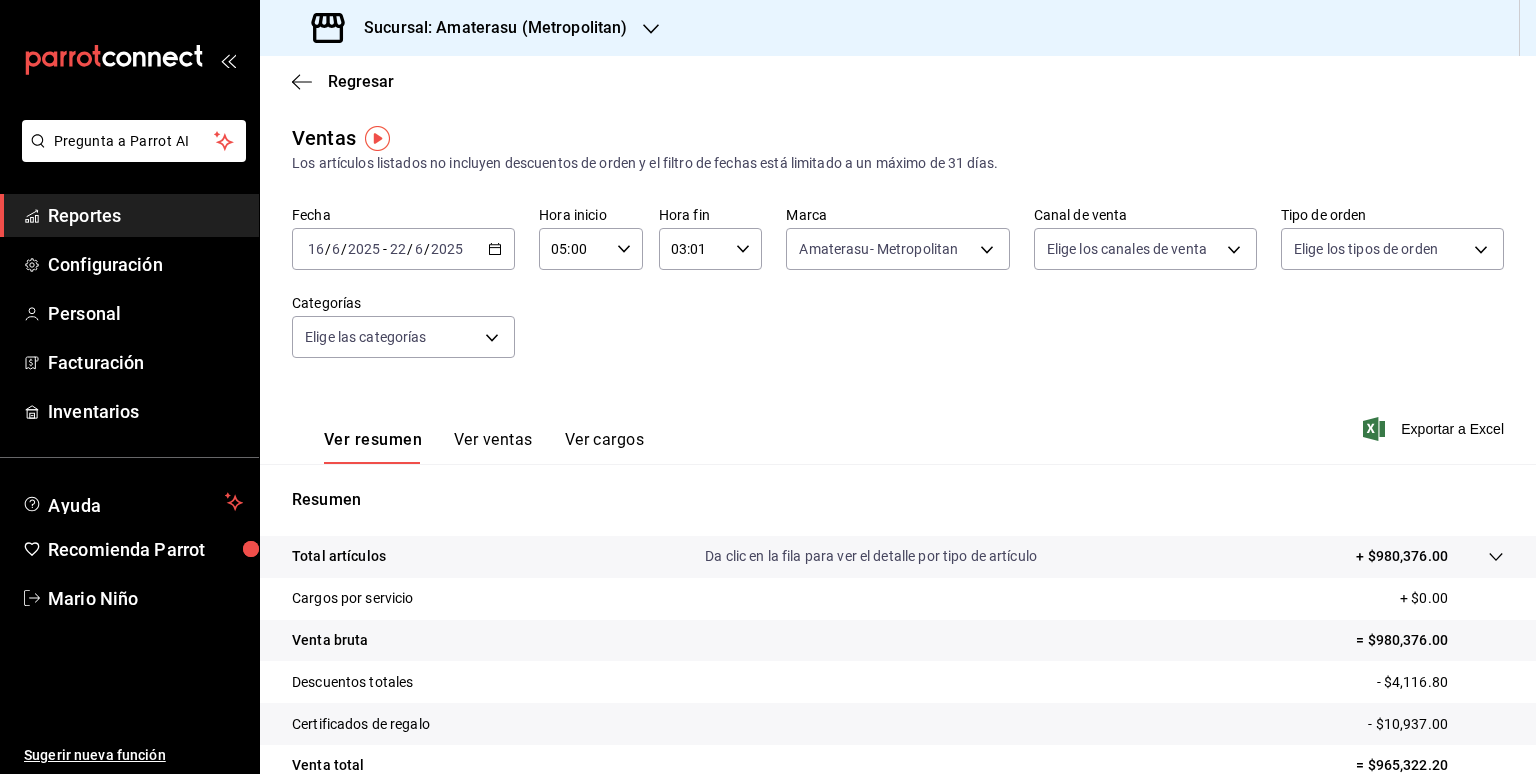 click on "Fecha [DATE] [DATE] - [DATE] [DATE] Hora inicio 05:00 Hora inicio Hora fin 03:01 Hora fin Marca Amaterasu- Metropolitan e4cd7fcb-d45b-43ae-a99f-ad4ccfcd9032 Canal de venta Elige los canales de venta Tipo de orden Elige los tipos de orden Categorías Elige las categorías" at bounding box center (898, 294) 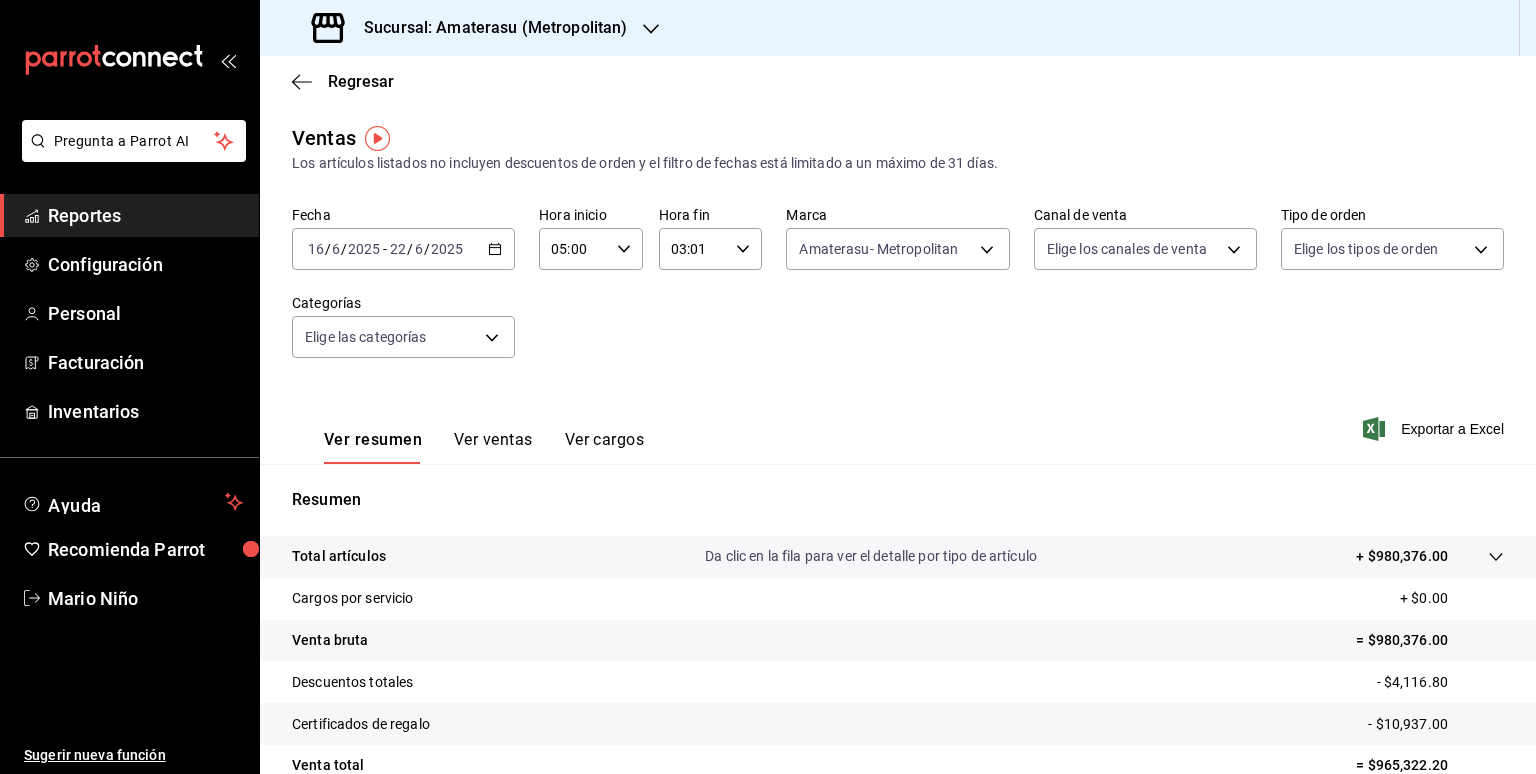 click 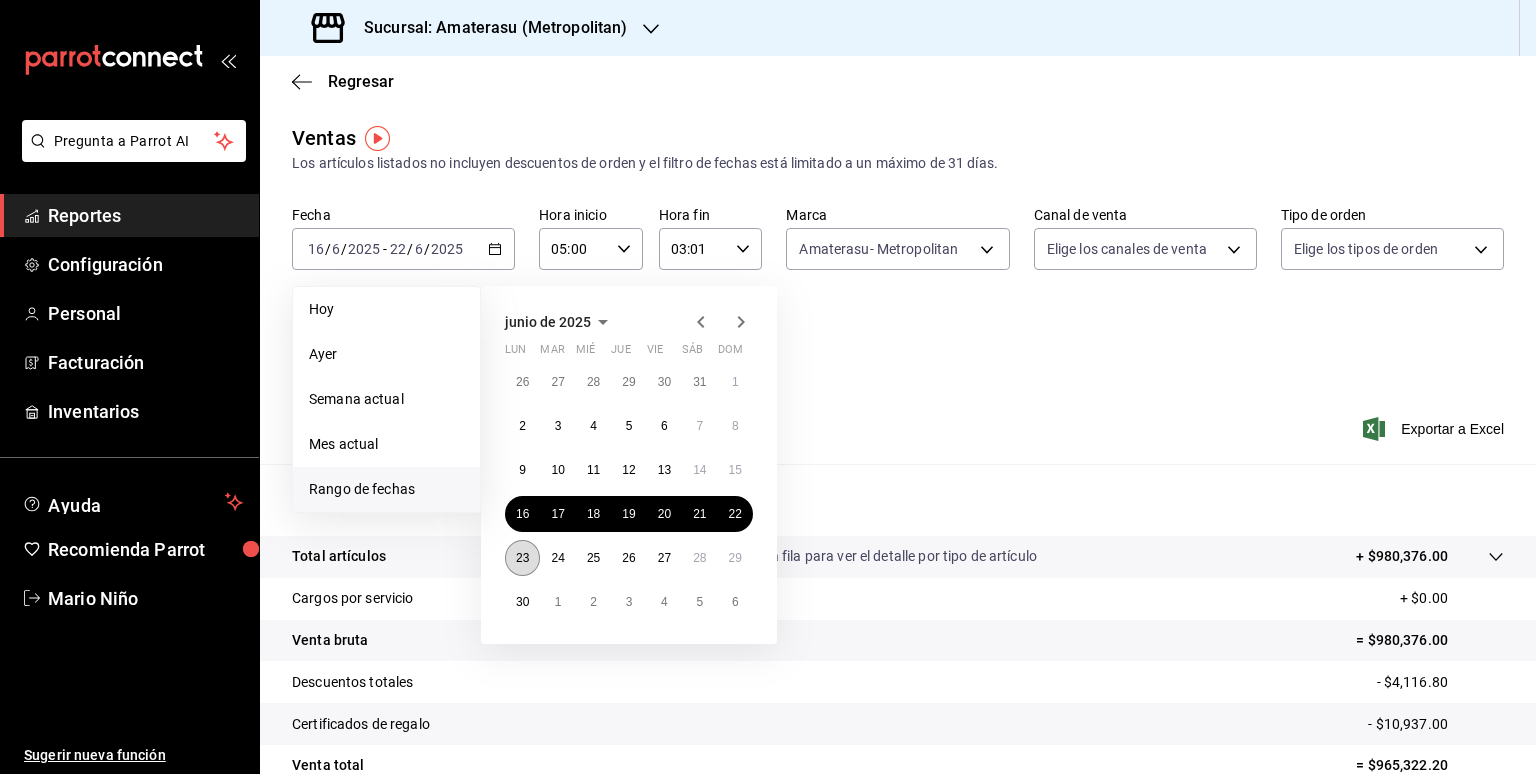 click on "23" at bounding box center (522, 558) 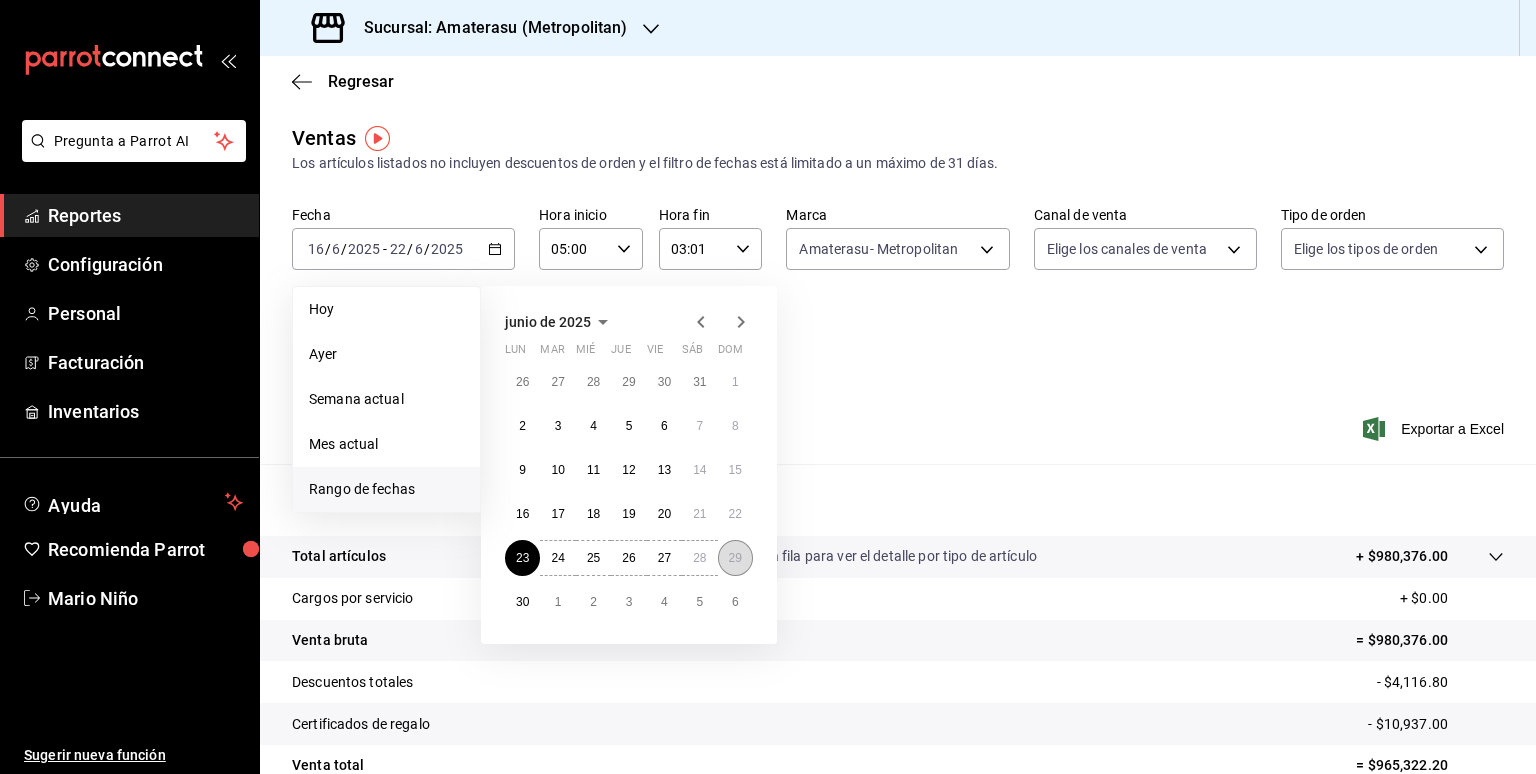 click on "29" at bounding box center [735, 558] 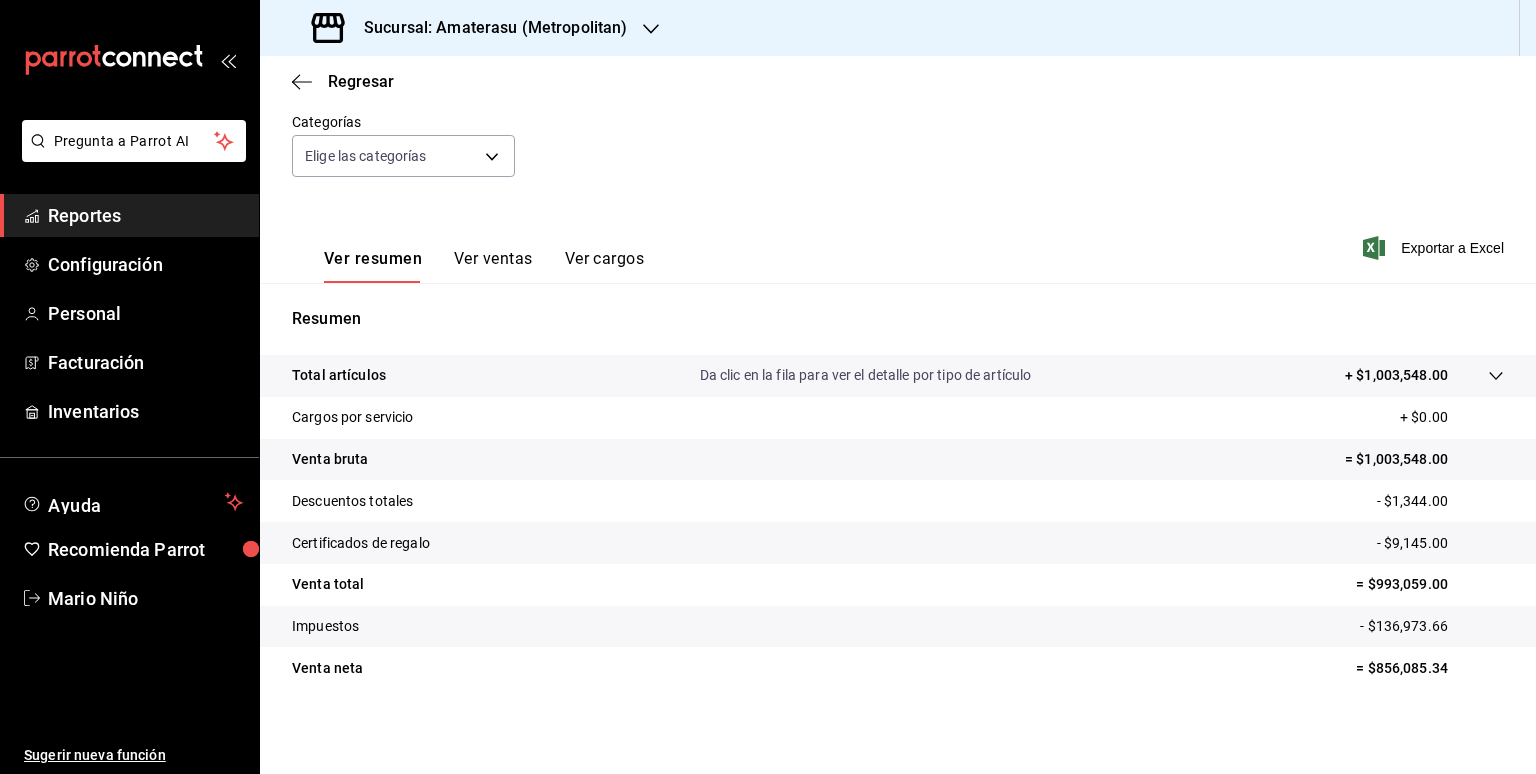scroll, scrollTop: 184, scrollLeft: 0, axis: vertical 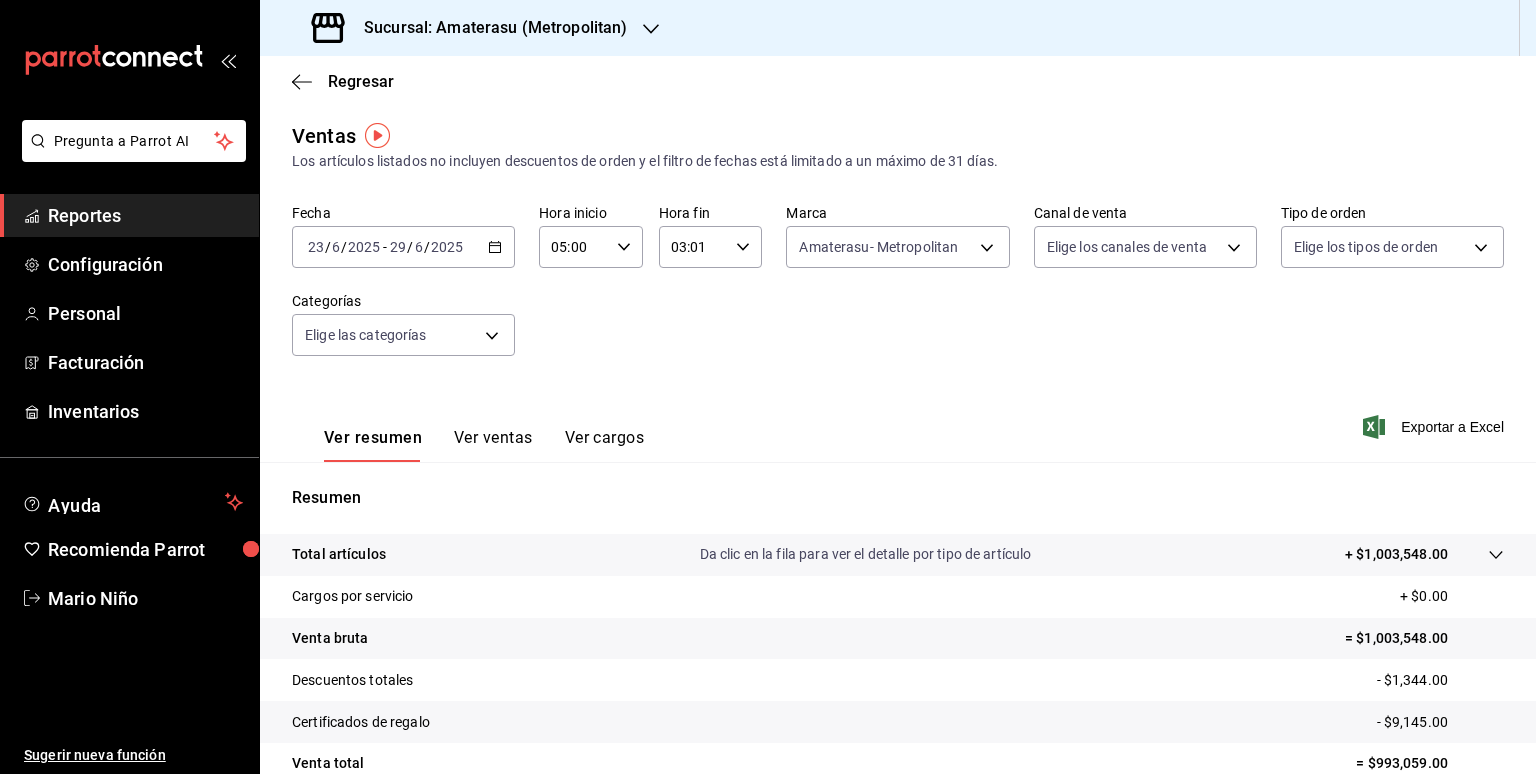 click on "[DATE] [DATE] - [DATE] [DATE]" at bounding box center (403, 247) 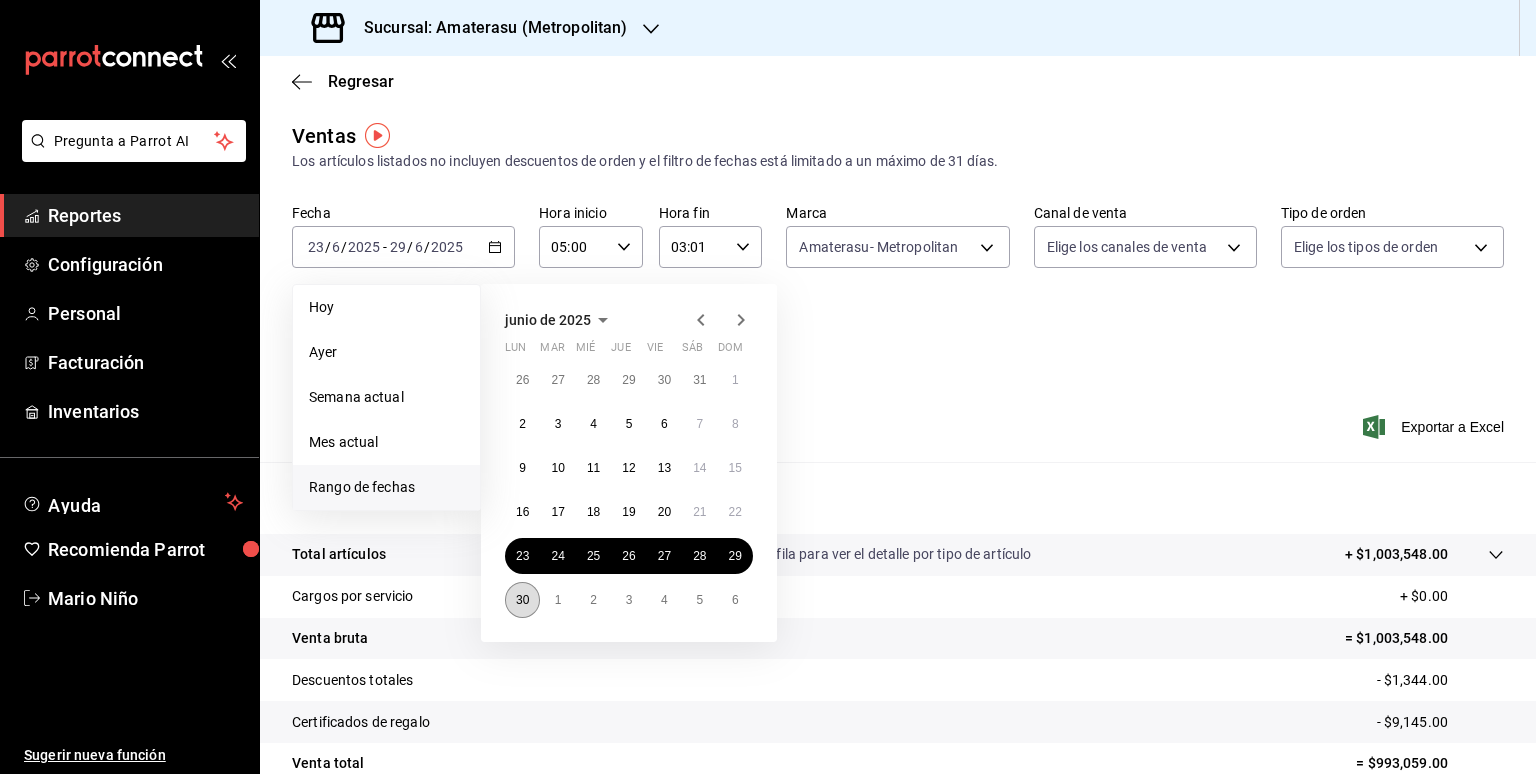 click on "30" at bounding box center [522, 600] 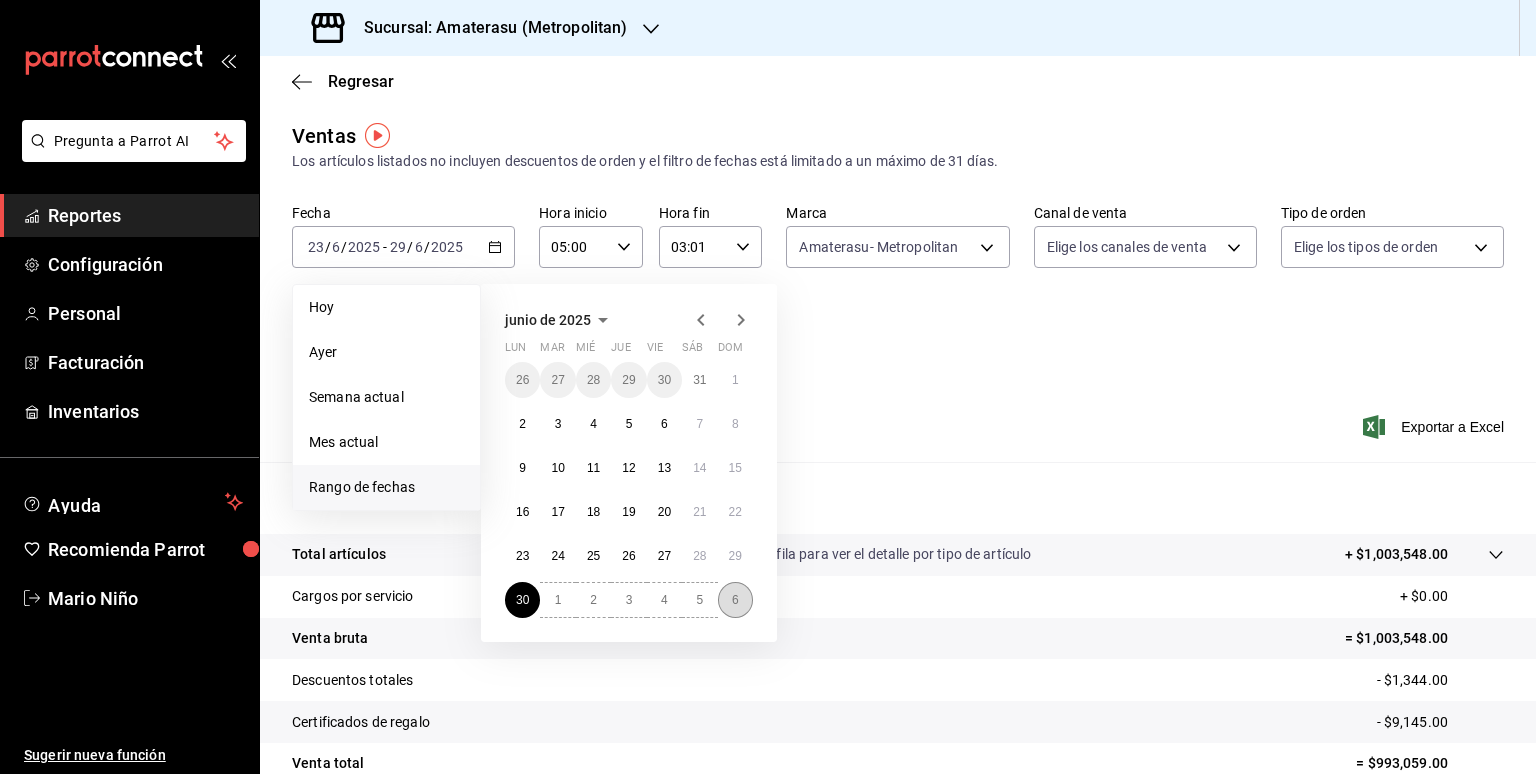 click on "6" at bounding box center [735, 600] 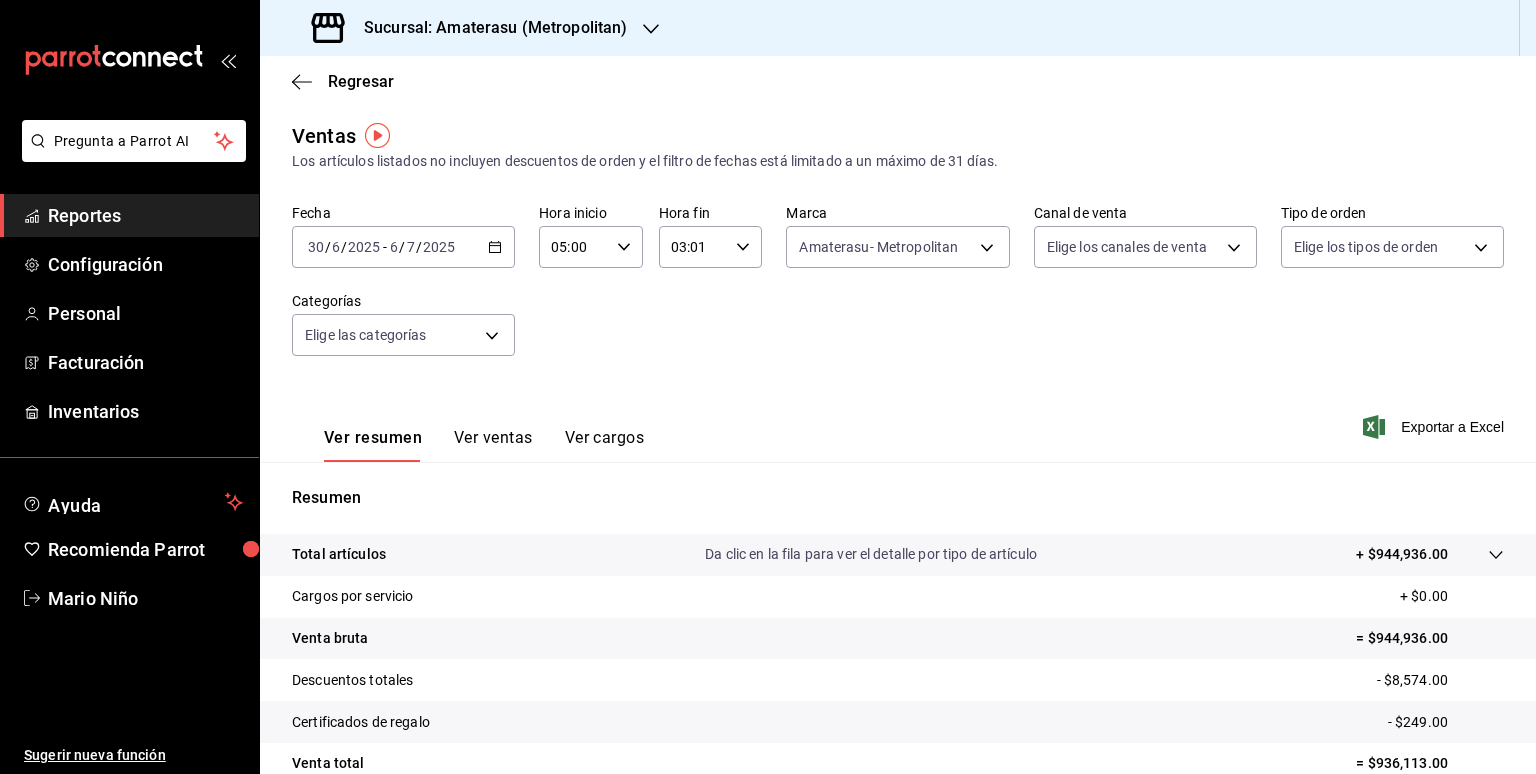 scroll, scrollTop: 184, scrollLeft: 0, axis: vertical 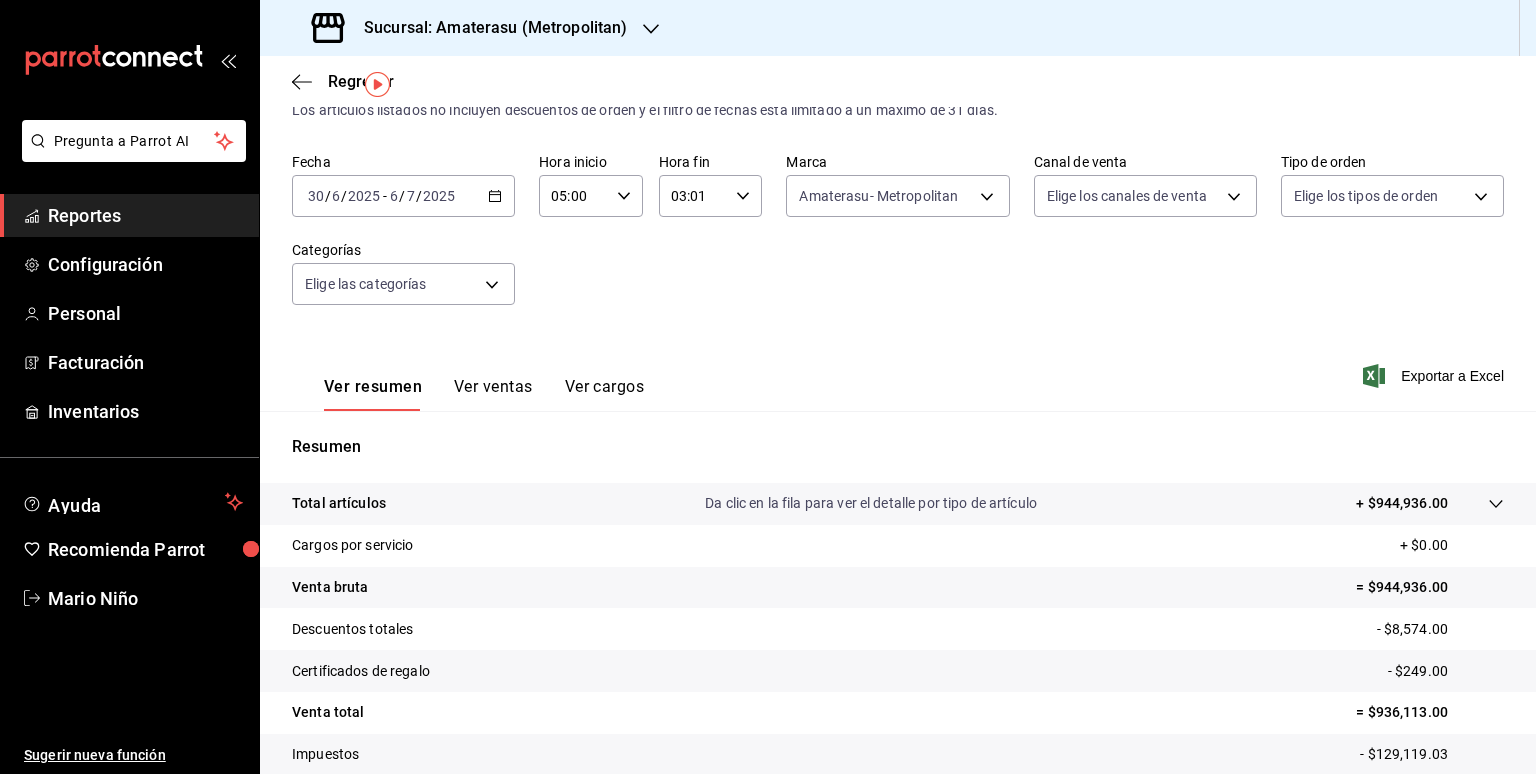 click 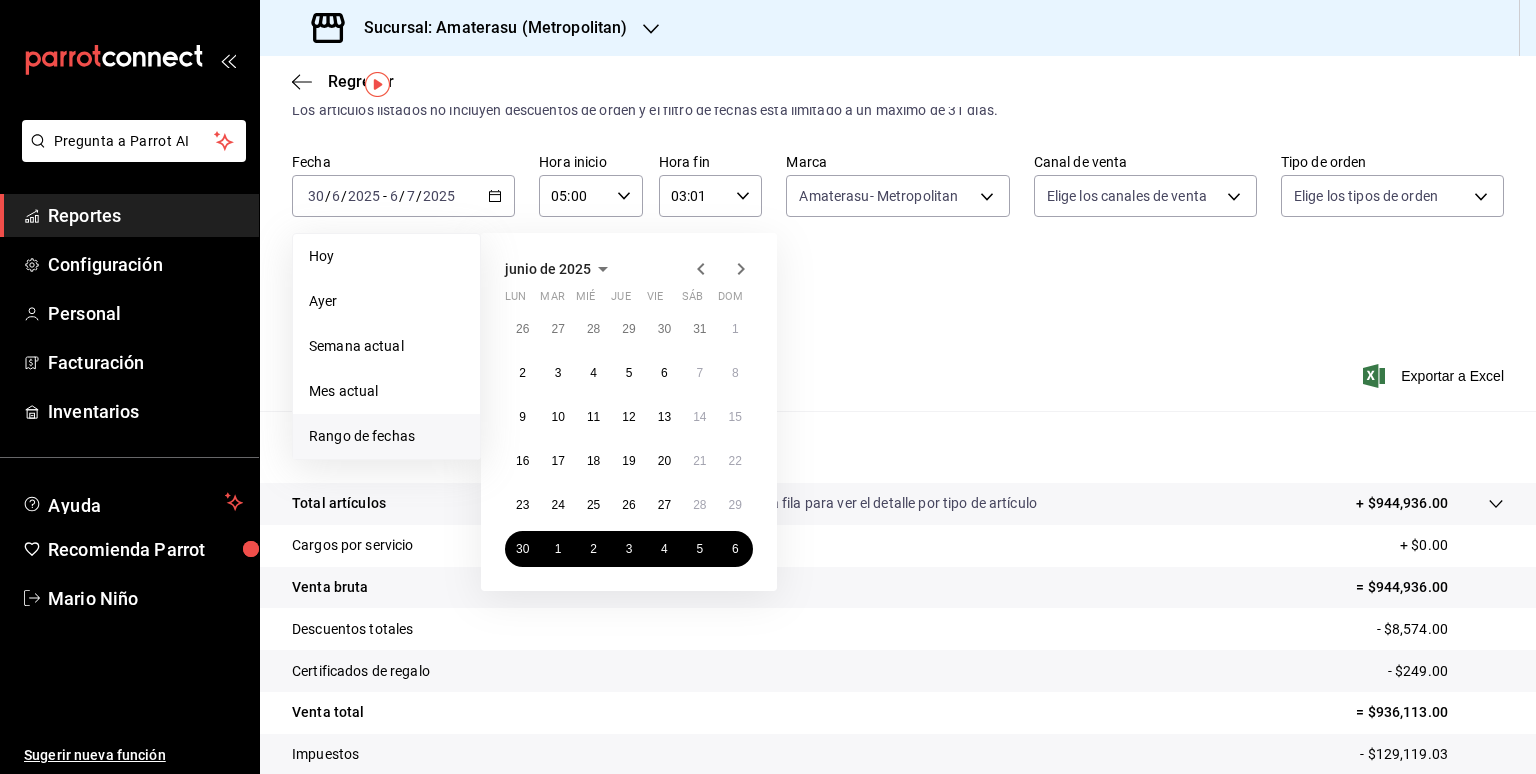 click 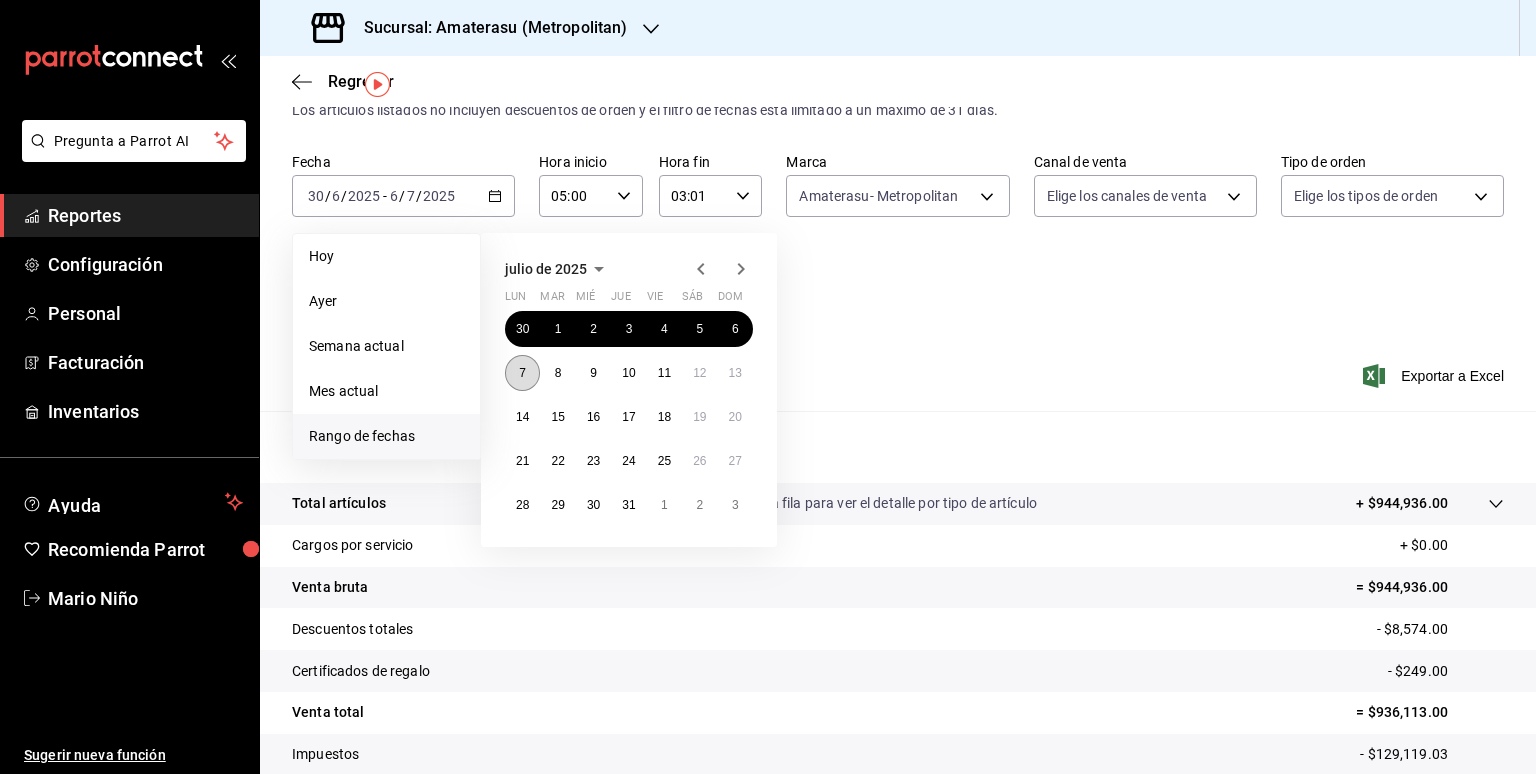 click on "7" at bounding box center [522, 373] 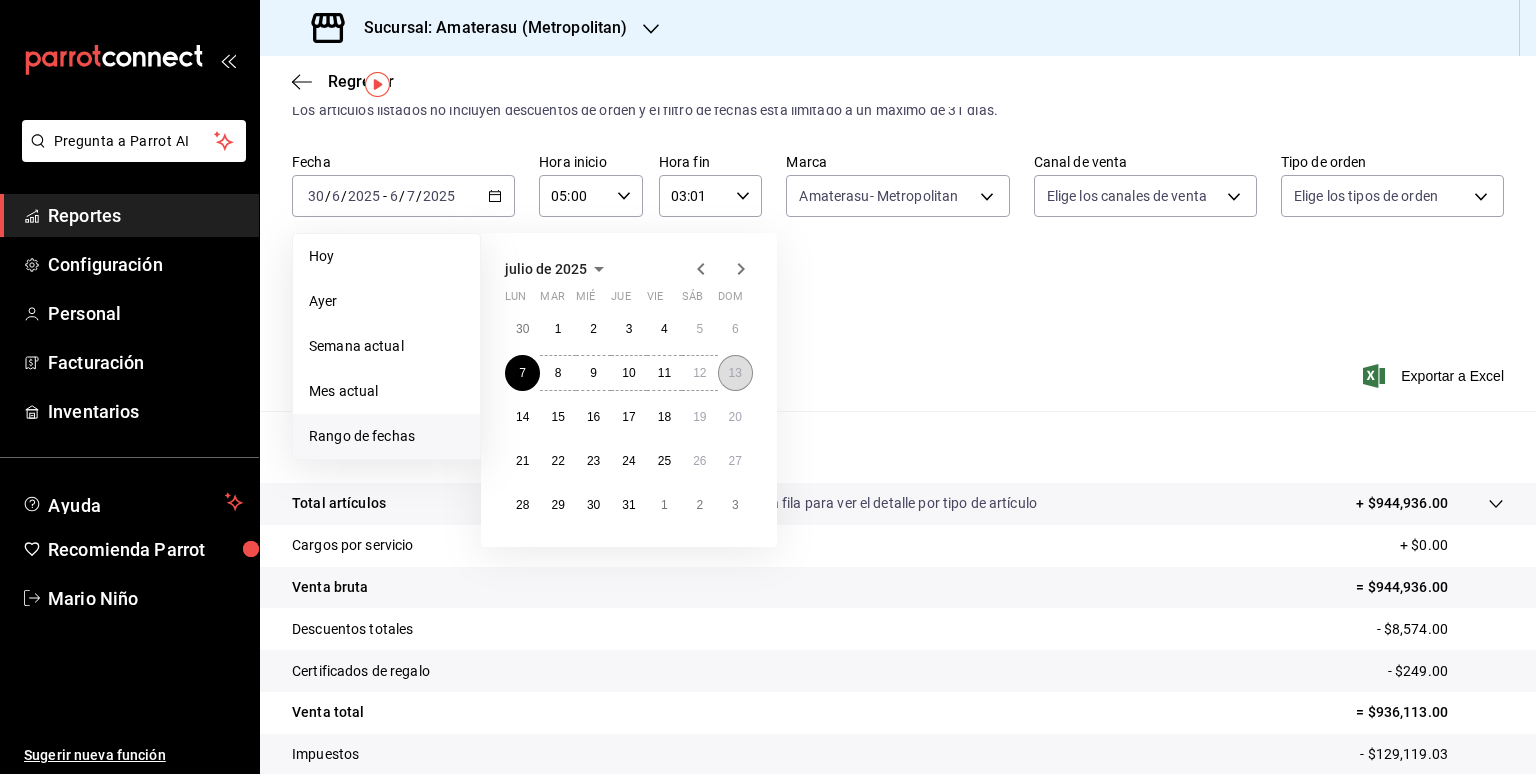 click on "13" at bounding box center (735, 373) 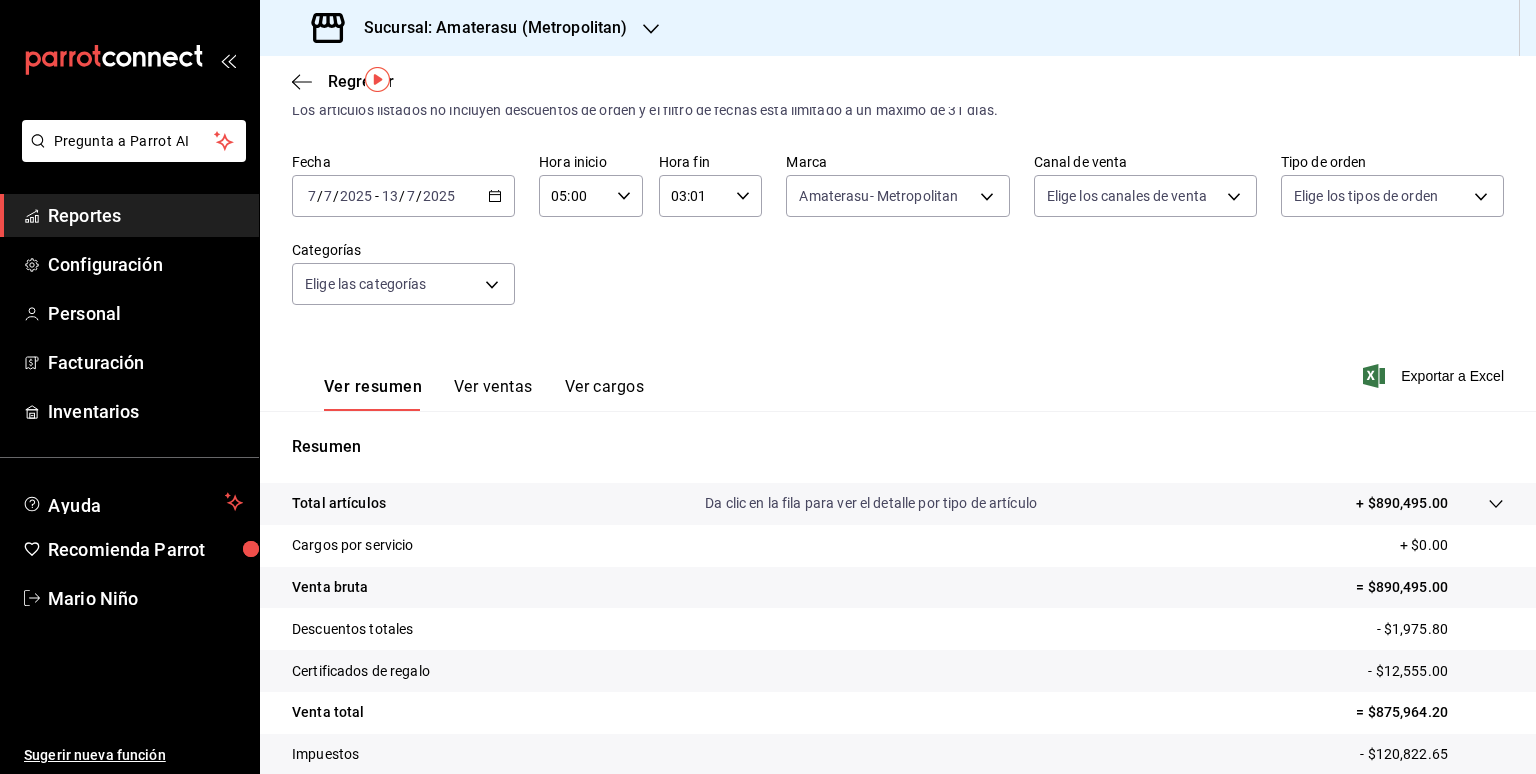 scroll, scrollTop: 184, scrollLeft: 0, axis: vertical 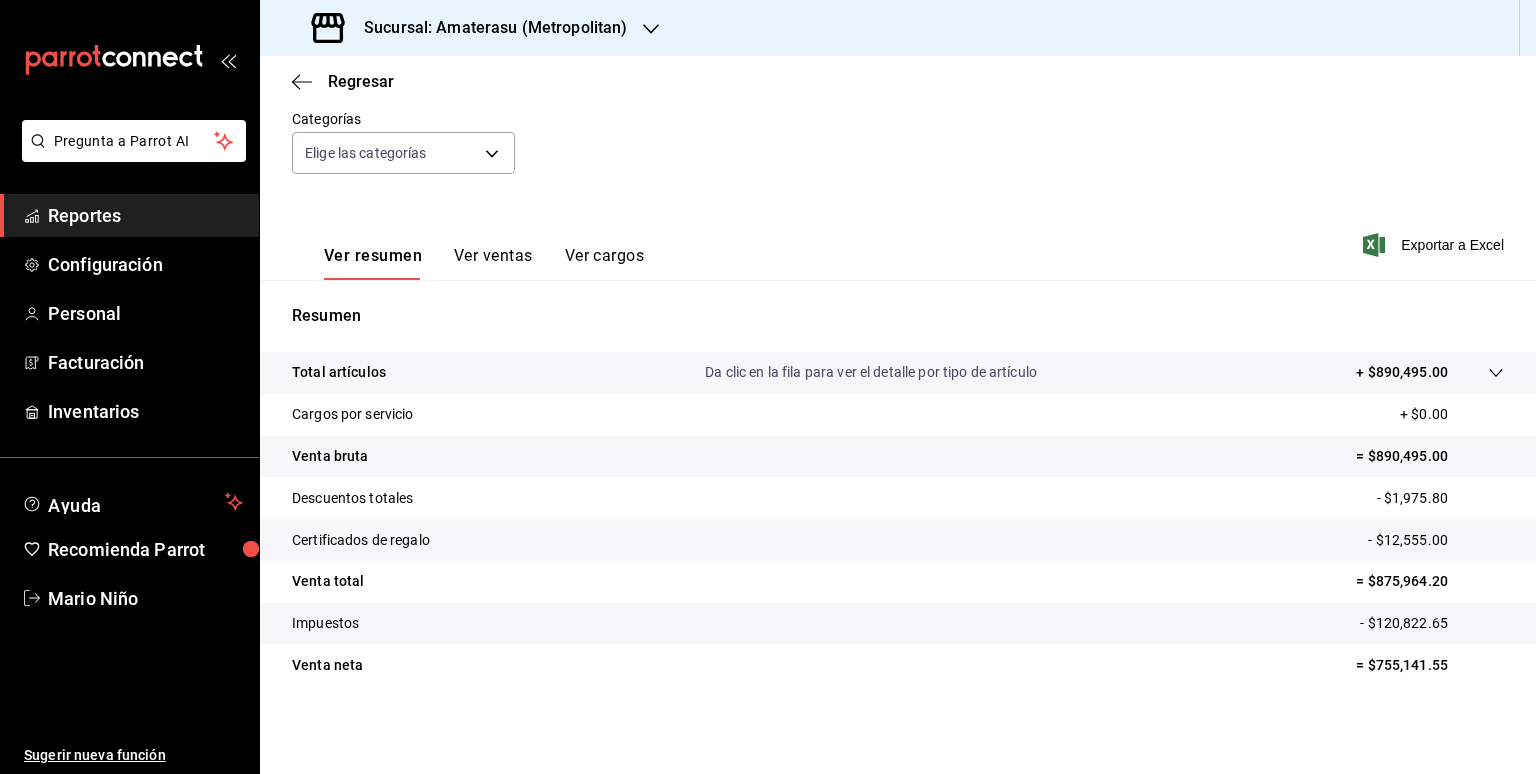 click on "Regresar" at bounding box center [898, 81] 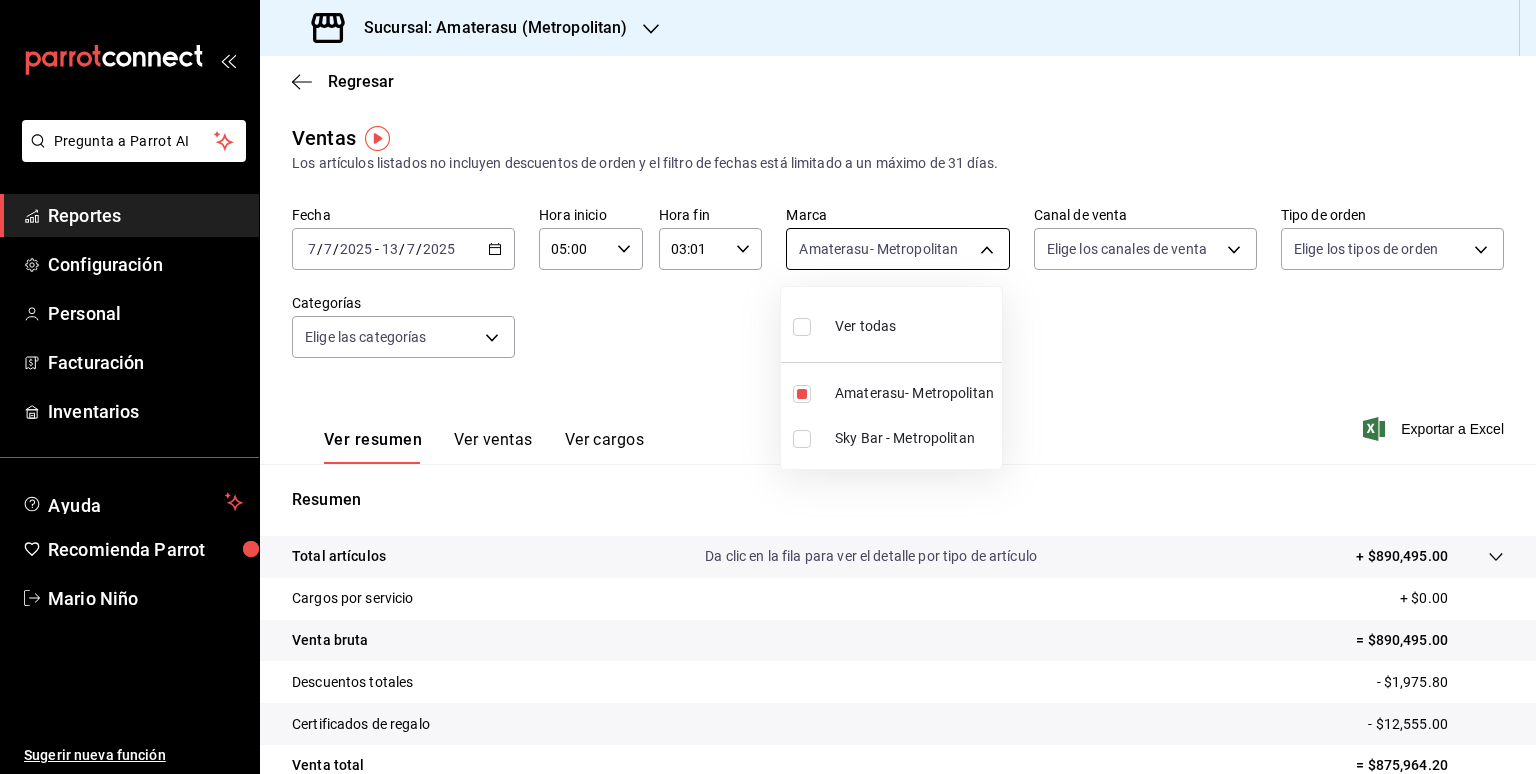 click on "Pregunta a Parrot AI Reportes   Configuración   Personal   Facturación   Inventarios   Ayuda Recomienda Parrot   [PERSON]   Sugerir nueva función   Sucursal: Amaterasu (Metropolitan) Regresar Ventas Los artículos listados no incluyen descuentos de orden y el filtro de fechas está limitado a un máximo de 31 días. Fecha [DATE] [DATE] - [DATE] [DATE] Hora inicio [TIME] Hora inicio Hora fin [TIME] Hora fin Marca Amaterasu- Metropolitan [UUID] Canal de venta Elige los canales de venta Tipo de orden Elige los tipos de orden Categorías Elige las categorías Ver resumen Ver ventas Ver cargos Exportar a Excel Resumen Total artículos Da clic en la fila para ver el detalle por tipo de artículo + $890,495.00 Cargos por servicio + $0.00 Venta bruta = $890,495.00 Descuentos totales - $1,975.80 Certificados de regalo - $12,555.00 Venta total = $875,964.20 Impuestos - $120,822.65 Venta neta = $755,141.55 GANA 1 MES GRATIS EN TU SUSCRIPCIÓN AQUÍ Ir a video" at bounding box center [768, 387] 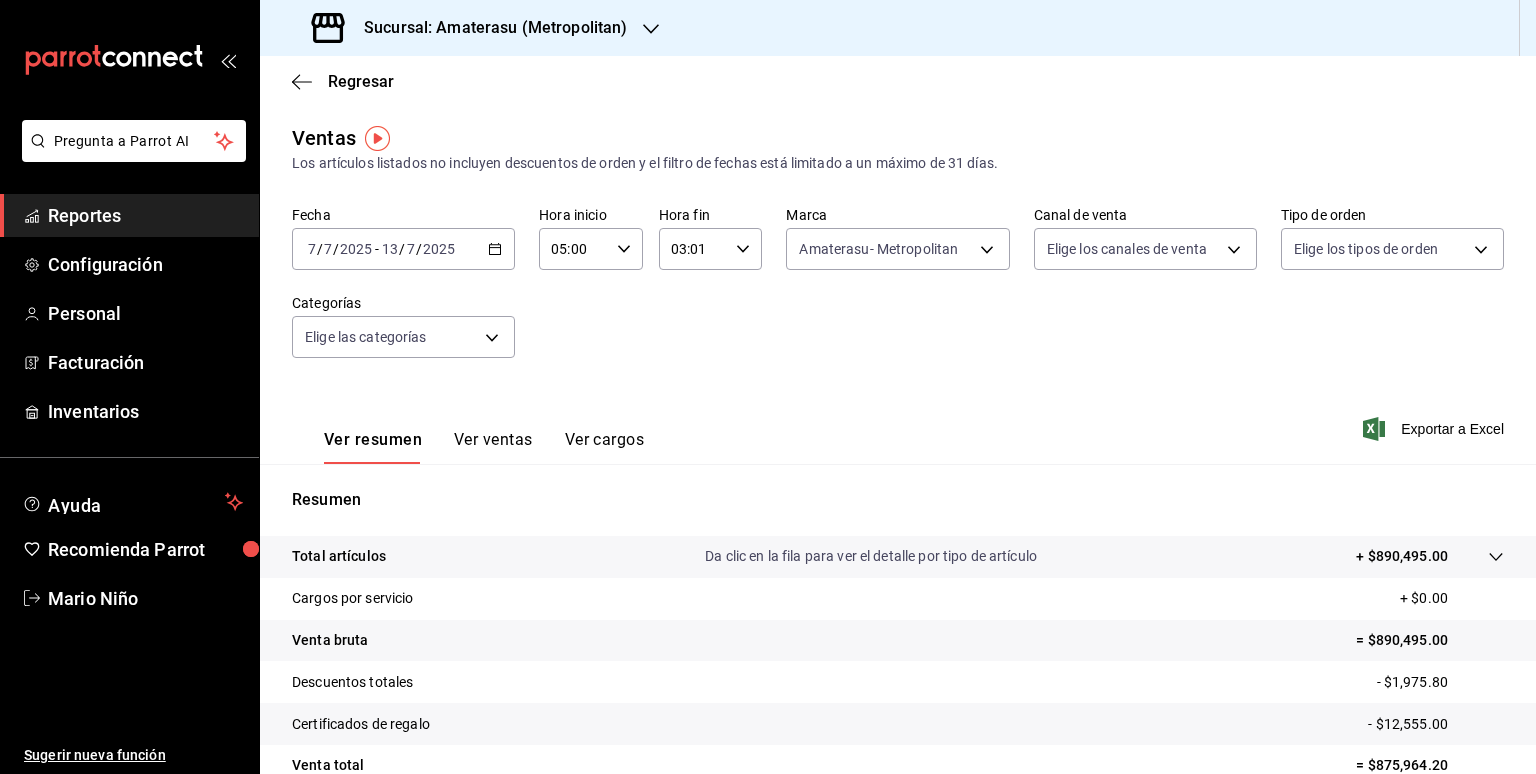 click on "2025-07-07 7 / 7 / 2025 - 2025-07-13 13 / 7 / 2025" at bounding box center (403, 249) 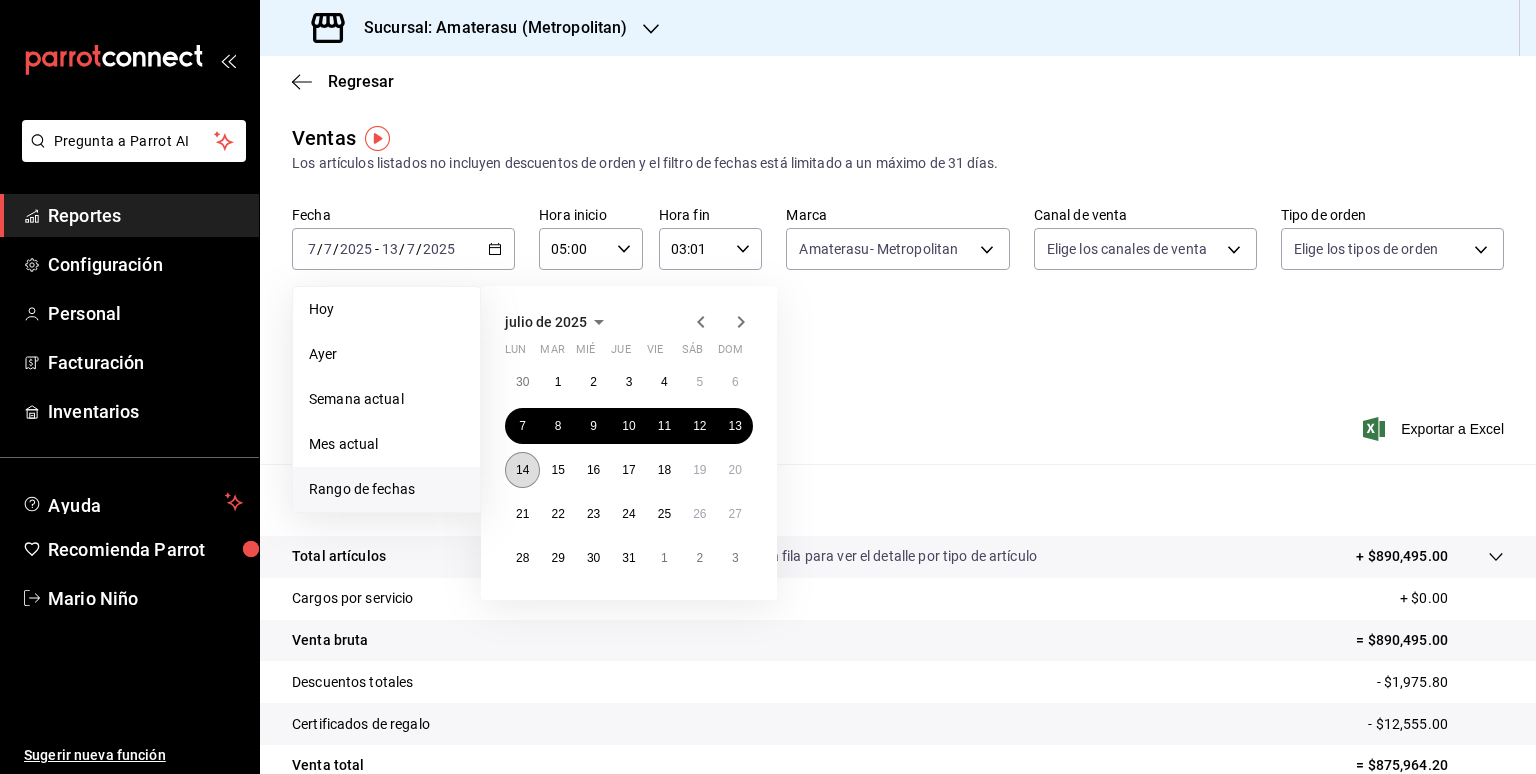 click on "14" at bounding box center [522, 470] 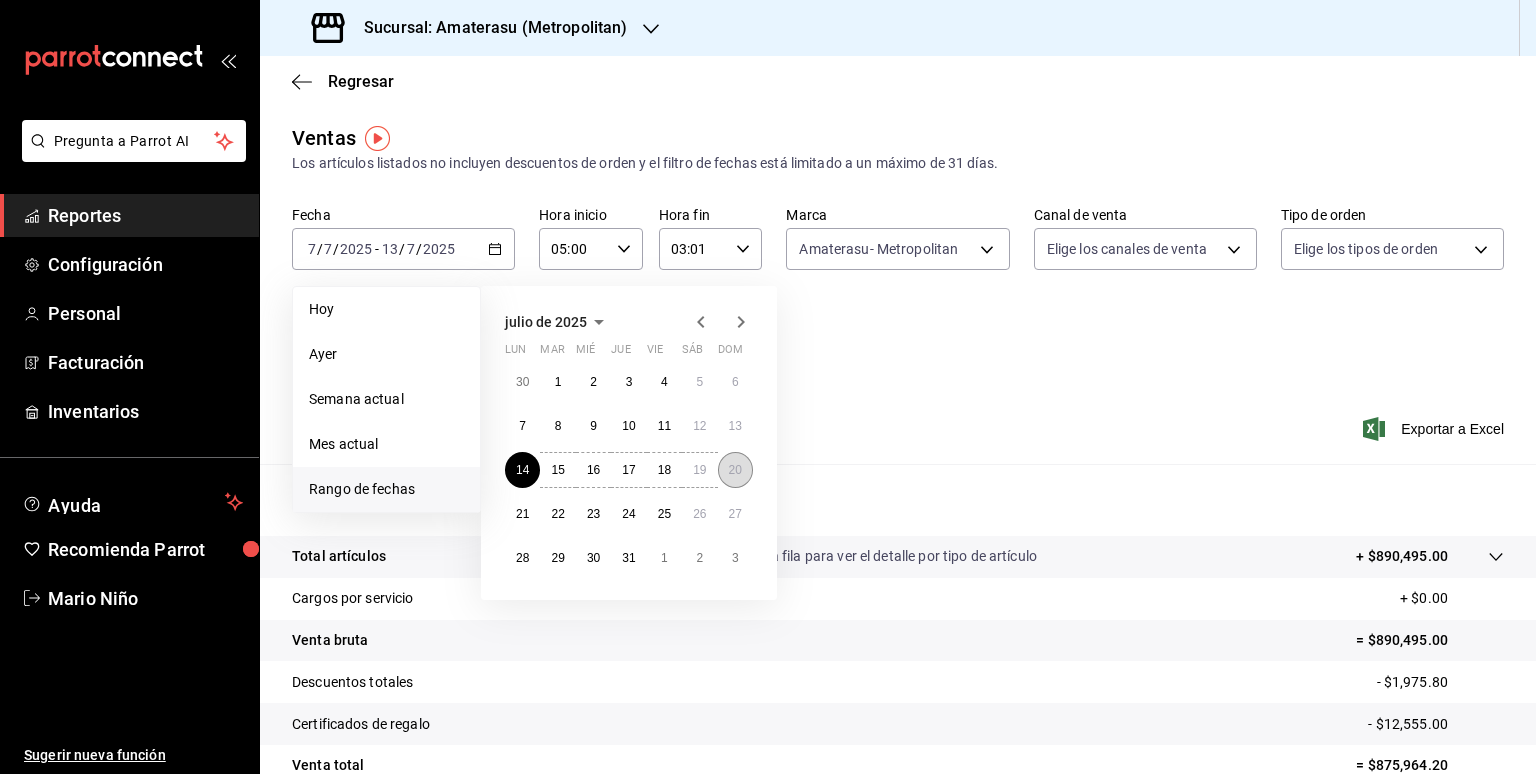 click on "20" at bounding box center (735, 470) 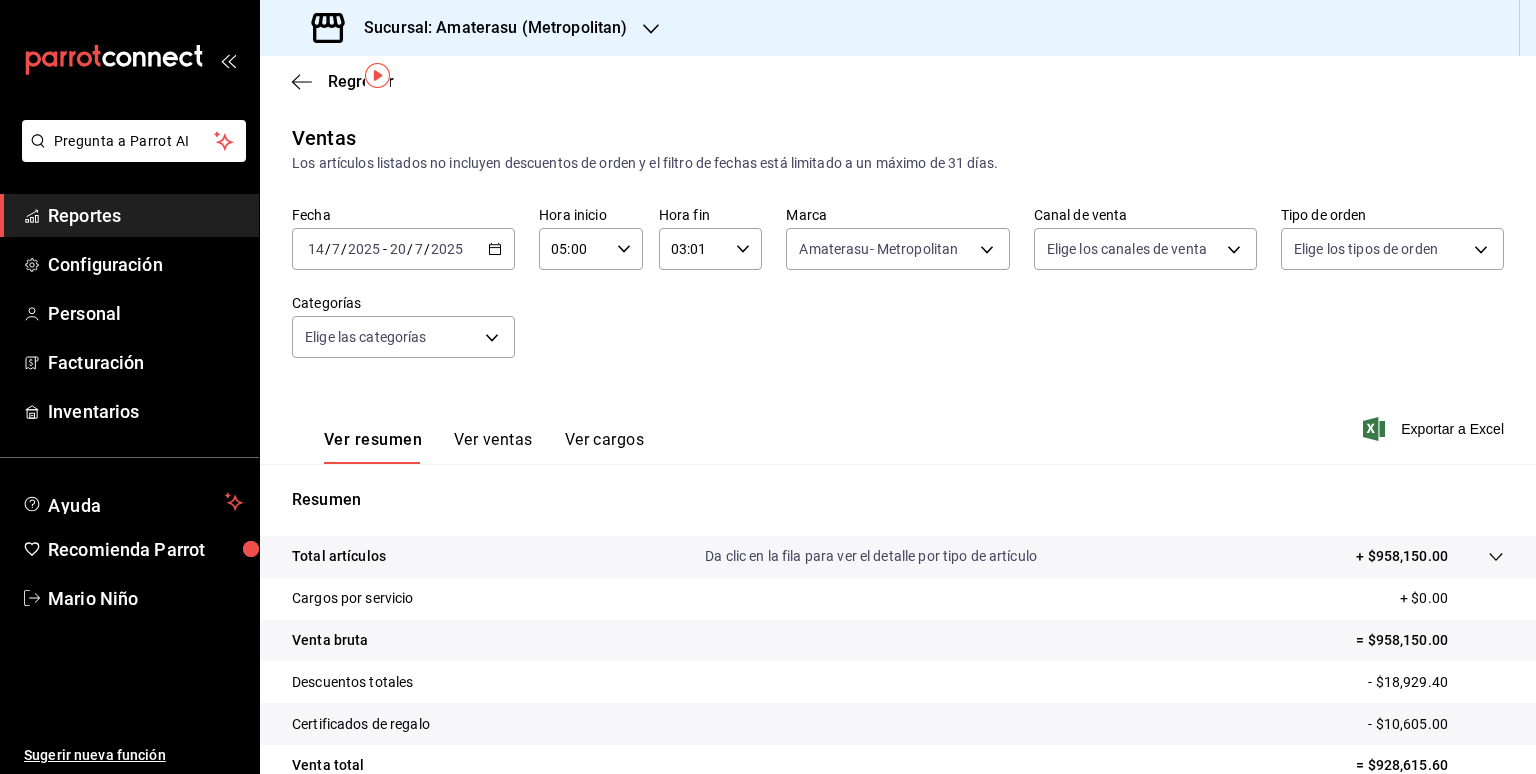 scroll, scrollTop: 184, scrollLeft: 0, axis: vertical 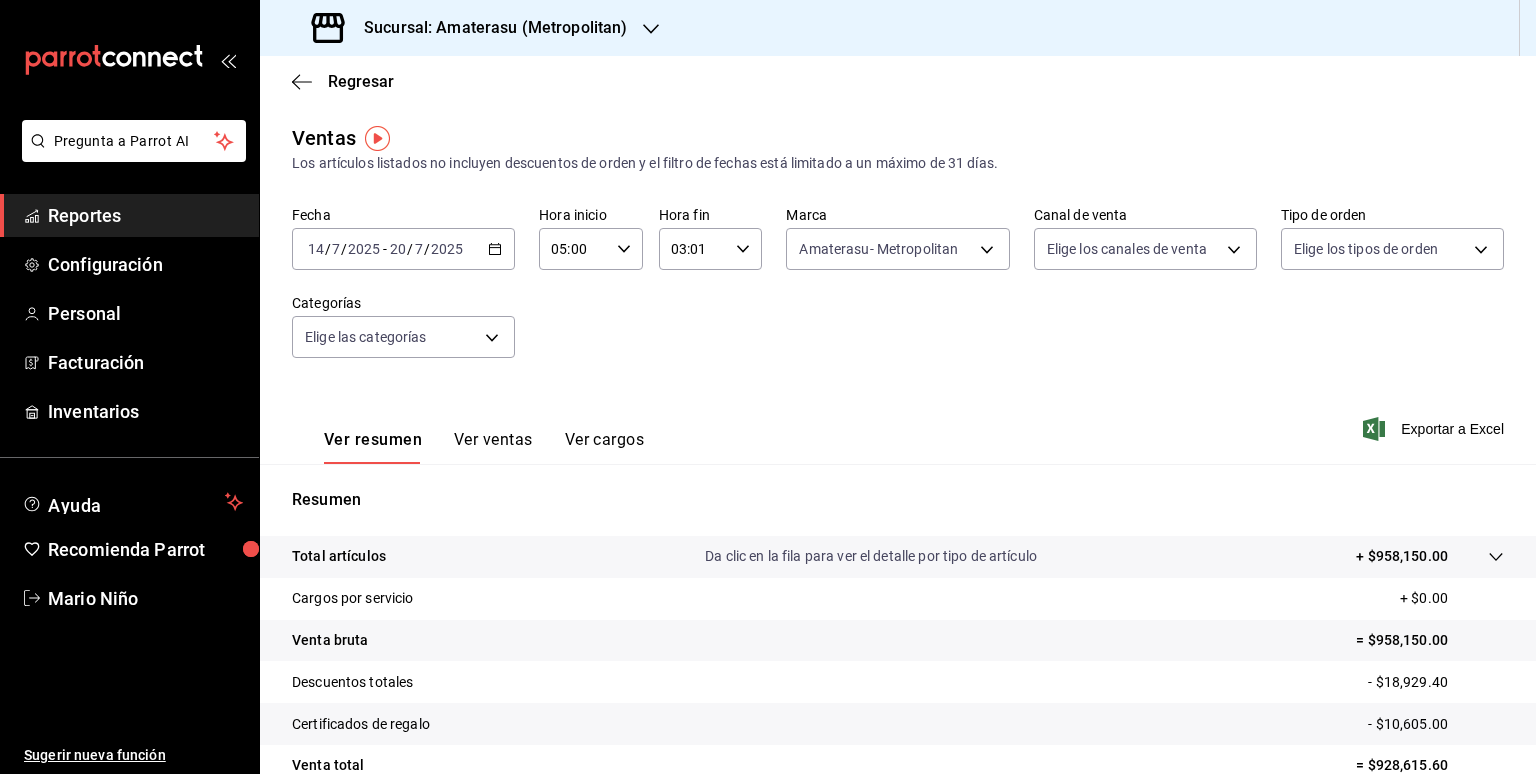 click on "[DATE] [DATE] - [DATE] [DATE]" at bounding box center [403, 249] 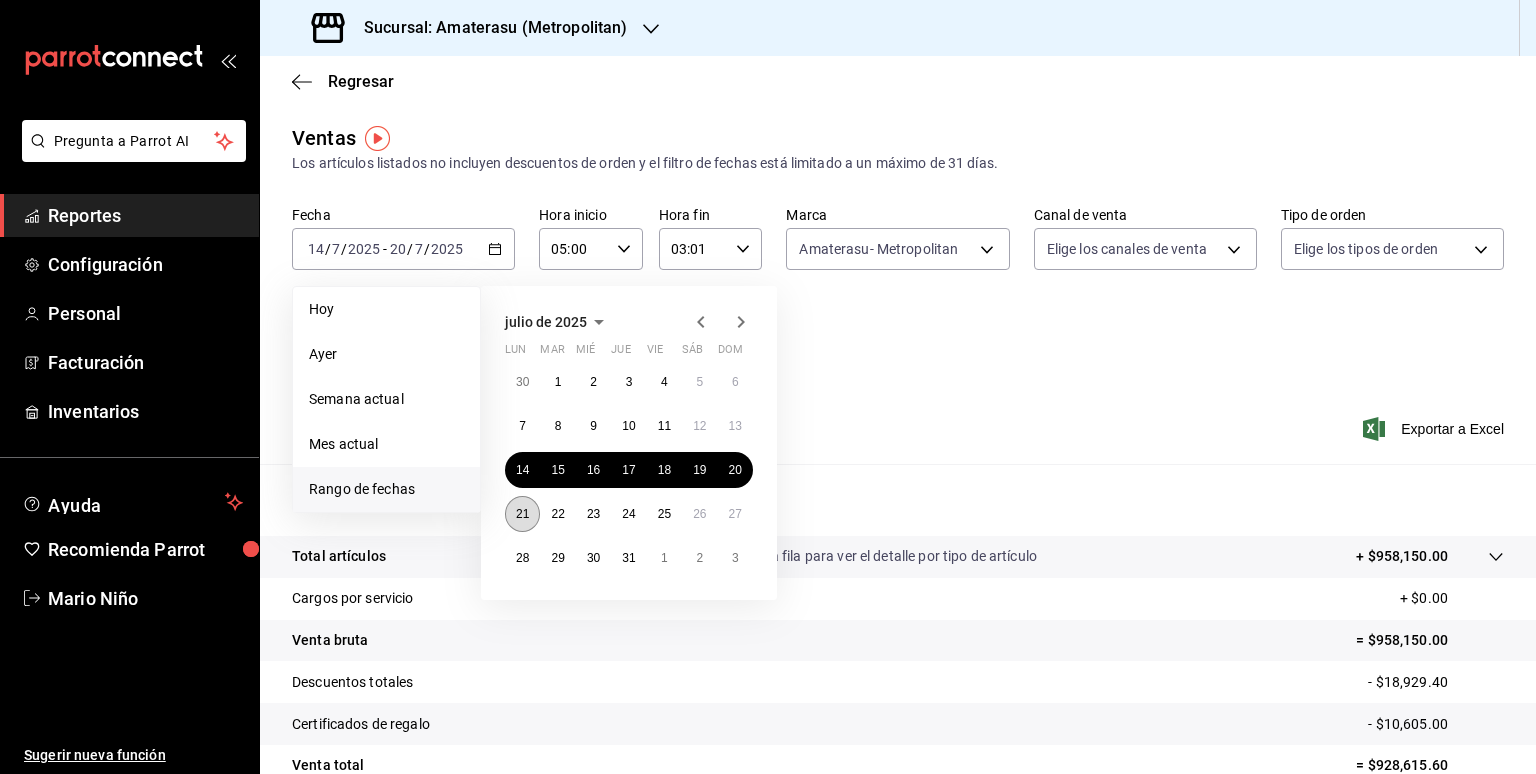 click on "21" at bounding box center (522, 514) 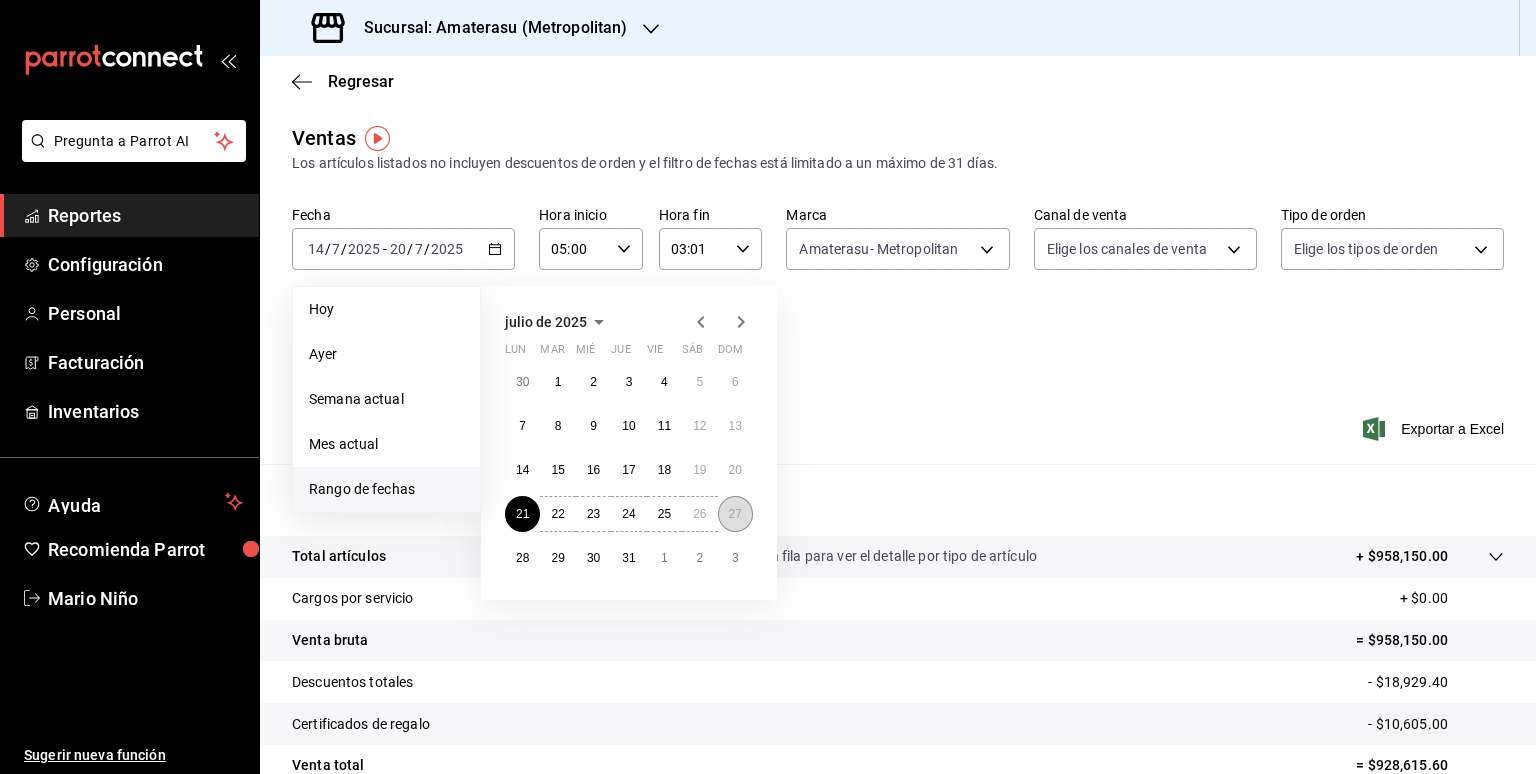 click on "27" at bounding box center (735, 514) 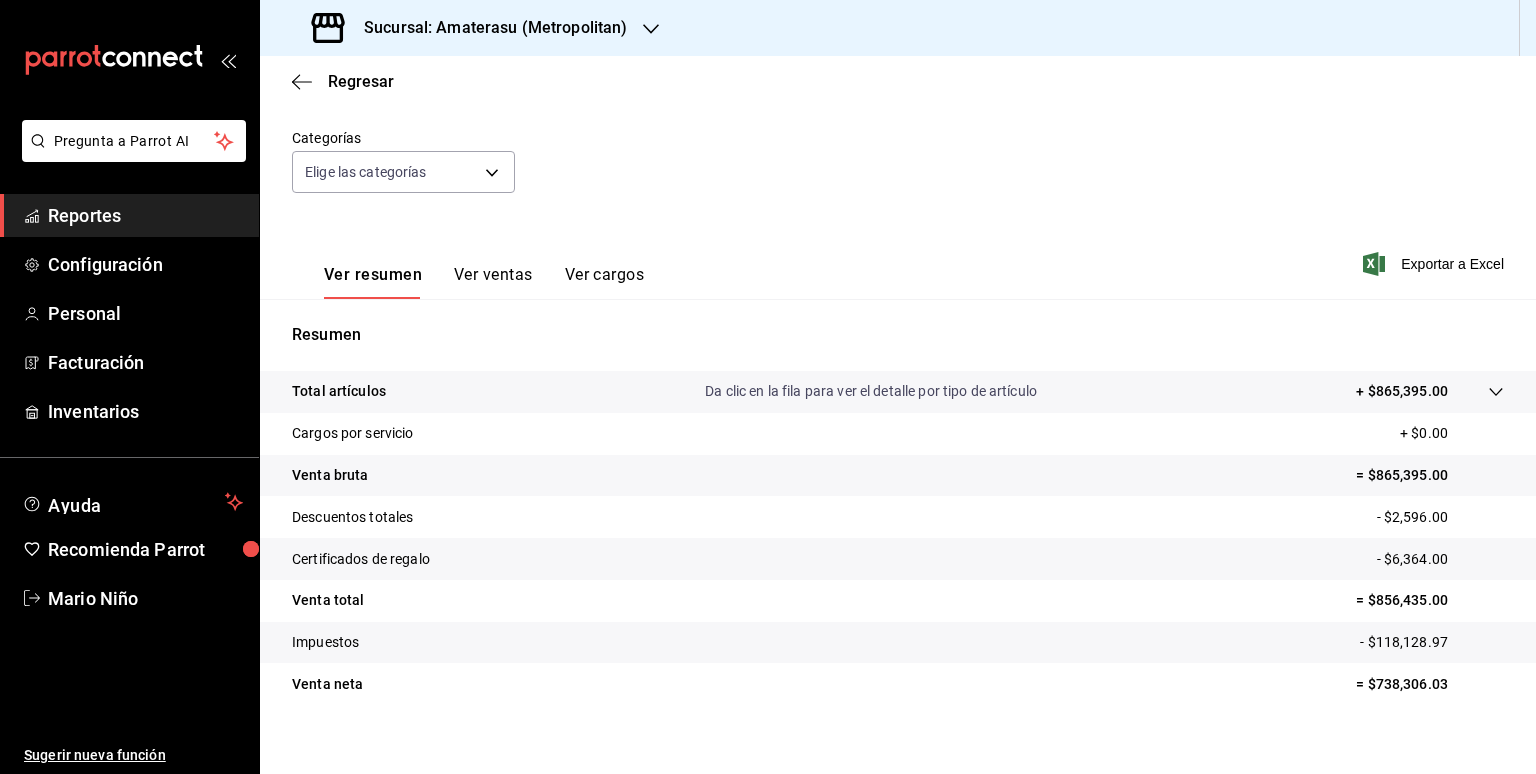 scroll, scrollTop: 184, scrollLeft: 0, axis: vertical 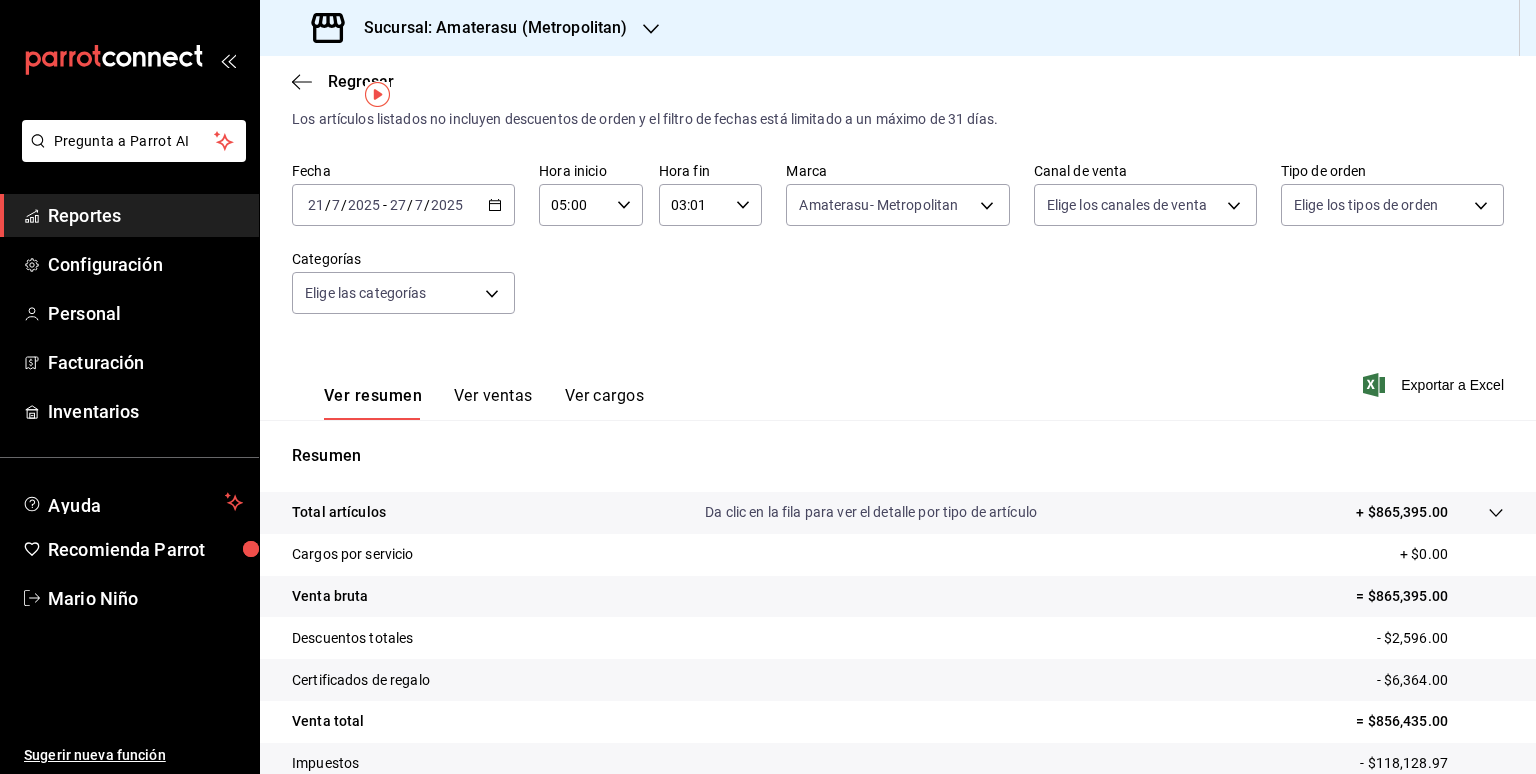 click on "Fecha [DATE] [DATE] - [DATE] [DATE] Hora inicio 05:00 Hora inicio Hora fin 03:01 Hora fin Marca Amaterasu- Metropolitan e4cd7fcb-d45b-43ae-a99f-ad4ccfcd9032 Canal de venta Elige los canales de venta Tipo de orden Elige los tipos de orden Categorías Elige las categorías" at bounding box center (898, 250) 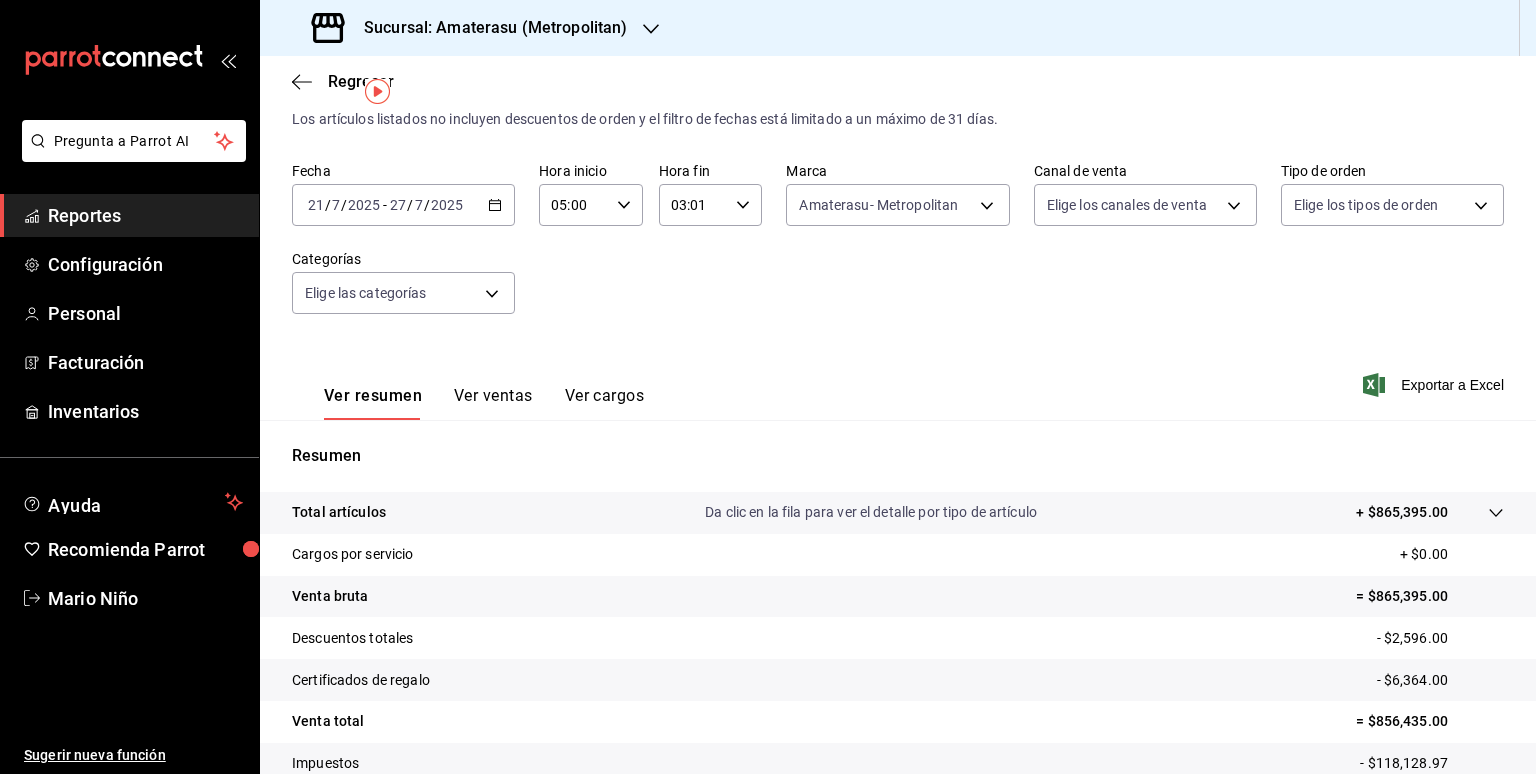 scroll, scrollTop: 184, scrollLeft: 0, axis: vertical 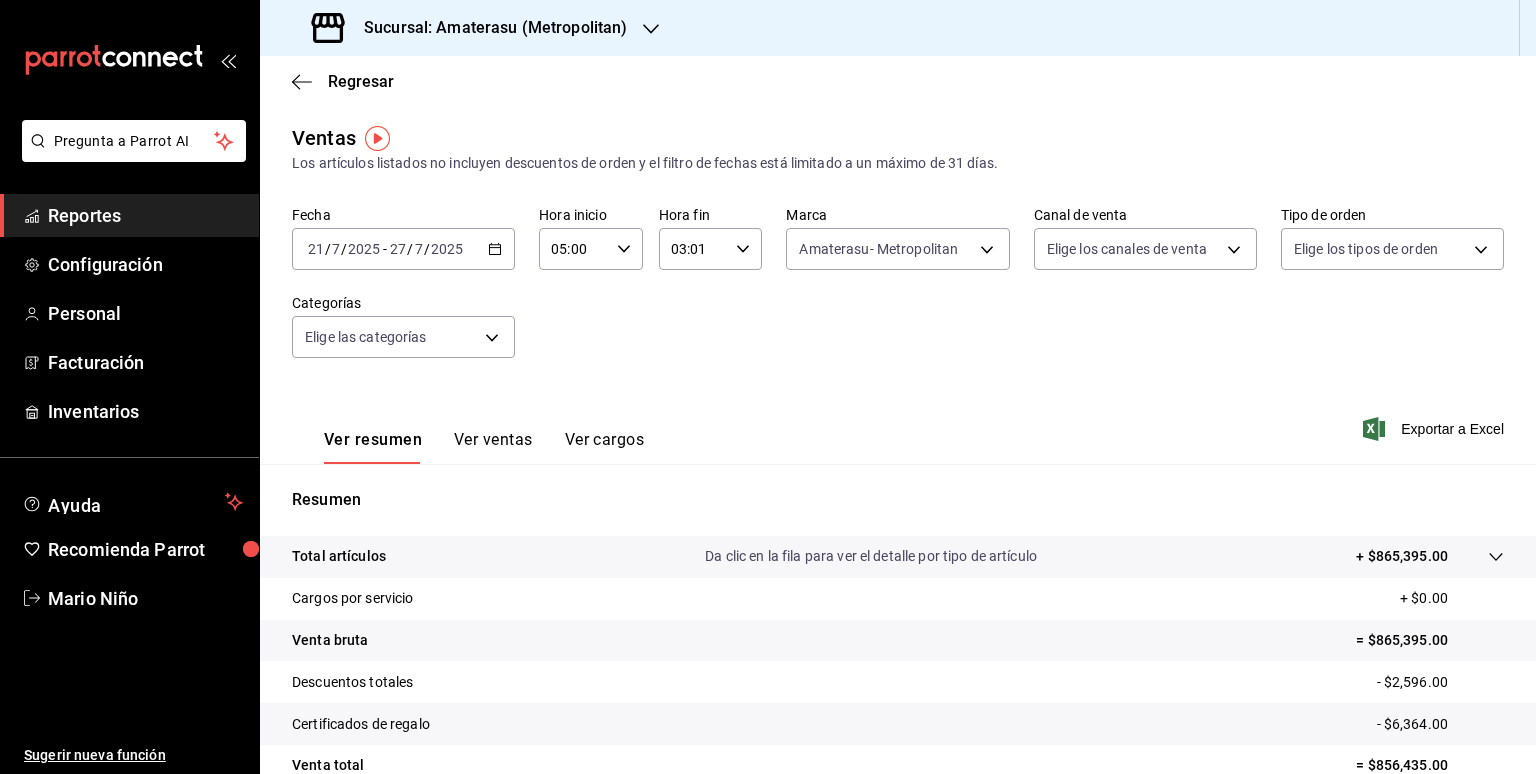 click 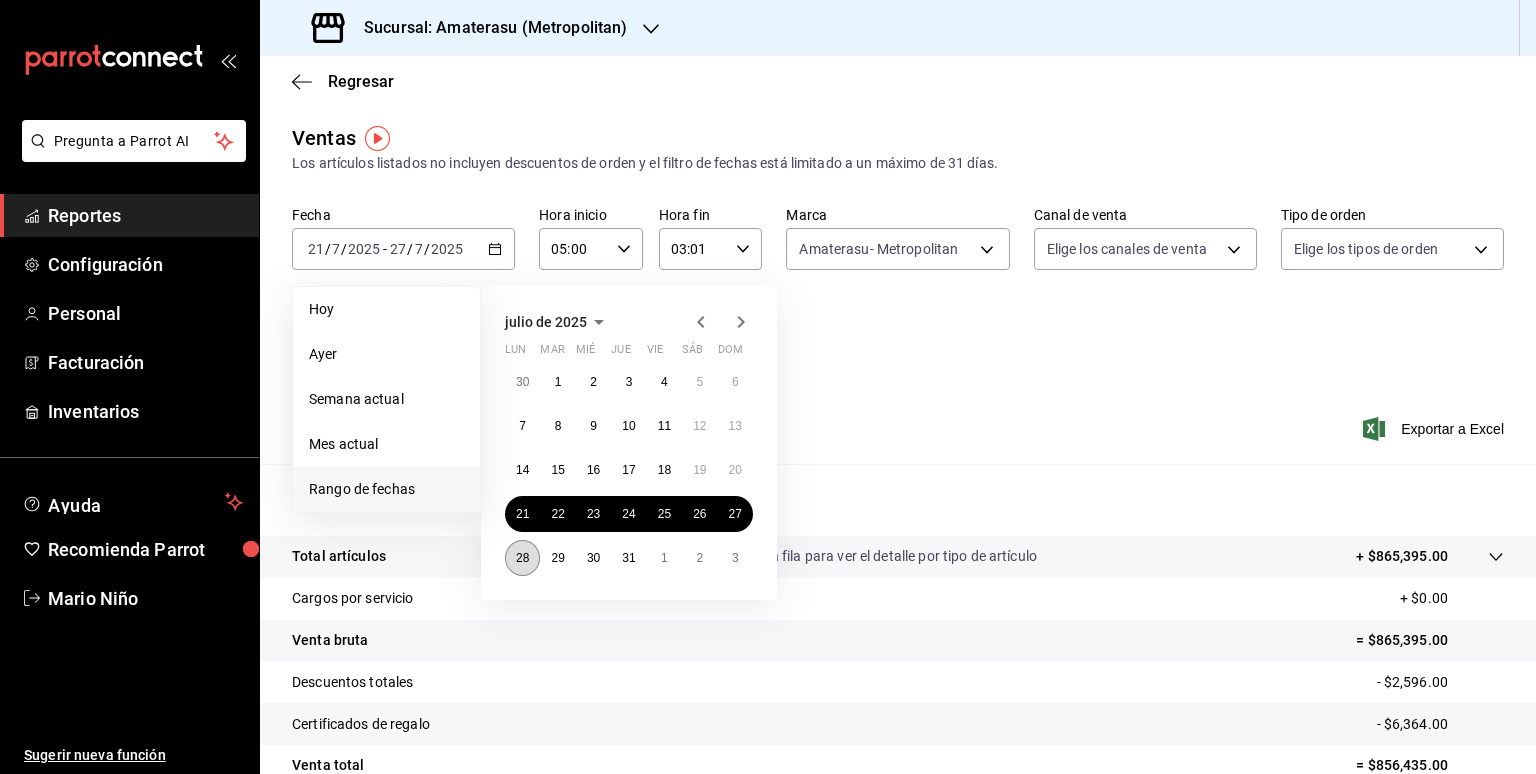 click on "28" at bounding box center (522, 558) 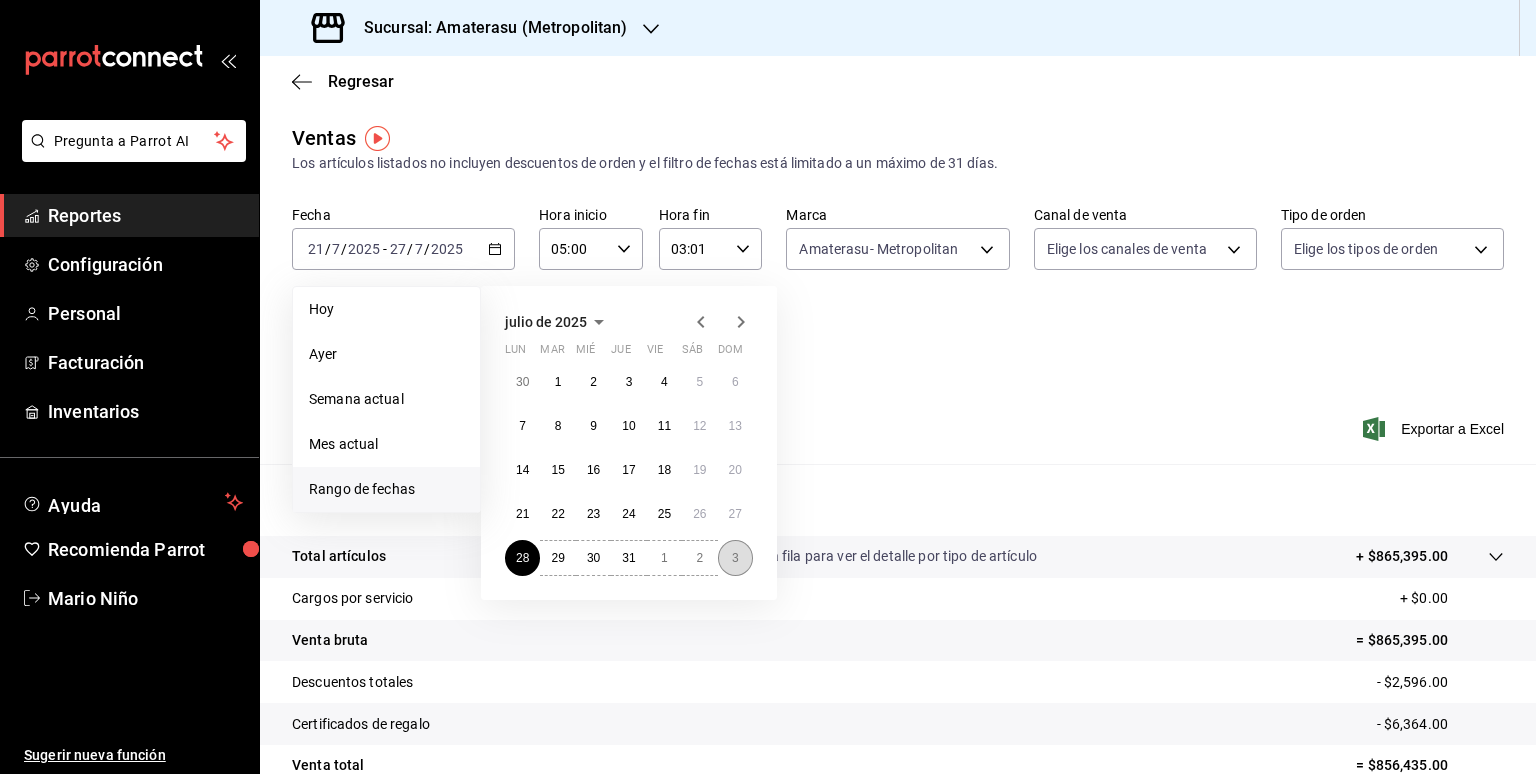 click on "3" at bounding box center [735, 558] 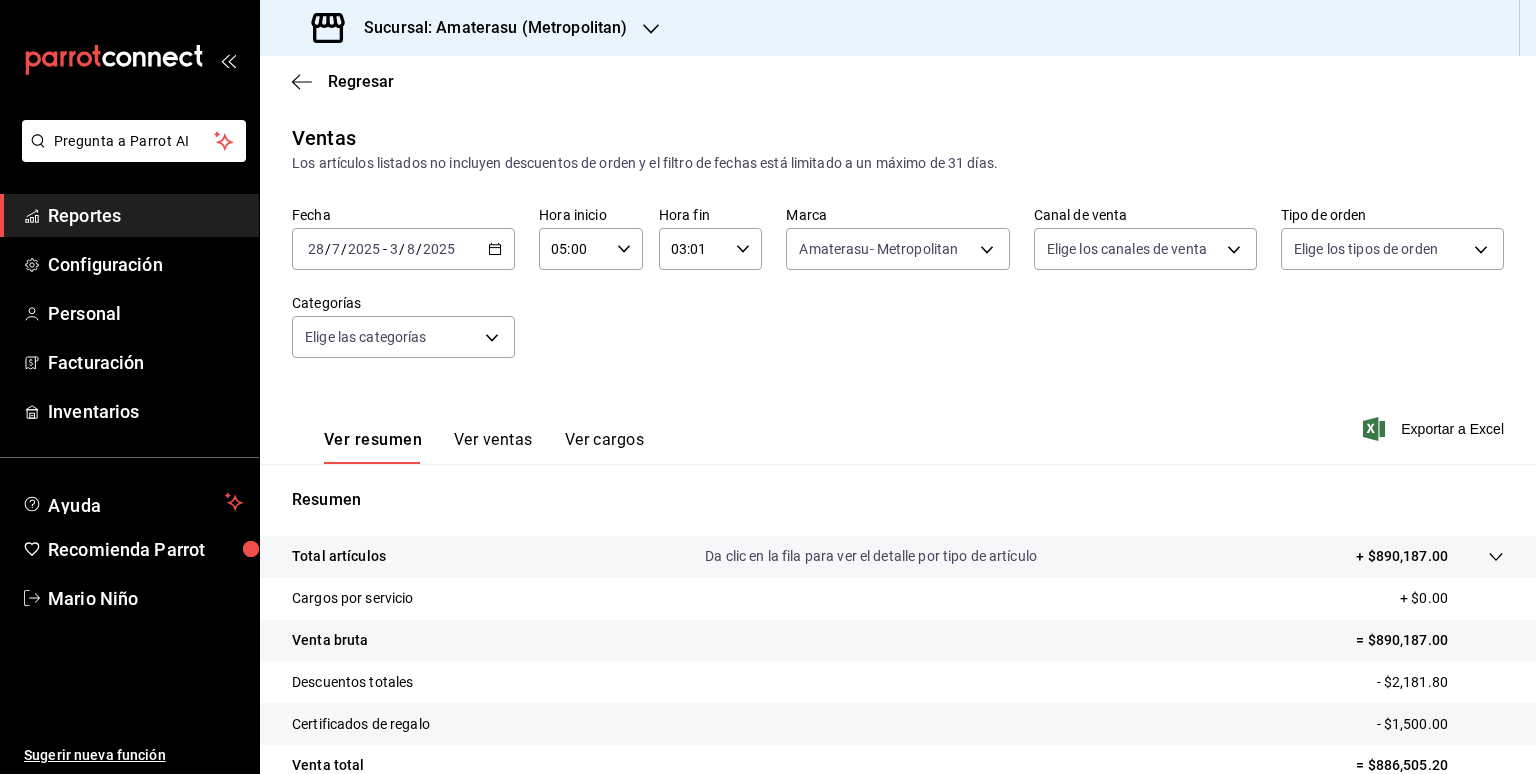 scroll, scrollTop: 184, scrollLeft: 0, axis: vertical 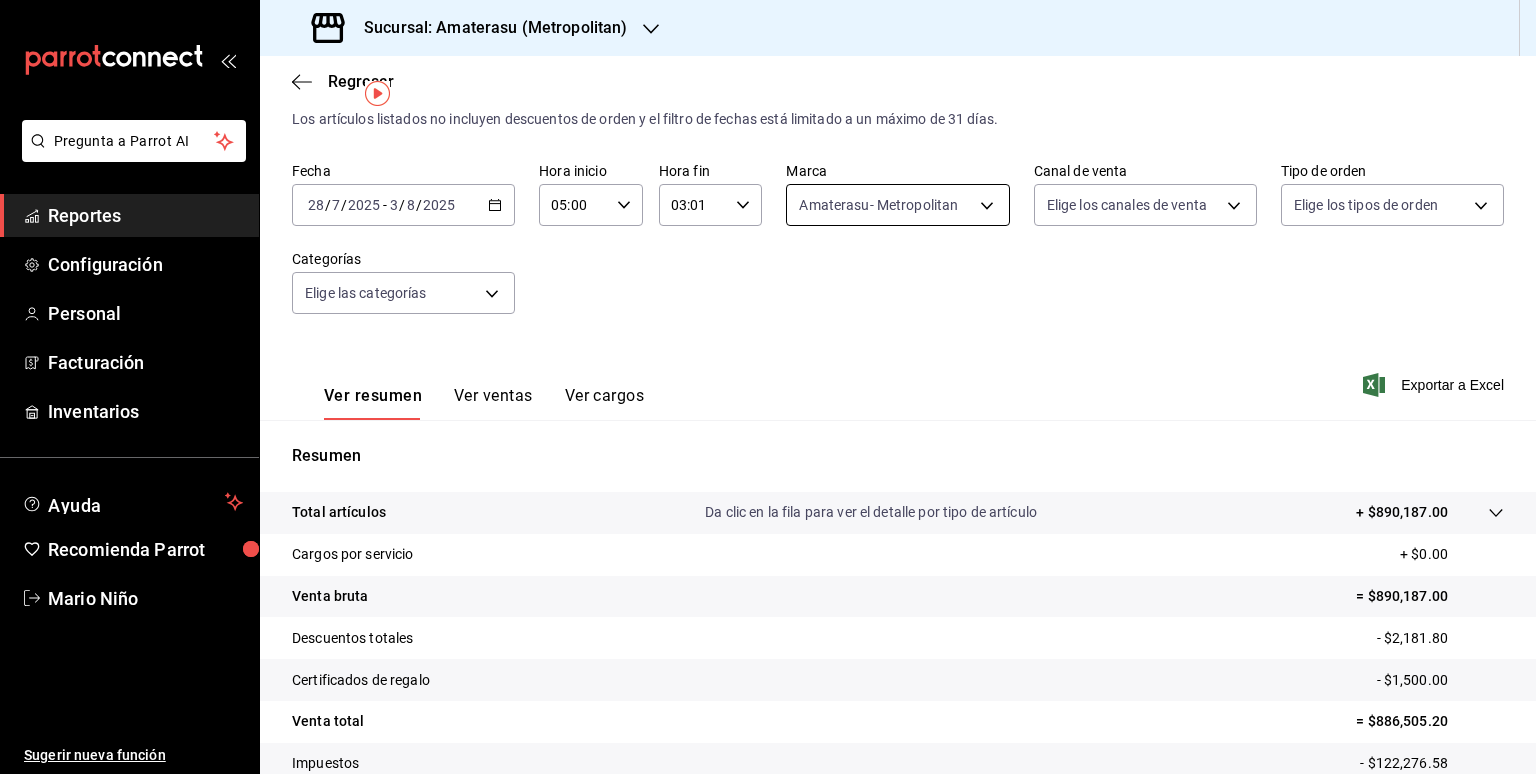 click on "Pregunta a Parrot AI Reportes   Configuración   Personal   Facturación   Inventarios   Ayuda Recomienda Parrot   Mario Niño   Sugerir nueva función   Sucursal: Amaterasu (Metropolitan) Regresar Ventas Los artículos listados no incluyen descuentos de orden y el filtro de fechas está limitado a un máximo de 31 días. Fecha [DATE] [DATE] - [DATE] [DATE] Hora inicio 05:00 Hora inicio Hora fin 03:01 Hora fin Marca Amaterasu- Metropolitan e4cd7fcb-d45b-43ae-a99f-ad4ccfcd9032 Canal de venta Elige los canales de venta Tipo de orden Elige los tipos de orden Categorías Elige las categorías Ver resumen Ver ventas Ver cargos Exportar a Excel Resumen Total artículos Da clic en la fila para ver el detalle por tipo de artículo + $890,187.00 Cargos por servicio + $0.00 Venta bruta = $890,187.00 Descuentos totales - $2,181.80 Certificados de regalo - $1,500.00 Venta total = $886,505.20 Impuestos - $122,276.58 Venta neta = $764,228.62 GANA 1 MES GRATIS EN TU SUSCRIPCIÓN AQUÍ Ver video tutorial" at bounding box center (768, 387) 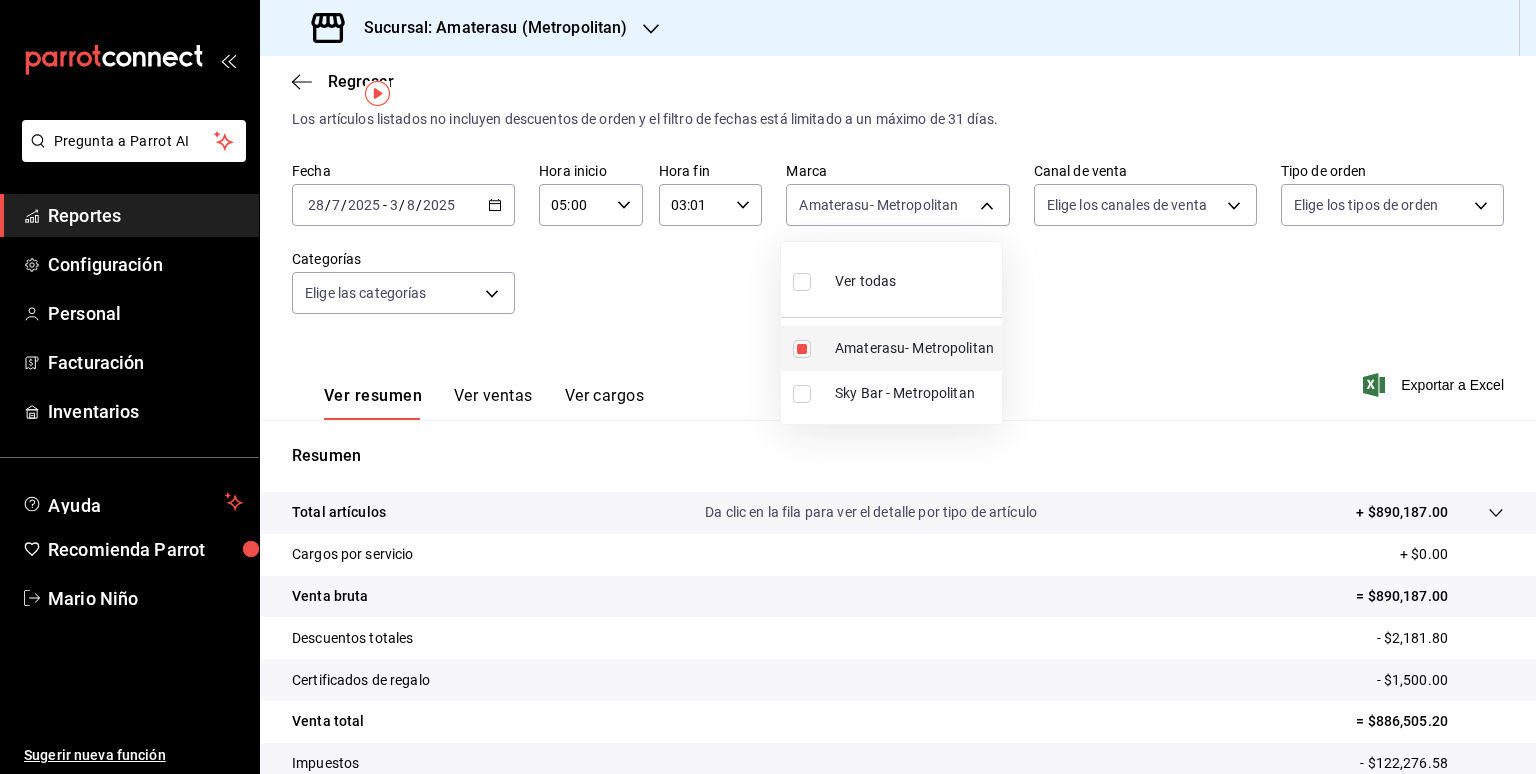click at bounding box center [802, 349] 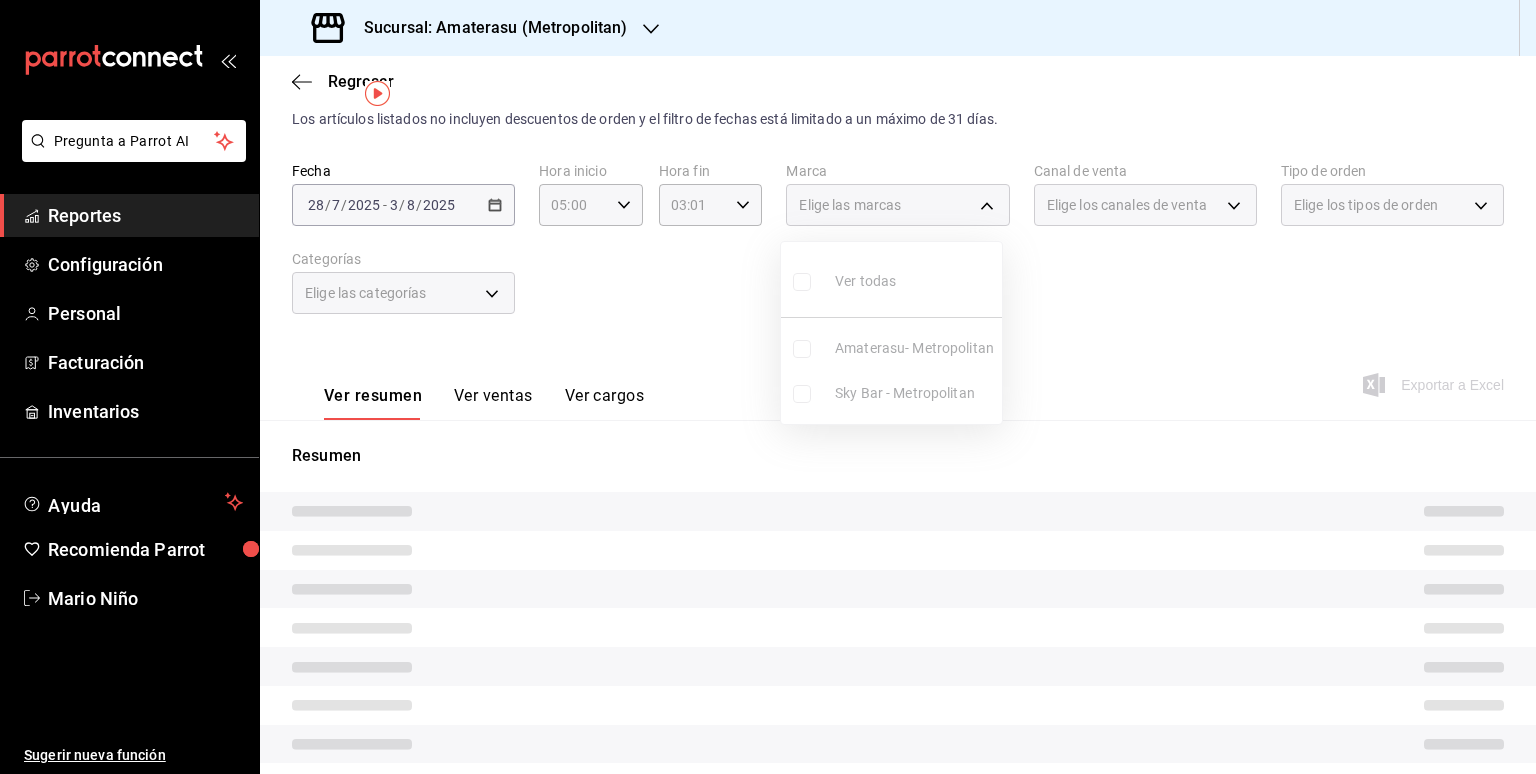 click on "Ver todas Amaterasu- Metropolitan Sky Bar - Metropolitan" at bounding box center (891, 333) 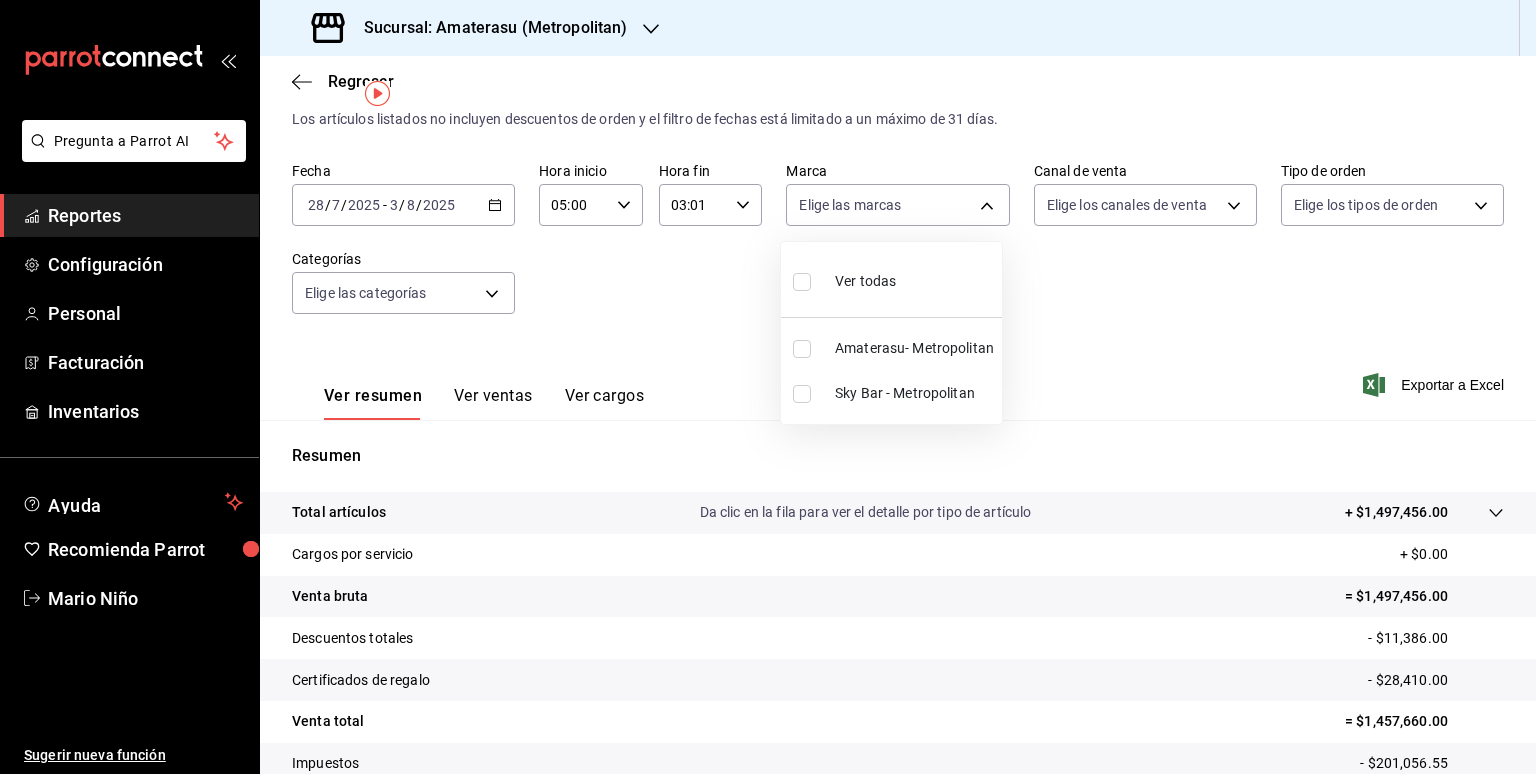 click at bounding box center (802, 394) 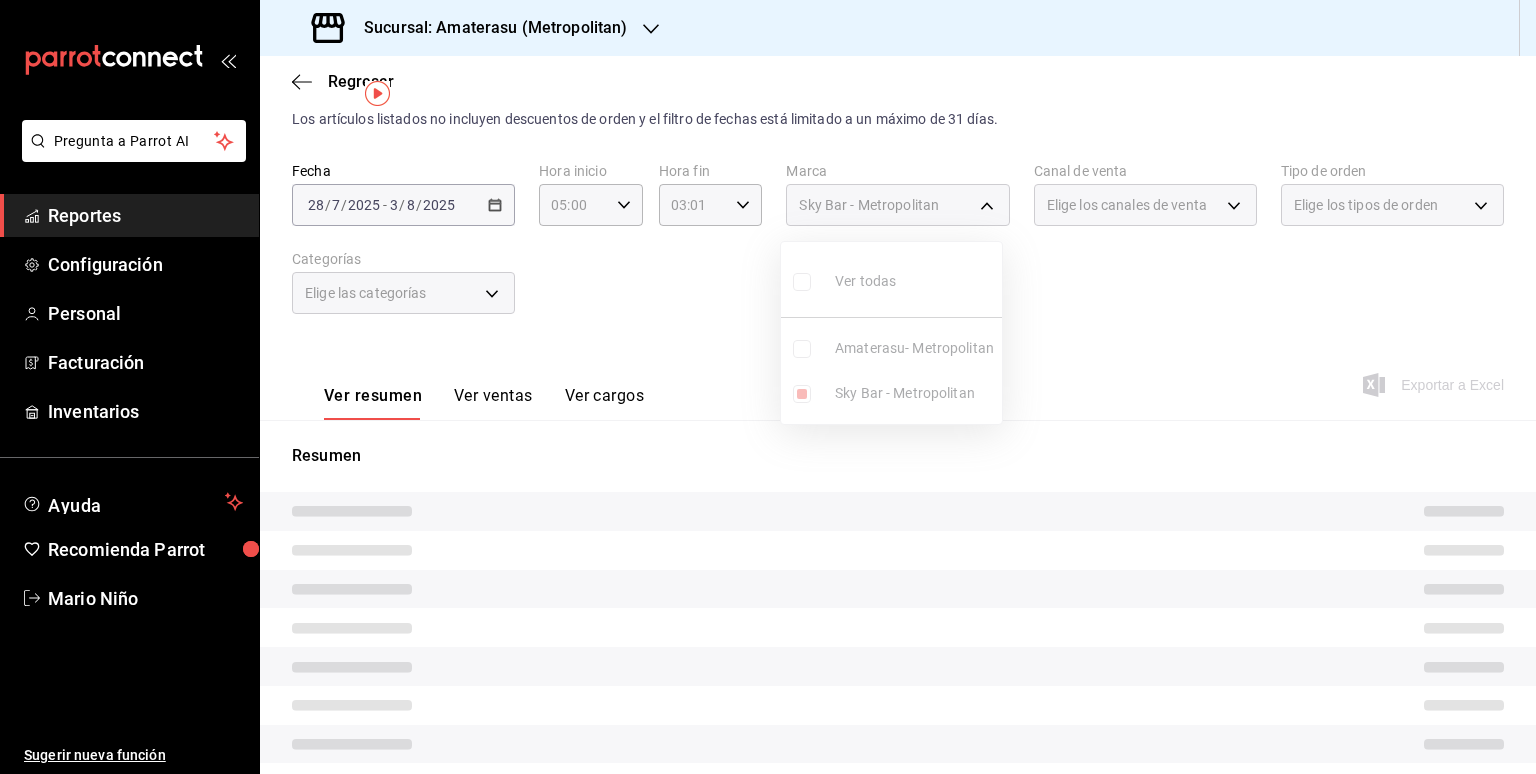 click on "Ver todas Amaterasu- Metropolitan Sky Bar - Metropolitan" at bounding box center (891, 333) 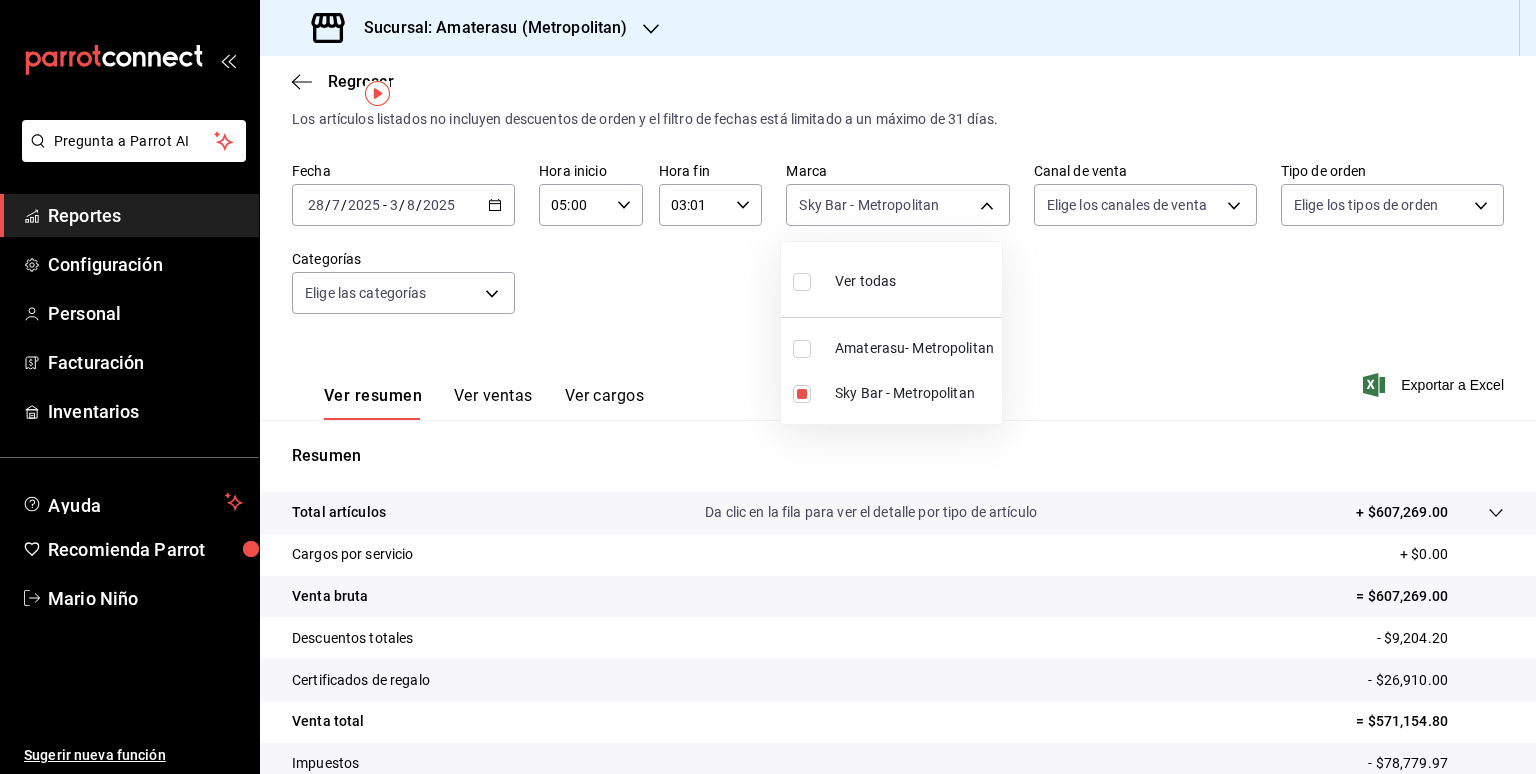 click at bounding box center [768, 387] 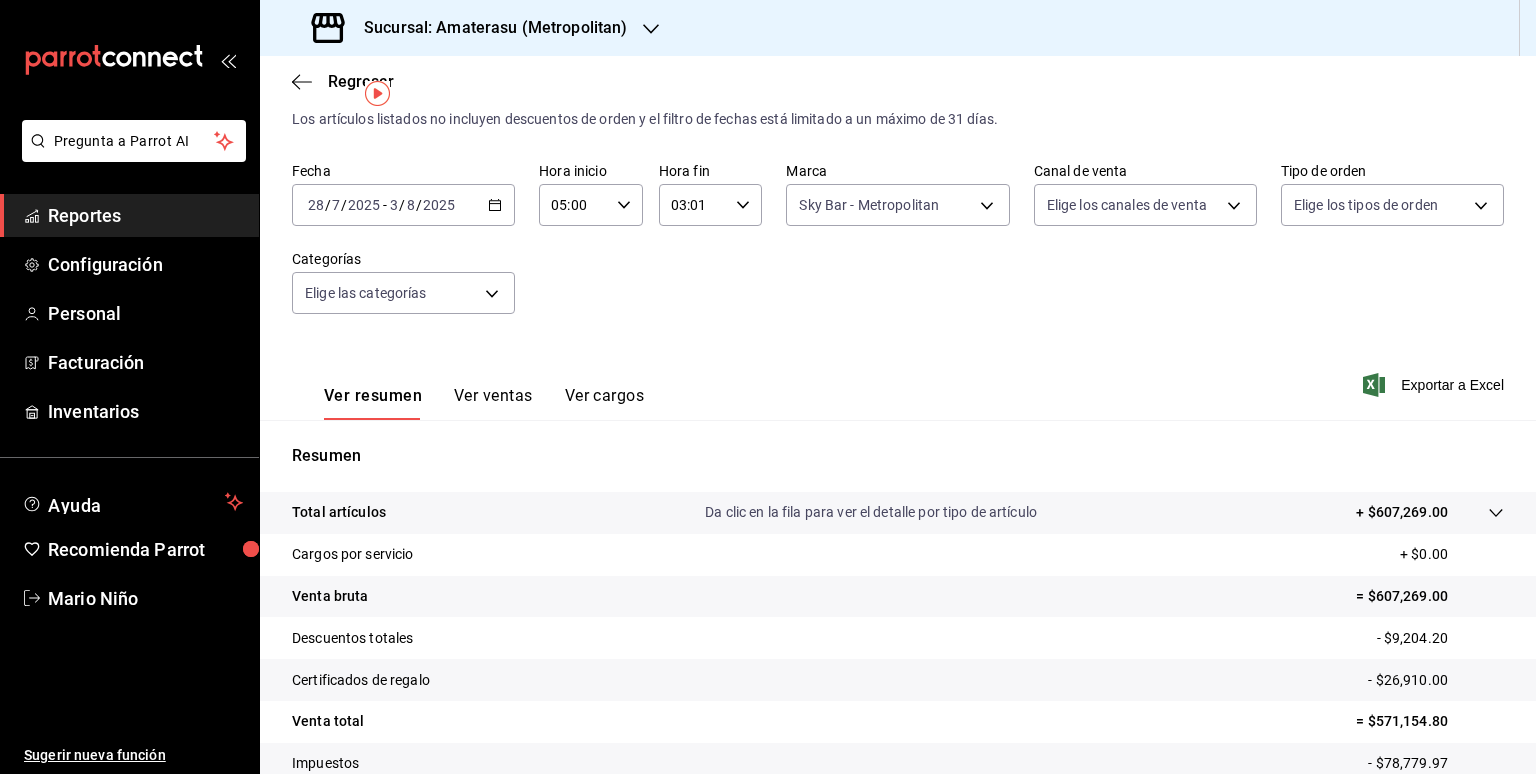 click 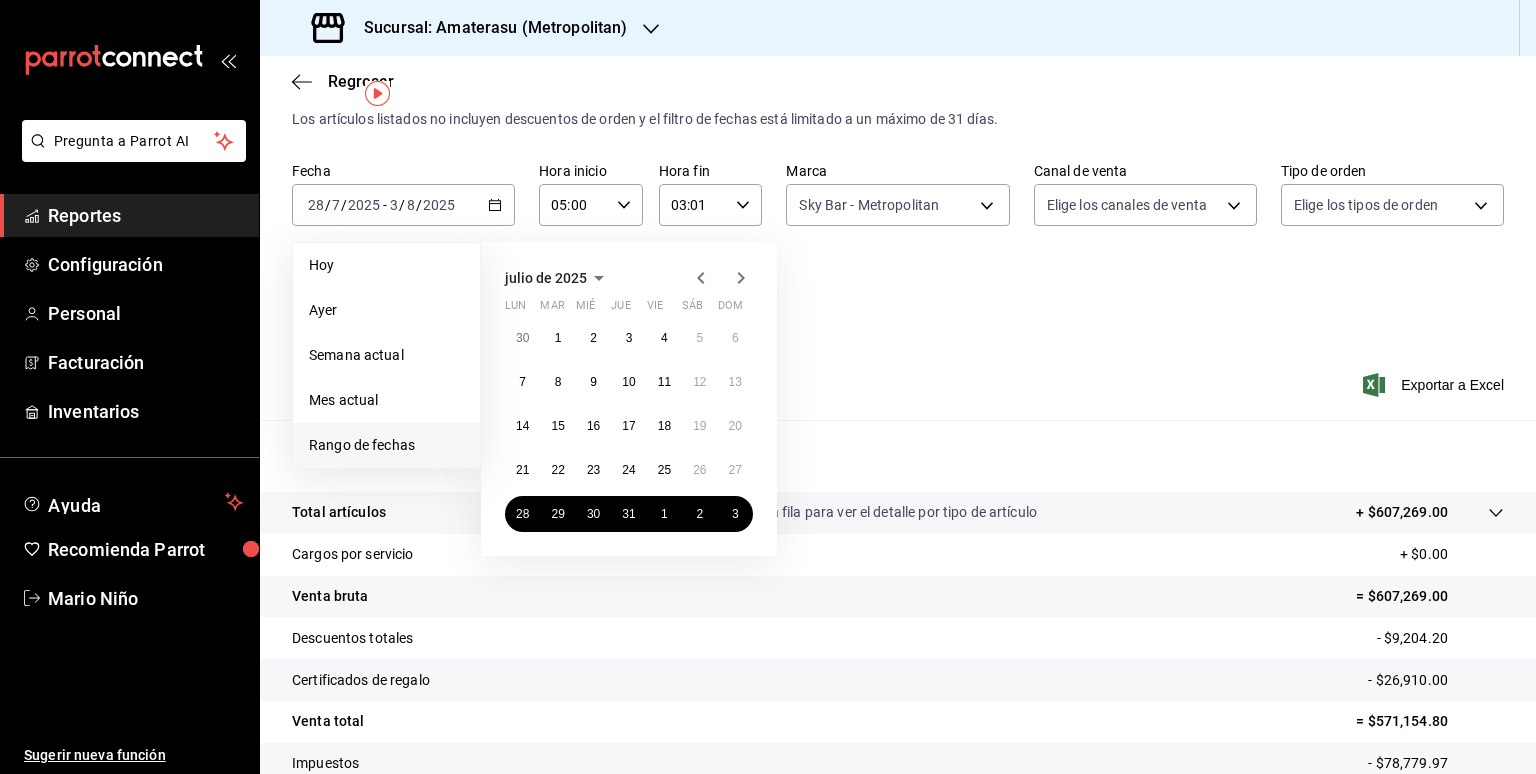 click 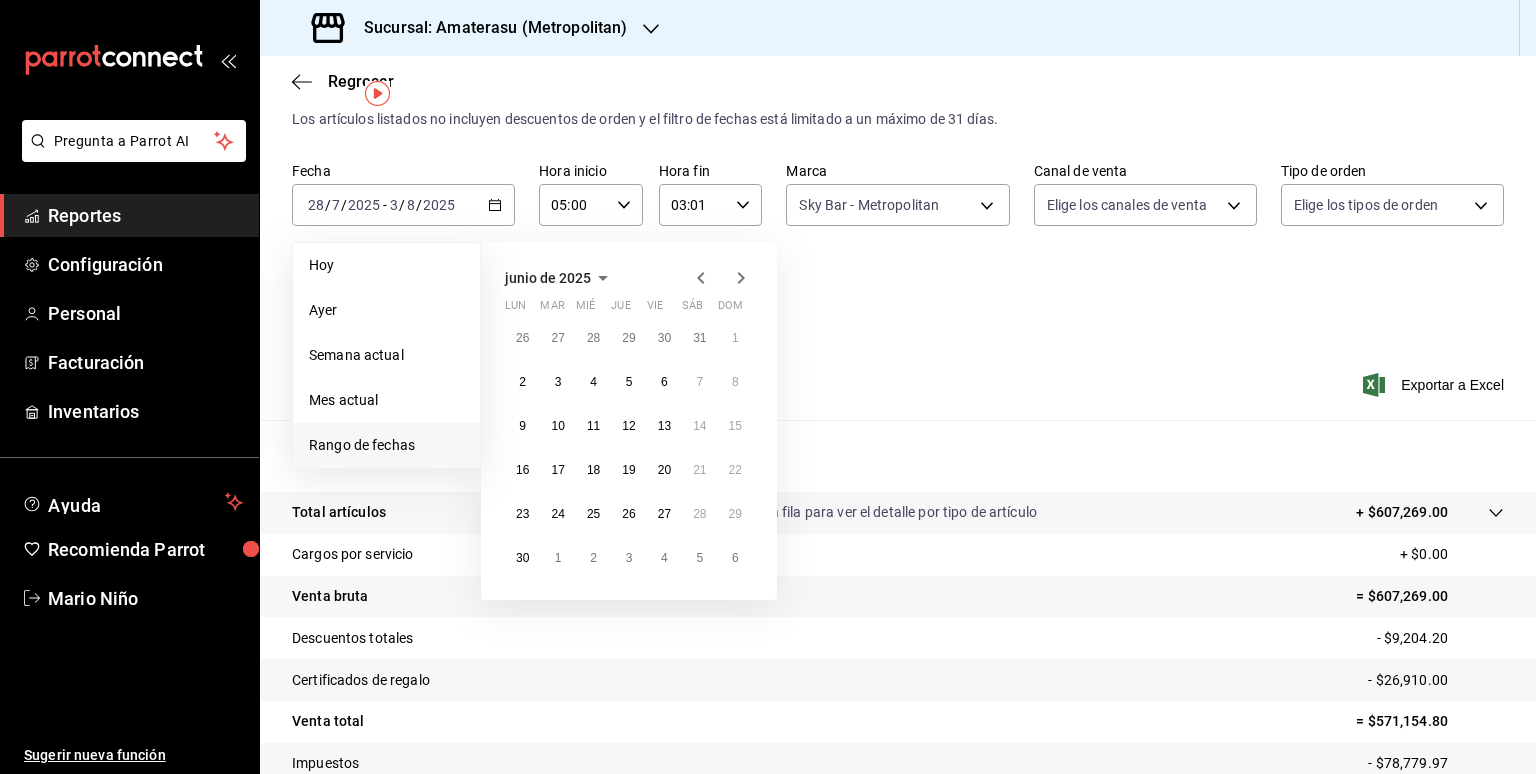 click 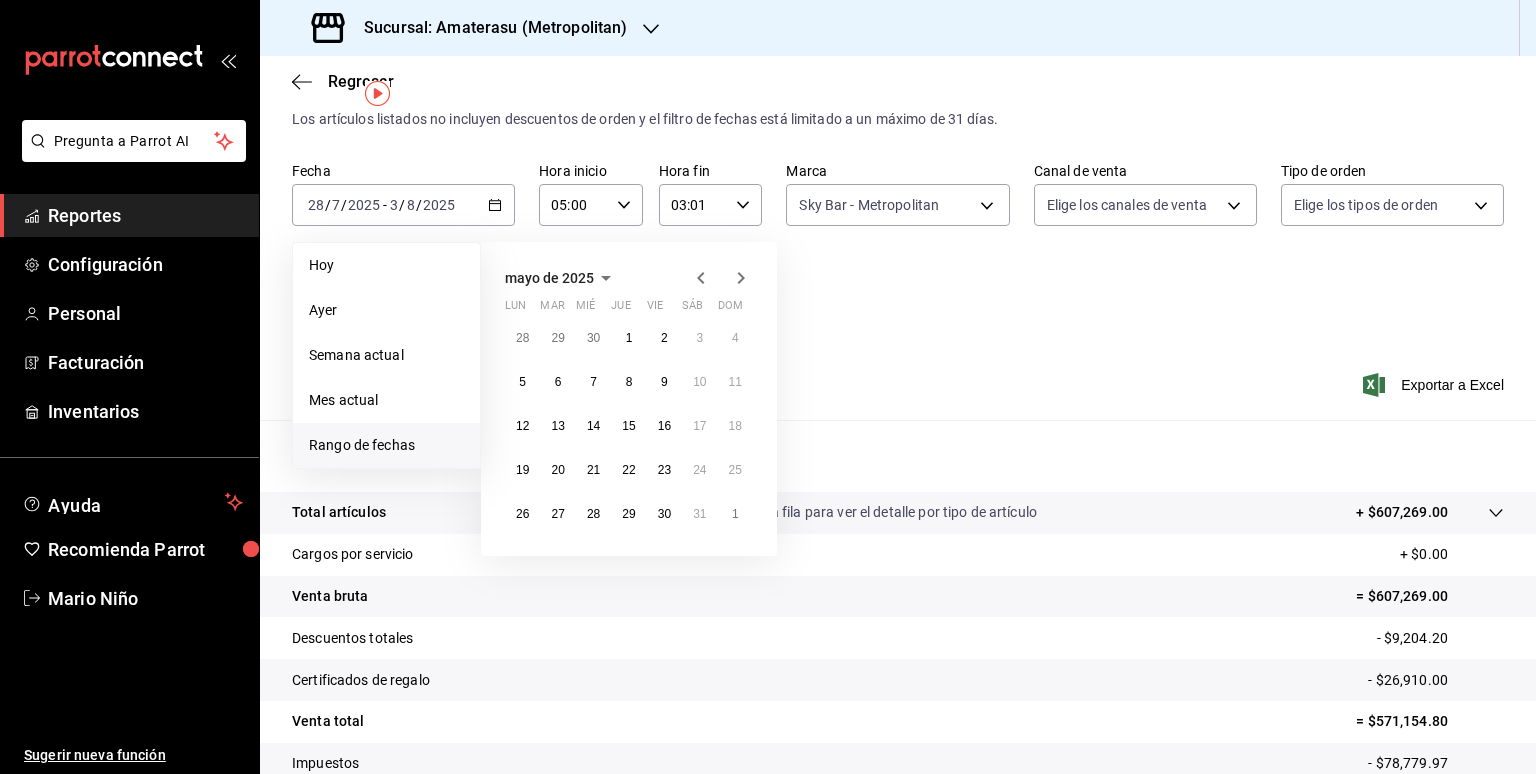 click 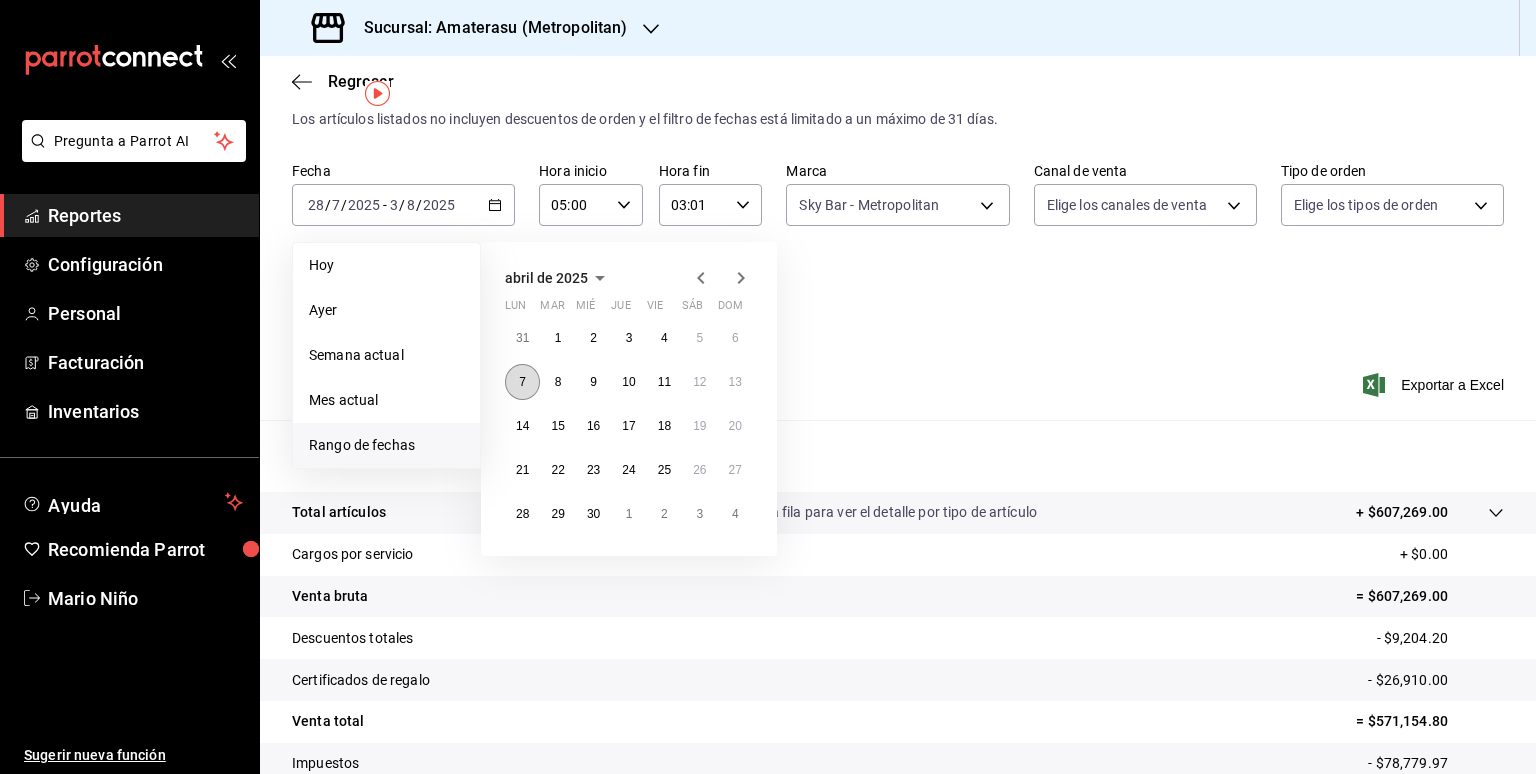 click on "7" at bounding box center (522, 382) 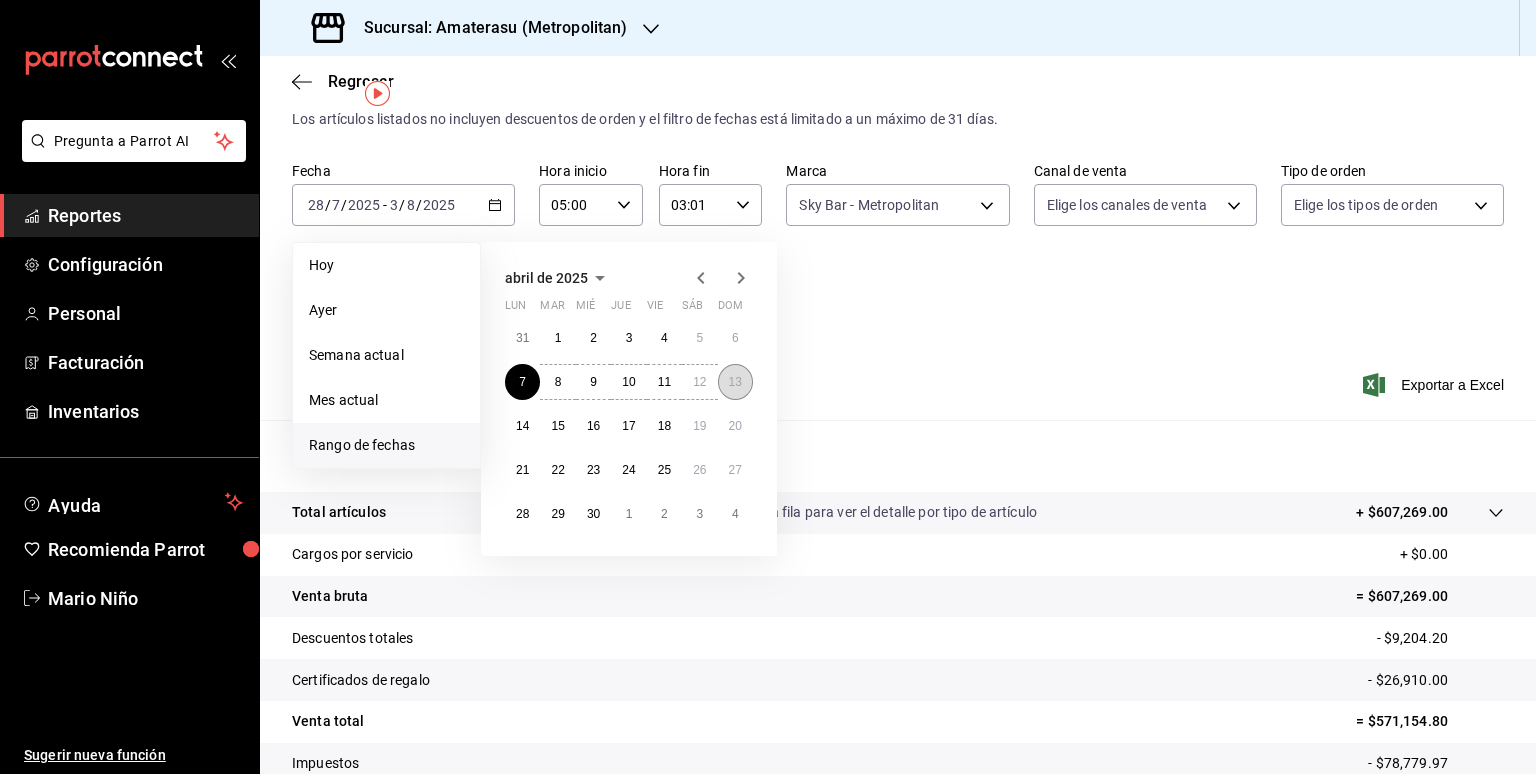 click on "13" at bounding box center [735, 382] 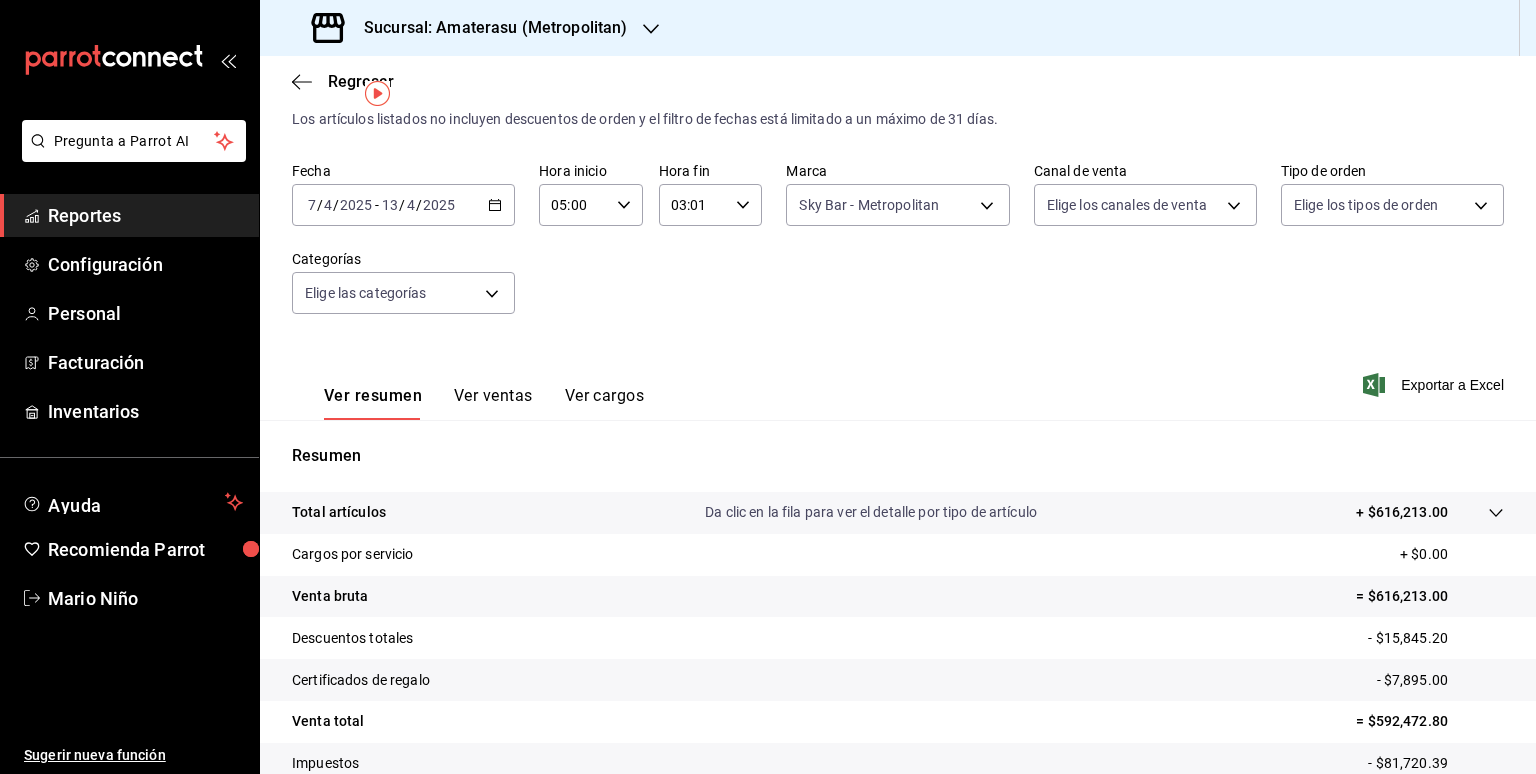 scroll, scrollTop: 184, scrollLeft: 0, axis: vertical 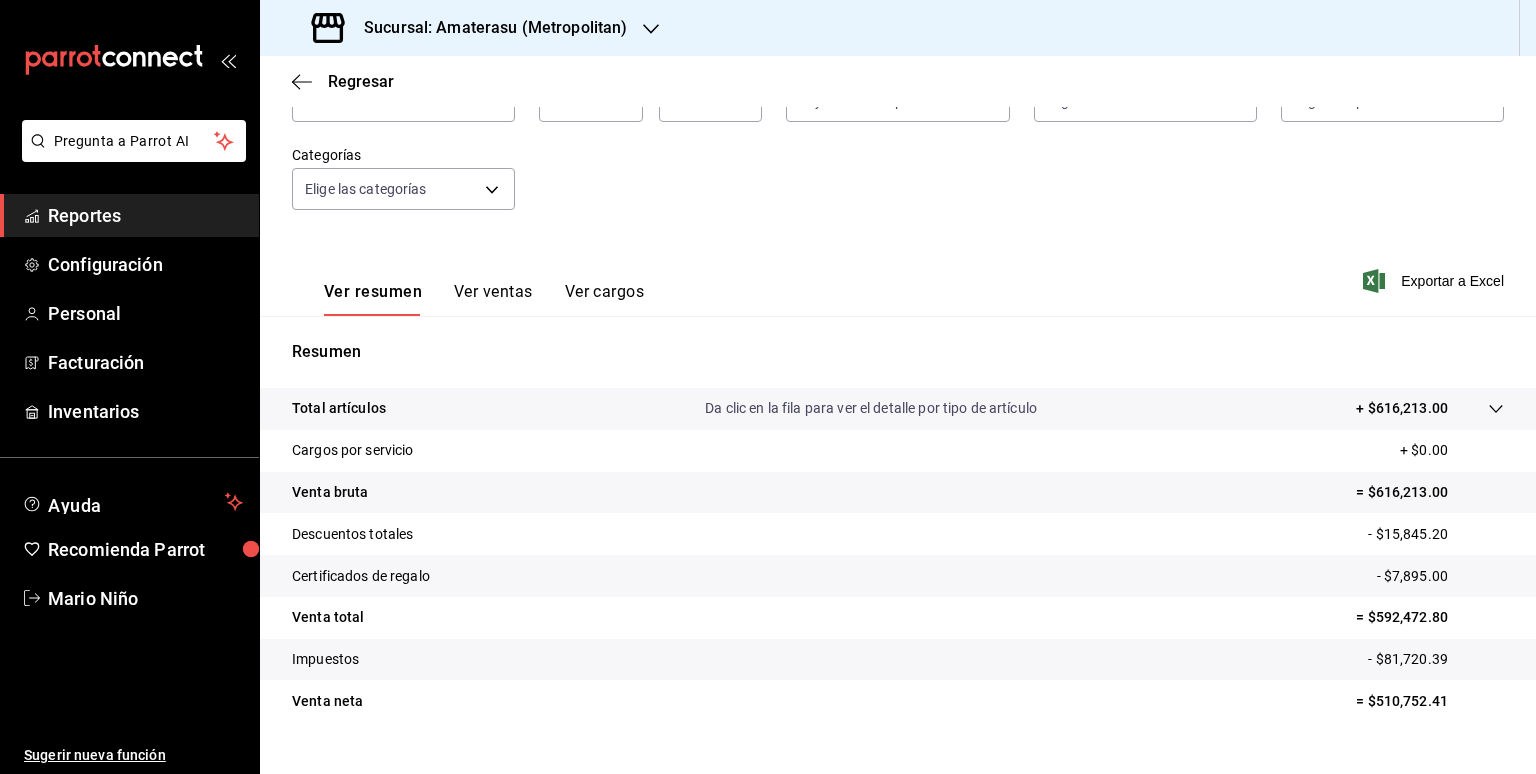 click on "Fecha [DATE] [DATE] - [DATE] [DATE] Hora inicio [TIME] Hora inicio Hora fin [TIME] Hora fin Marca Sky Bar - Metropolitan [UUID] Canal de venta Elige los canales de venta Tipo de orden Elige los tipos de orden Categorías Elige las categorías Ver resumen Ver ventas Ver cargos Exportar a Excel Resumen Total artículos Da clic en la fila para ver el detalle por tipo de artículo + $616,213.00 Cargos por servicio + $0.00 Venta bruta = $616,213.00 Descuentos totales - $15,845.20 Certificados de regalo - $7,895.00 Venta total = $592,472.80 Impuestos - $81,720.39 Venta neta = $510,752.41" at bounding box center (898, 376) 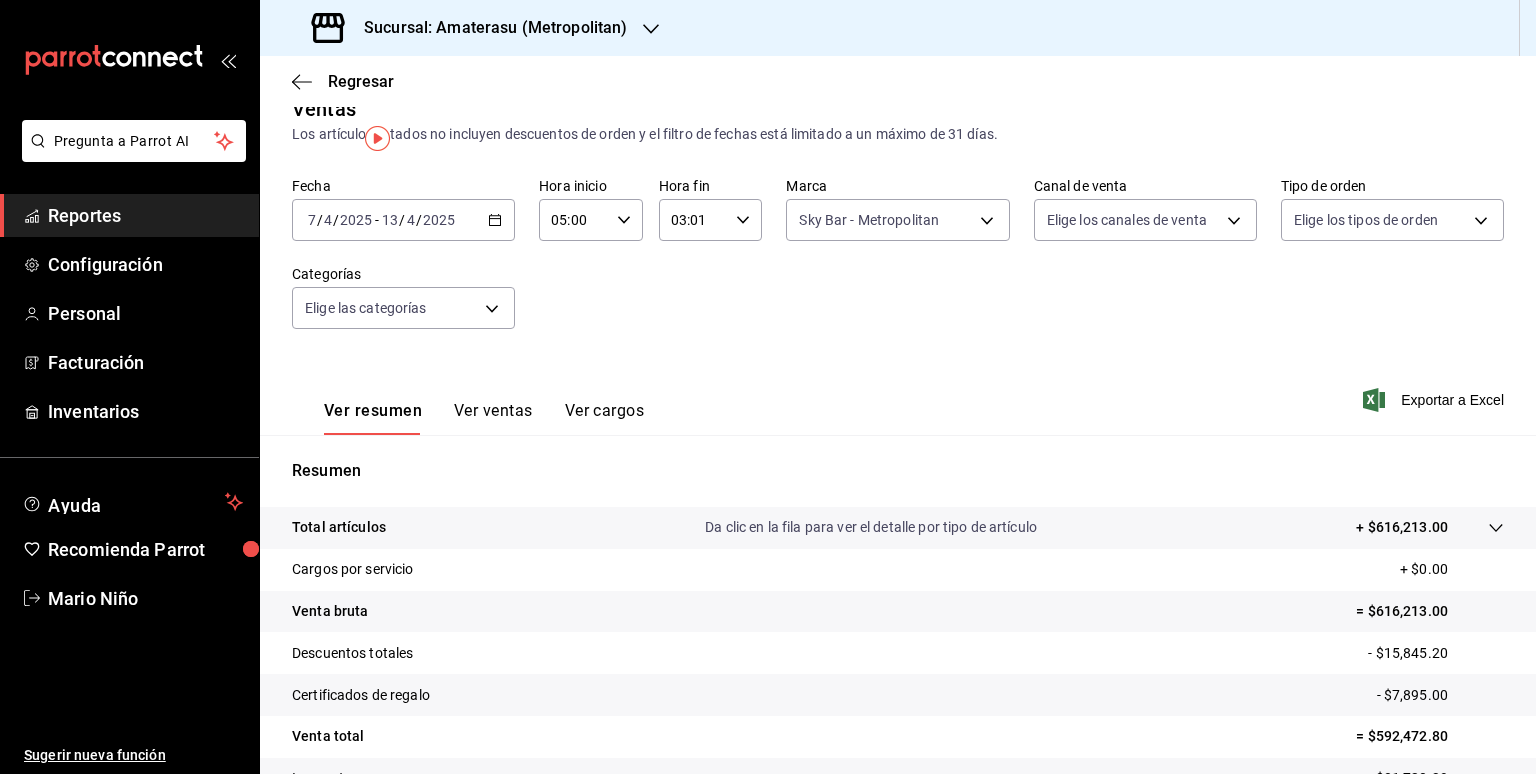 scroll, scrollTop: 0, scrollLeft: 0, axis: both 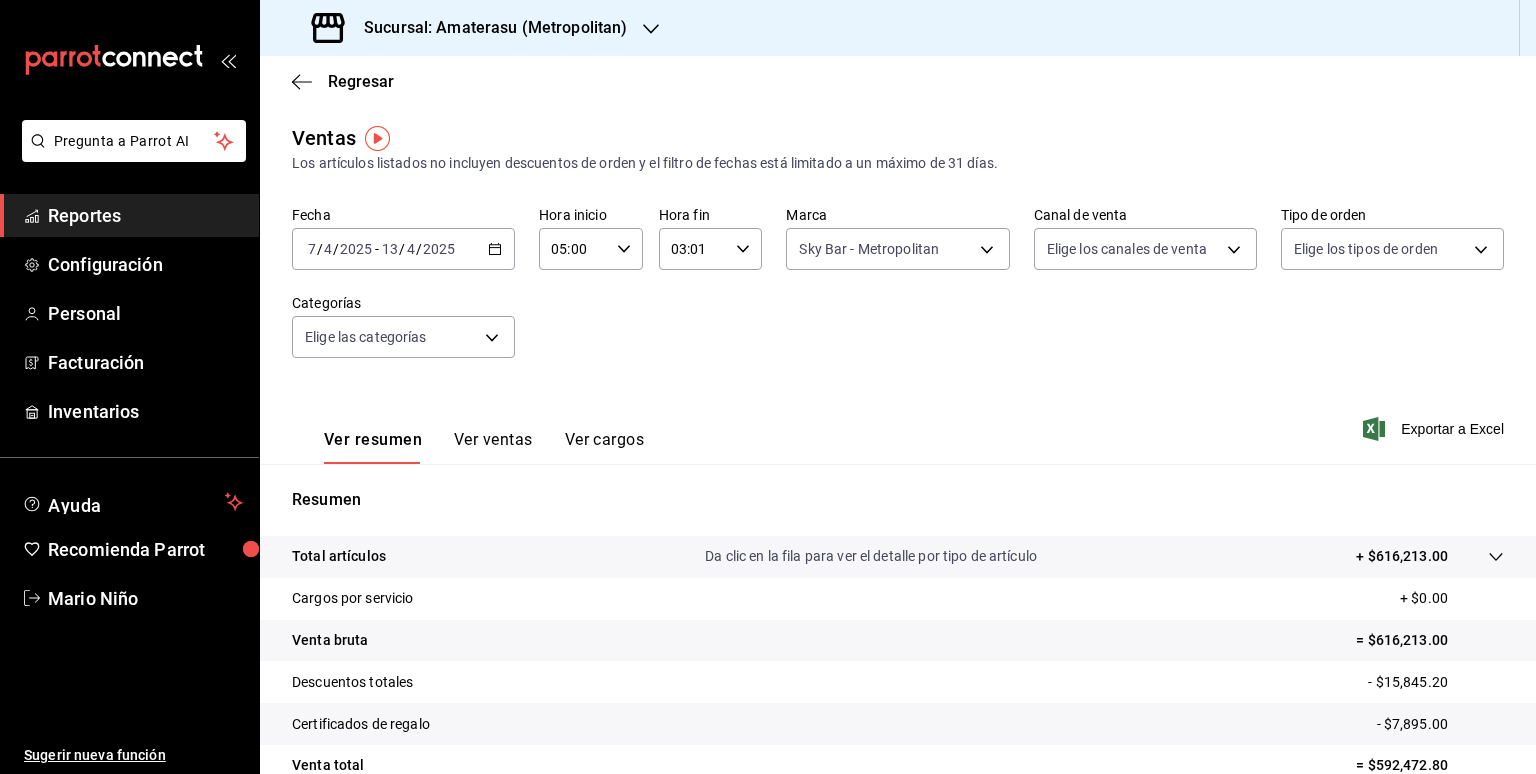 click 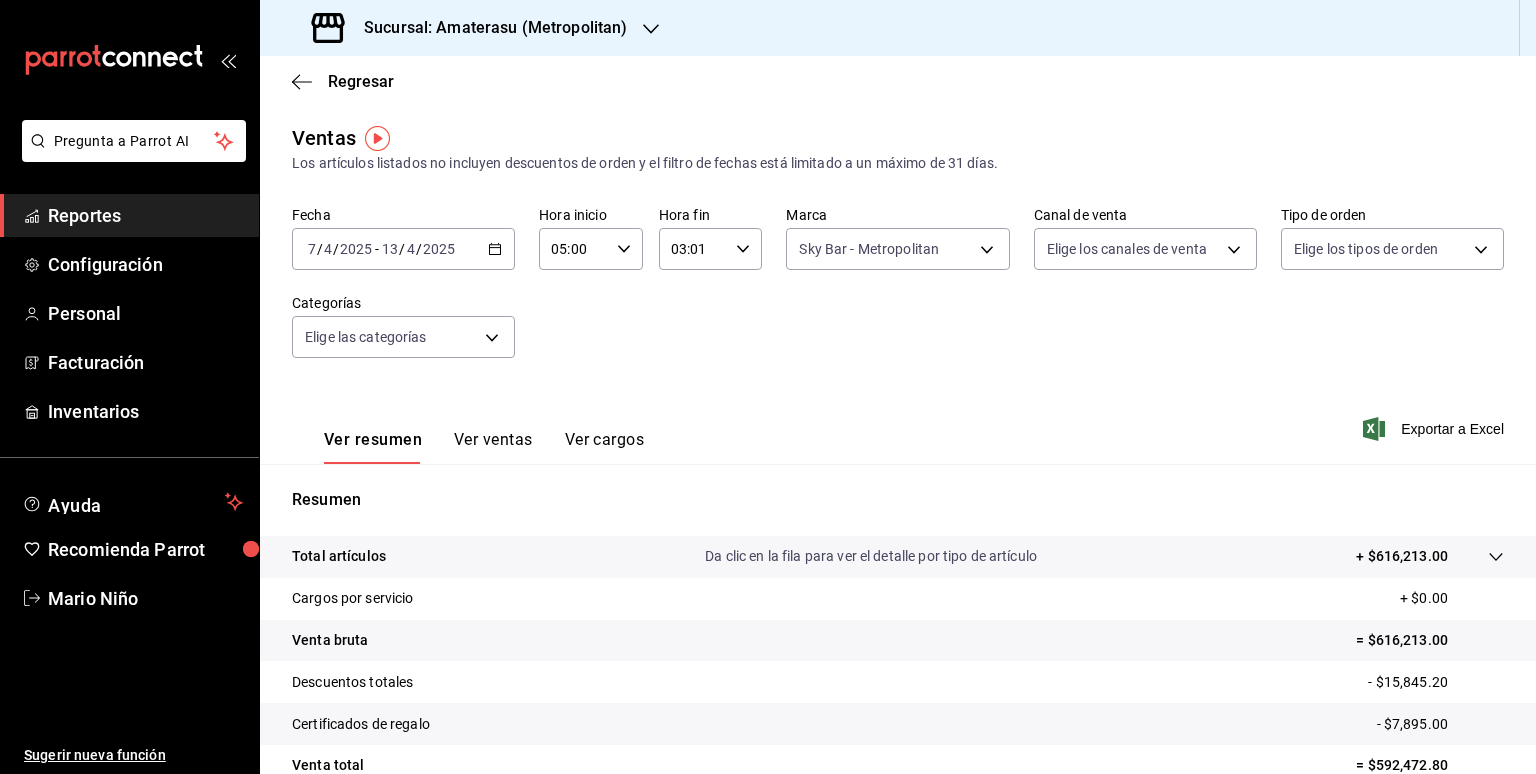 click 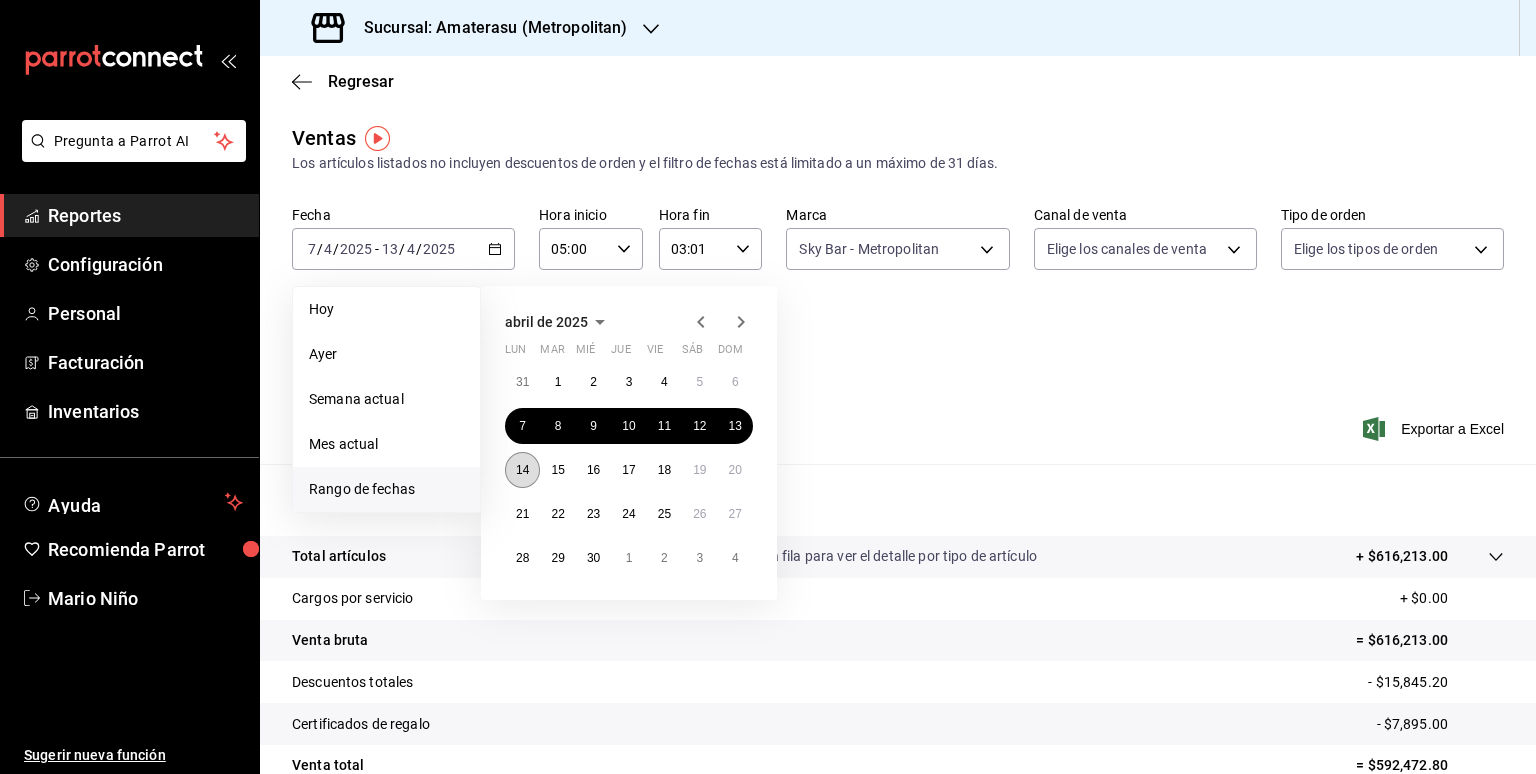 click on "14" at bounding box center [522, 470] 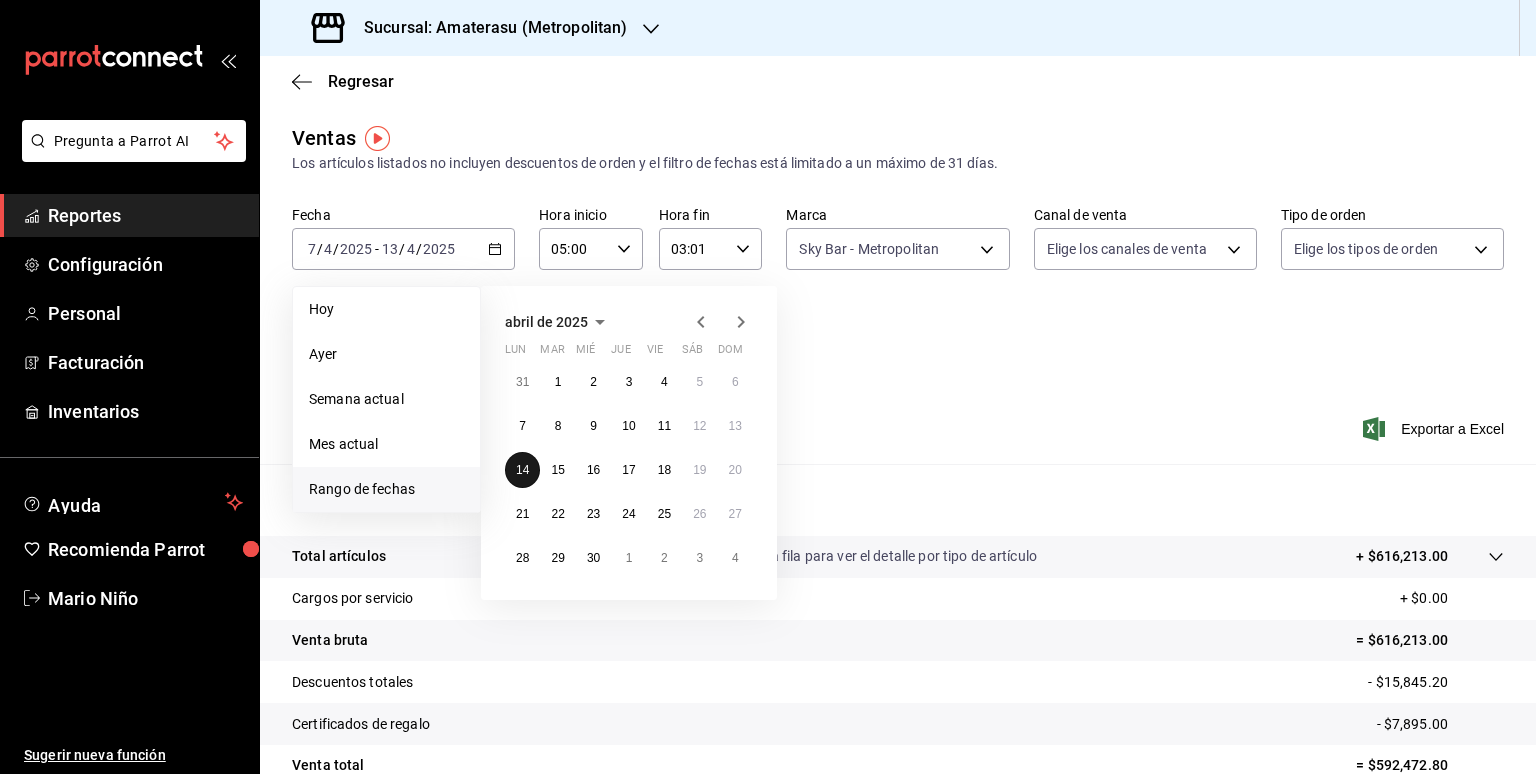 click on "14" at bounding box center [522, 470] 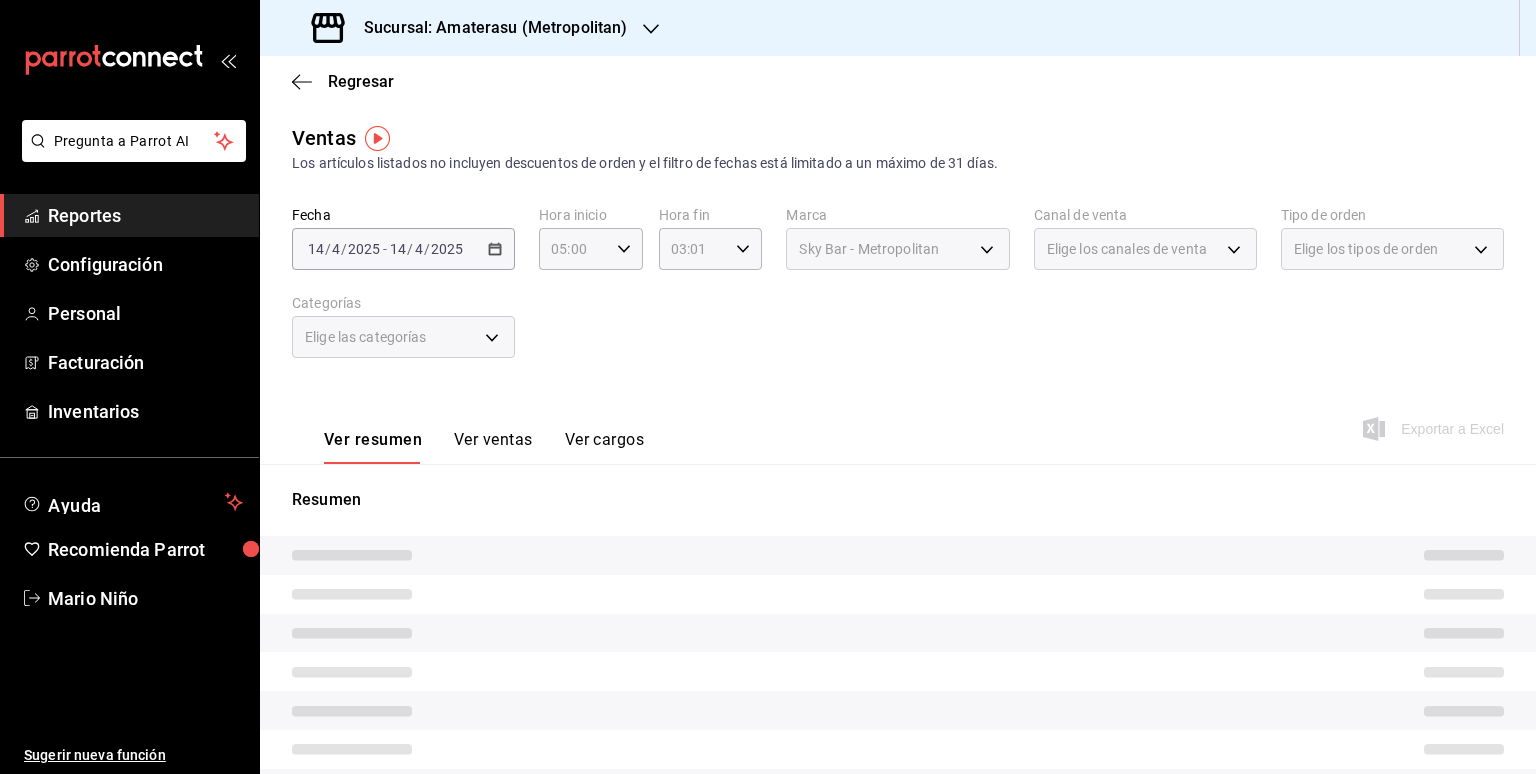 click on "[DATE] [DATE] - [DATE] [DATE]" at bounding box center [403, 249] 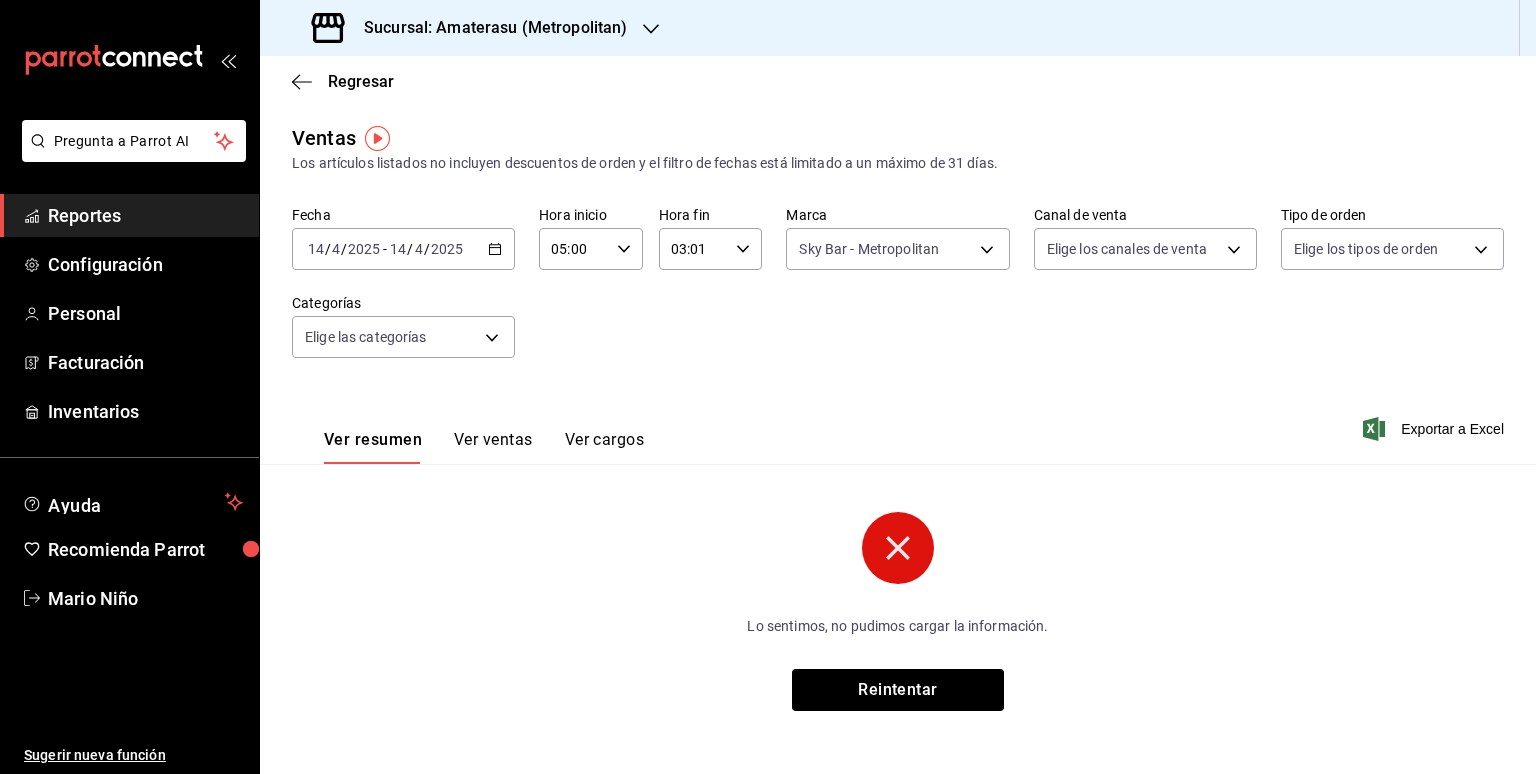 drag, startPoint x: 503, startPoint y: 244, endPoint x: 488, endPoint y: 254, distance: 18.027756 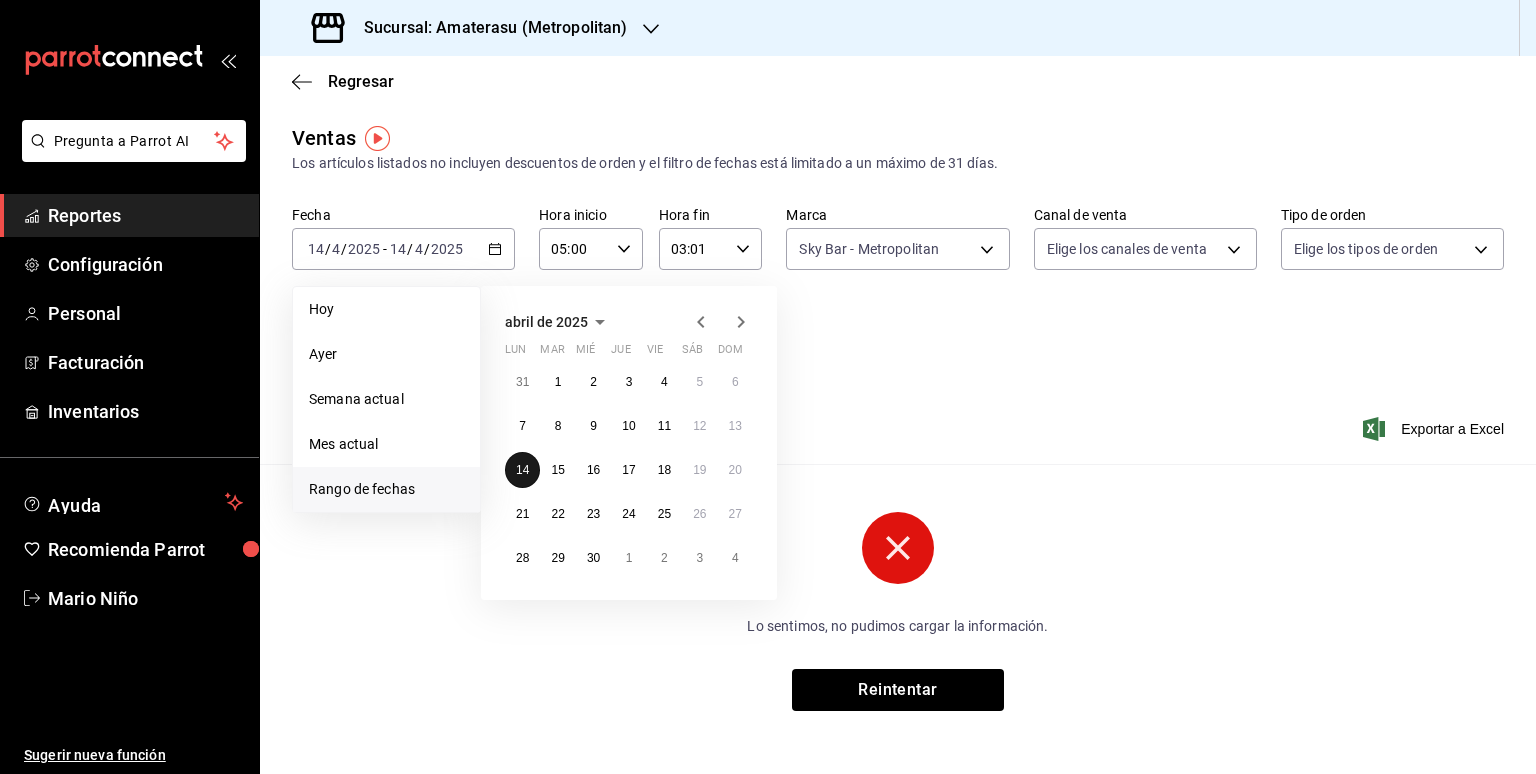 click on "14" at bounding box center (522, 470) 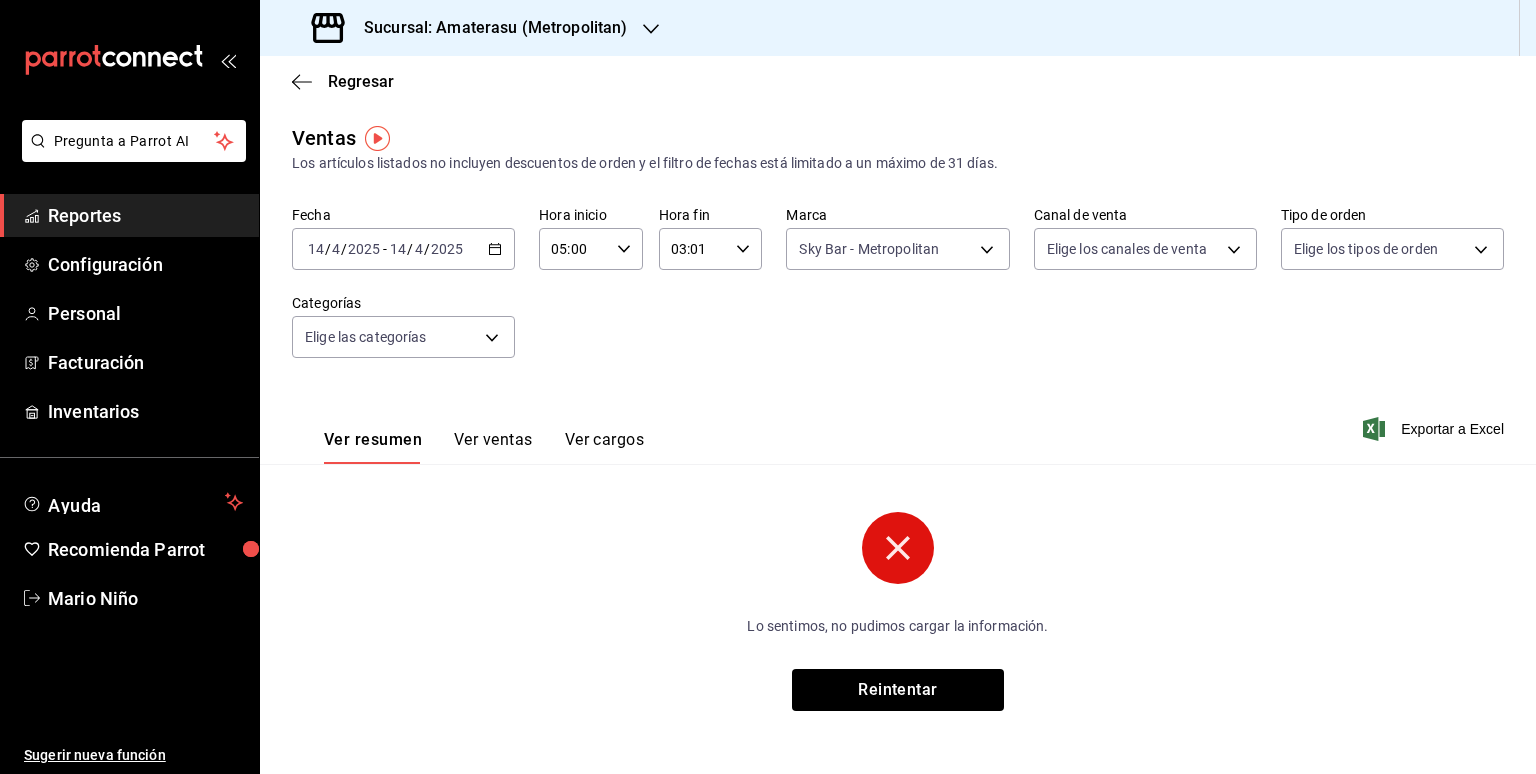 click 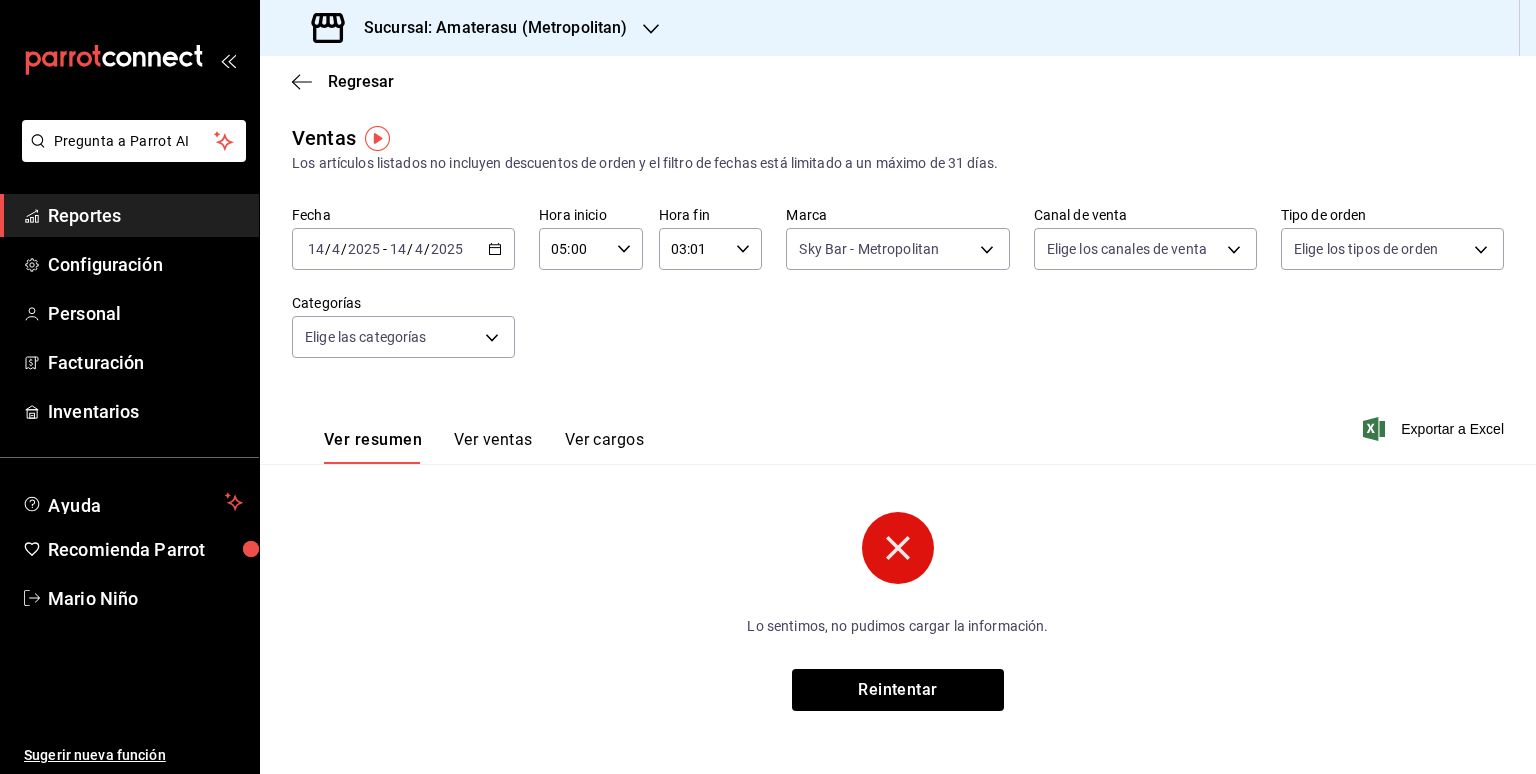 click 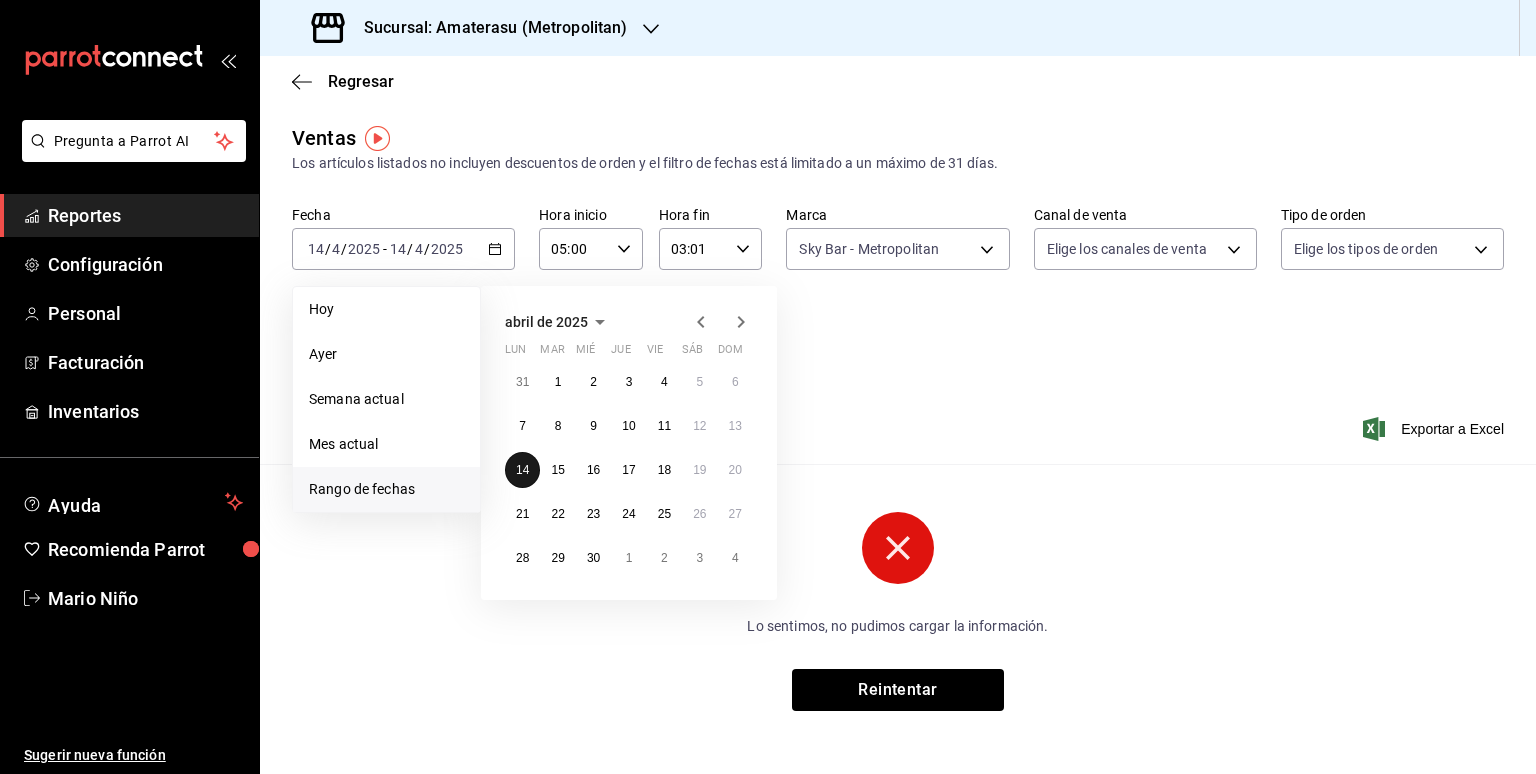click on "14" at bounding box center [522, 470] 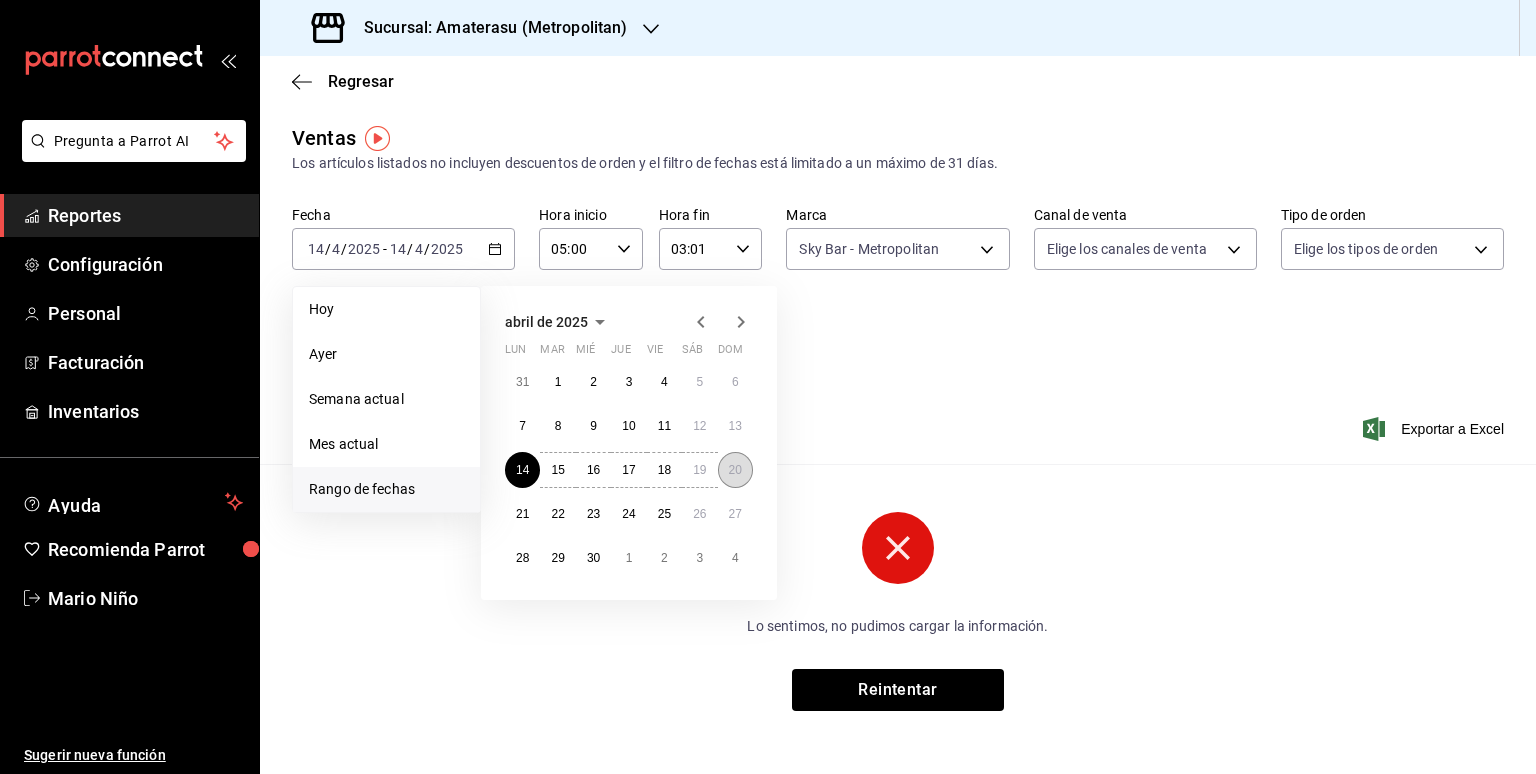 click on "20" at bounding box center [735, 470] 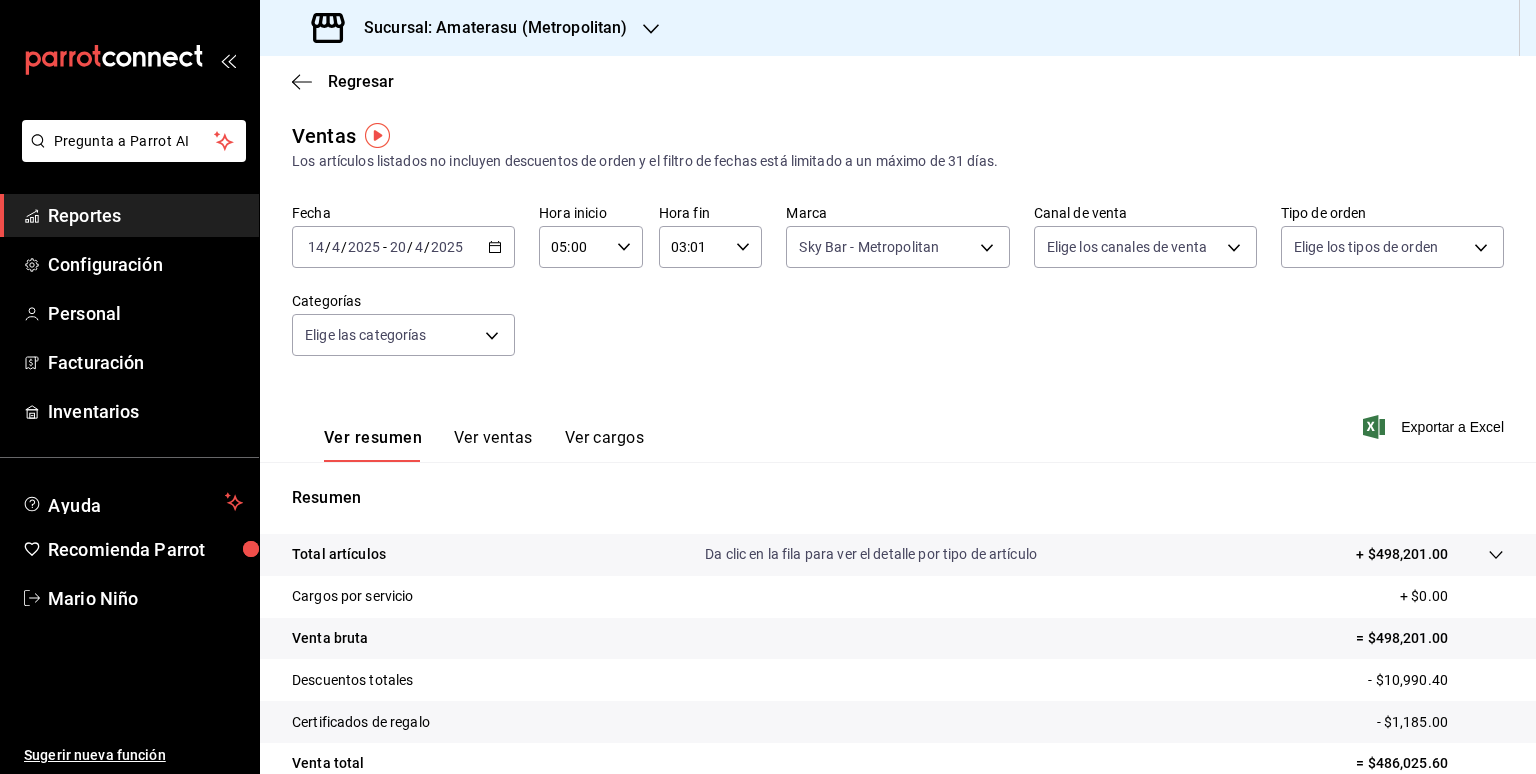 scroll, scrollTop: 16, scrollLeft: 0, axis: vertical 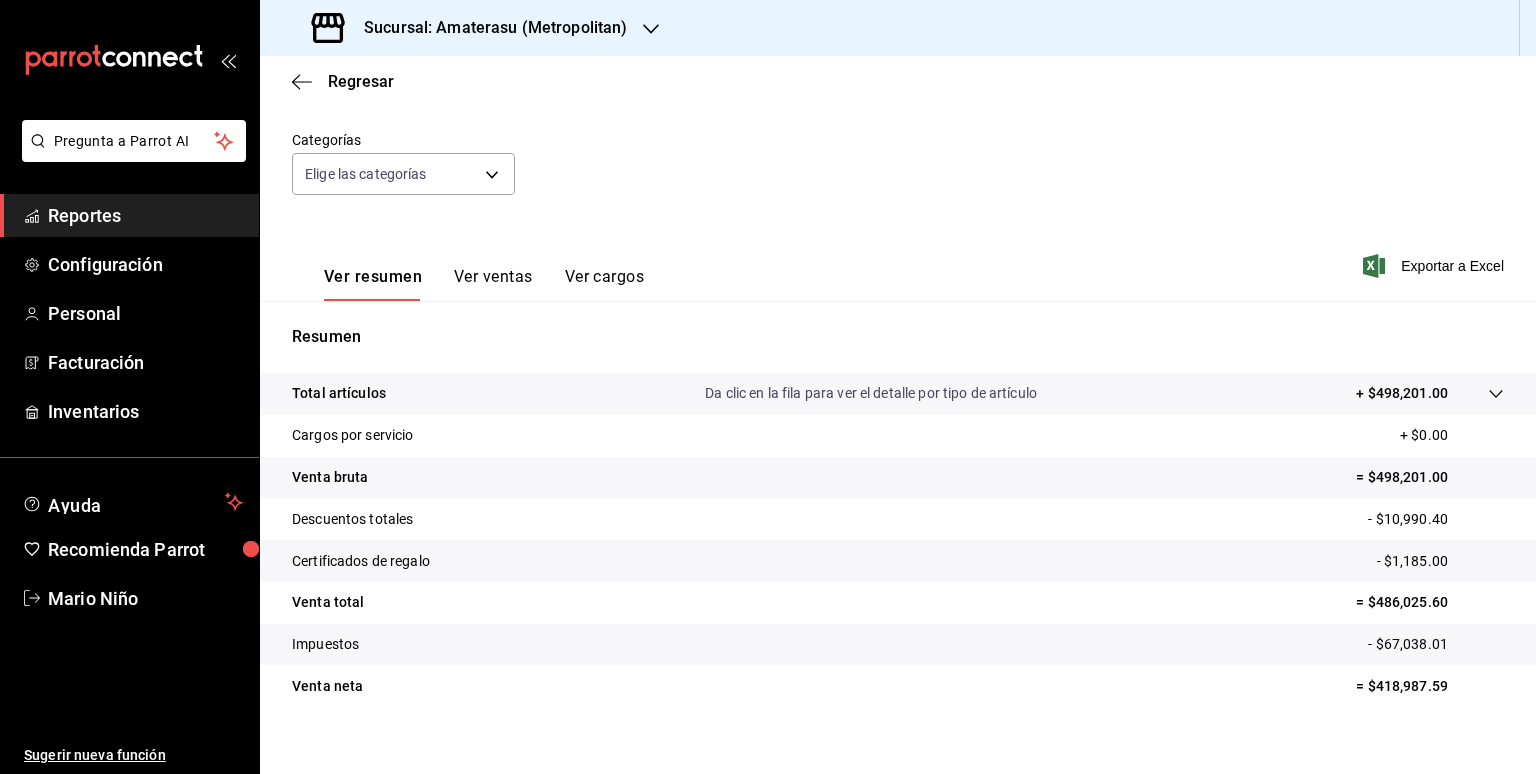drag, startPoint x: 1519, startPoint y: 252, endPoint x: 1496, endPoint y: 218, distance: 41.04875 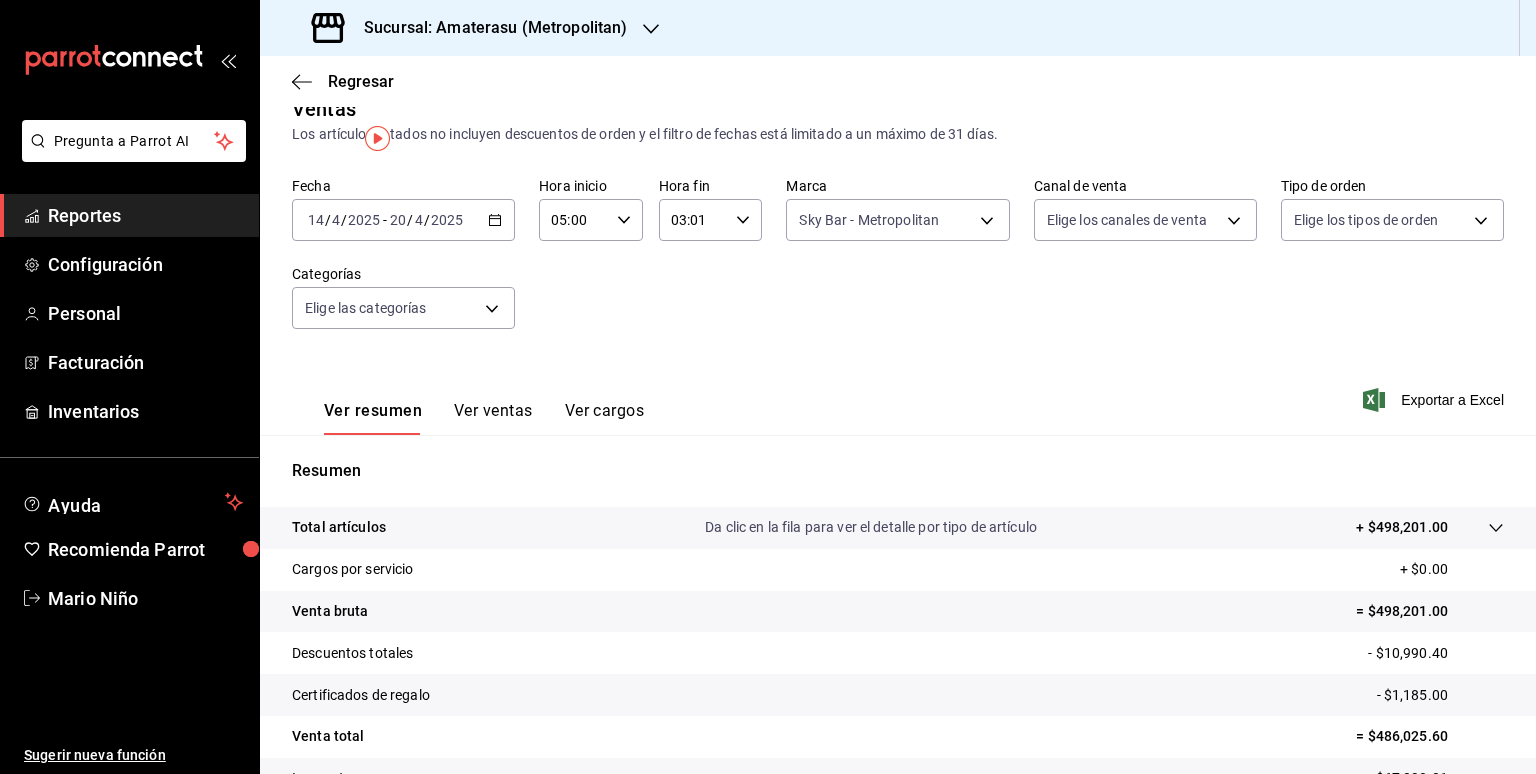 scroll, scrollTop: 0, scrollLeft: 0, axis: both 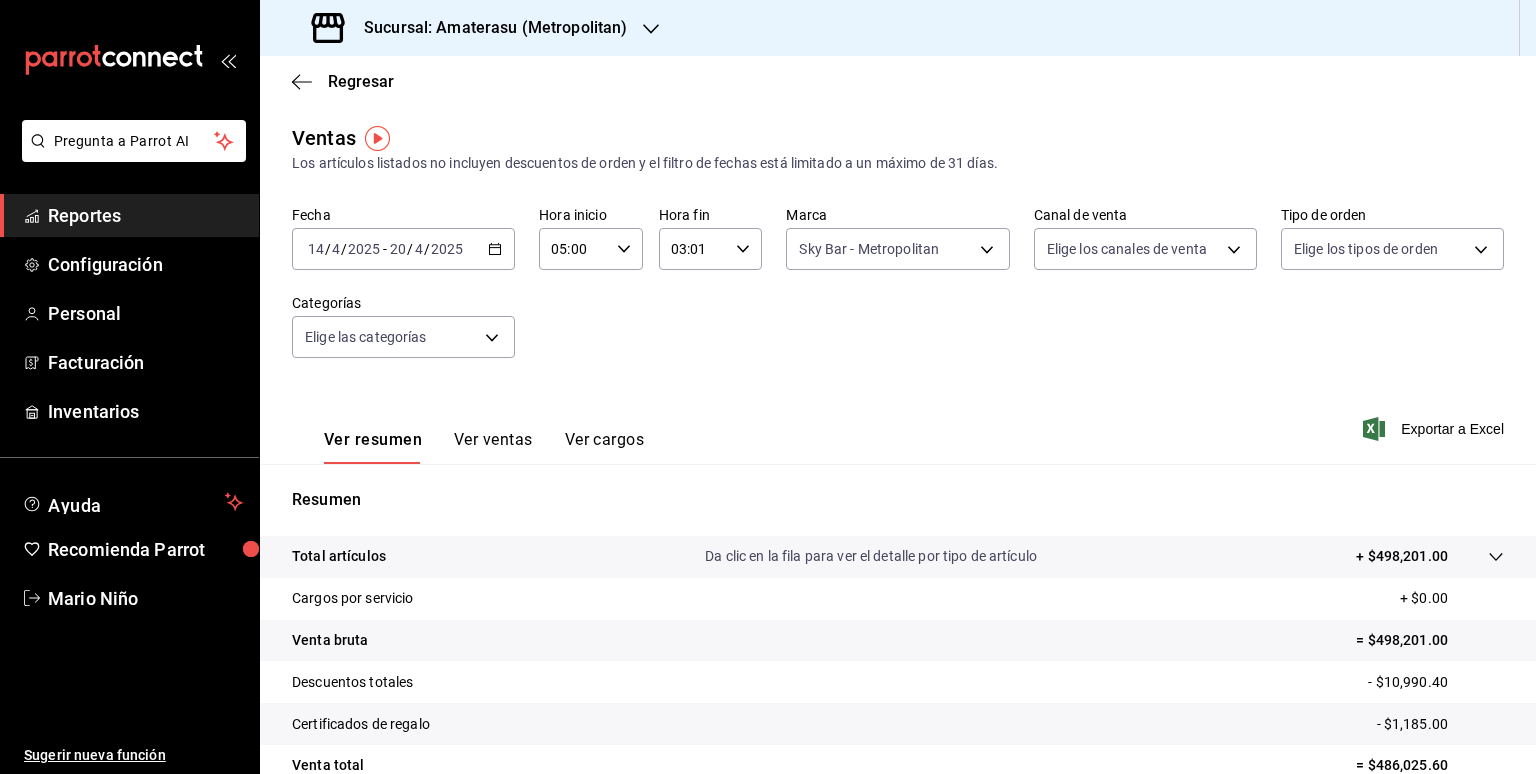 click on "[DATE] [DATE] - [DATE] [DATE]" at bounding box center [403, 249] 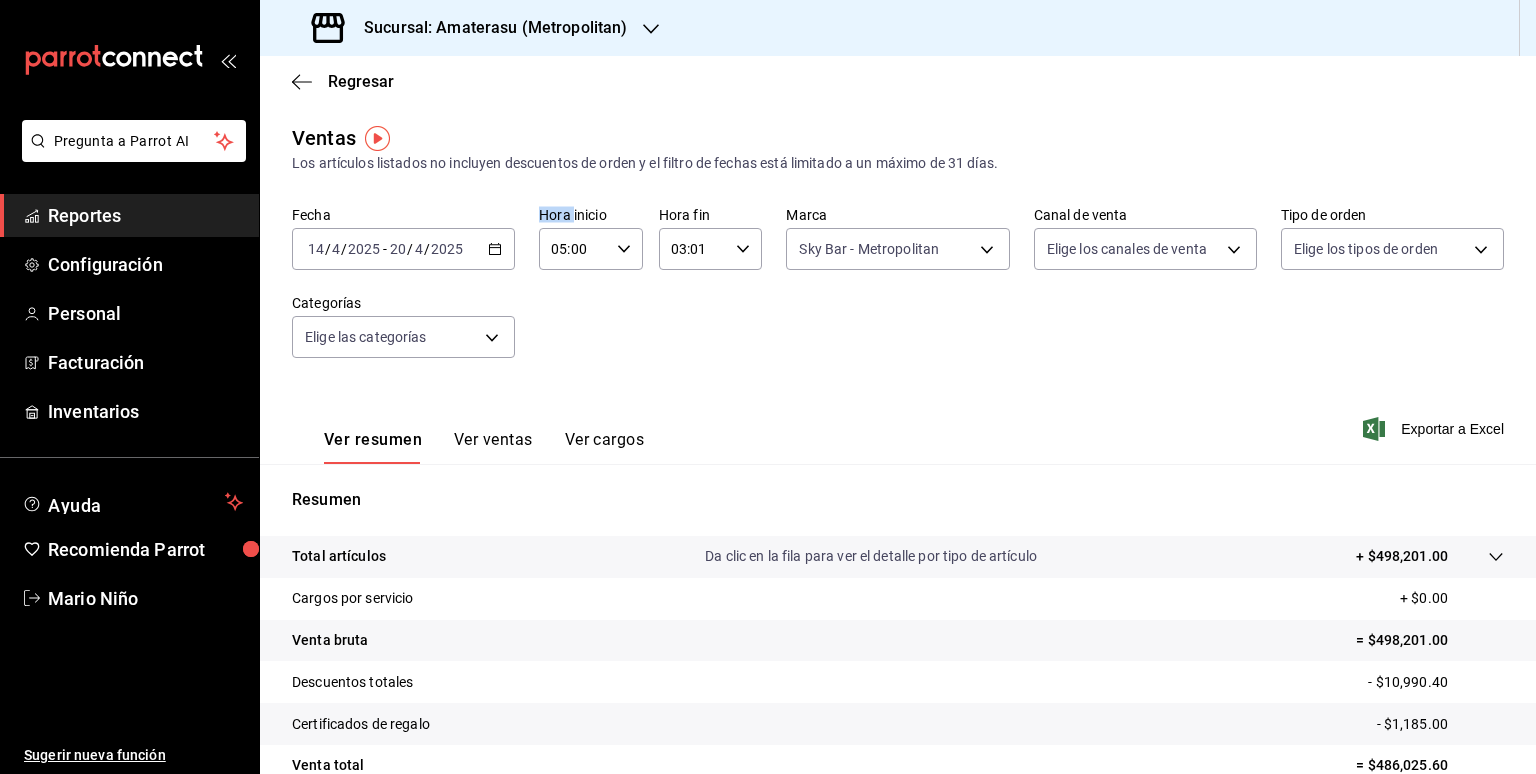 click 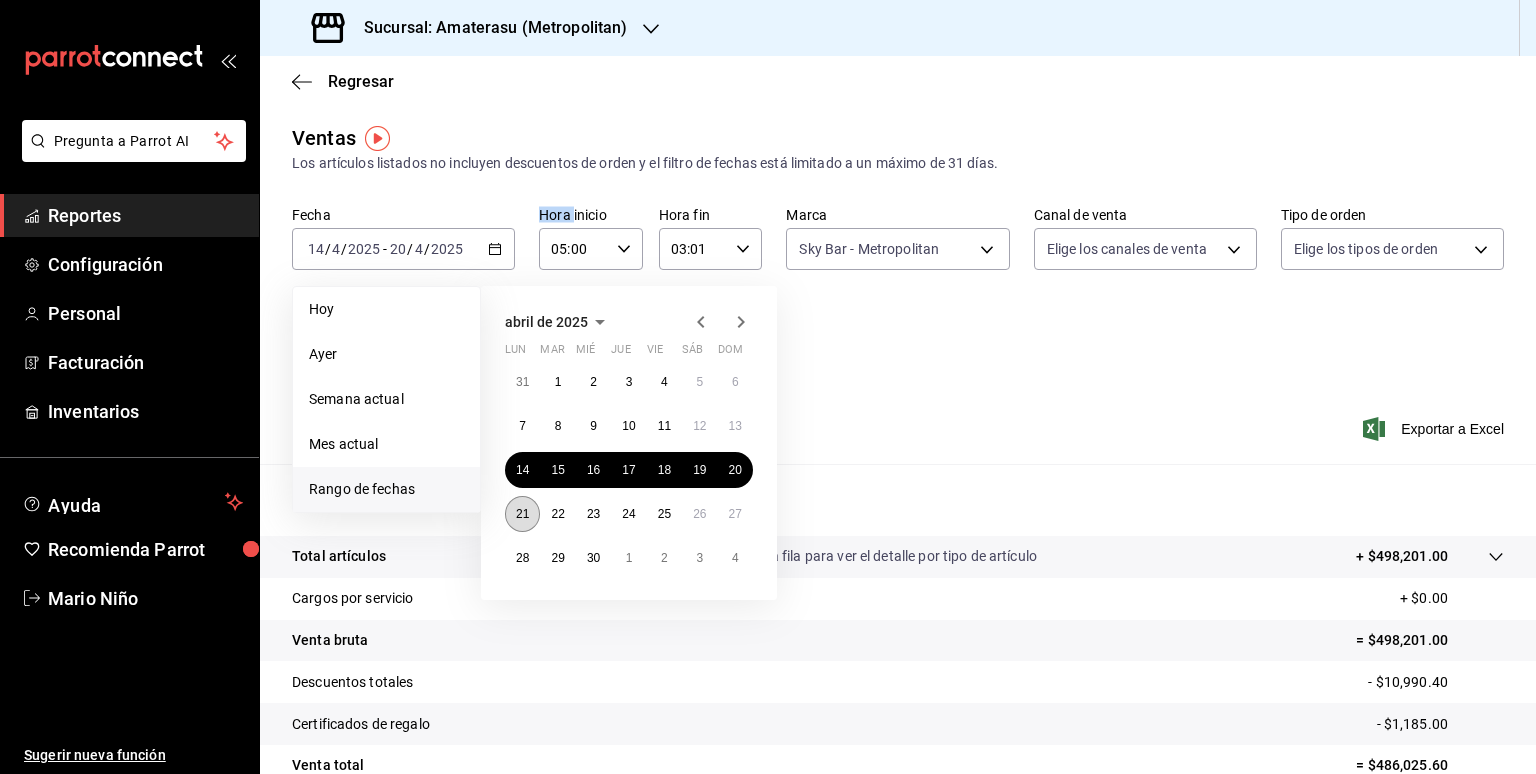 click on "21" at bounding box center [522, 514] 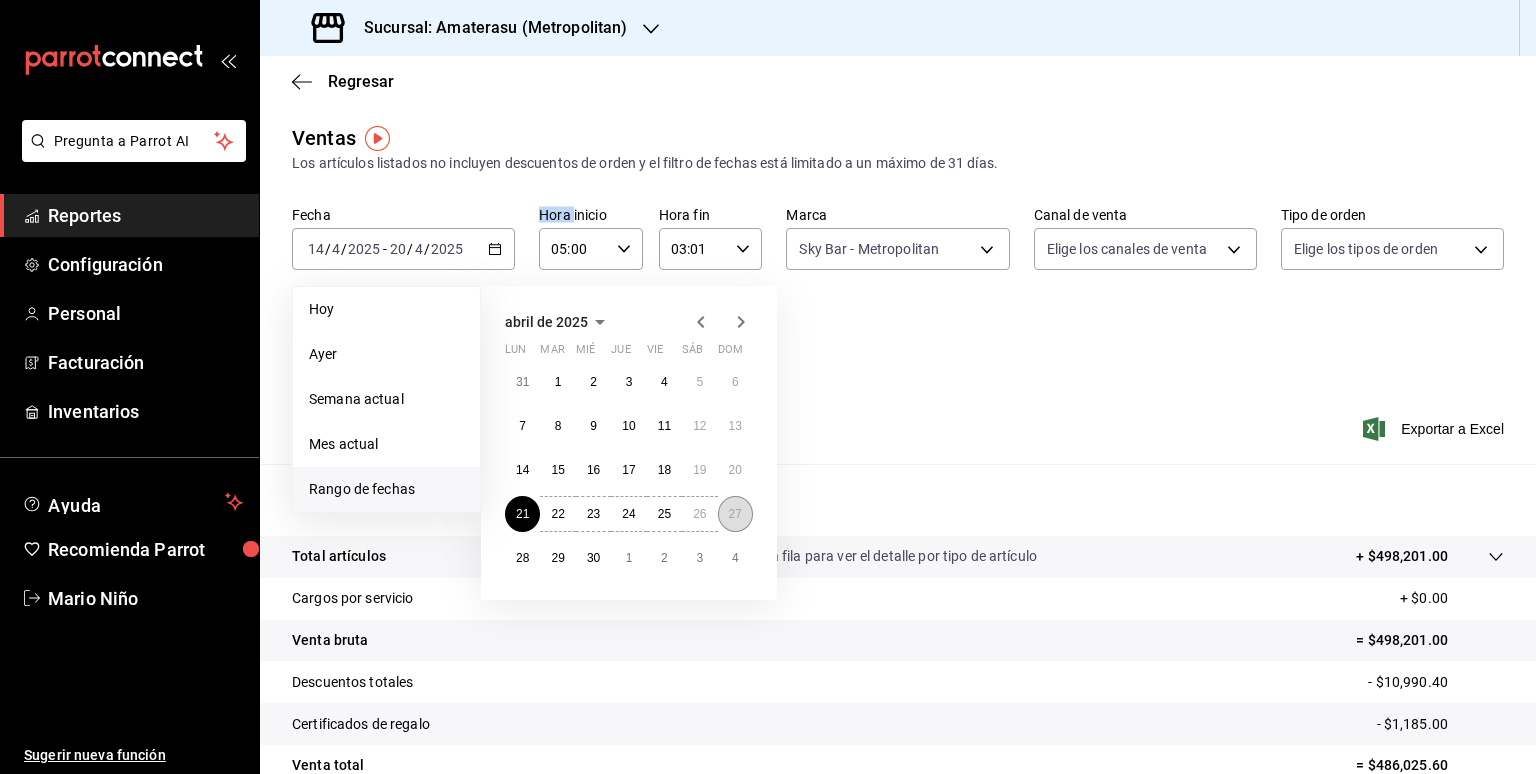 click on "27" at bounding box center (735, 514) 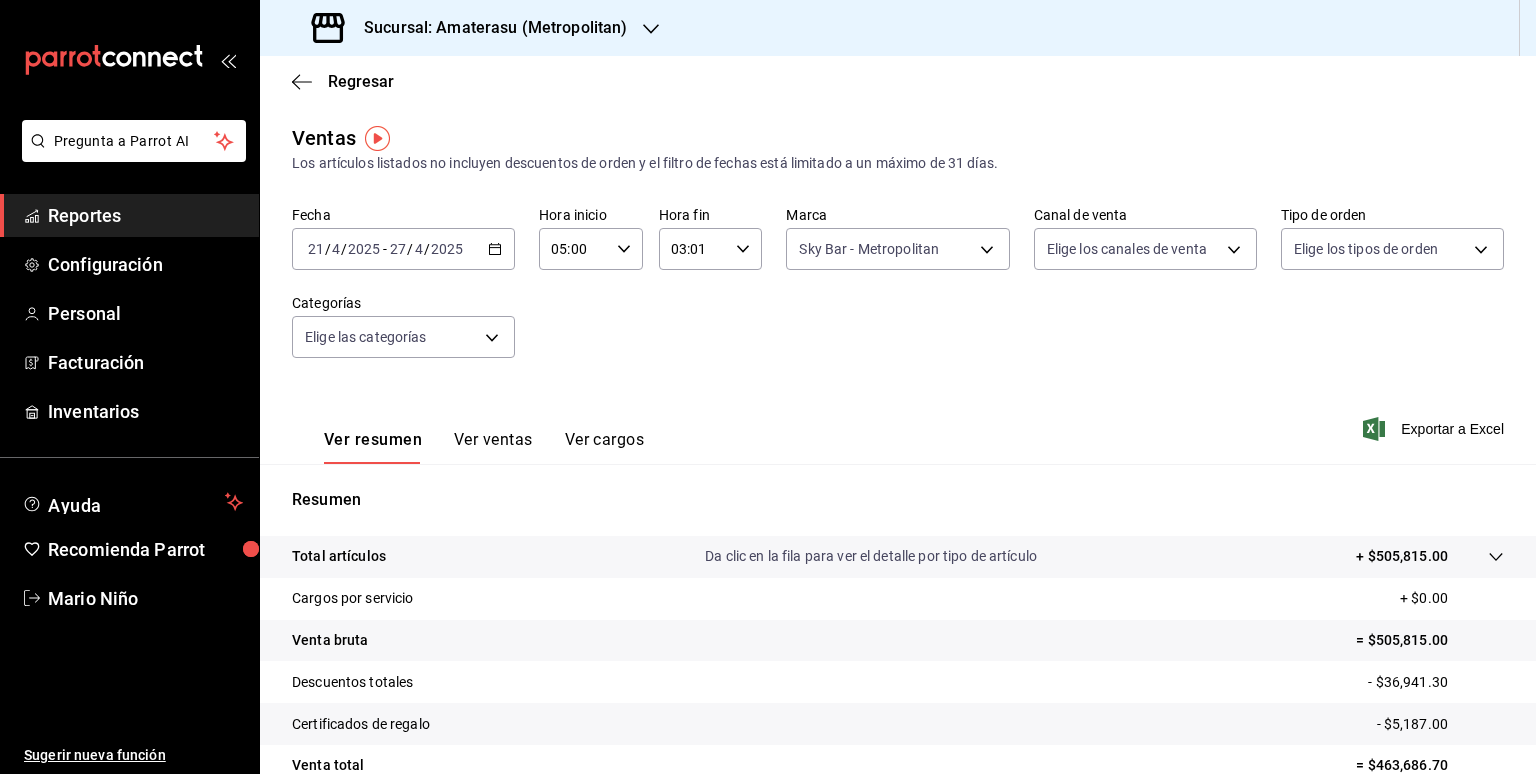 click on "Ventas Los artículos listados no incluyen descuentos de orden y el filtro de fechas está limitado a un máximo de 31 días. Fecha [DATE] [DATE] - [DATE] [DATE] Hora inicio 05:00 Hora inicio Hora fin 03:01 Hora fin Marca Sky Bar - Metropolitan f3afaab8-8c3d-4e49-a299-af9bdf6027b2 Canal de venta Elige los canales de venta Tipo de orden Elige los tipos de orden Categorías Elige las categorías Ver resumen Ver ventas Ver cargos Exportar a Excel Resumen Total artículos Da clic en la fila para ver el detalle por tipo de artículo + $505,815.00 Cargos por servicio + $0.00 Venta bruta = $505,815.00 Descuentos totales - $36,941.30 Certificados de regalo - $5,187.00 Venta total = $463,686.70 Impuestos - $63,956.79 Venta neta = $399,729.91" at bounding box center [898, 524] 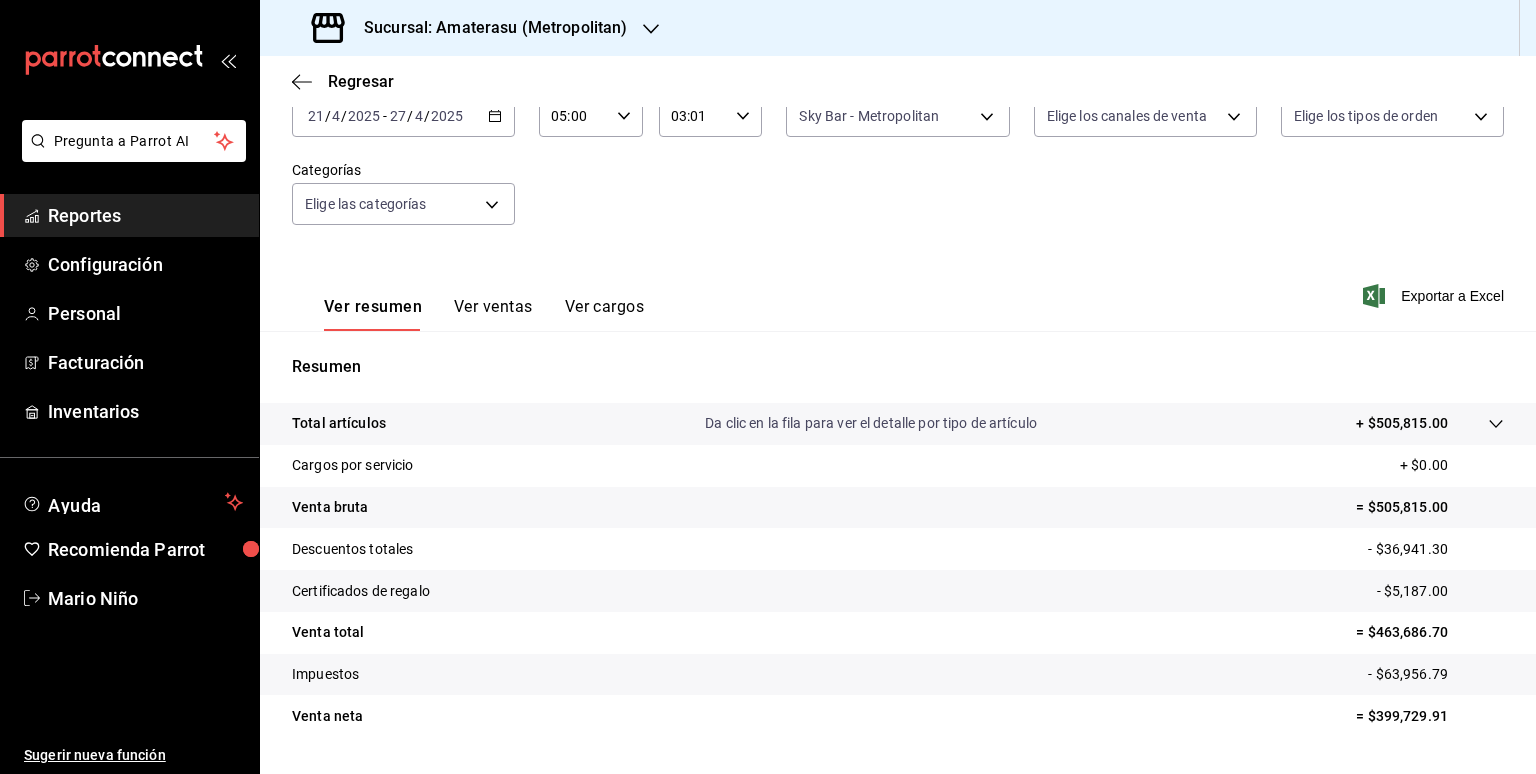 scroll, scrollTop: 184, scrollLeft: 0, axis: vertical 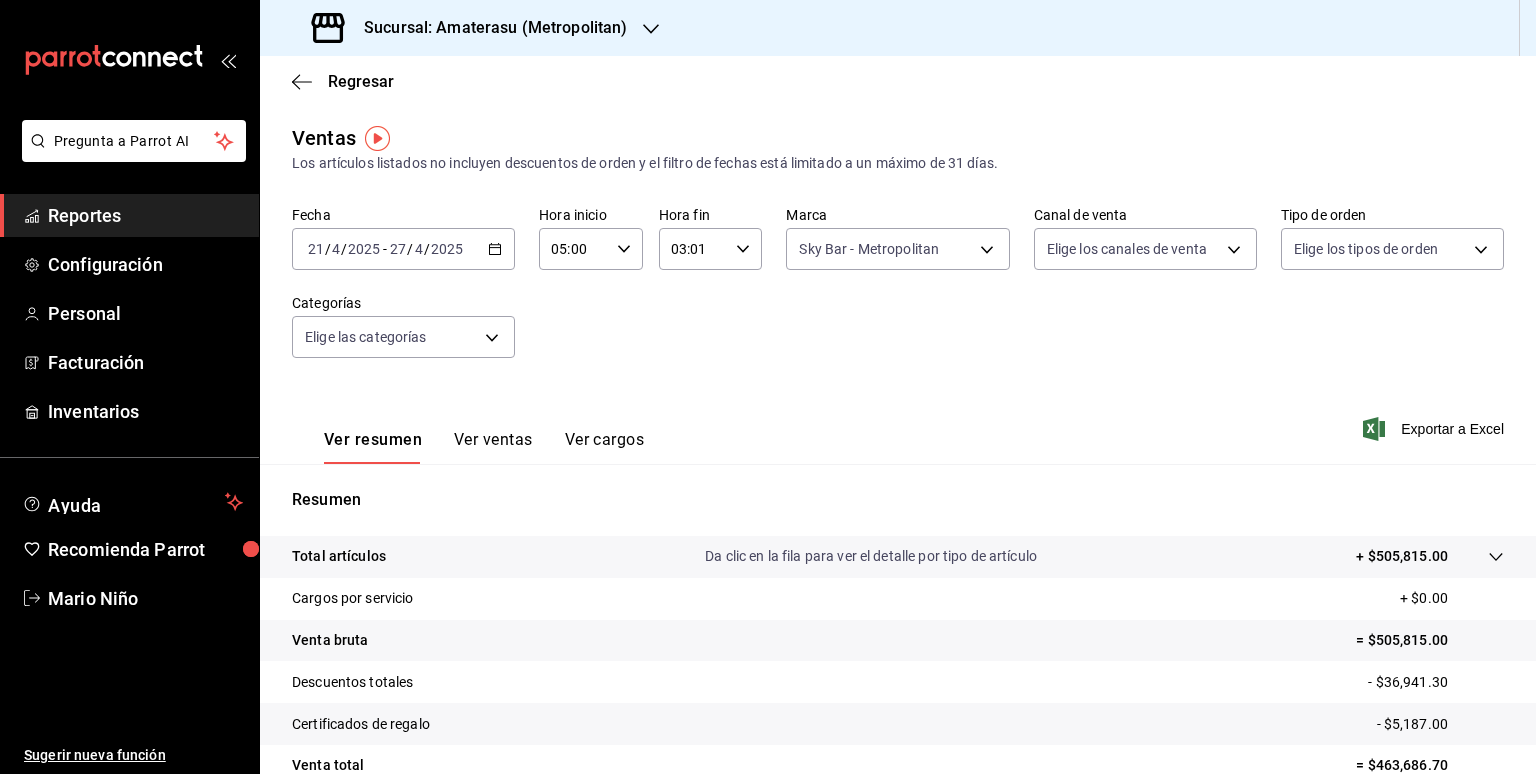 click 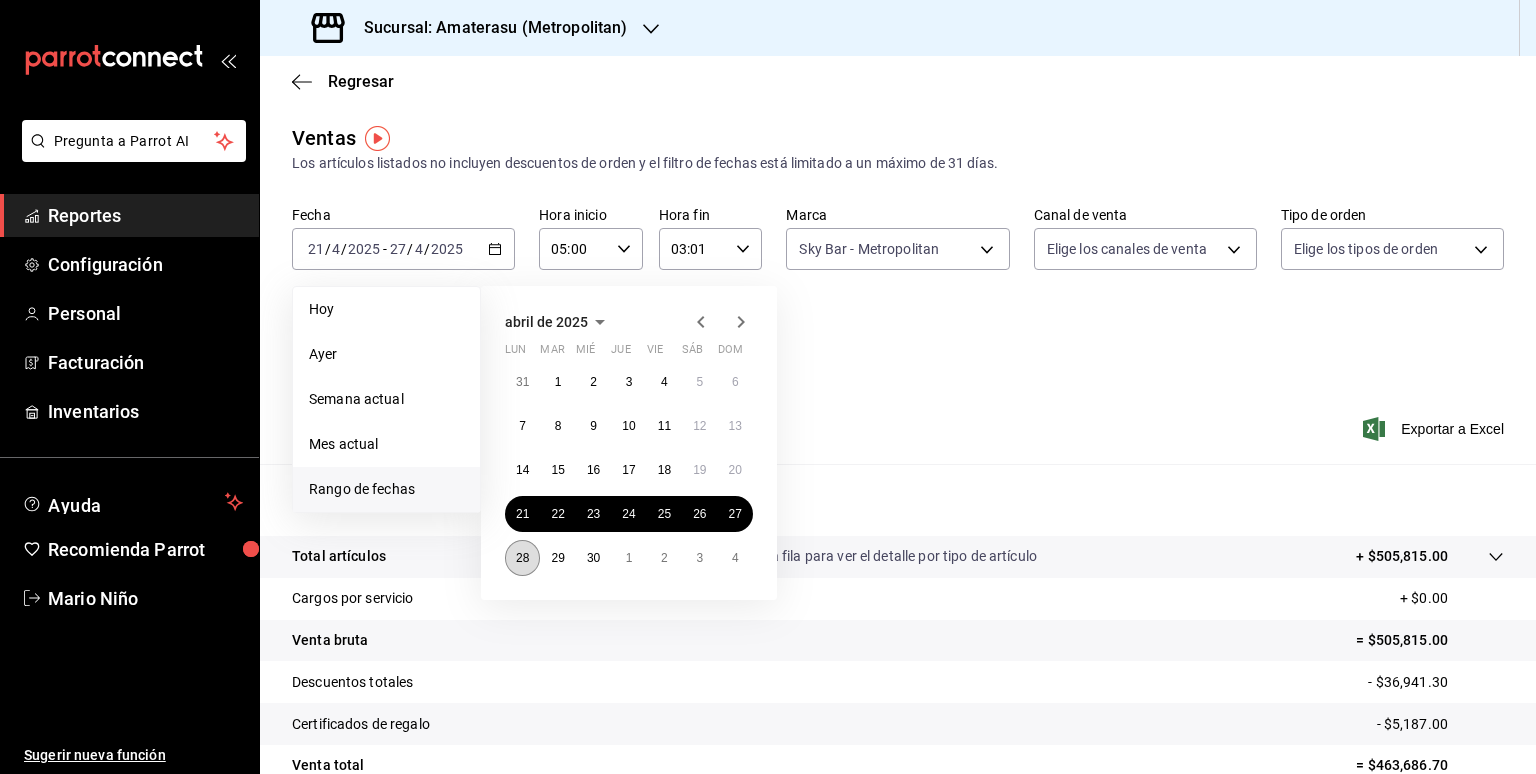 click on "28" at bounding box center [522, 558] 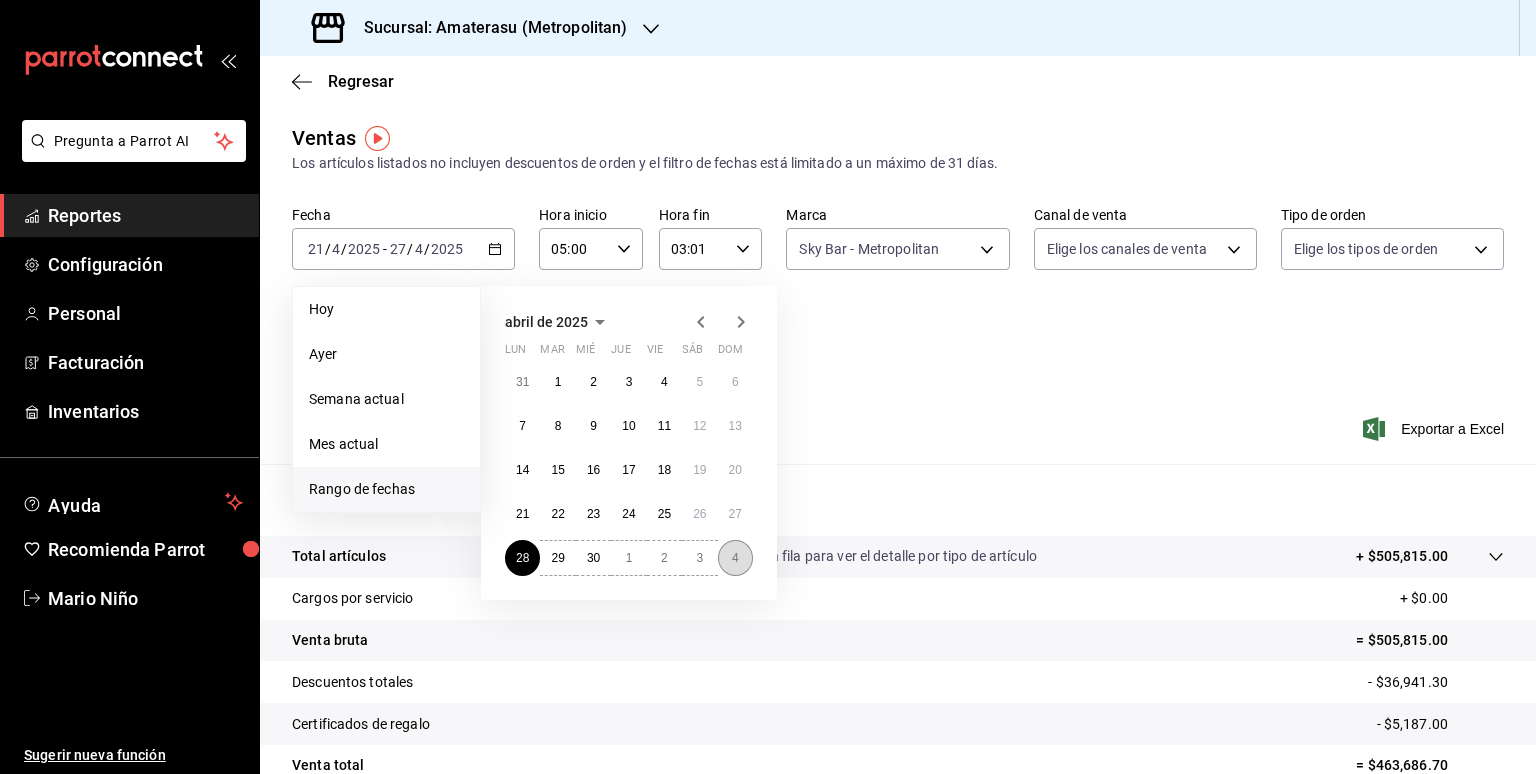 click on "4" at bounding box center (735, 558) 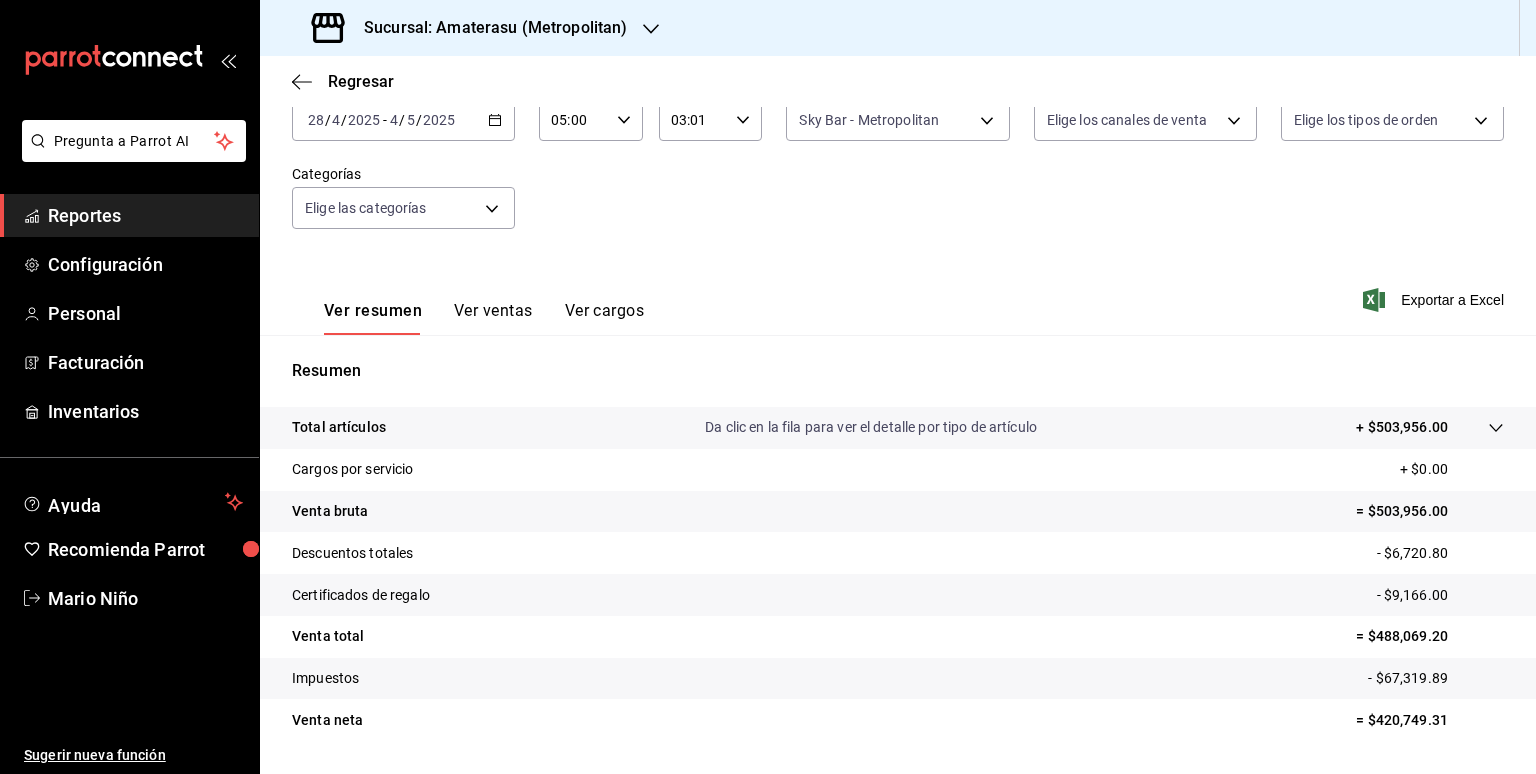 scroll, scrollTop: 184, scrollLeft: 0, axis: vertical 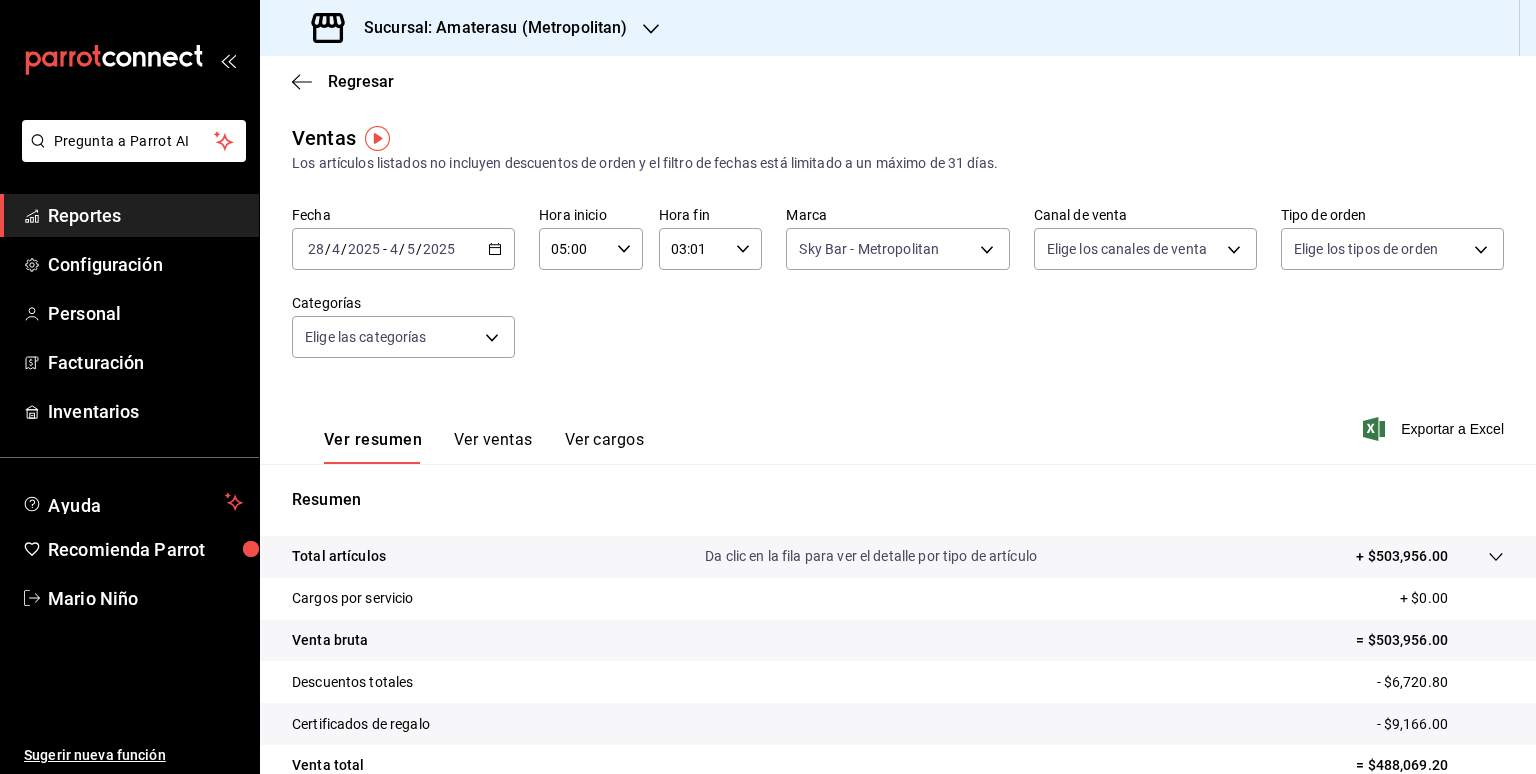 click on "[DATE] [DATE] - [DATE] [DATE]" at bounding box center [403, 249] 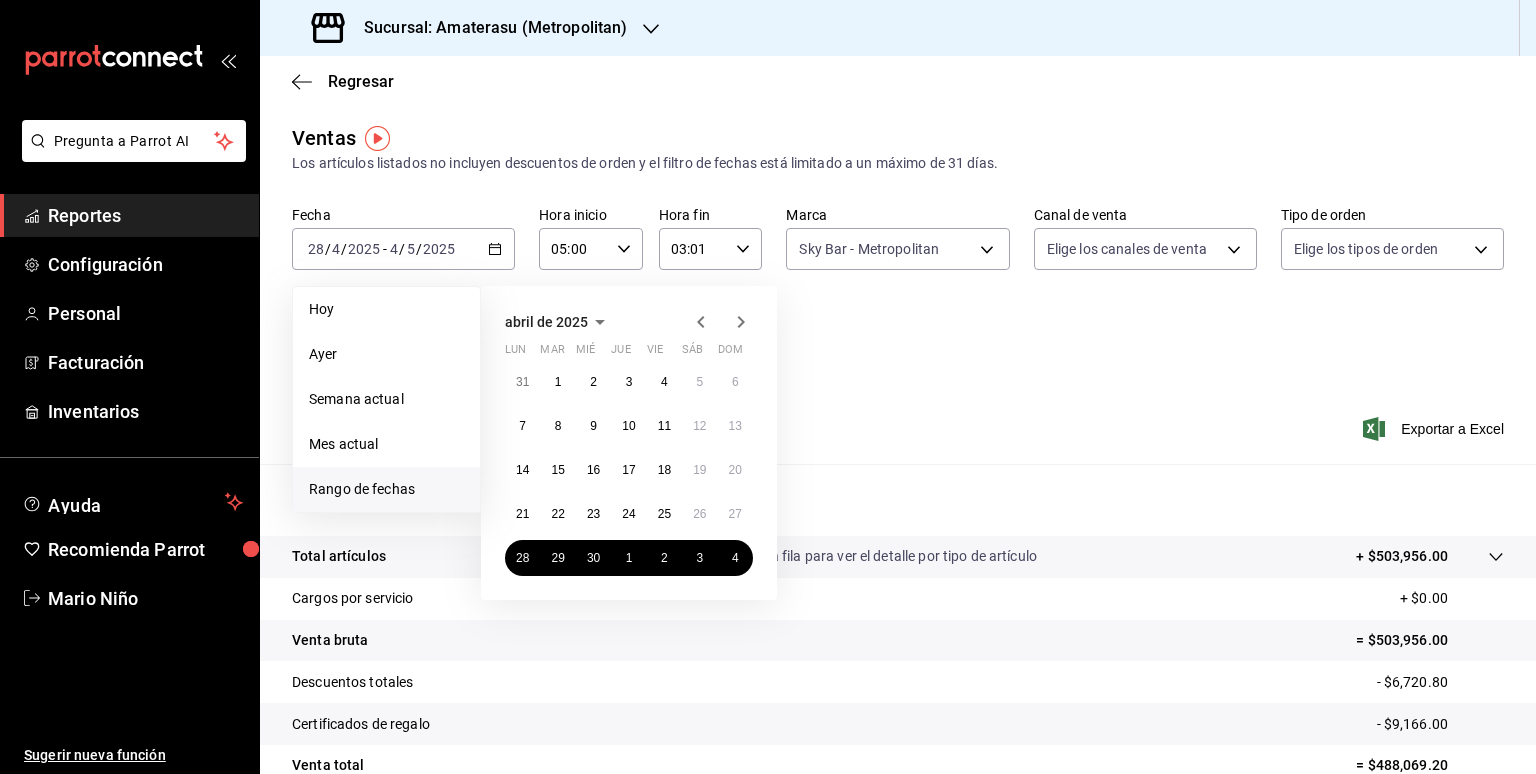 click 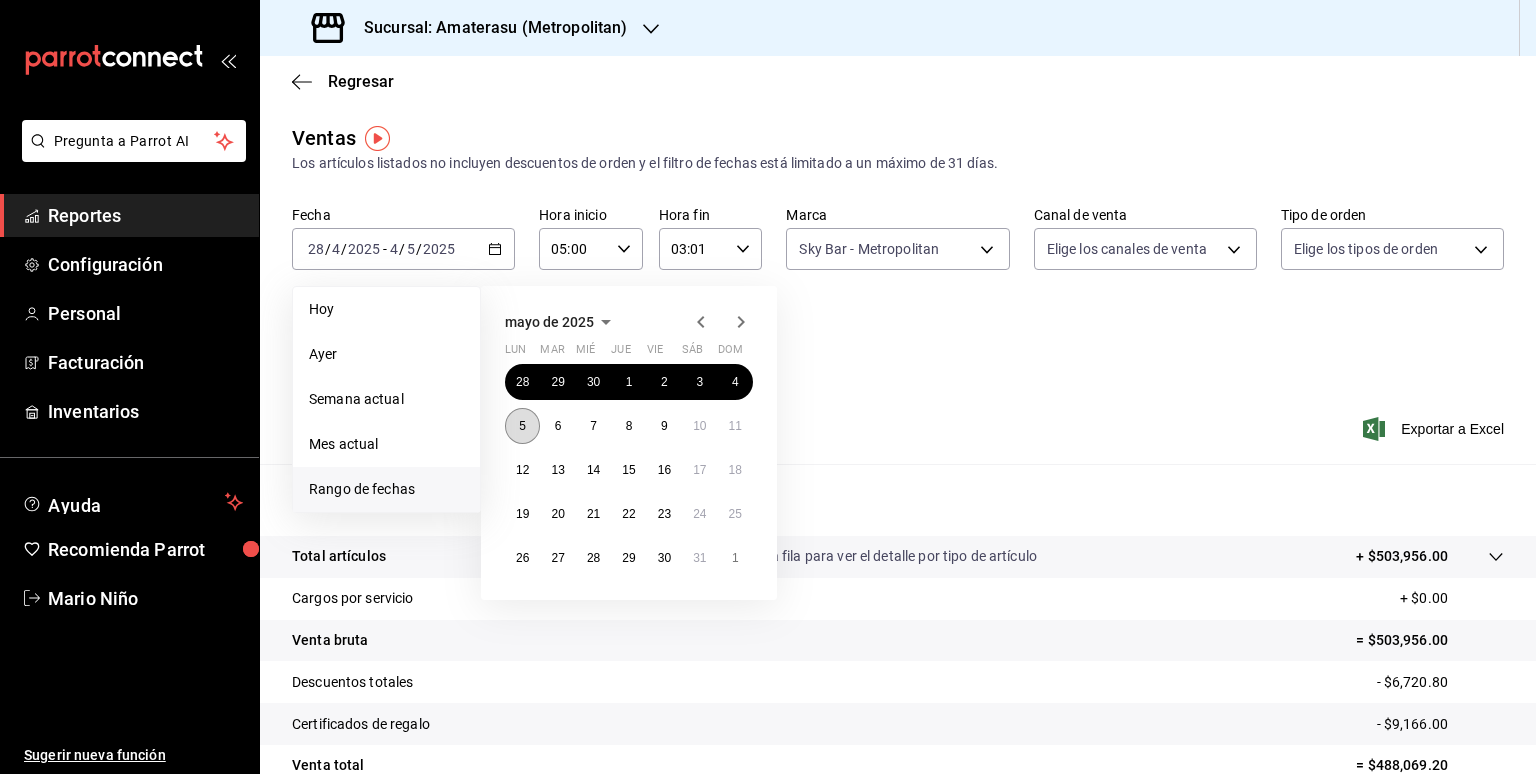 click on "5" at bounding box center (522, 426) 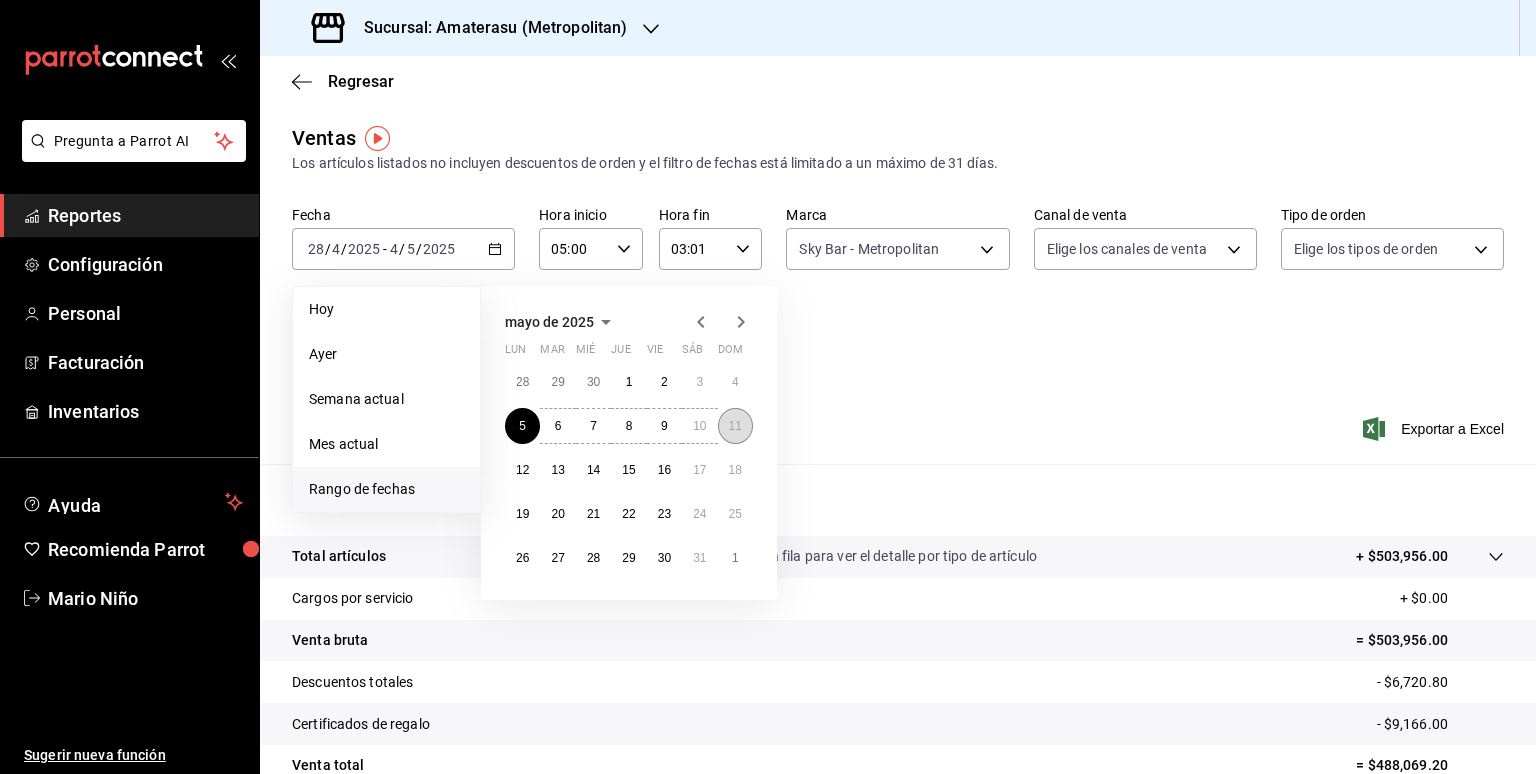 click on "11" at bounding box center [735, 426] 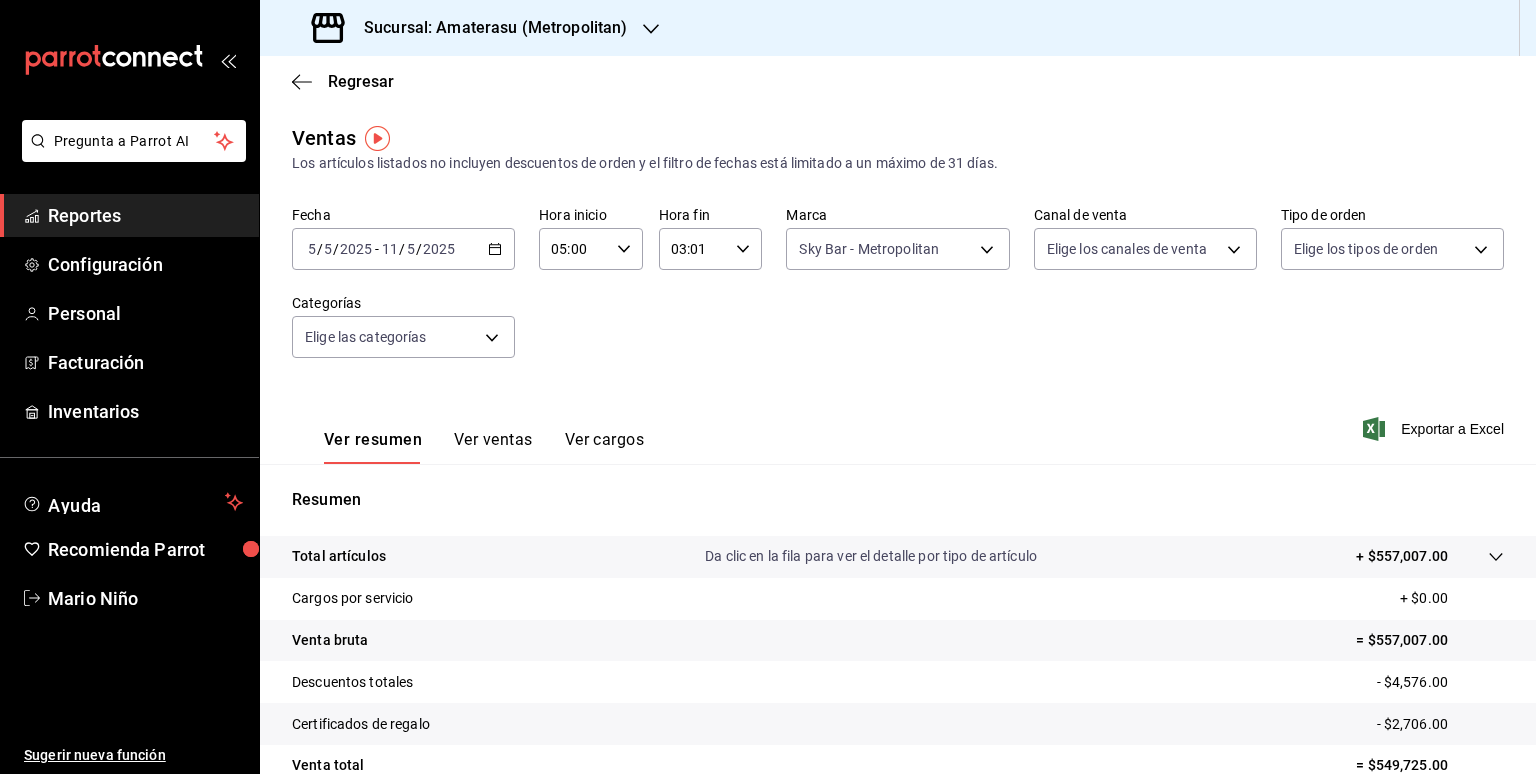 scroll, scrollTop: 178, scrollLeft: 0, axis: vertical 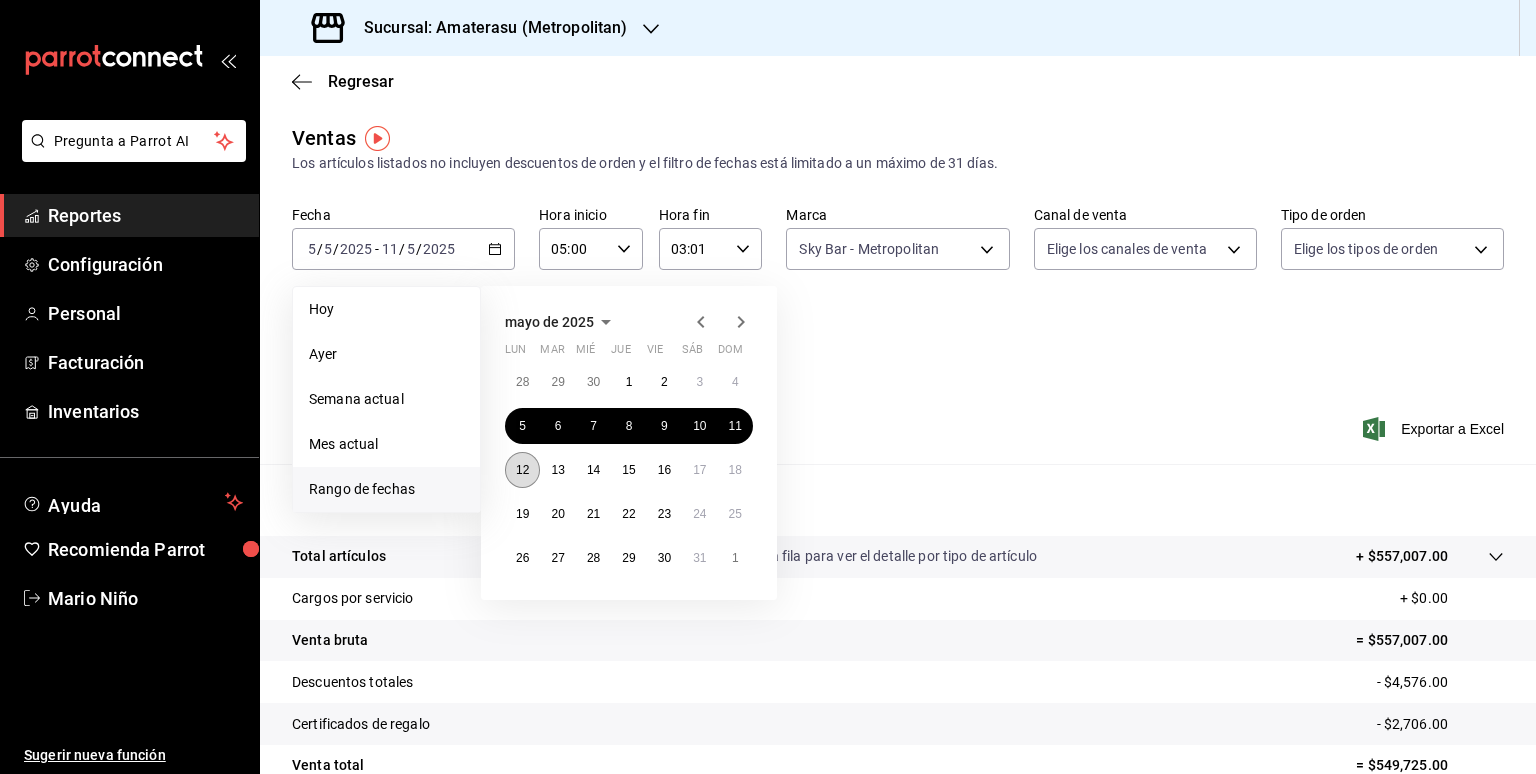 click on "12" at bounding box center [522, 470] 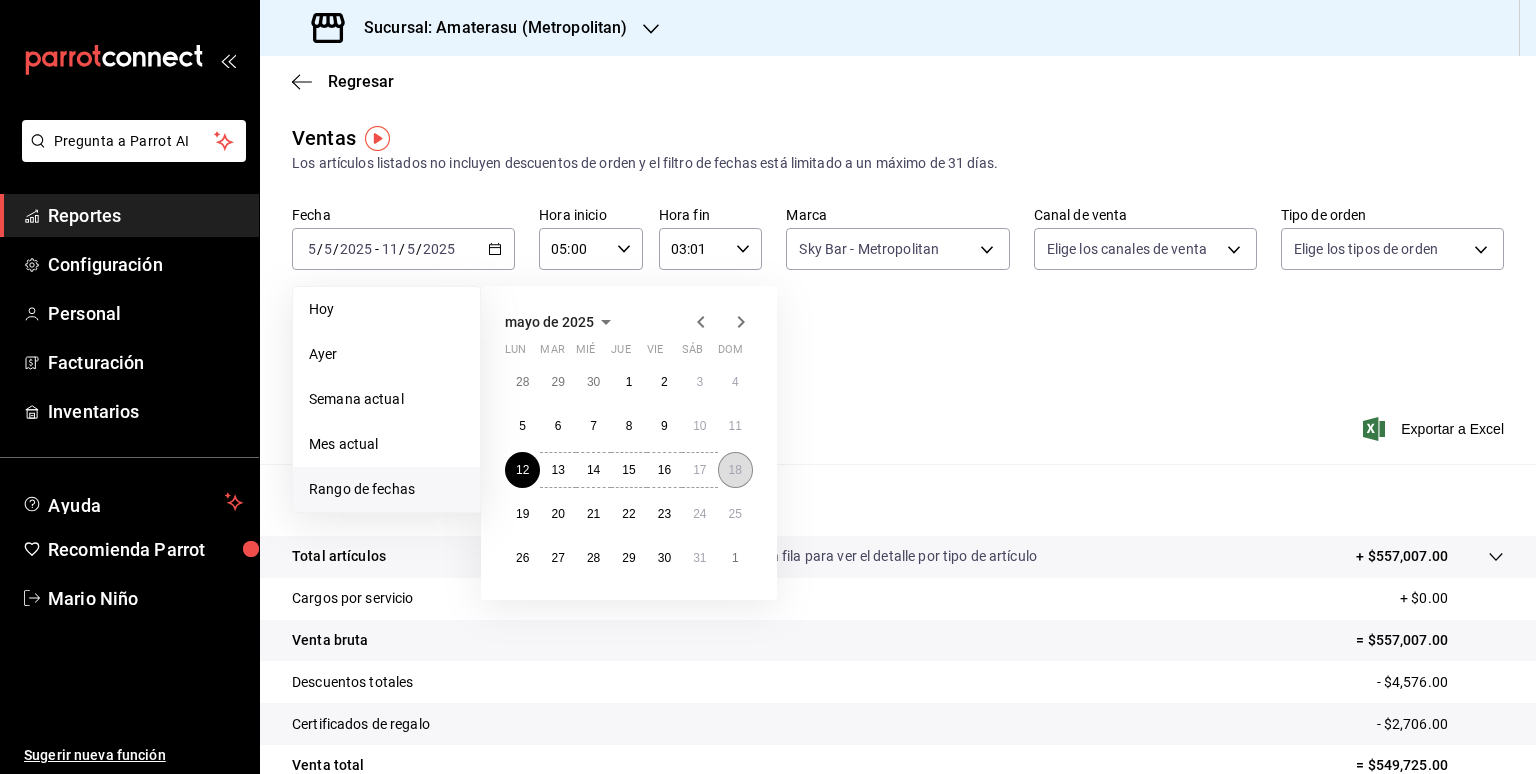 click on "18" at bounding box center (735, 470) 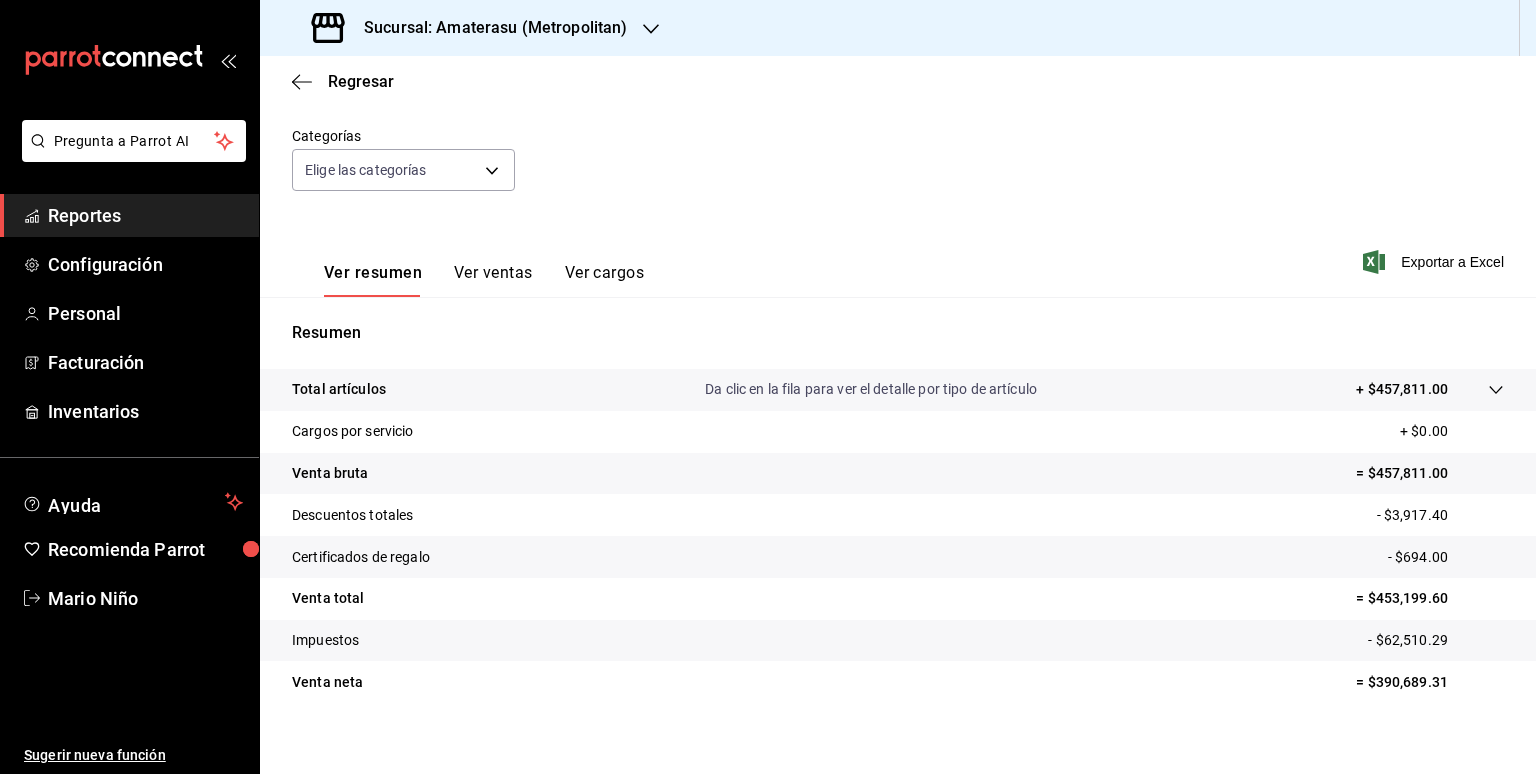 scroll, scrollTop: 184, scrollLeft: 0, axis: vertical 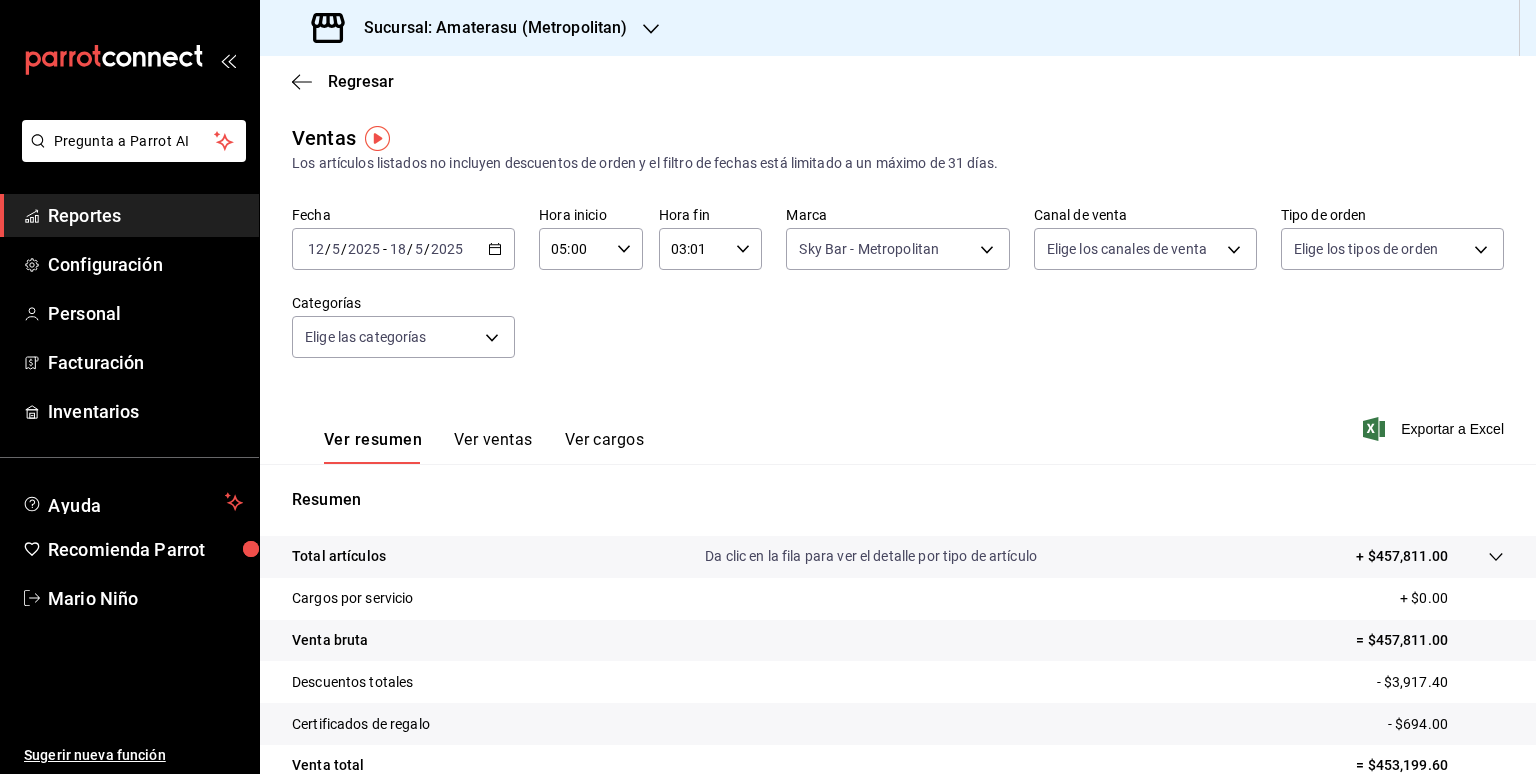 click 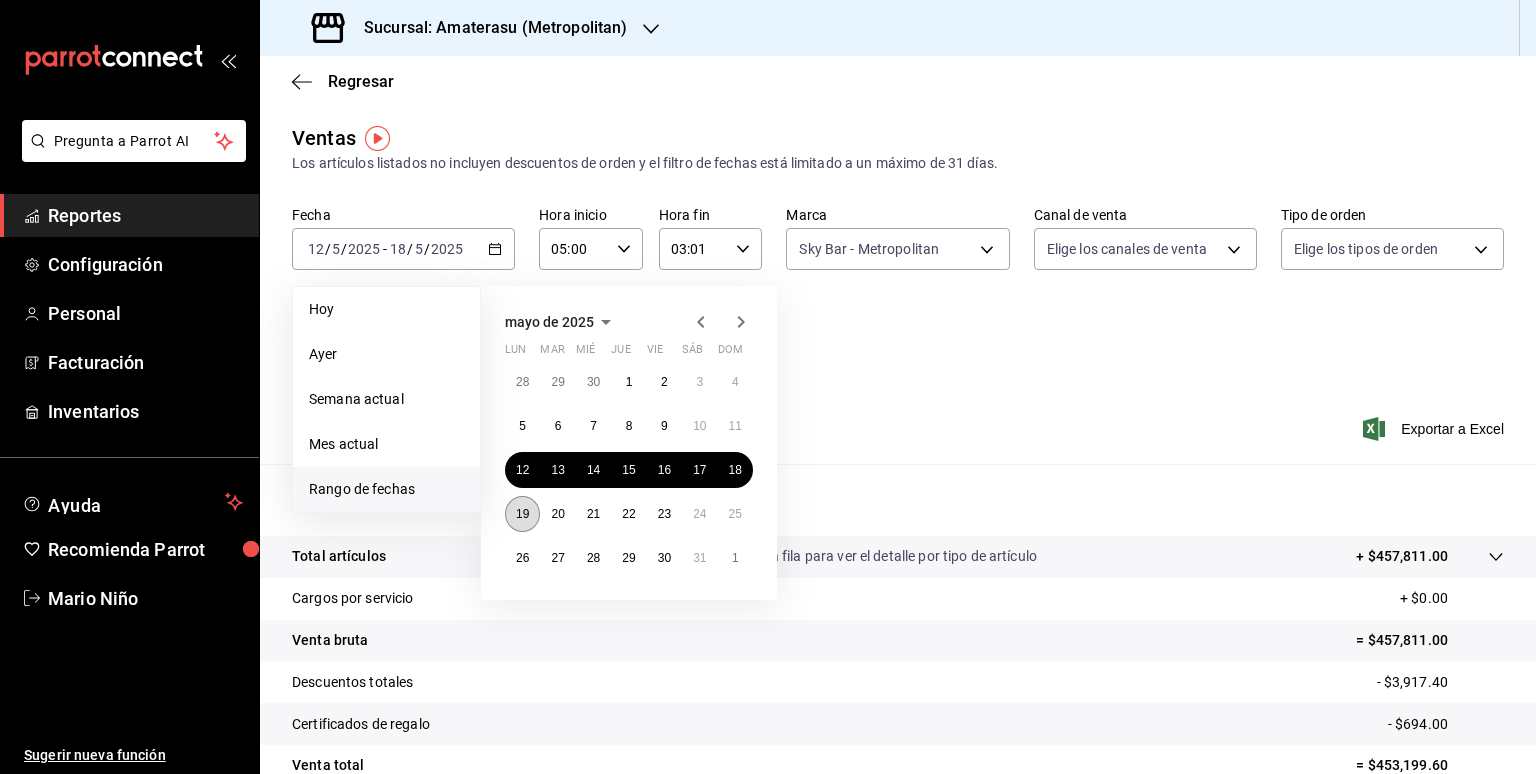 click on "19" at bounding box center [522, 514] 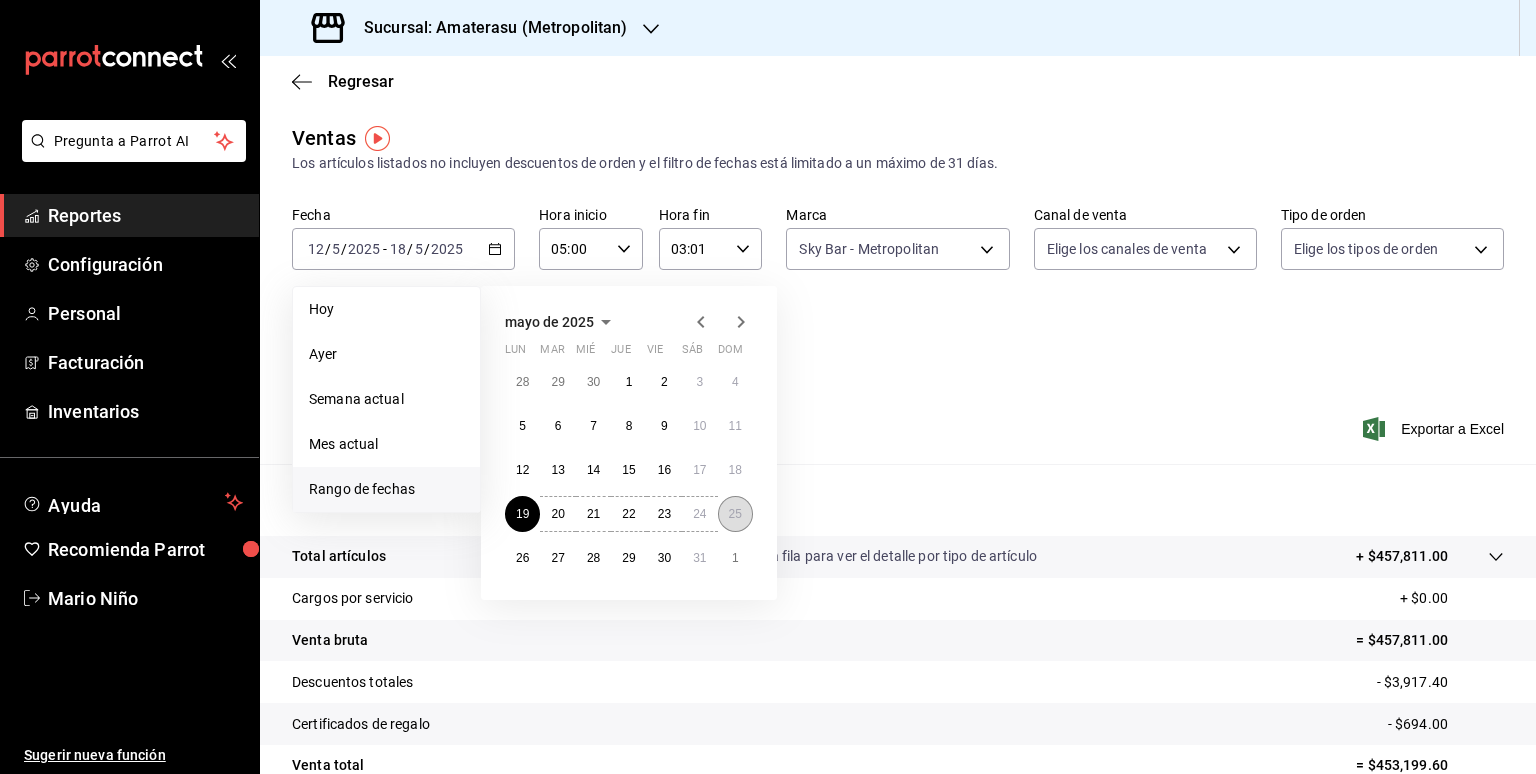 click on "25" at bounding box center [735, 514] 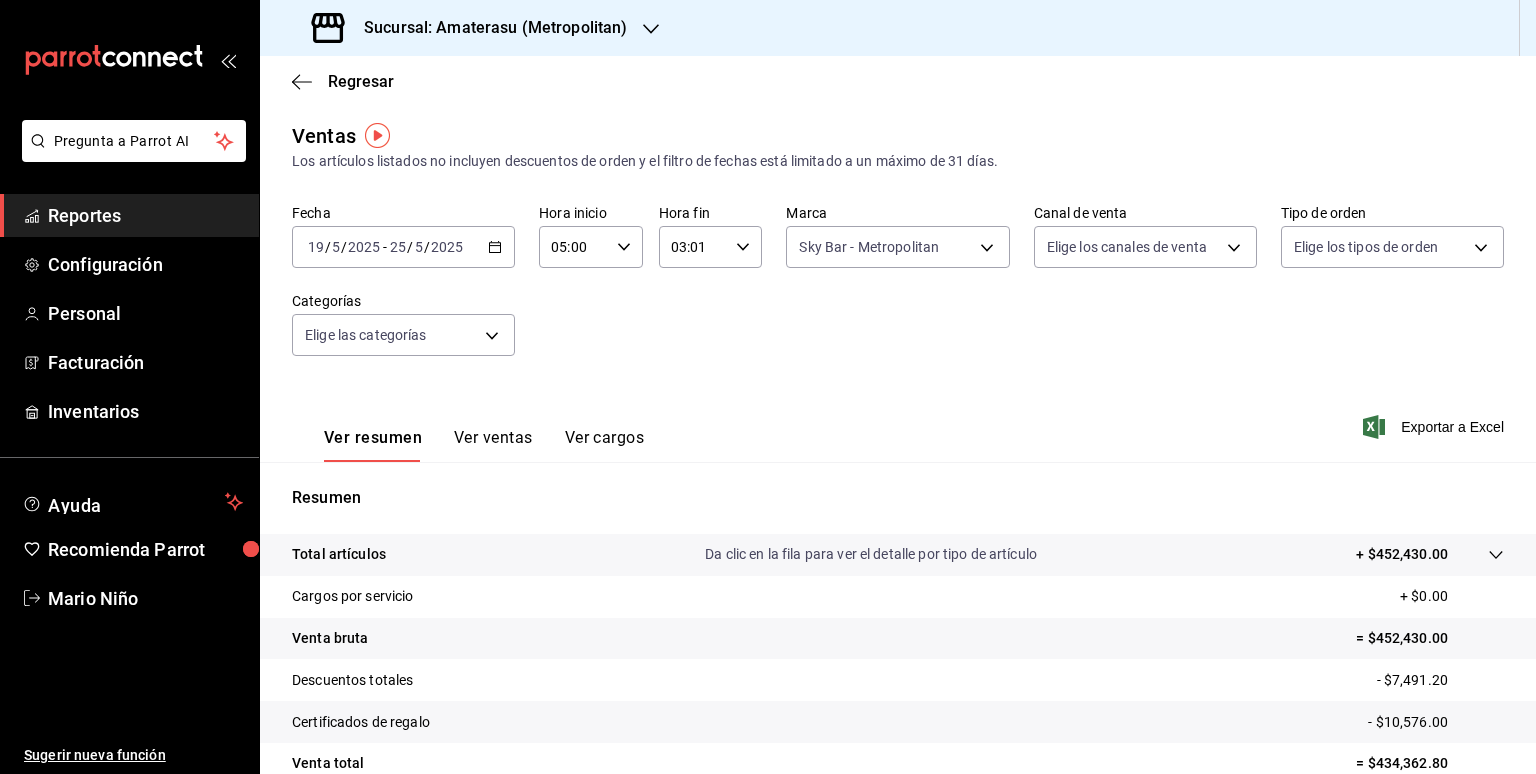 scroll, scrollTop: 72, scrollLeft: 0, axis: vertical 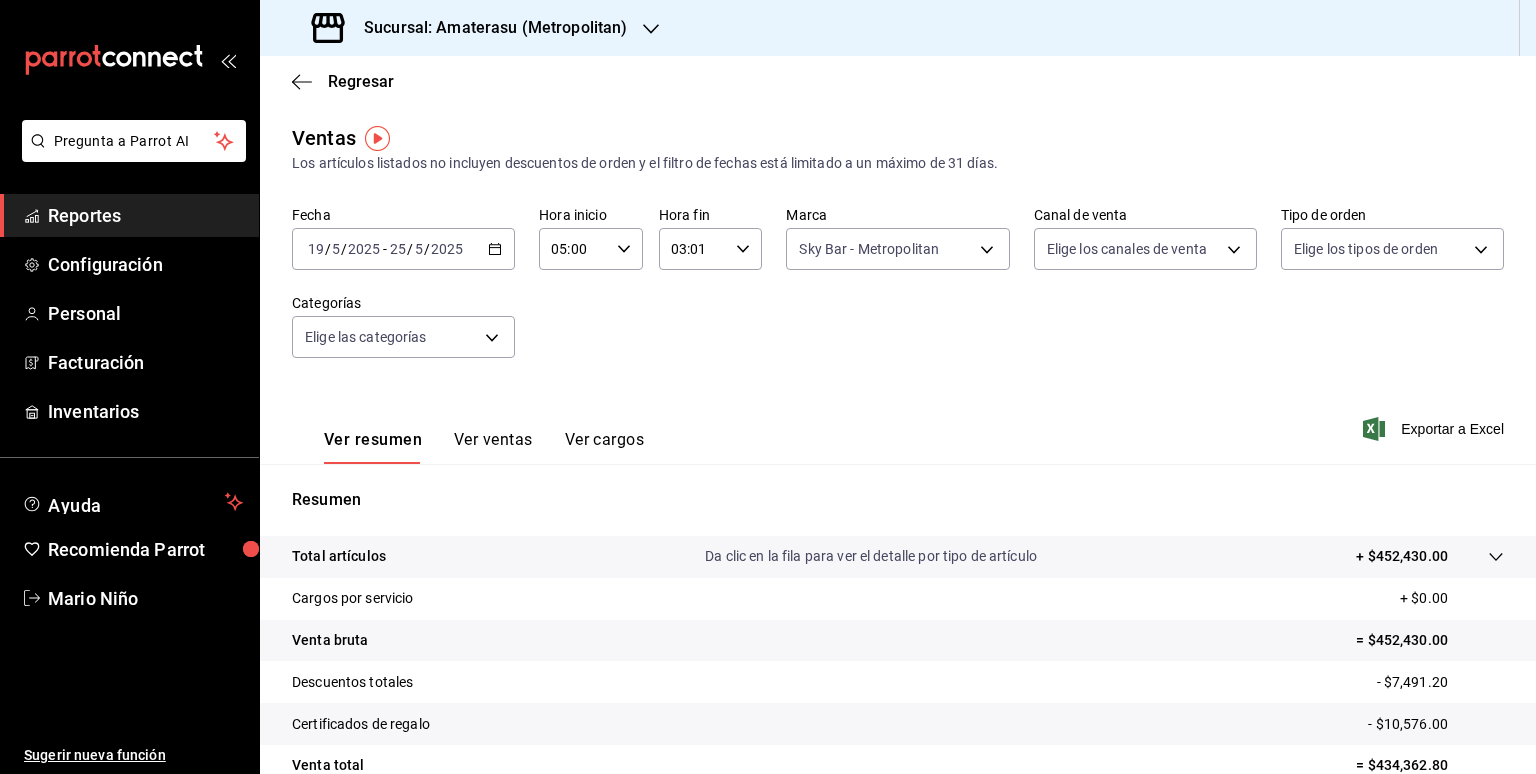click on "[DATE] [DATE] - [DATE] [DATE]" at bounding box center [403, 249] 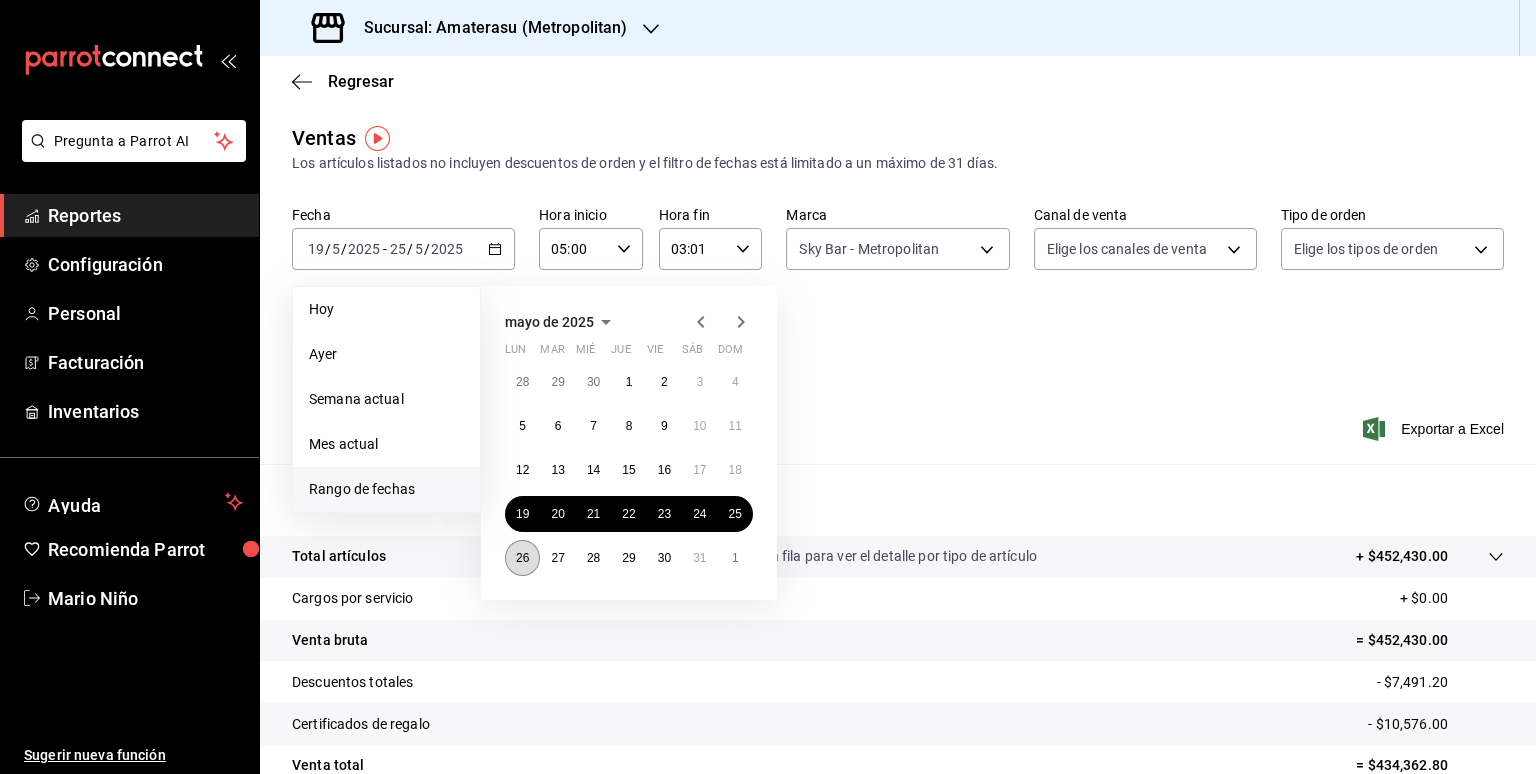 click on "26" at bounding box center (522, 558) 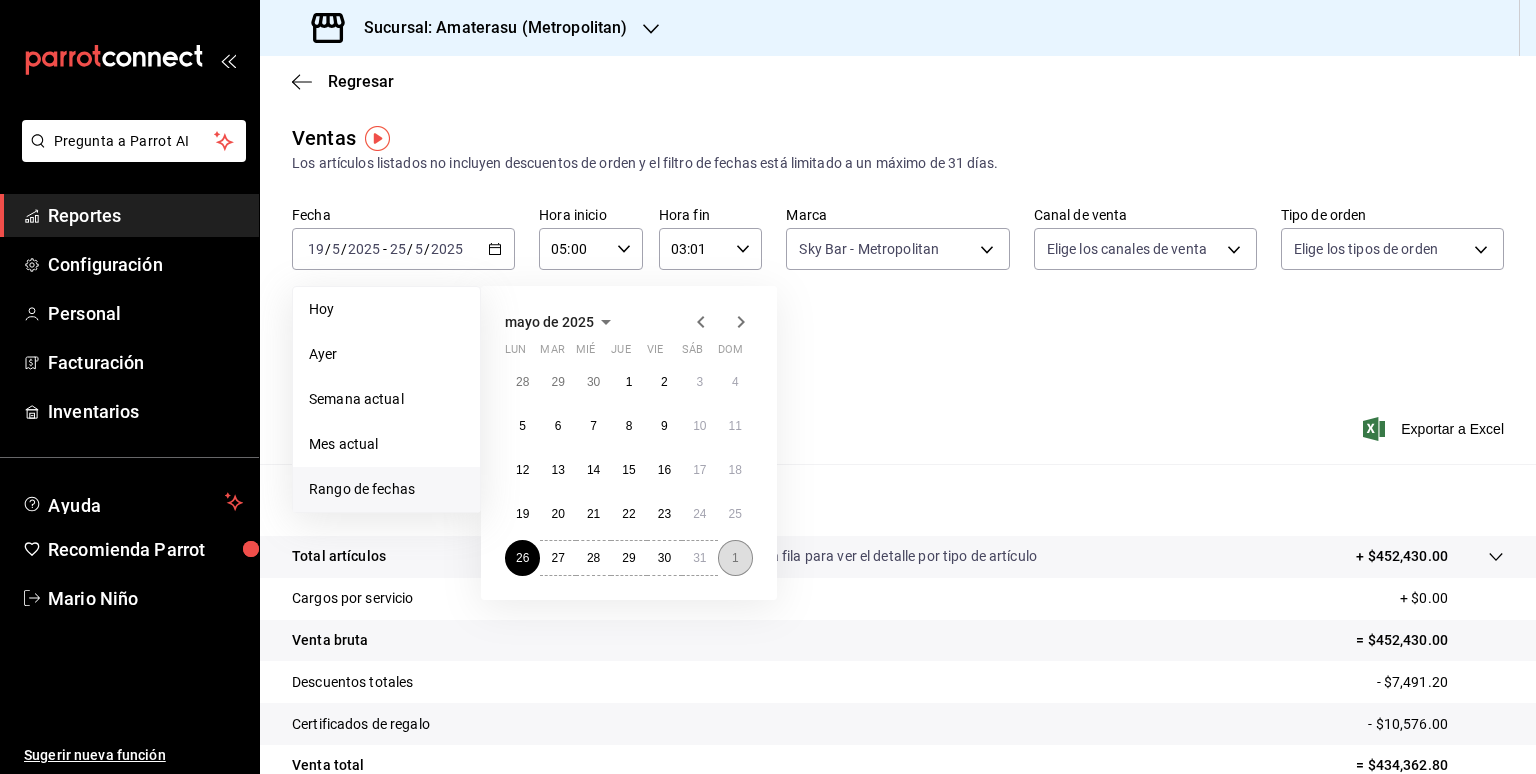 click on "1" at bounding box center [735, 558] 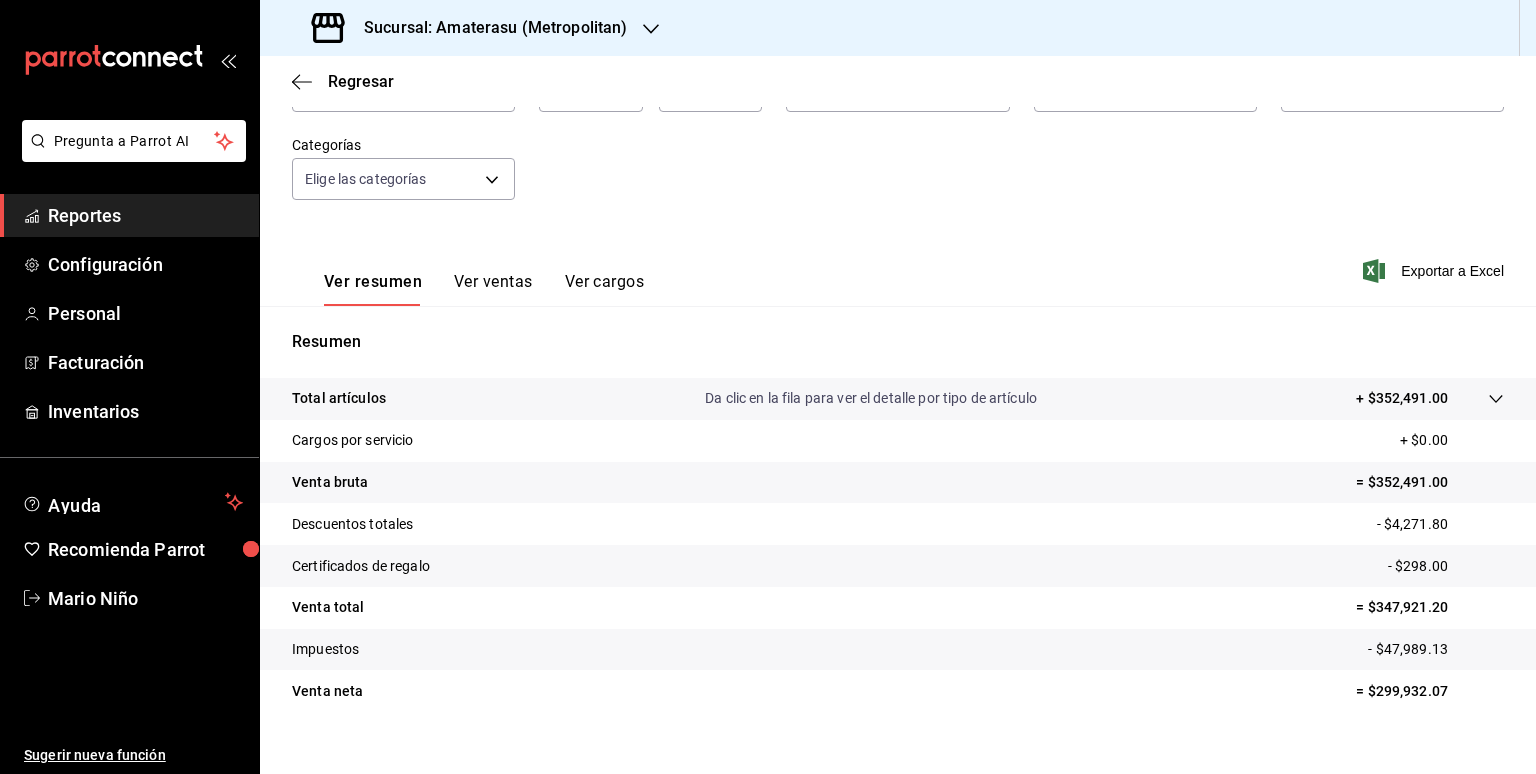 scroll, scrollTop: 184, scrollLeft: 0, axis: vertical 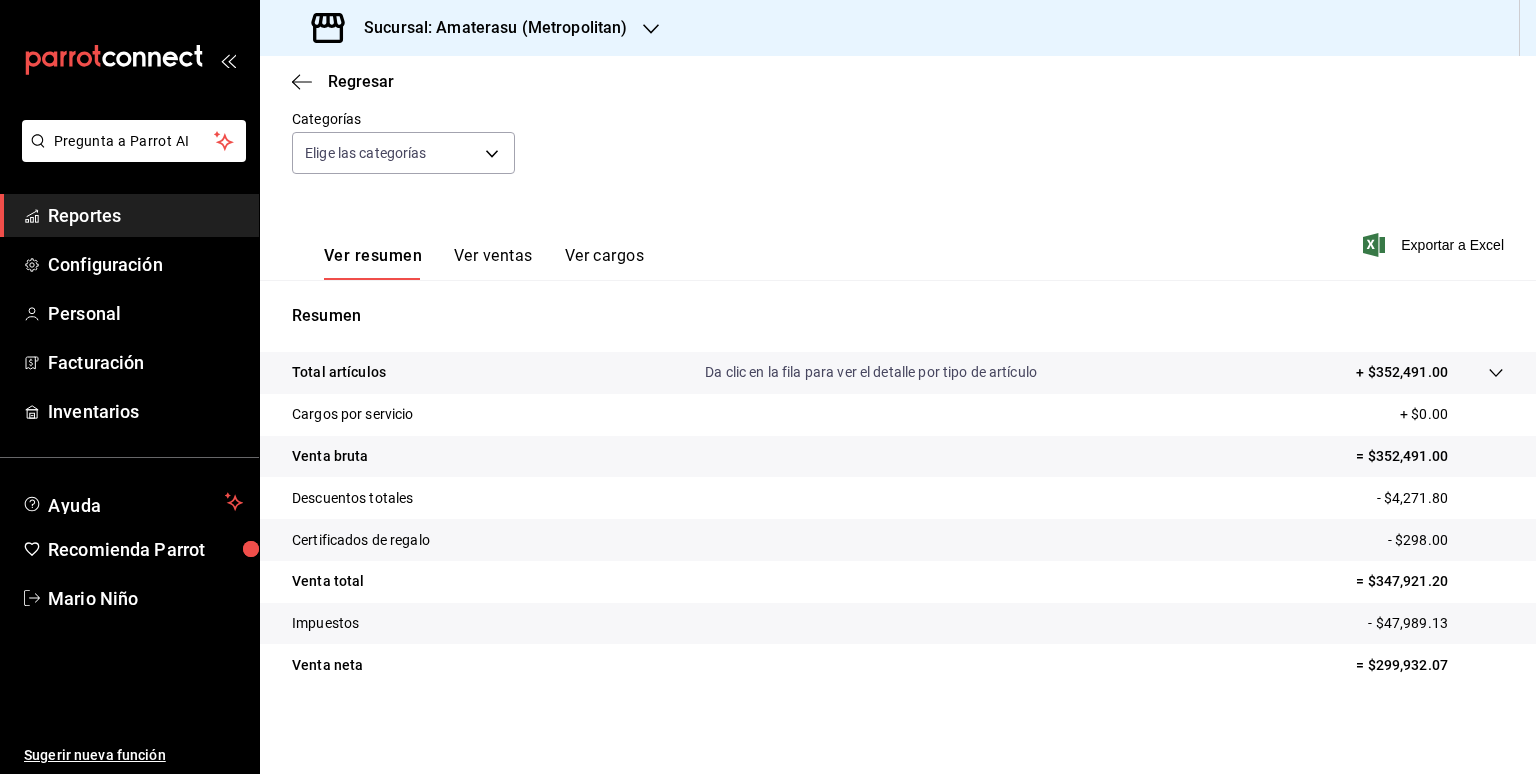 click on "Regresar" at bounding box center [898, 81] 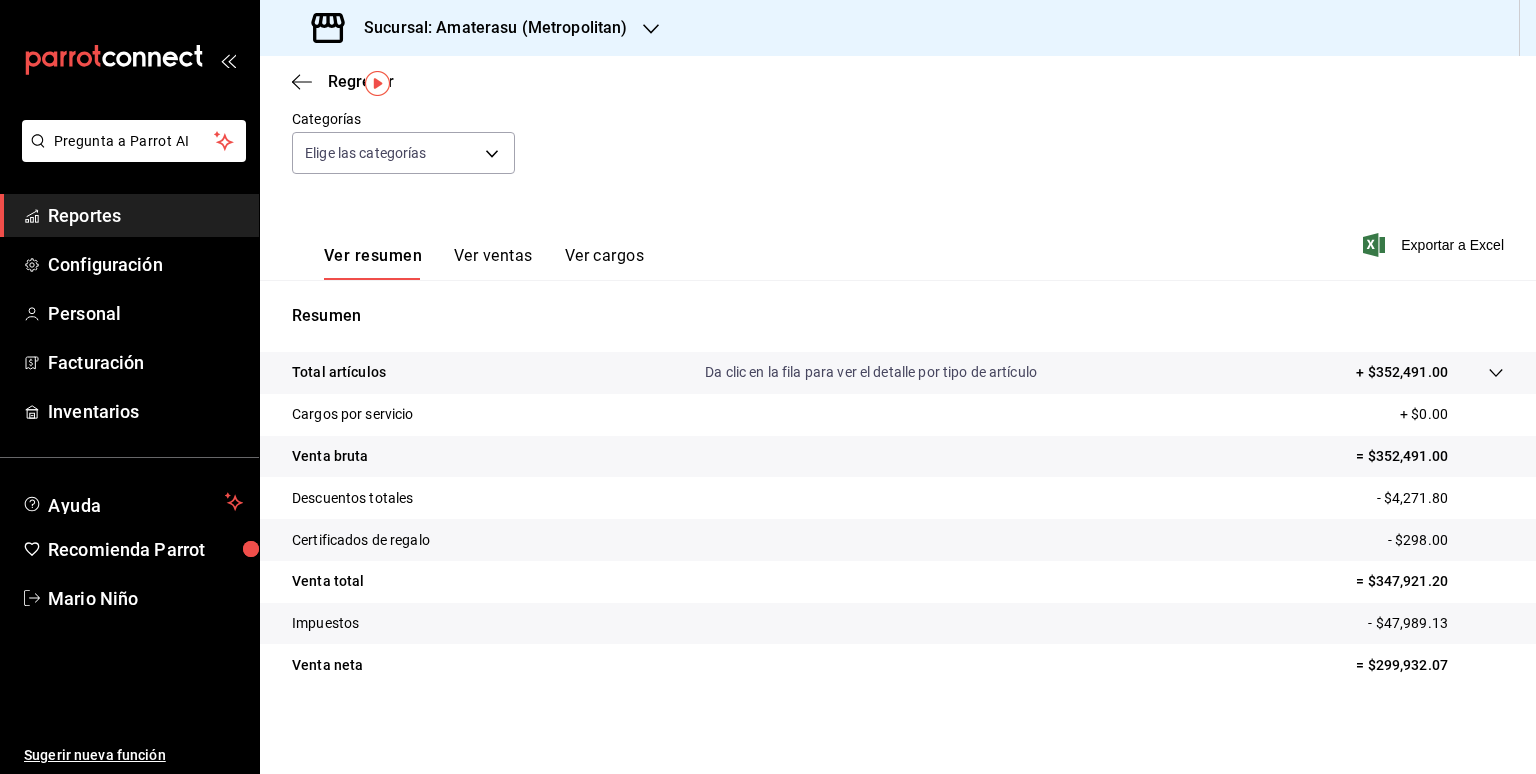 scroll, scrollTop: 0, scrollLeft: 0, axis: both 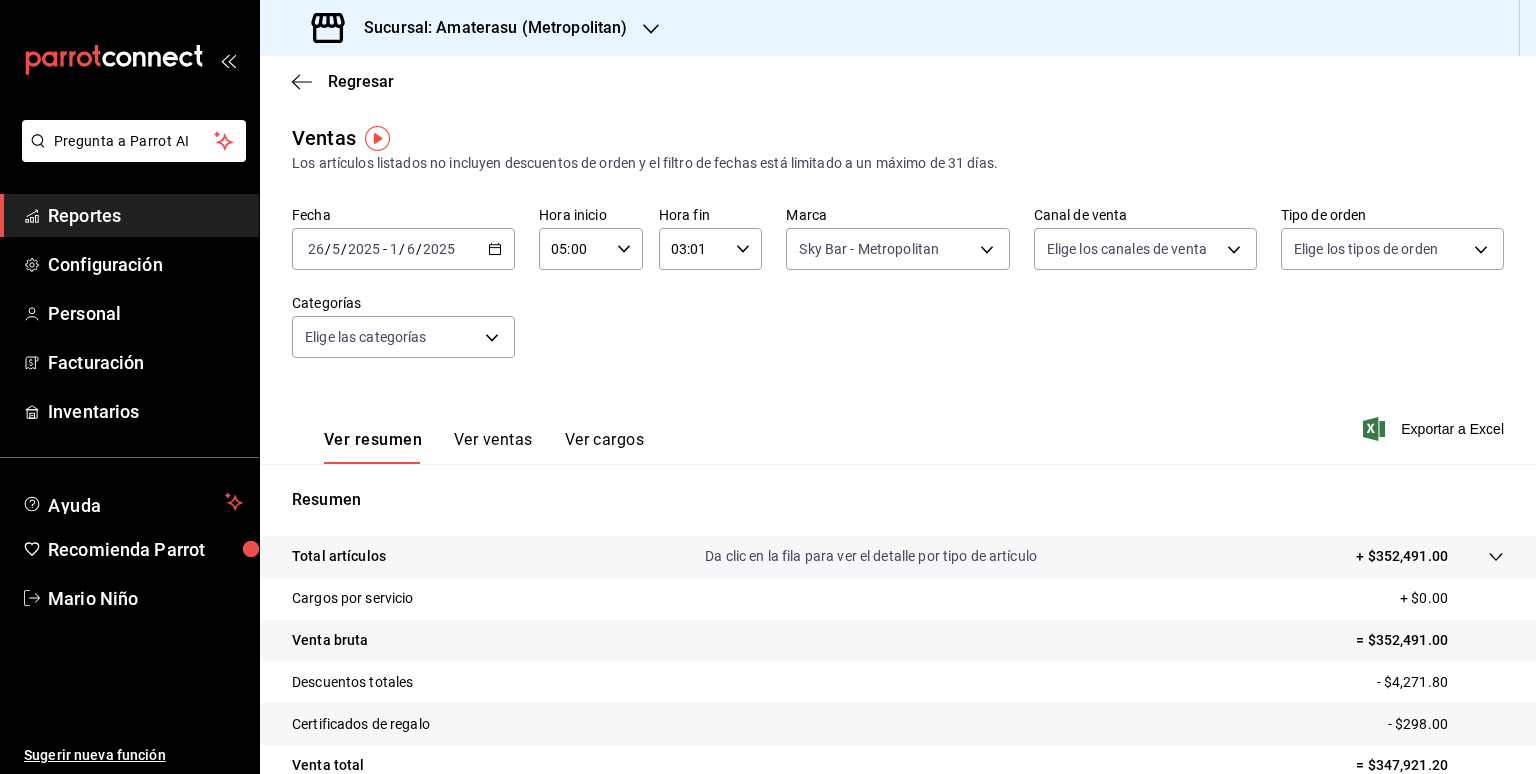 click on "[DATE] [DATE] - [DATE] [DATE]" at bounding box center (403, 249) 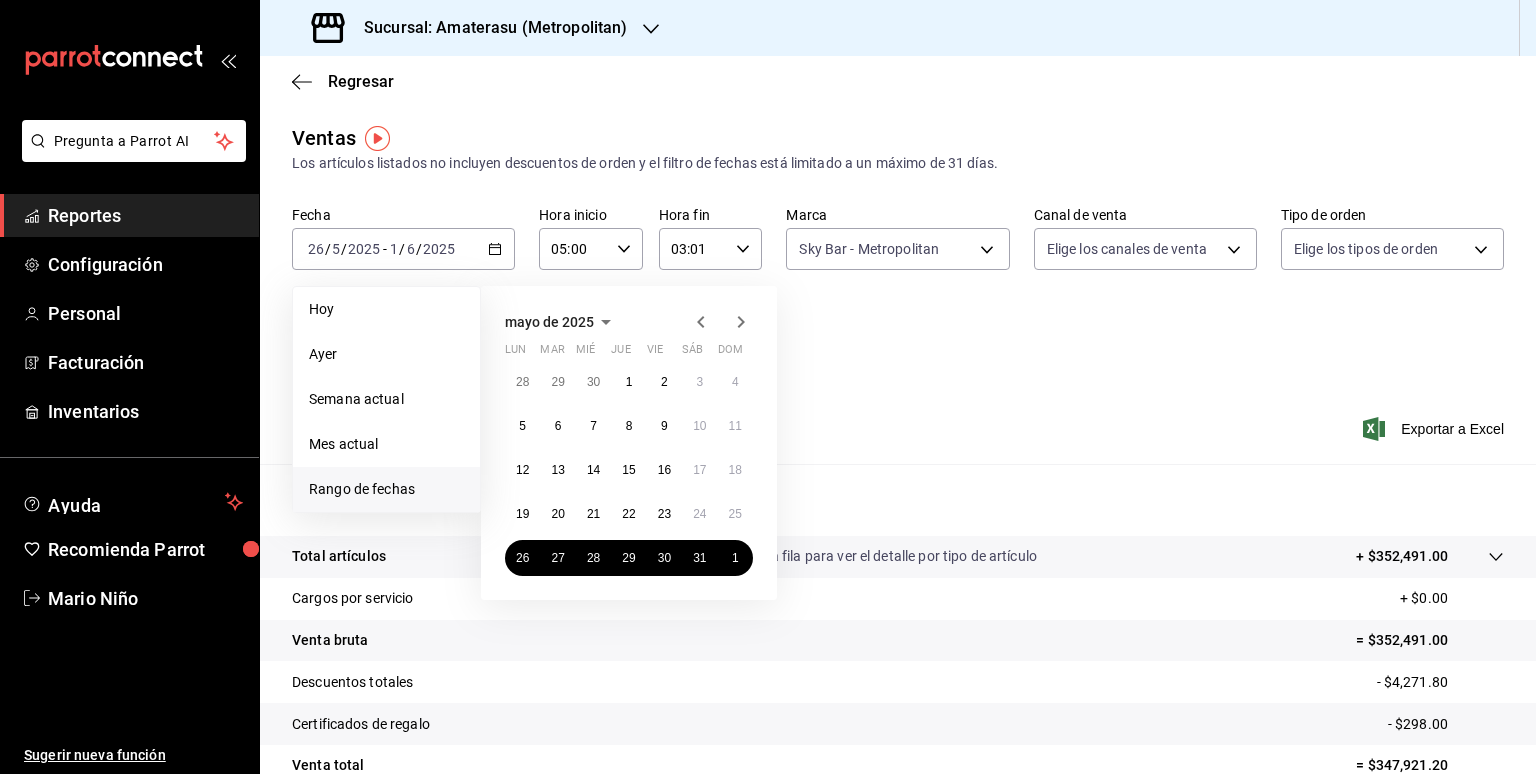 click 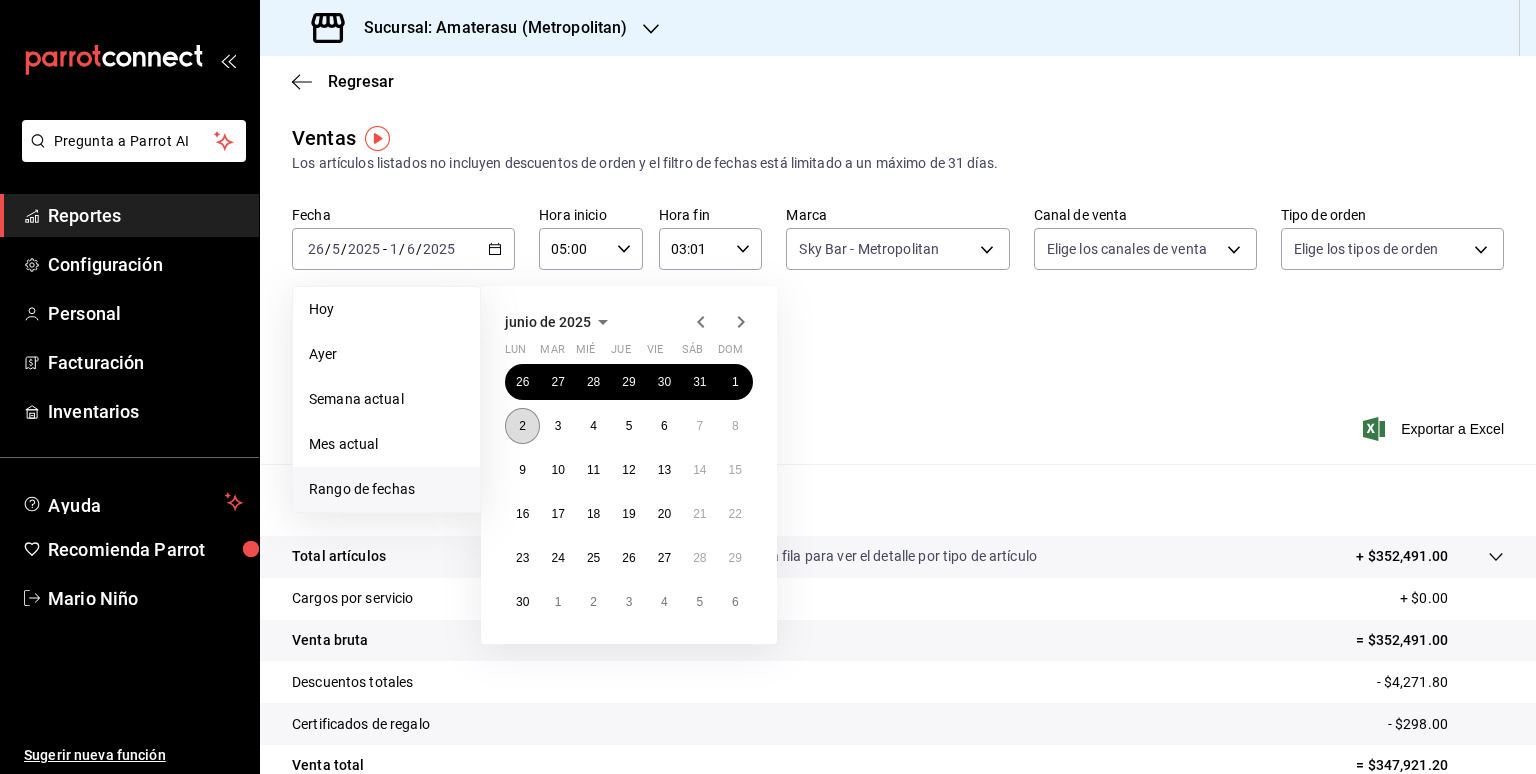 click on "2" at bounding box center [522, 426] 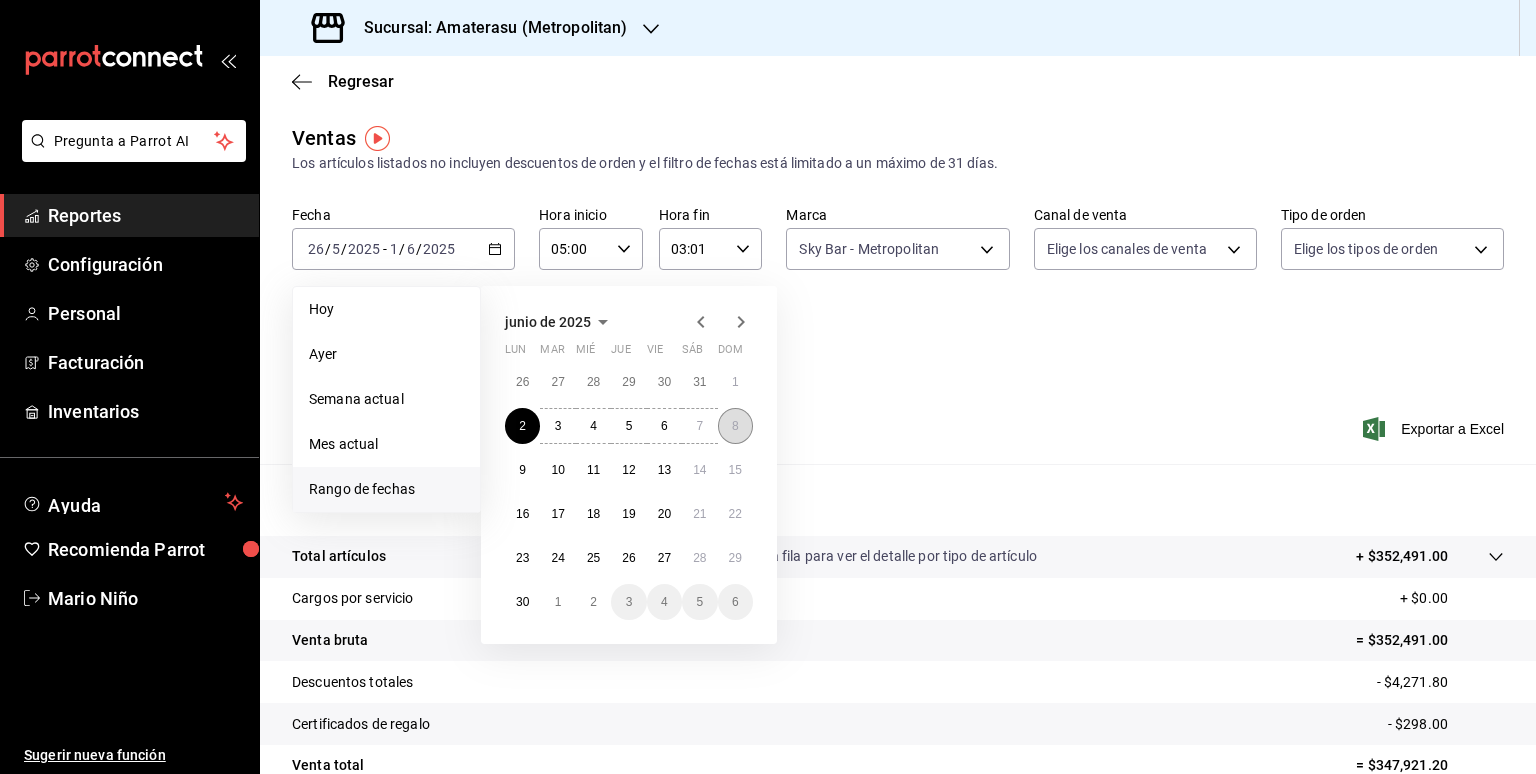 click on "8" at bounding box center [735, 426] 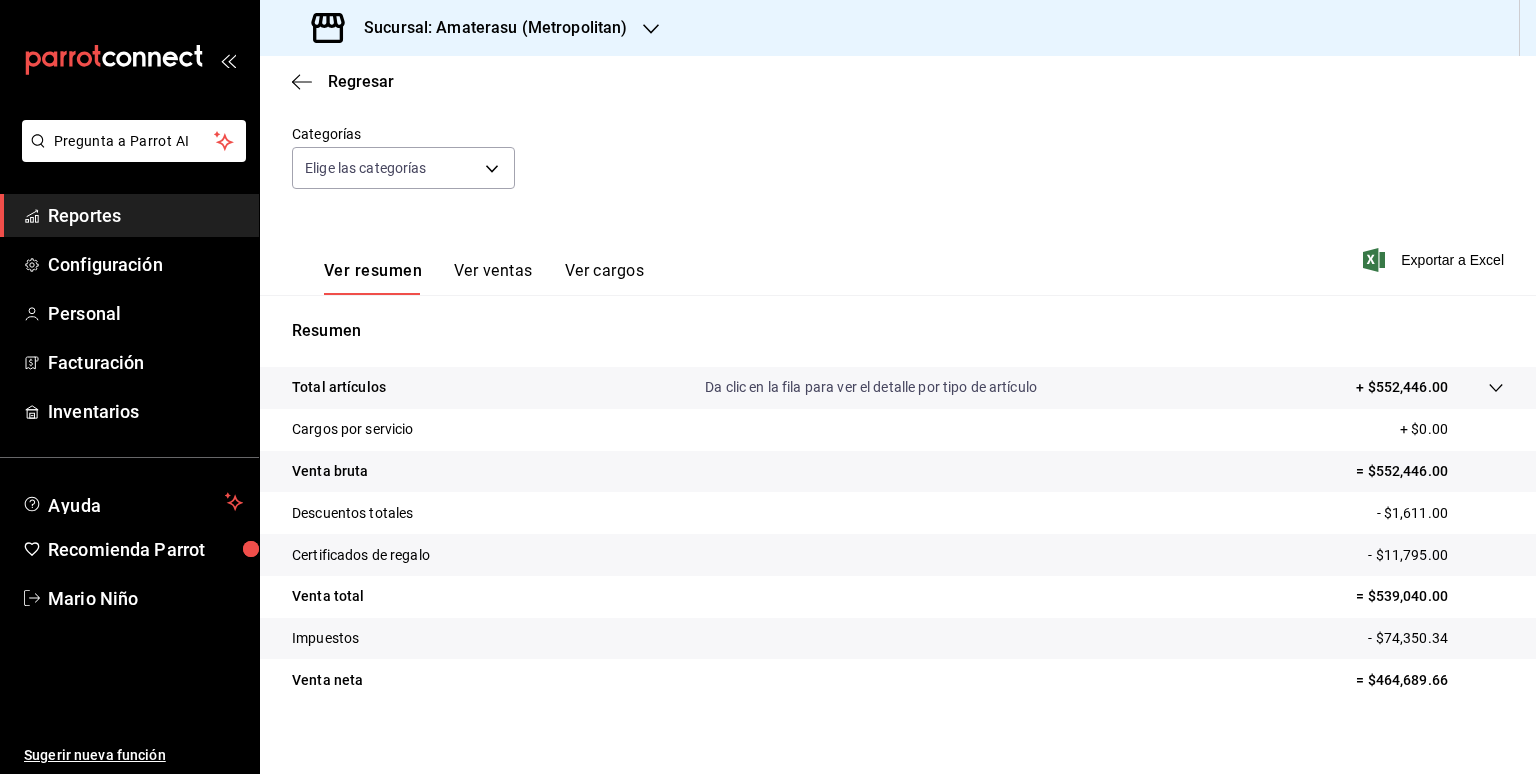 scroll, scrollTop: 184, scrollLeft: 0, axis: vertical 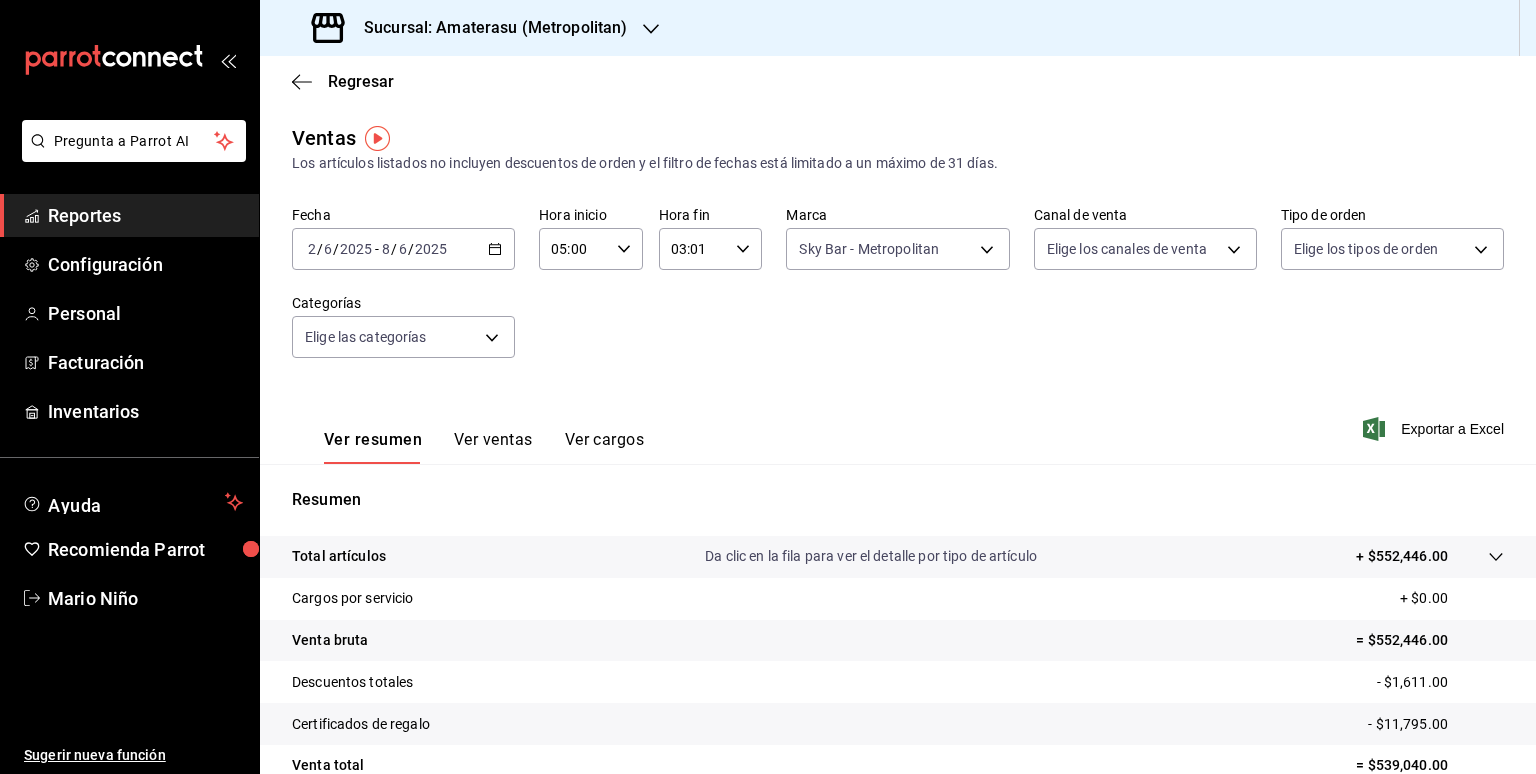 click 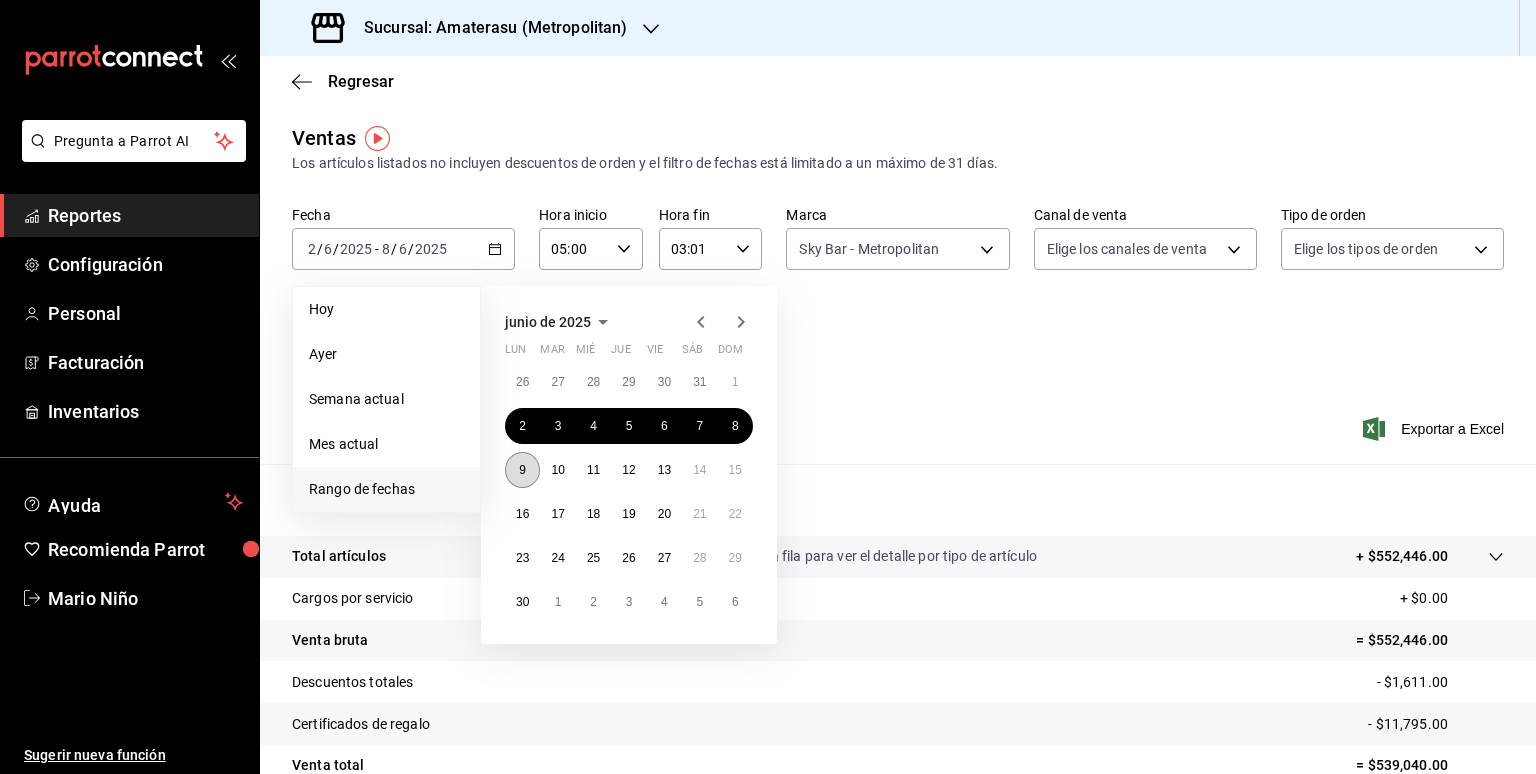 click on "9" at bounding box center (522, 470) 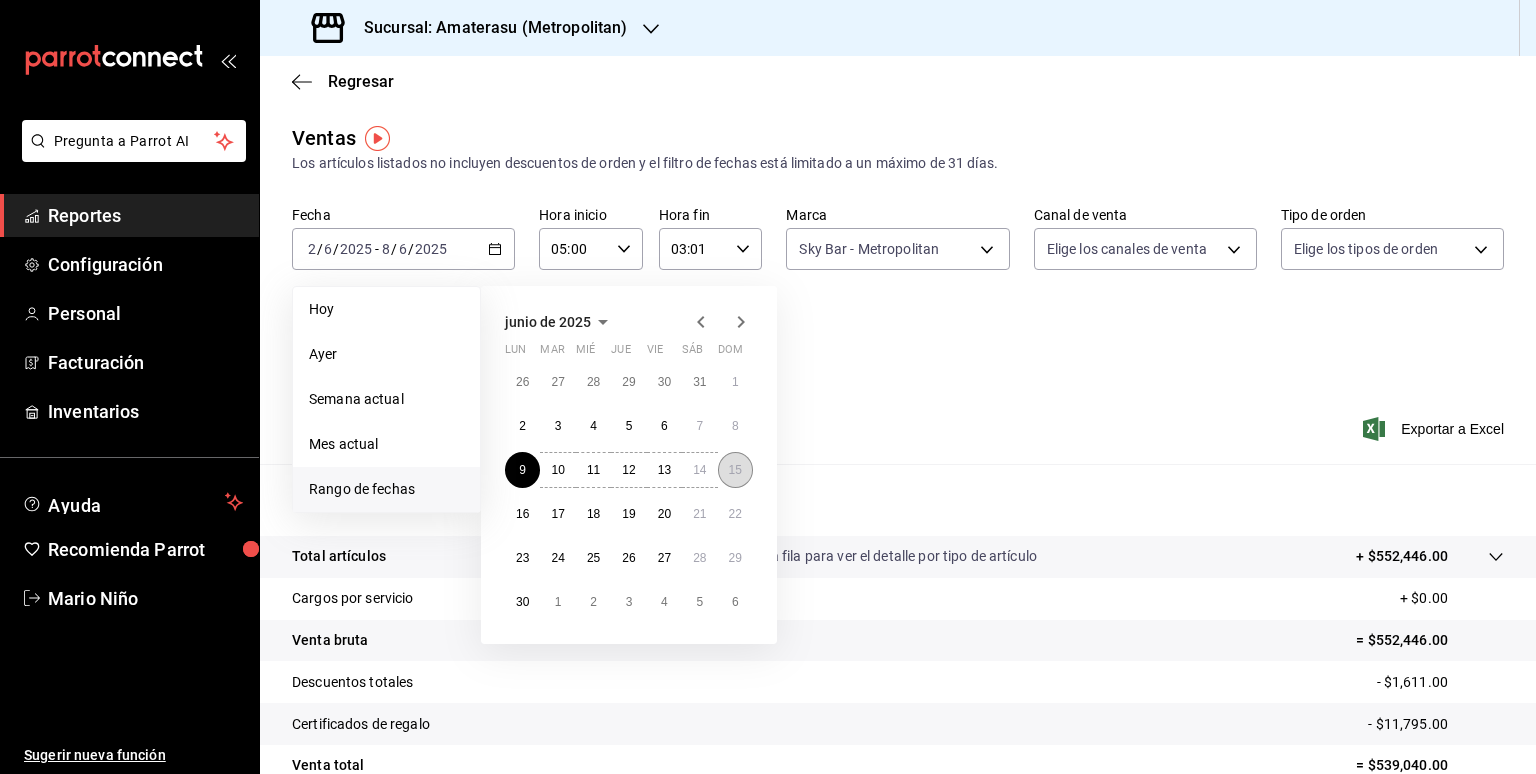 click on "15" at bounding box center (735, 470) 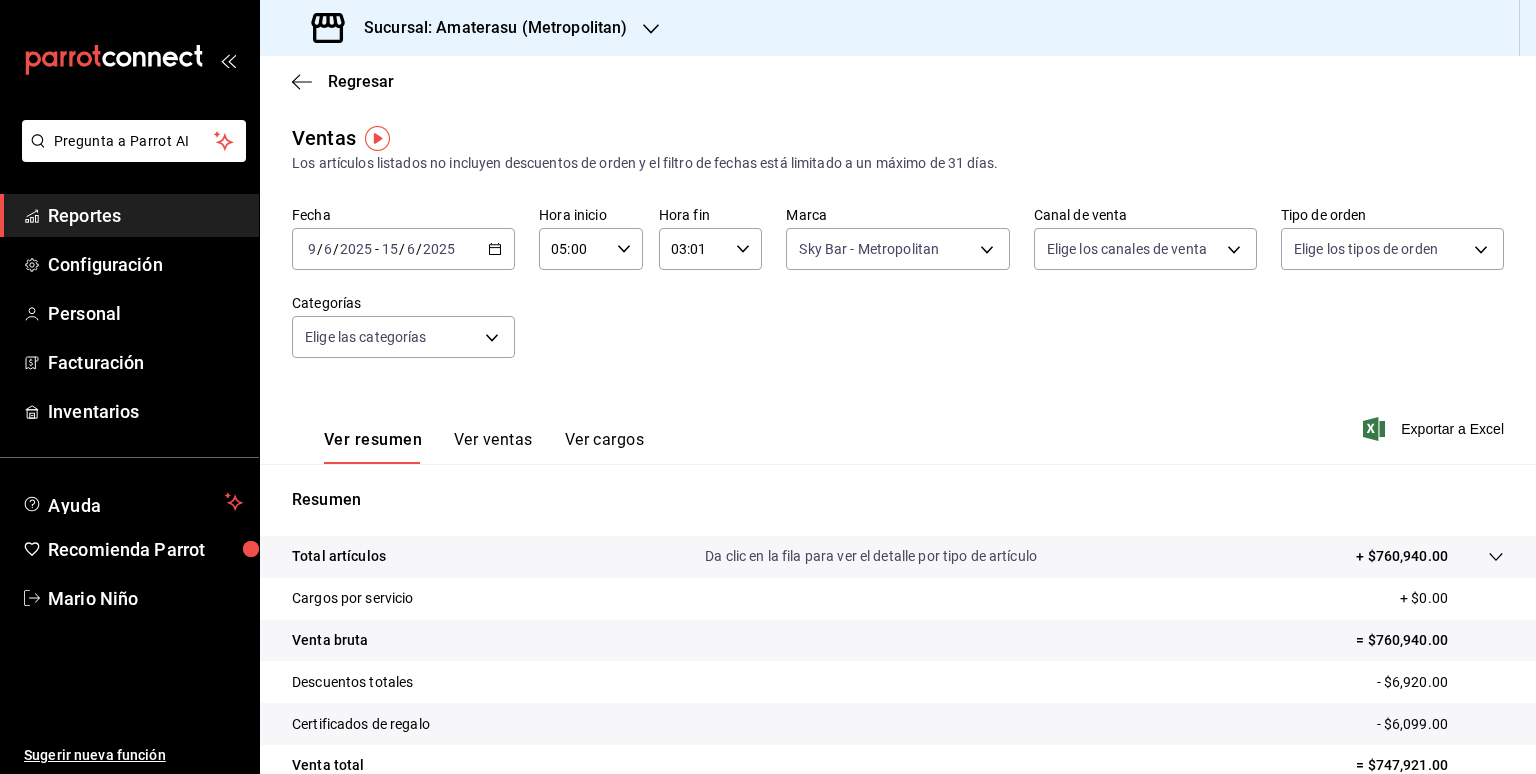 scroll, scrollTop: 184, scrollLeft: 0, axis: vertical 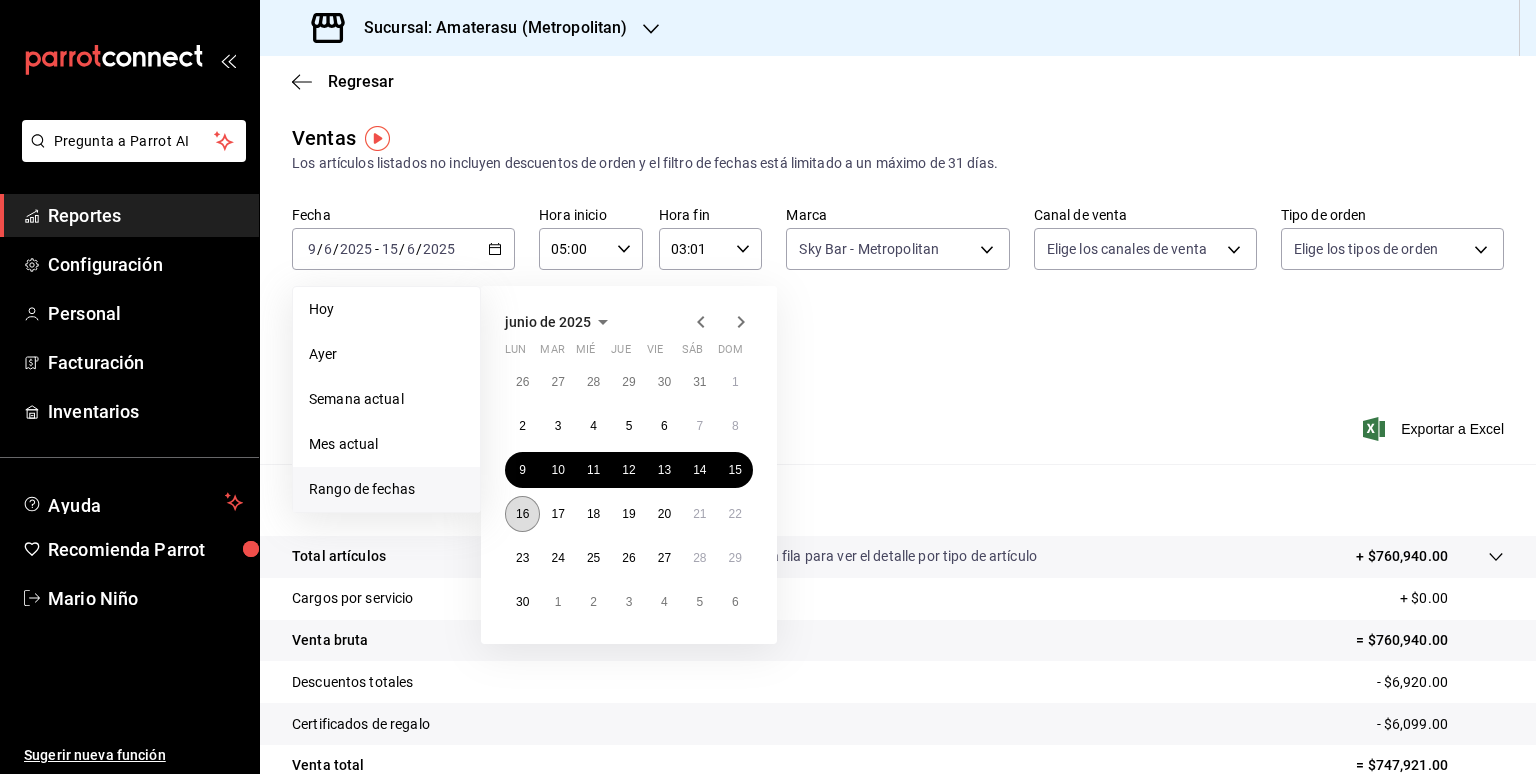 click on "16" at bounding box center (522, 514) 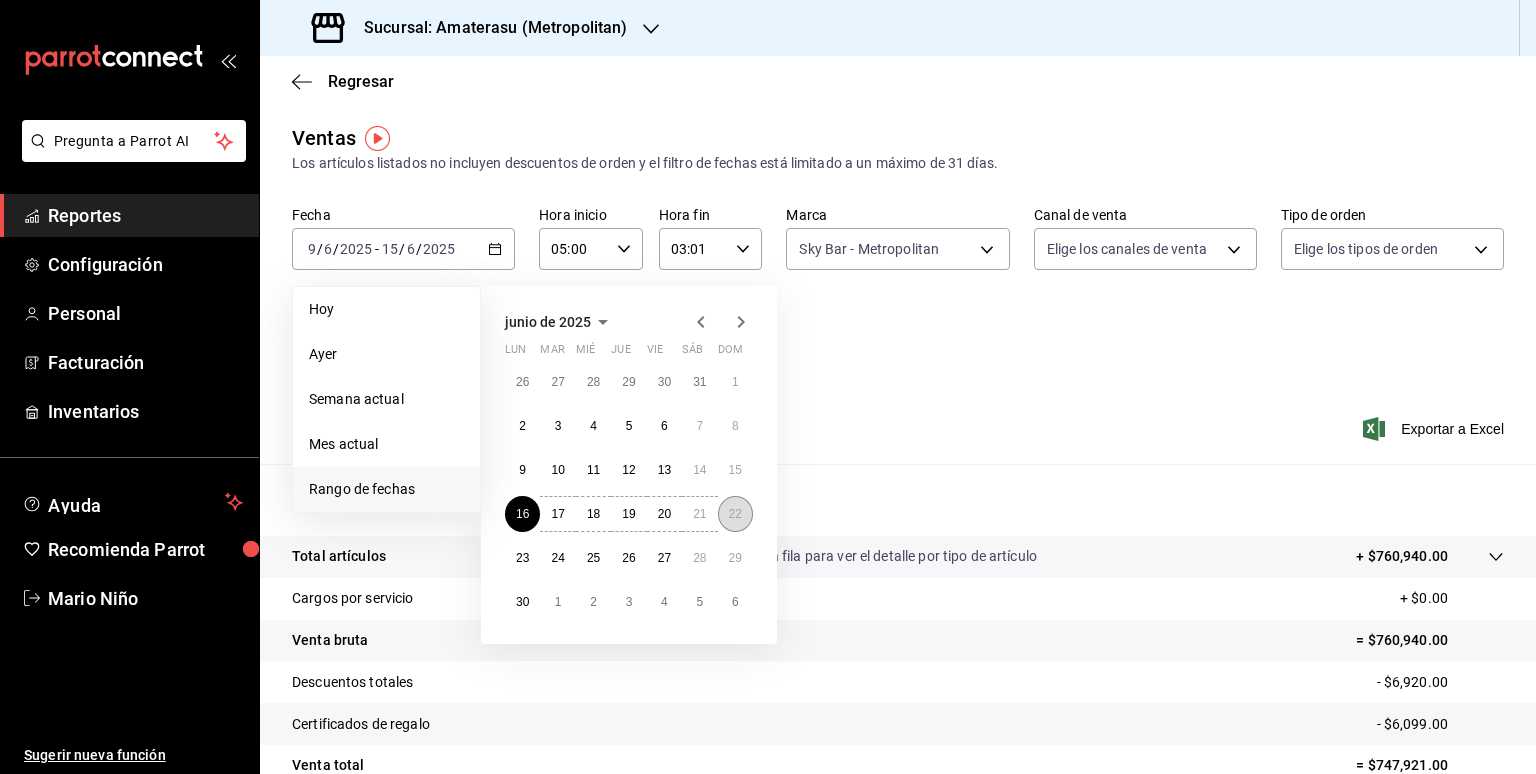 click on "22" at bounding box center (735, 514) 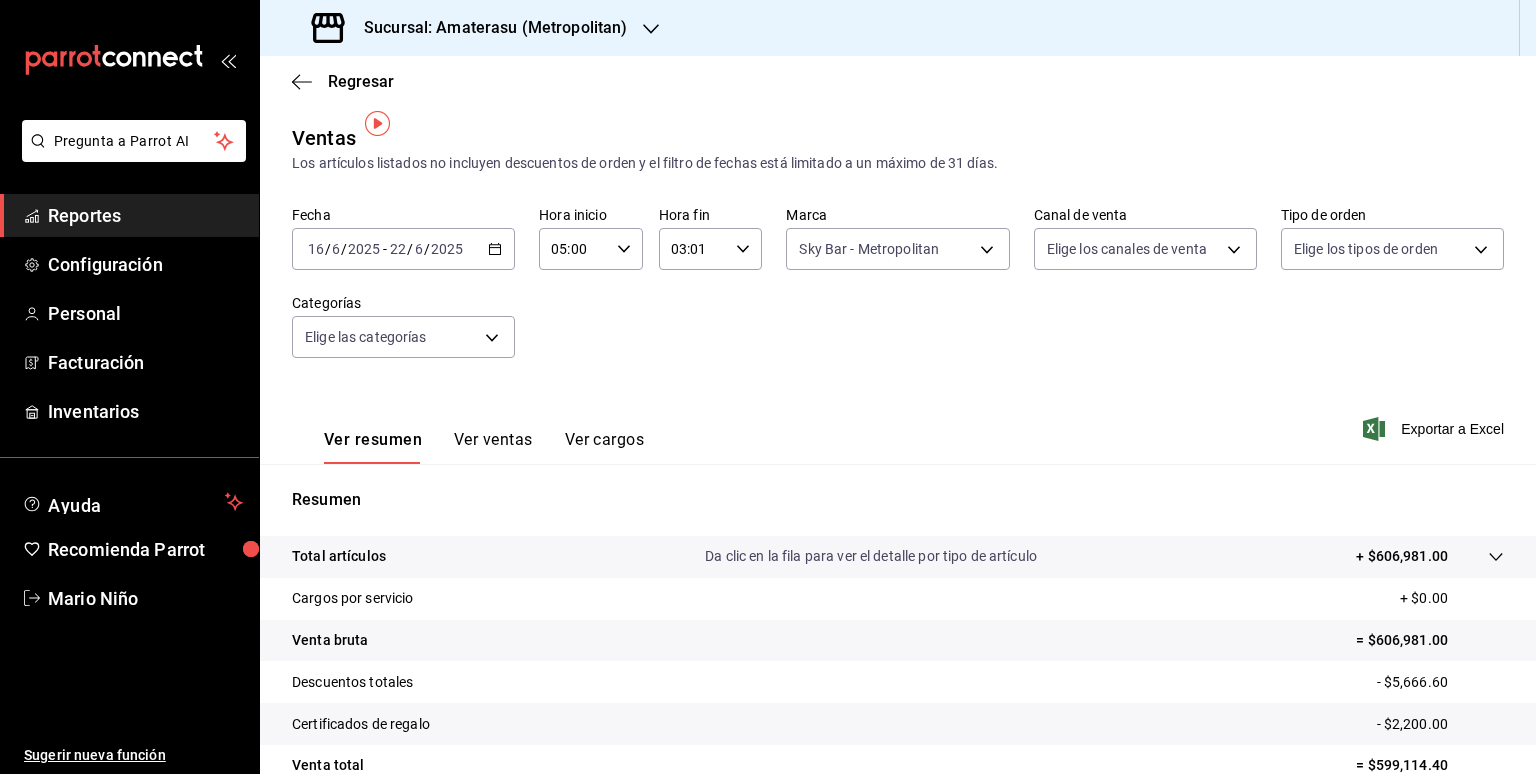 scroll, scrollTop: 184, scrollLeft: 0, axis: vertical 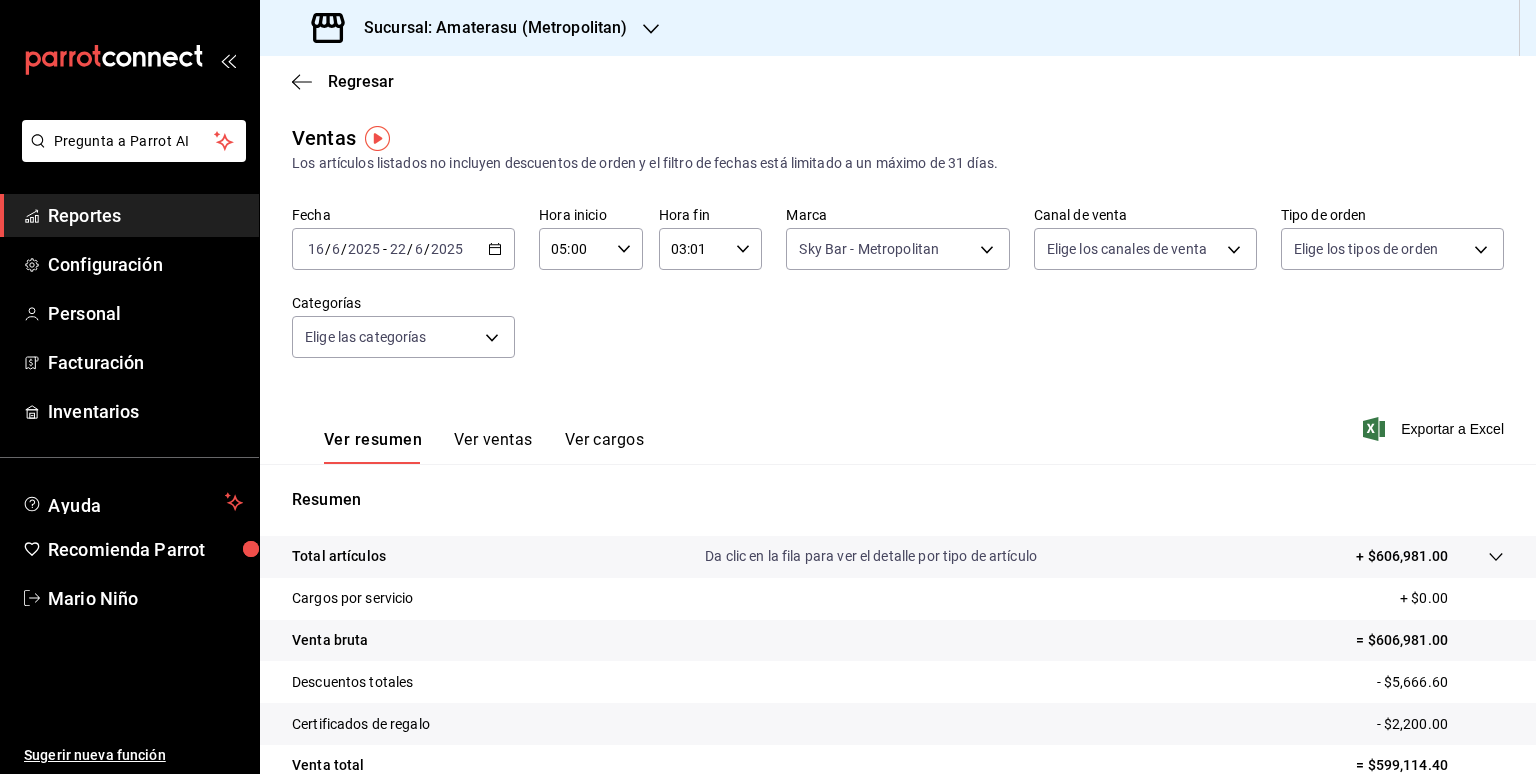 click on "[DATE] [DATE] - [DATE] [DATE]" at bounding box center [403, 249] 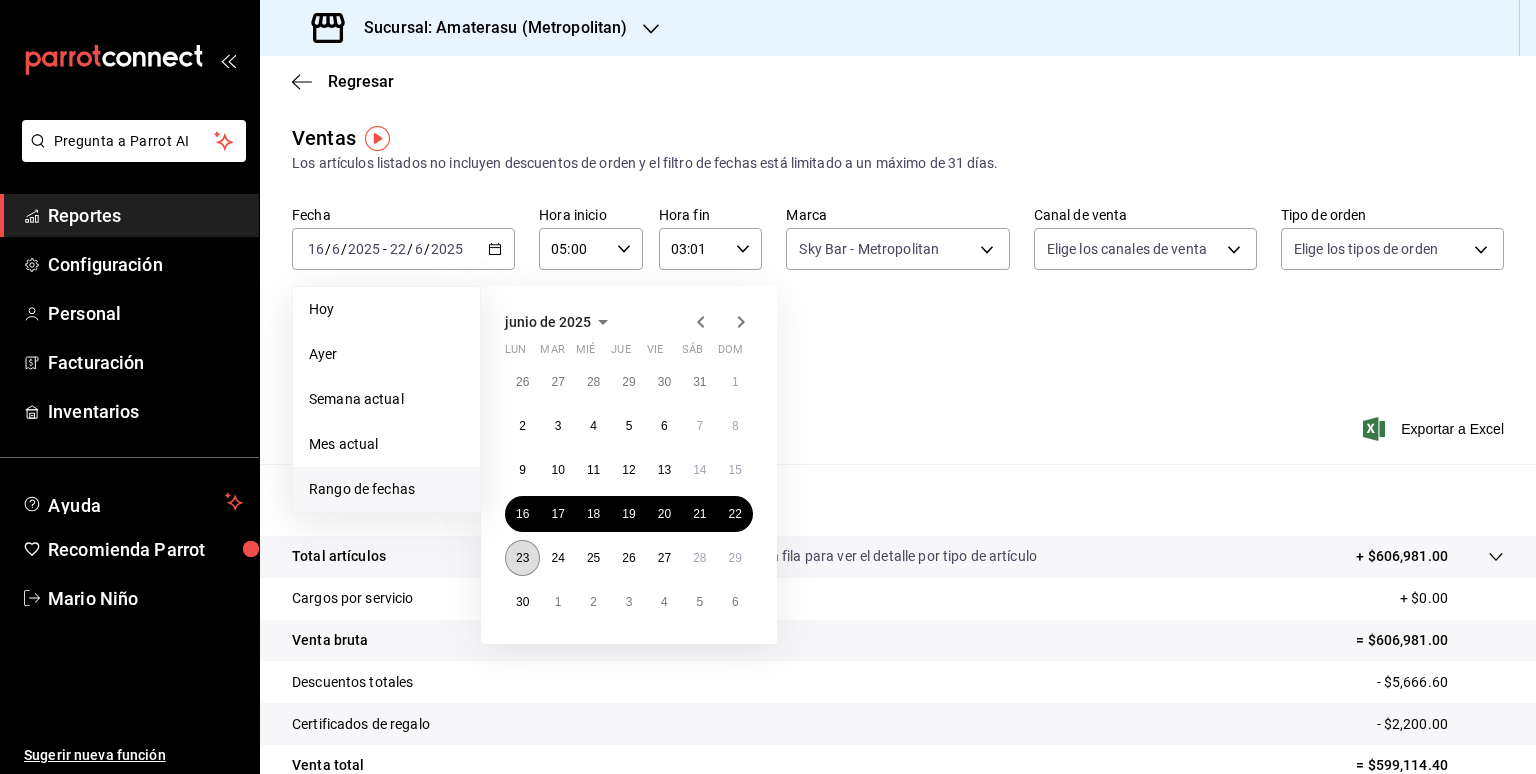 click on "23" at bounding box center [522, 558] 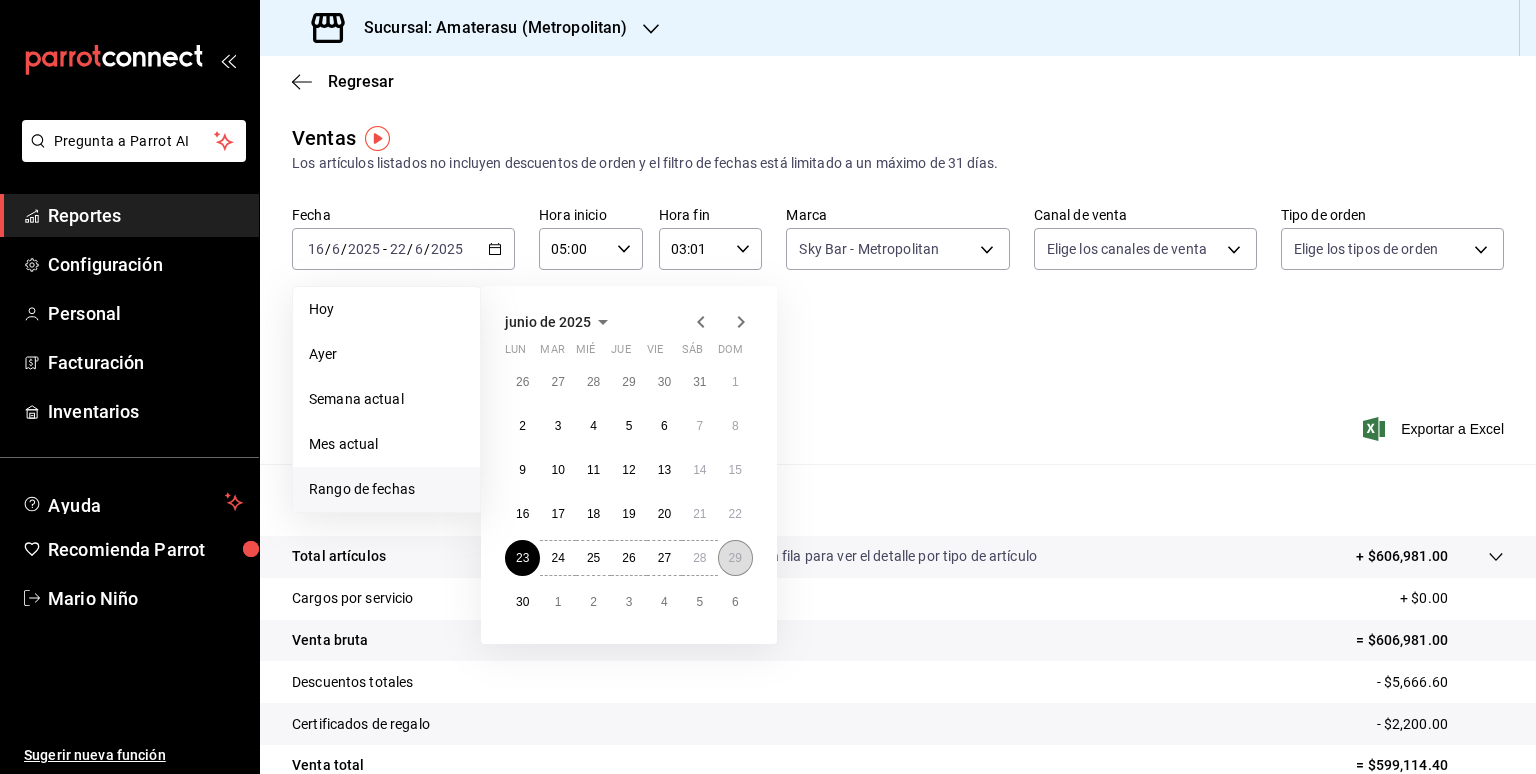 click on "29" at bounding box center [735, 558] 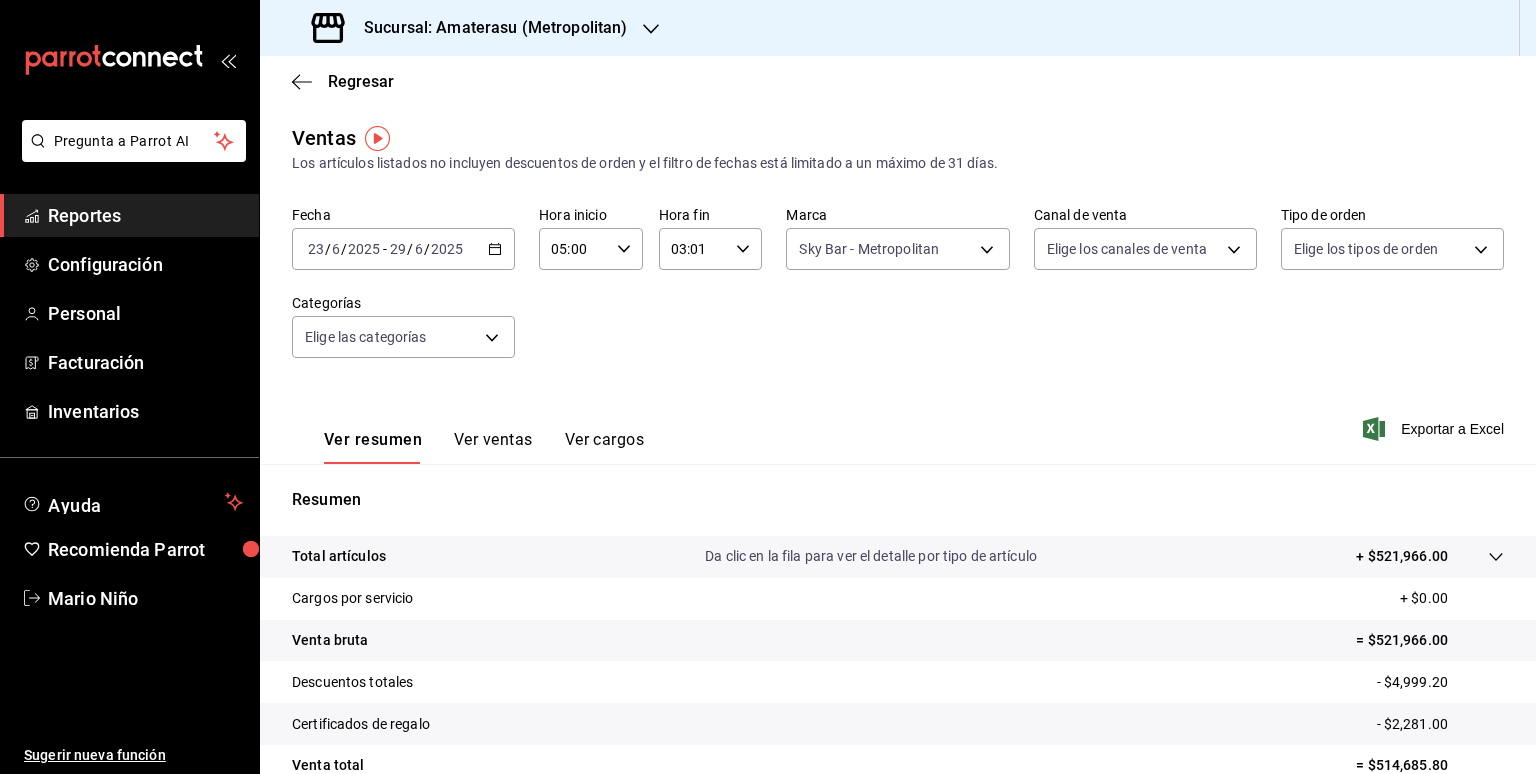 scroll, scrollTop: 184, scrollLeft: 0, axis: vertical 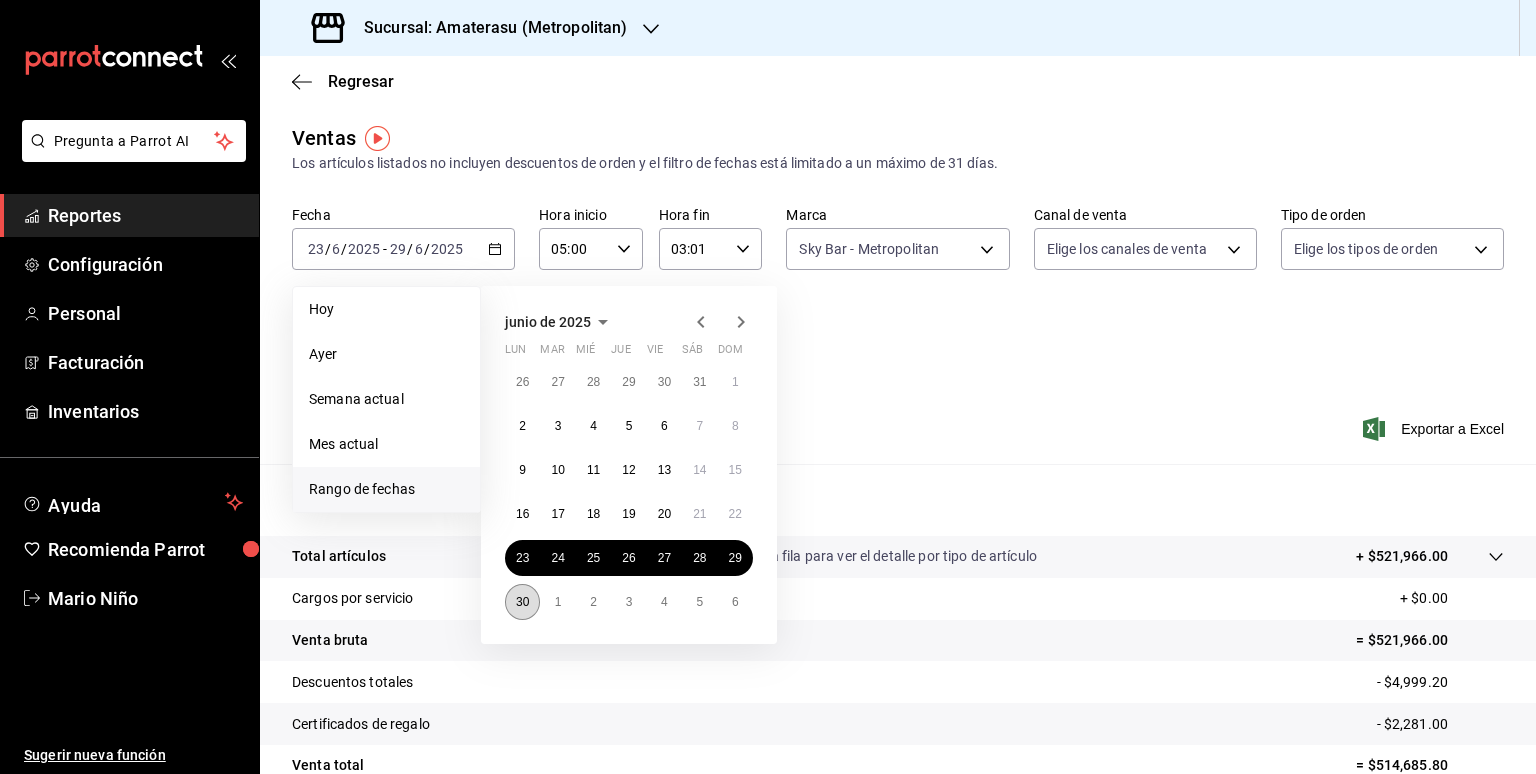 click on "30" at bounding box center [522, 602] 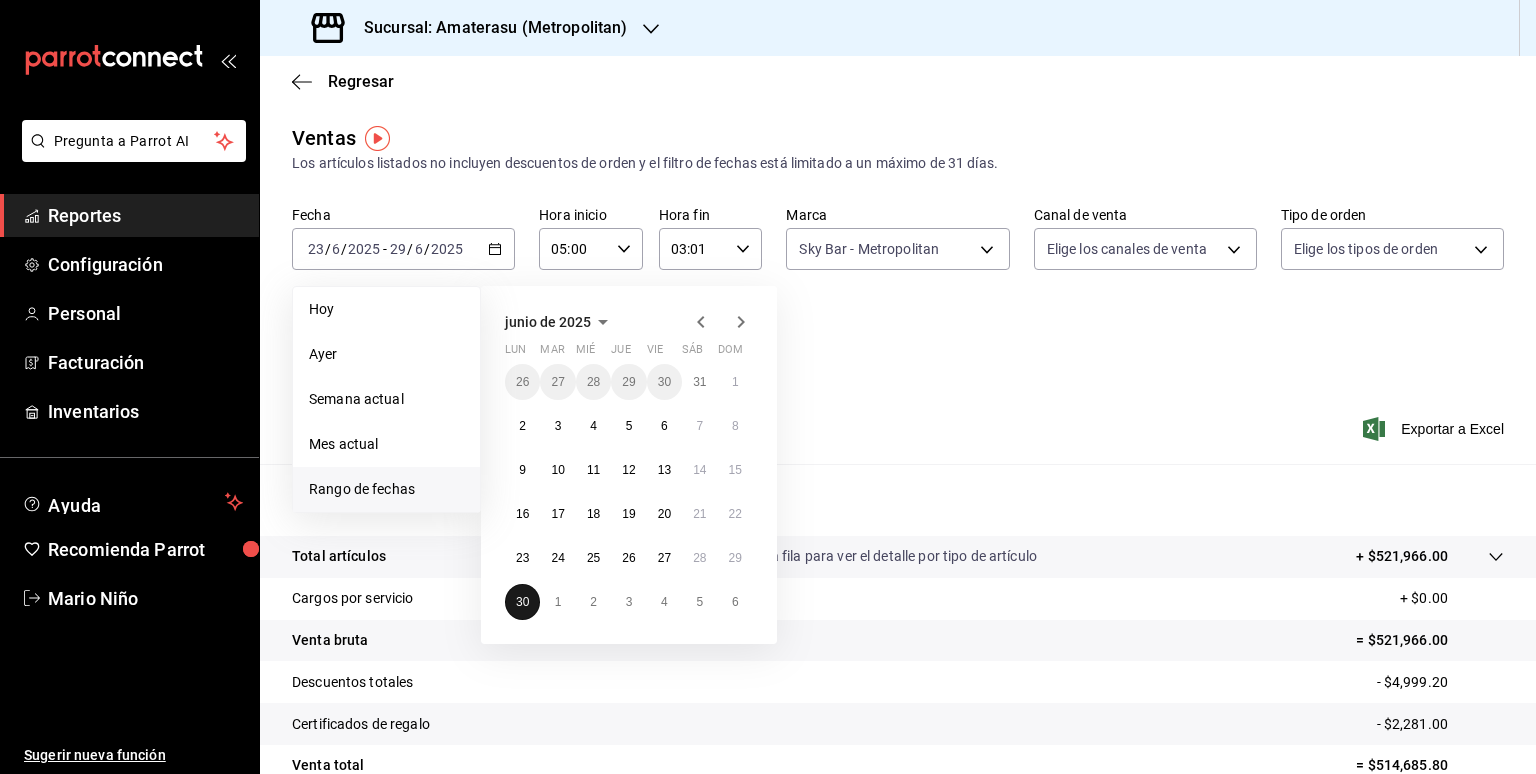 click on "30" at bounding box center (522, 602) 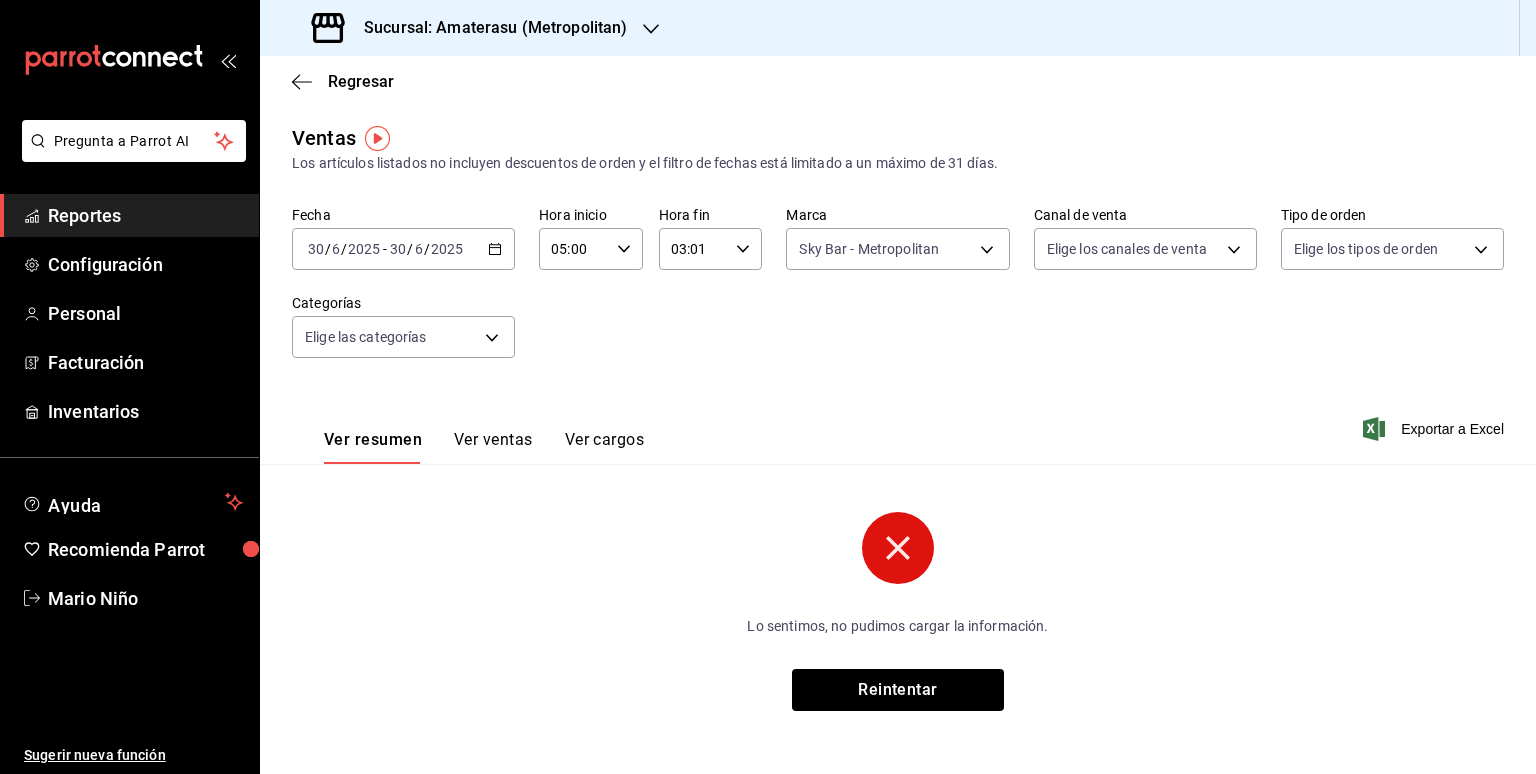 click 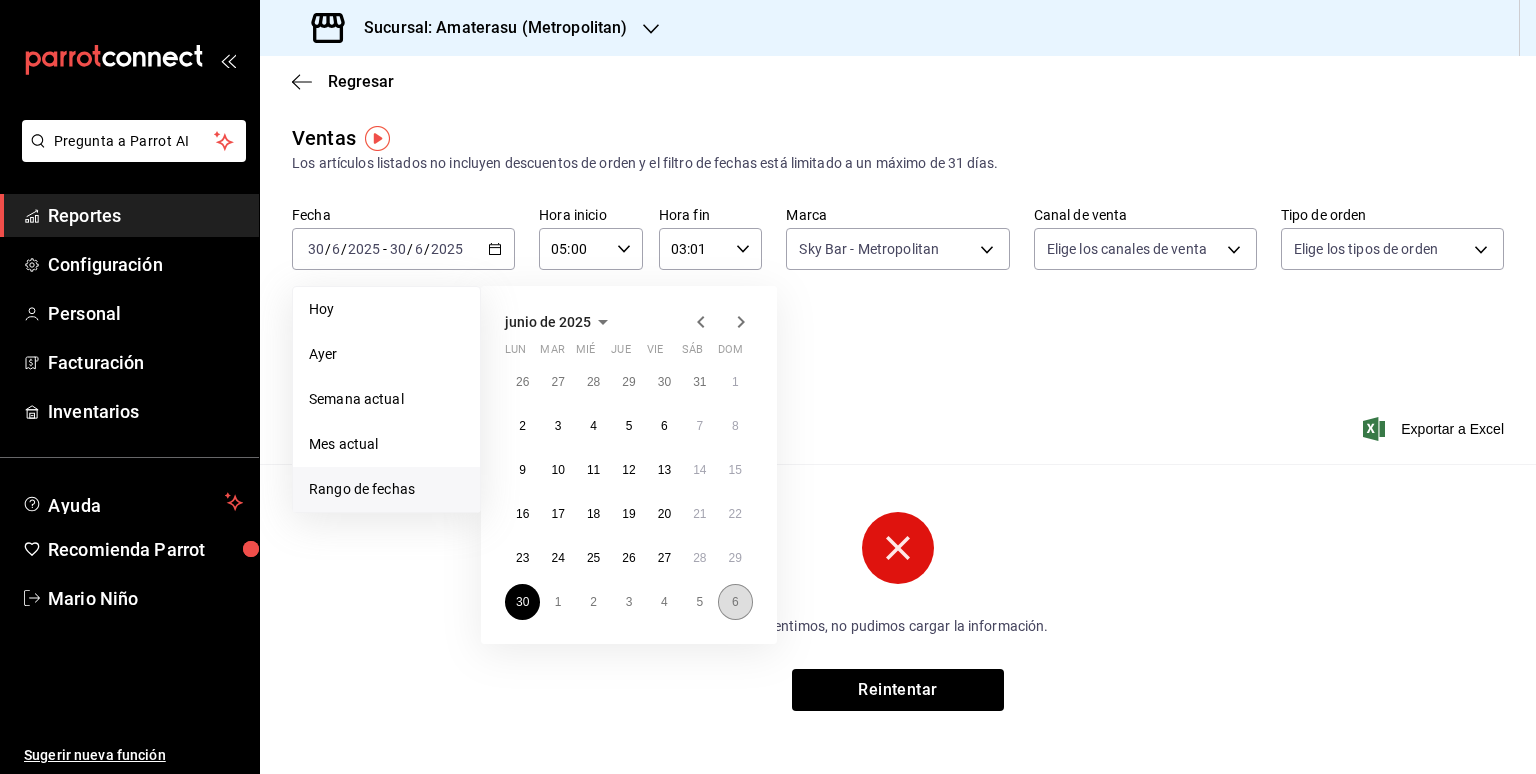 click on "6" at bounding box center (735, 602) 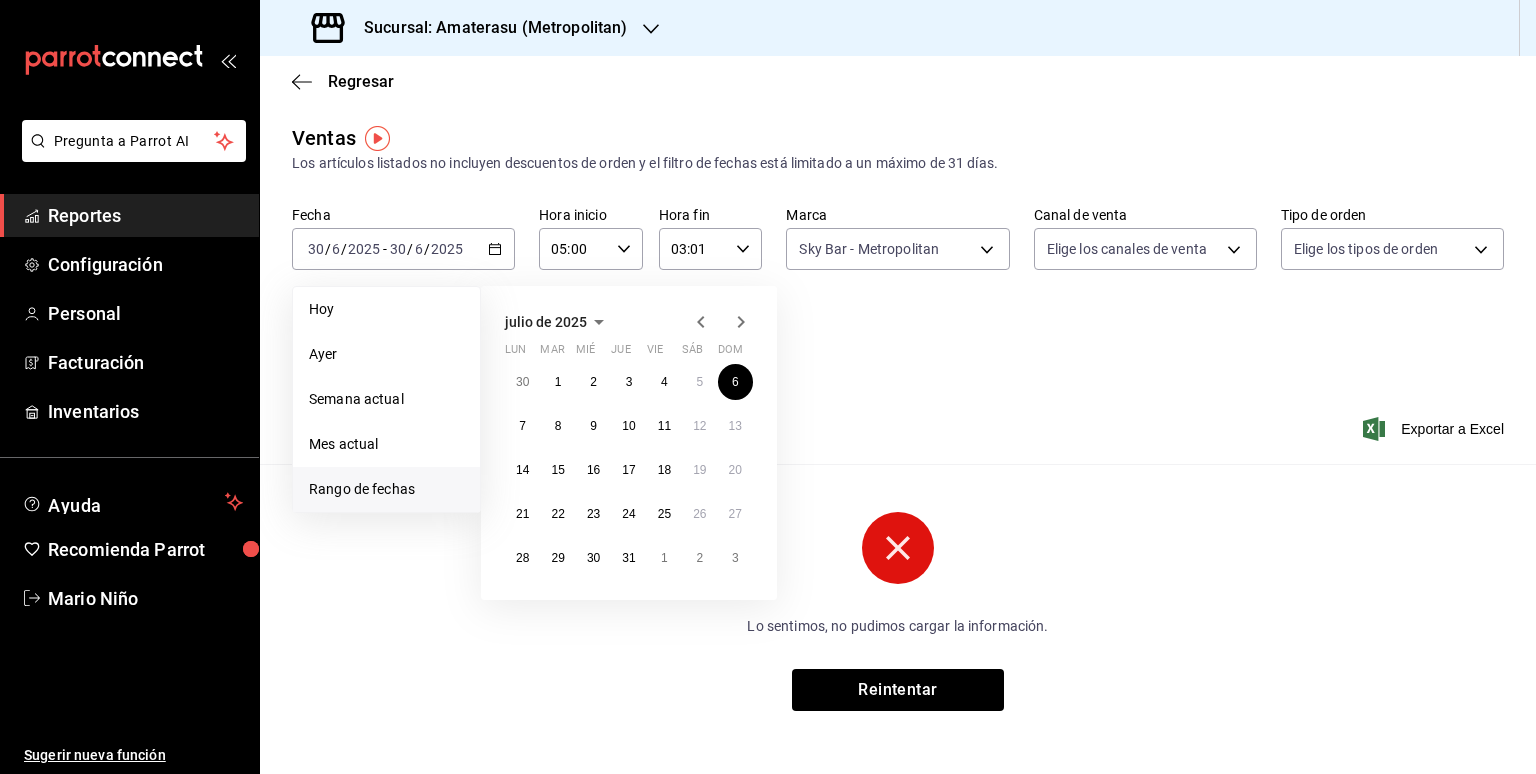 click 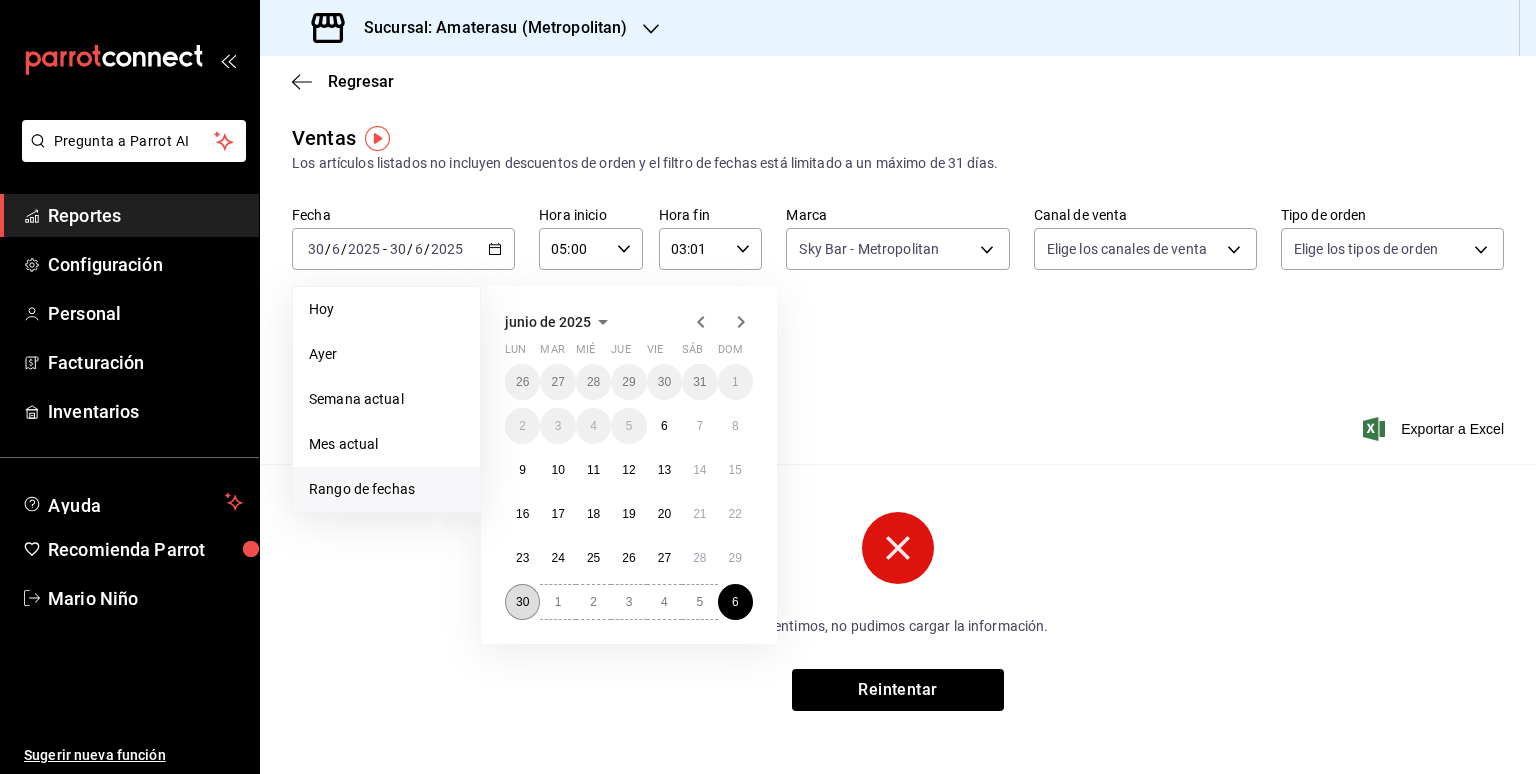 click on "30" at bounding box center (522, 602) 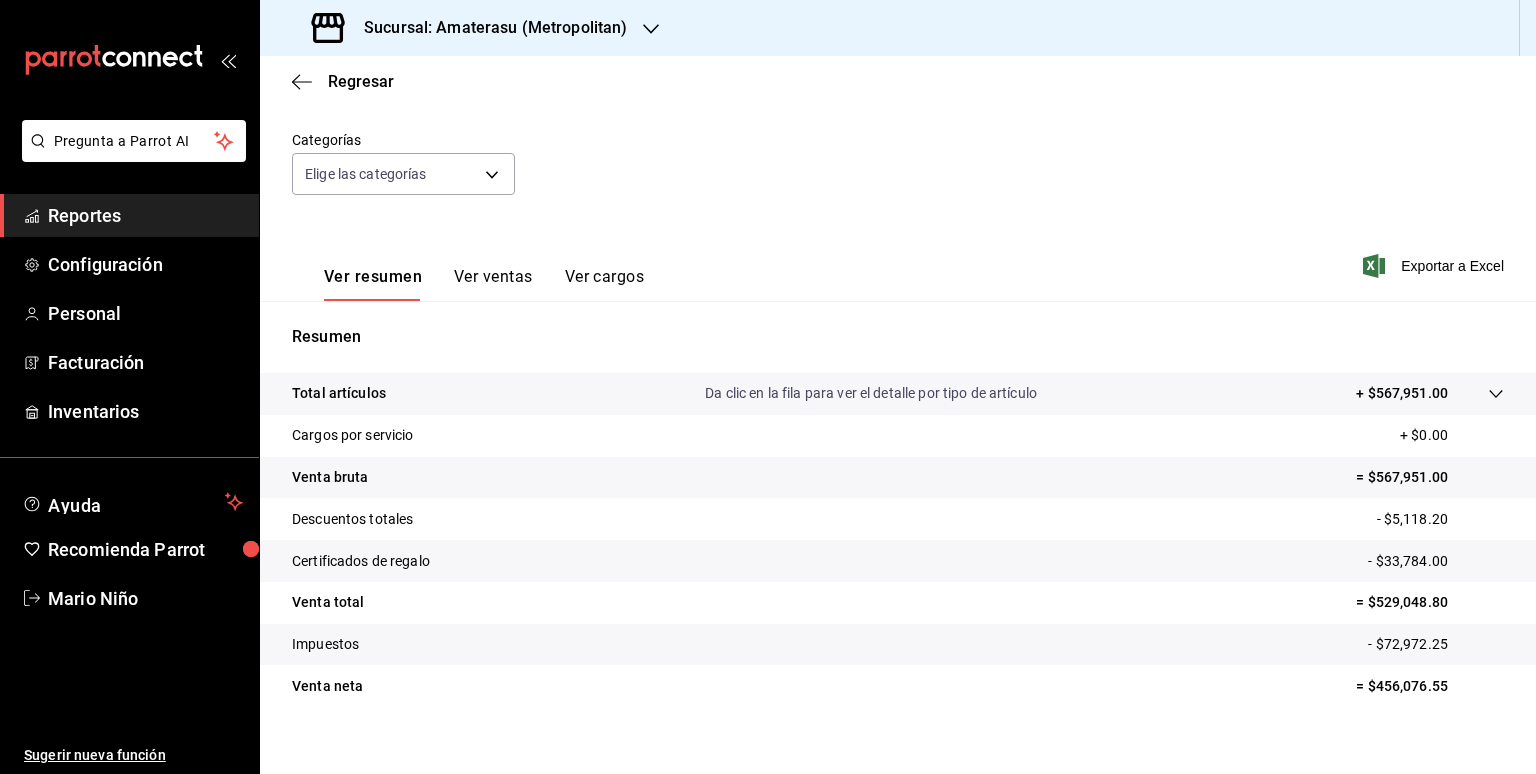 scroll, scrollTop: 184, scrollLeft: 0, axis: vertical 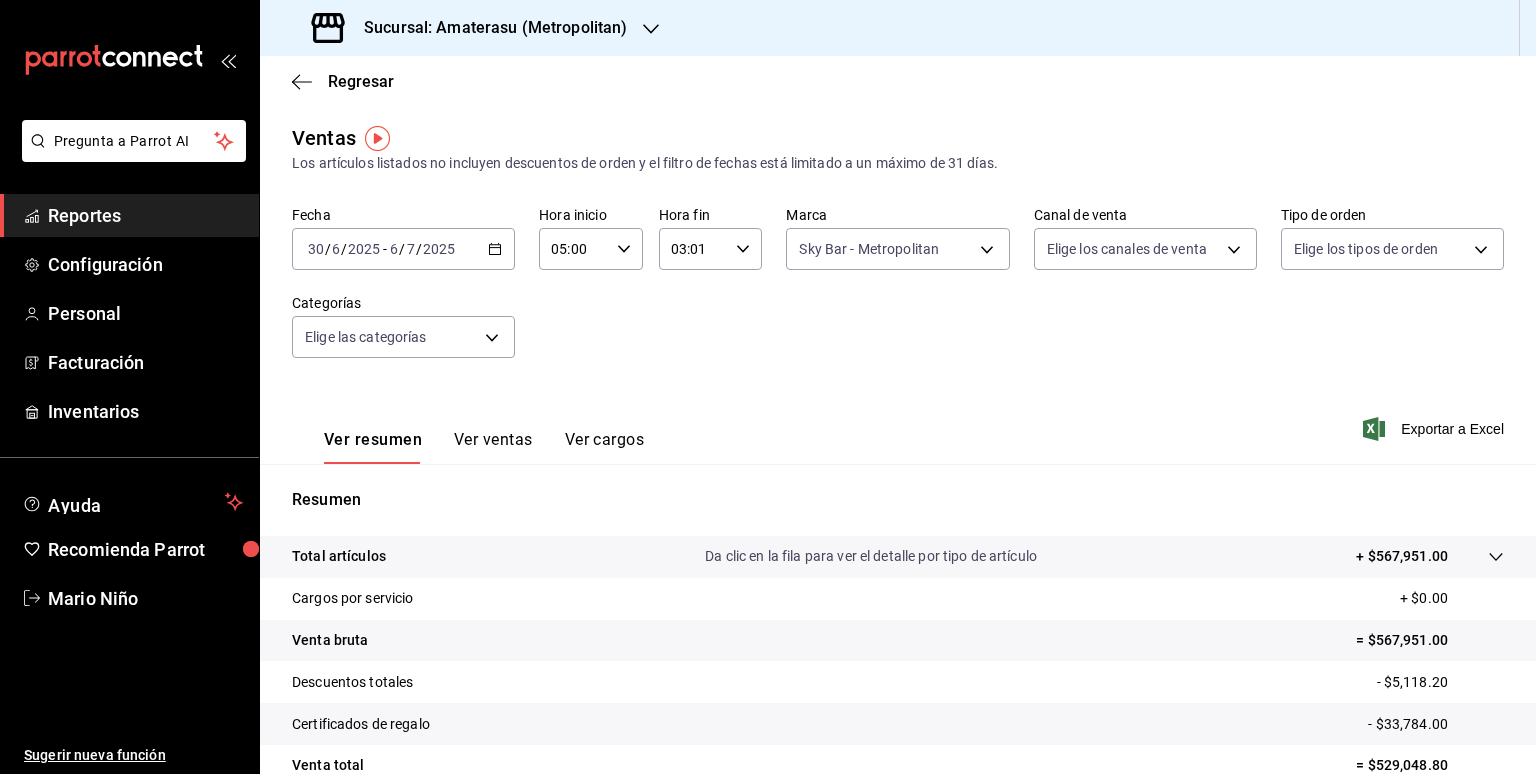 click 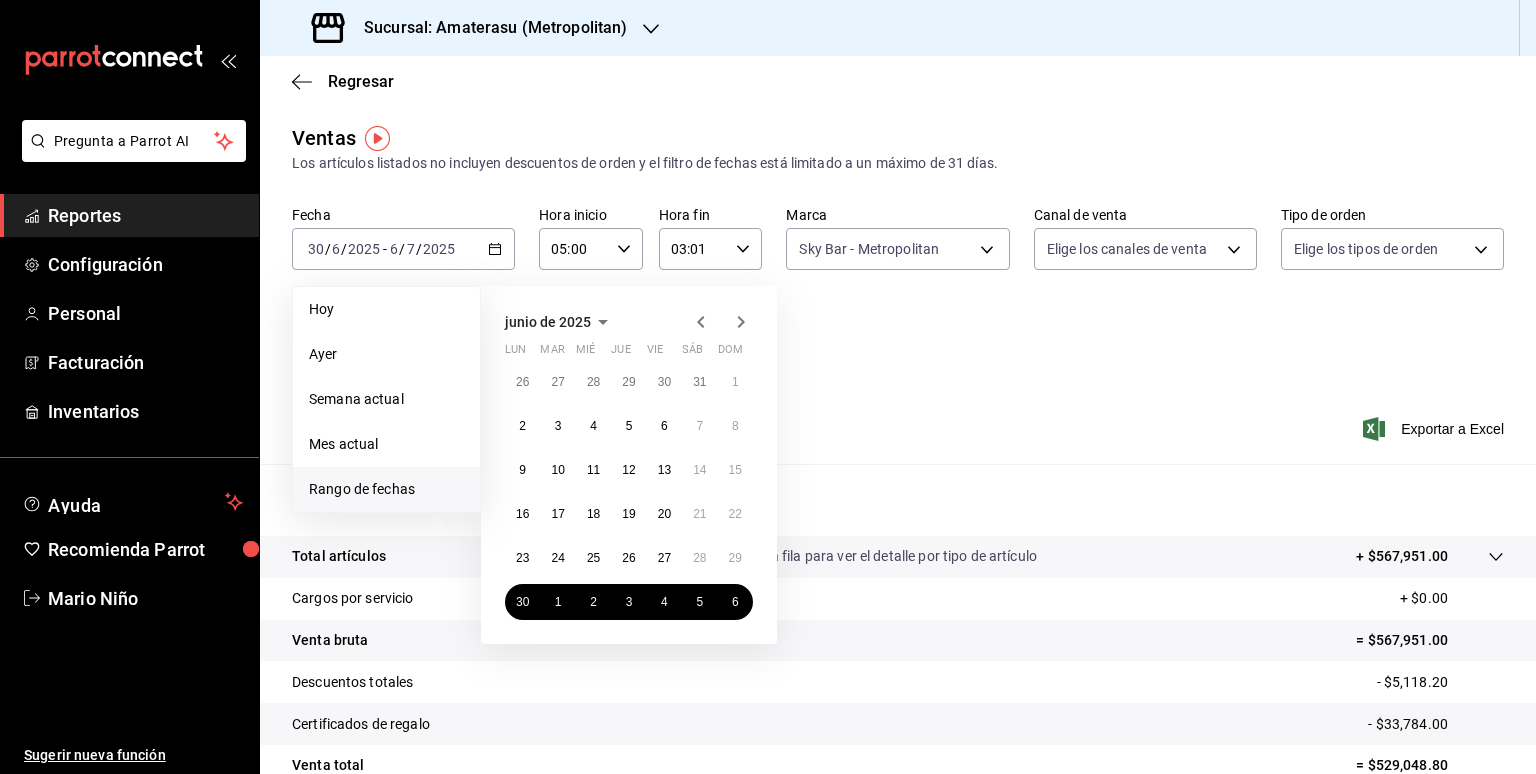 click 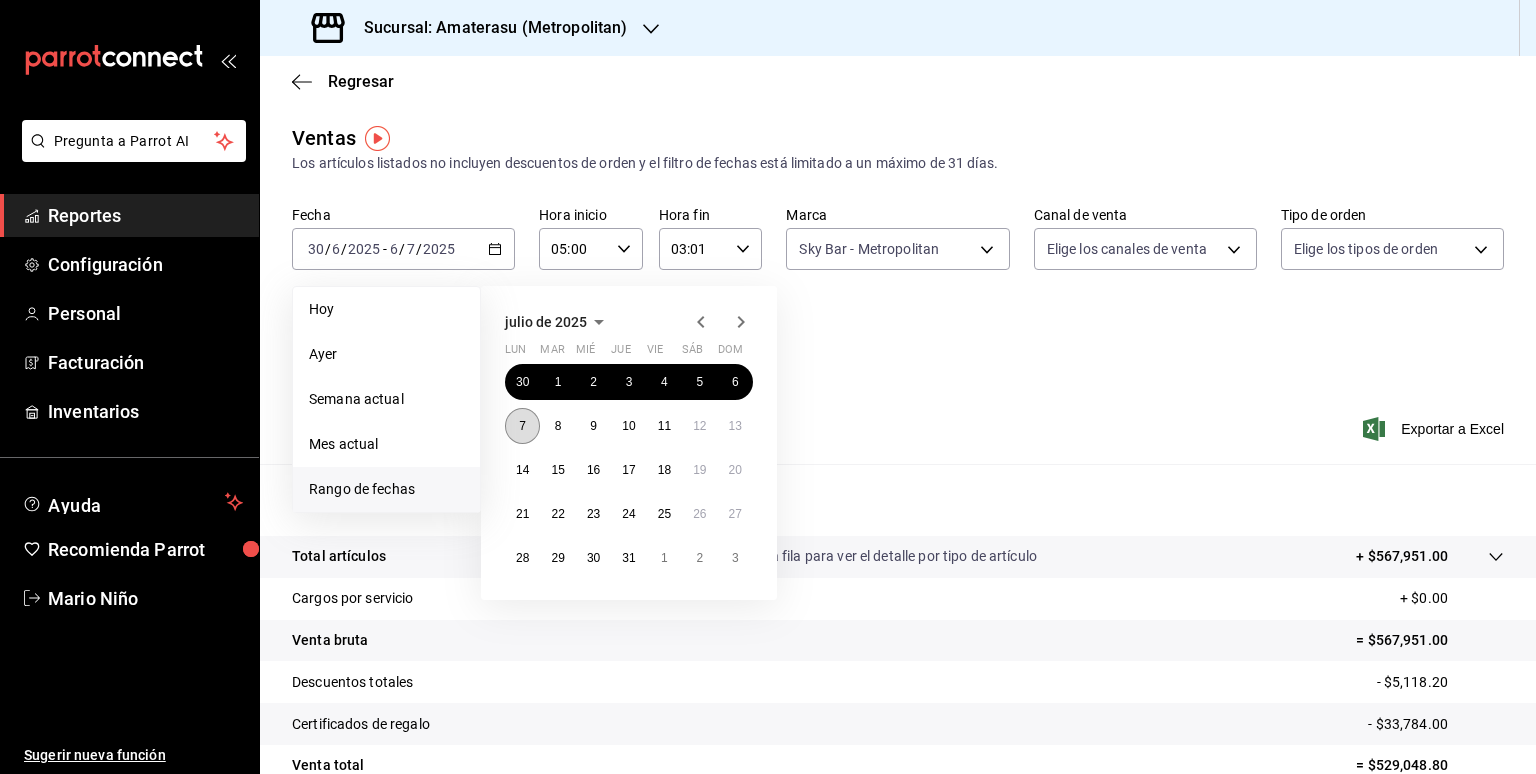 click on "7" at bounding box center [522, 426] 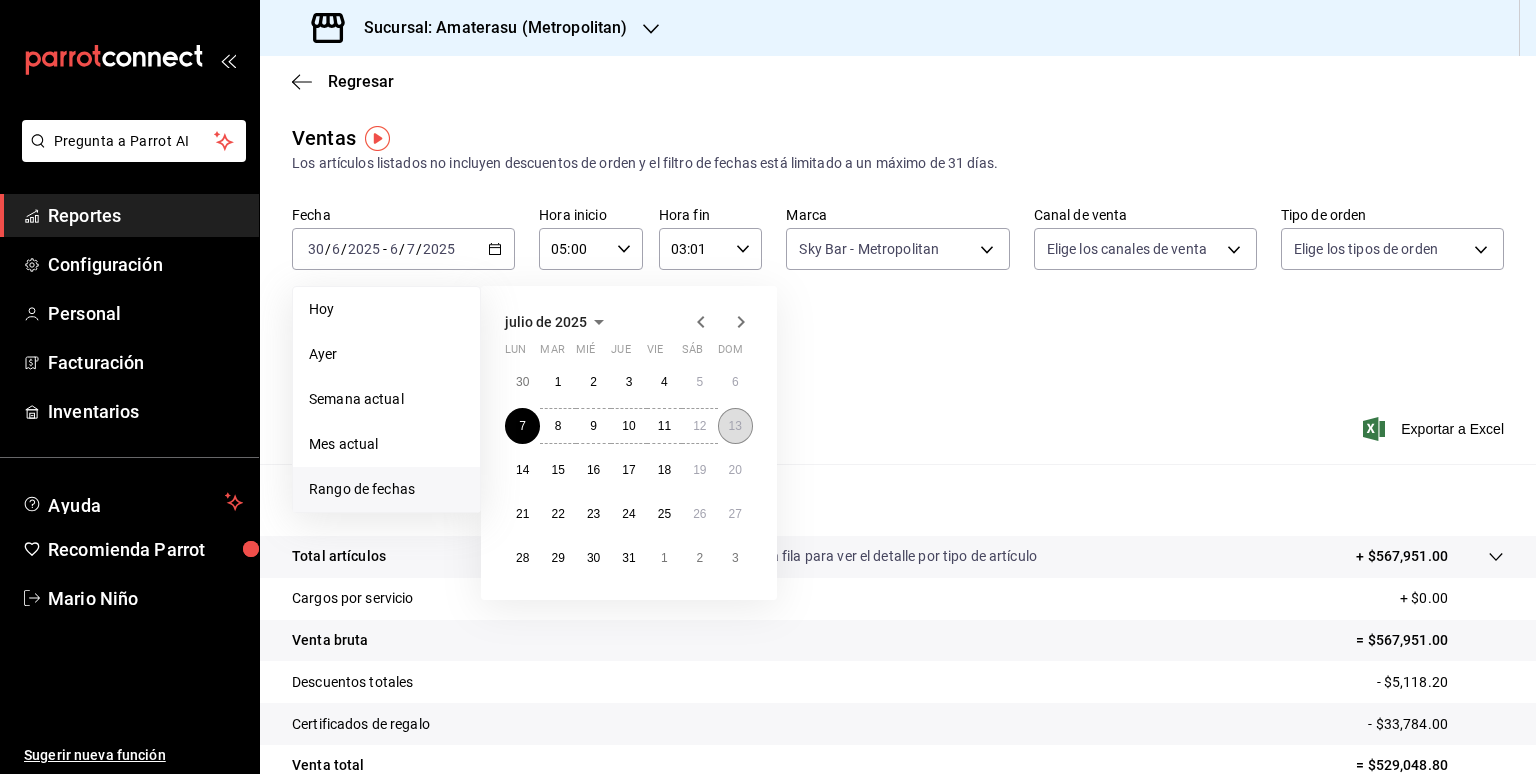 click on "13" at bounding box center [735, 426] 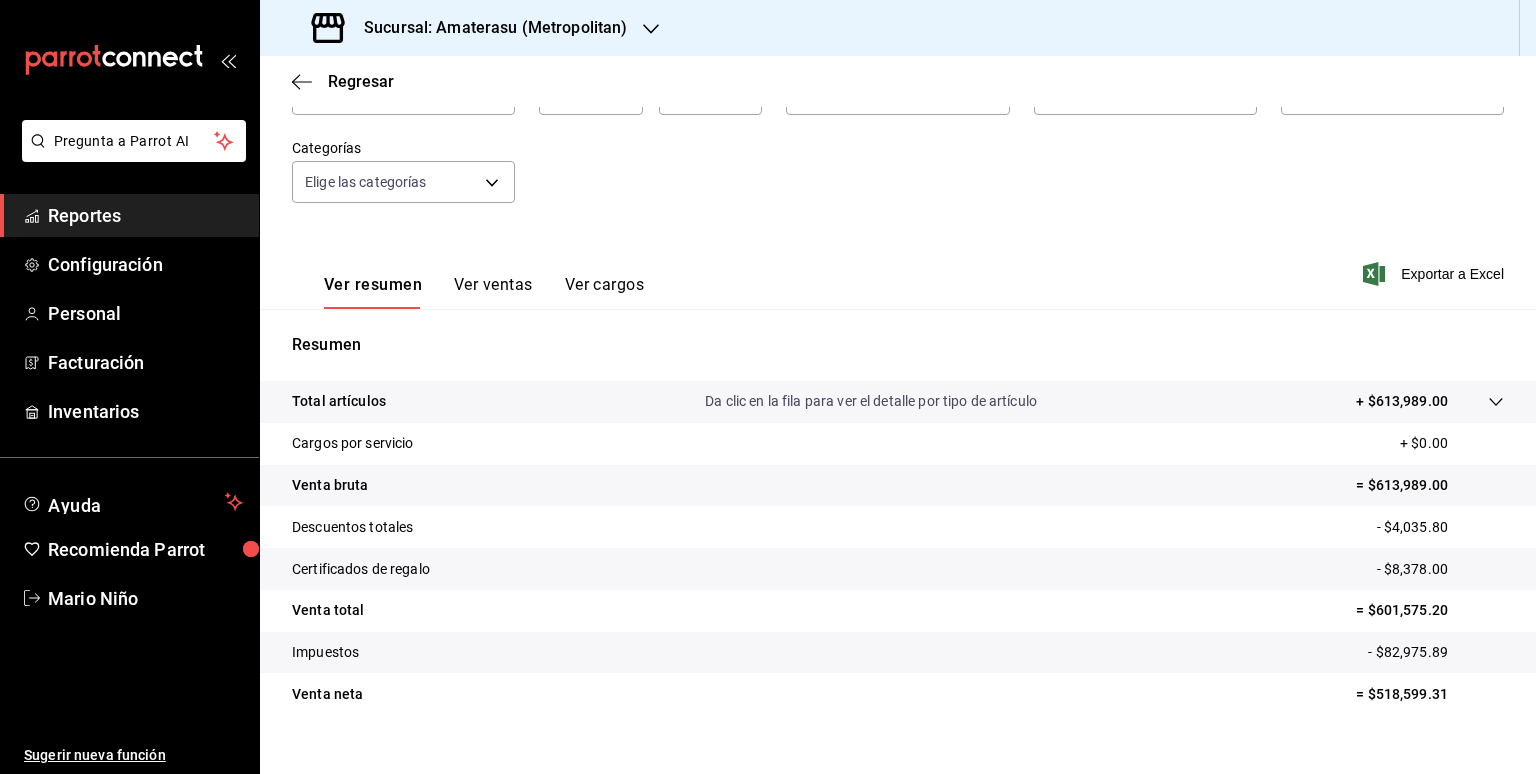 scroll, scrollTop: 184, scrollLeft: 0, axis: vertical 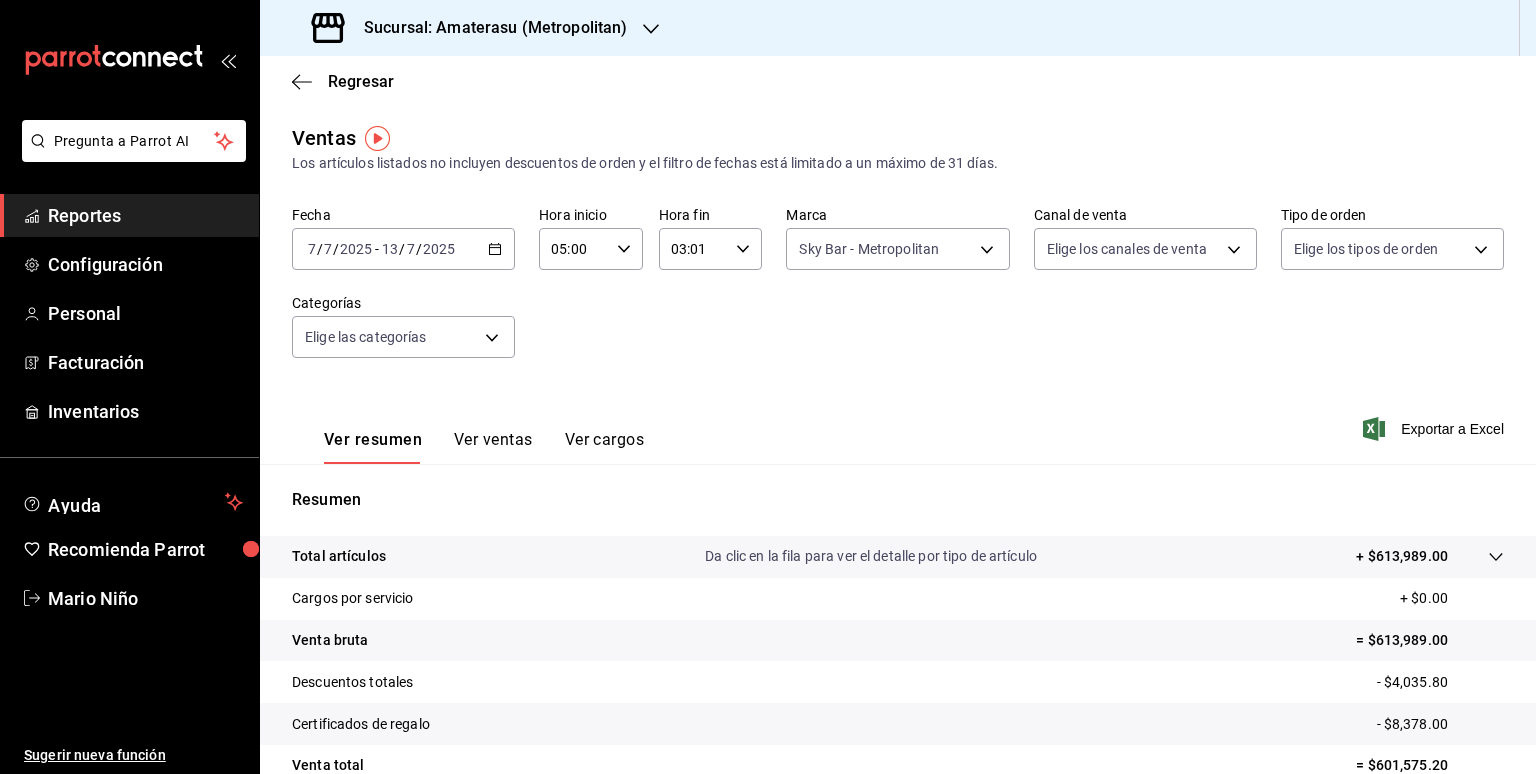 click 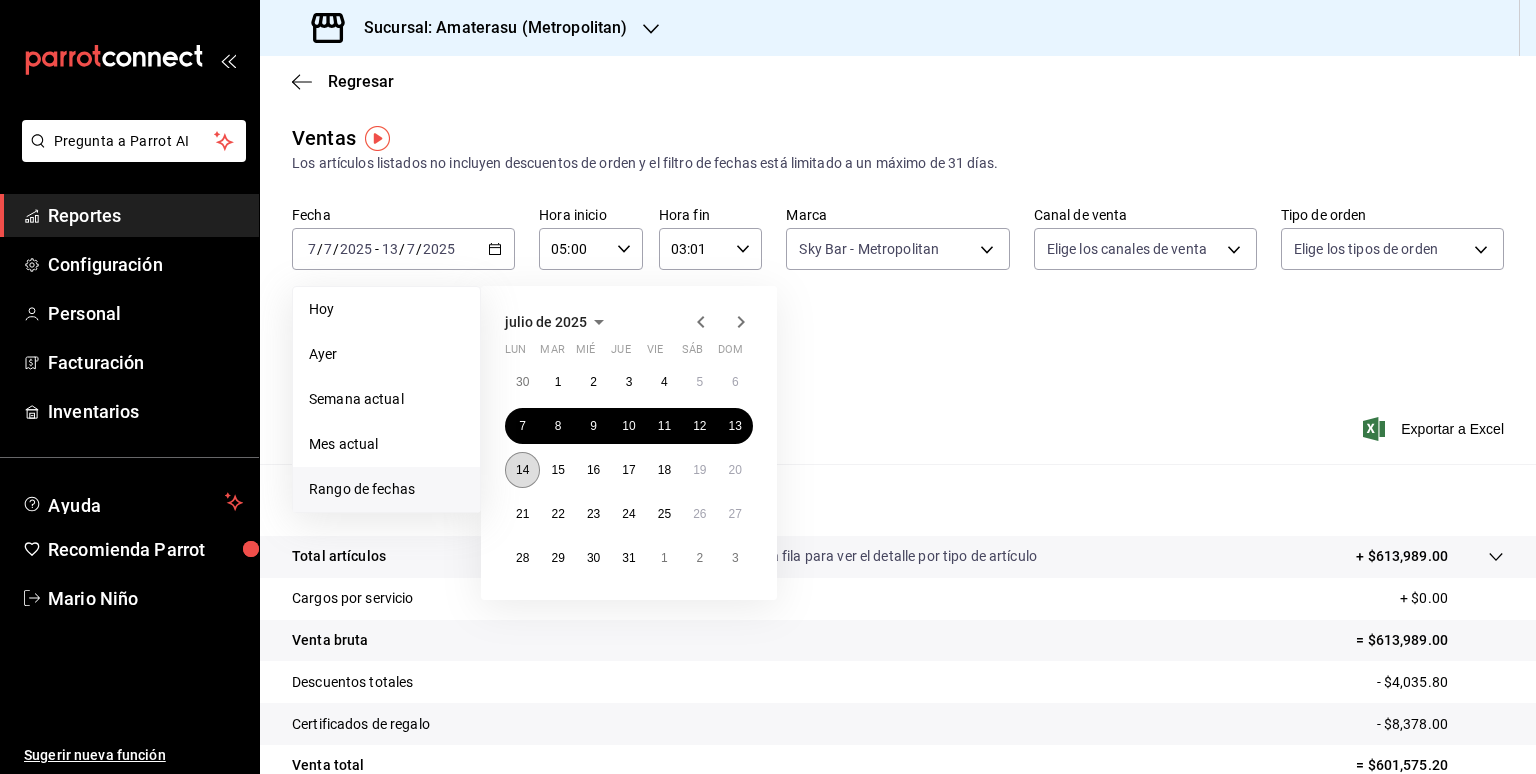 click on "14" at bounding box center [522, 470] 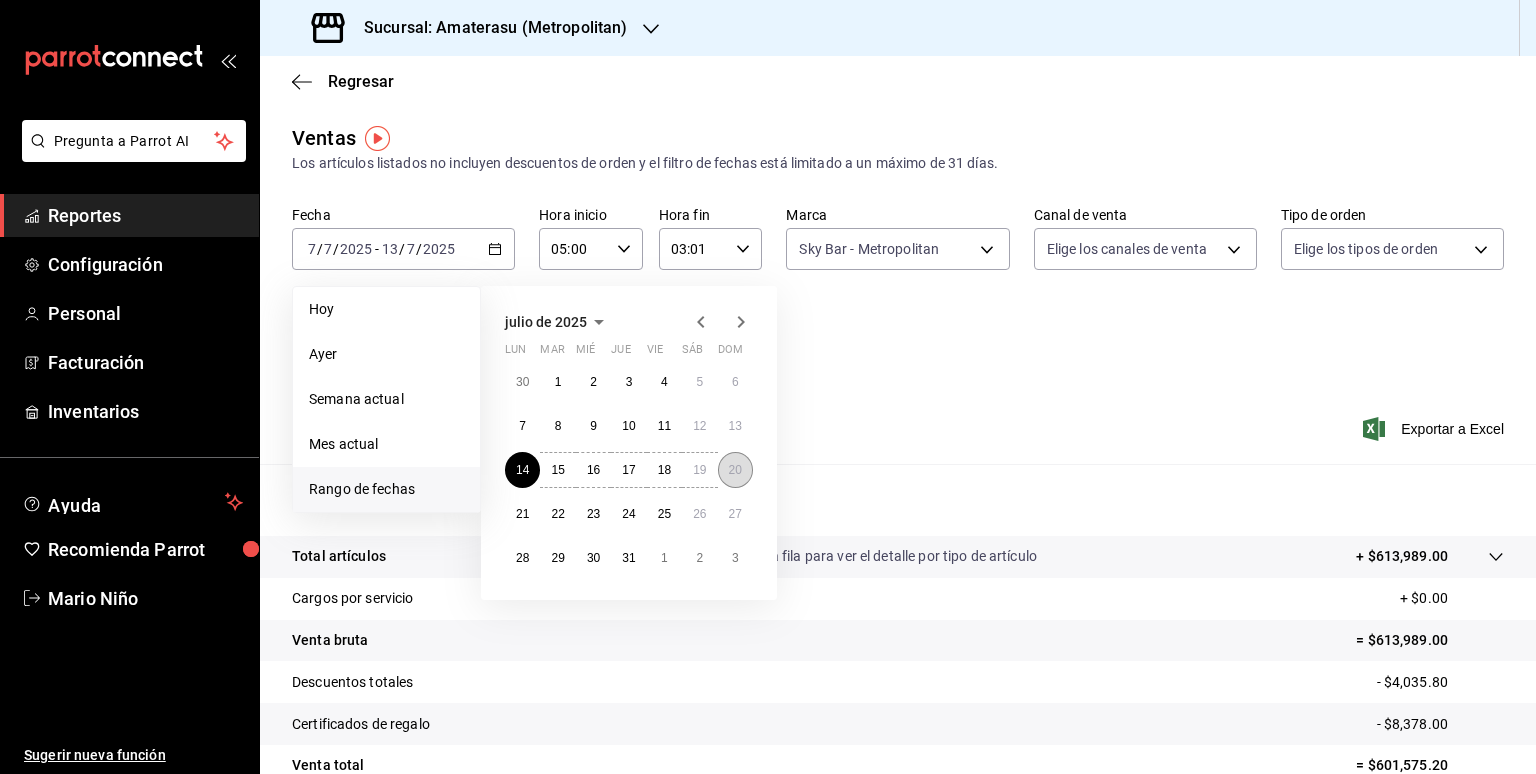 click on "20" at bounding box center [735, 470] 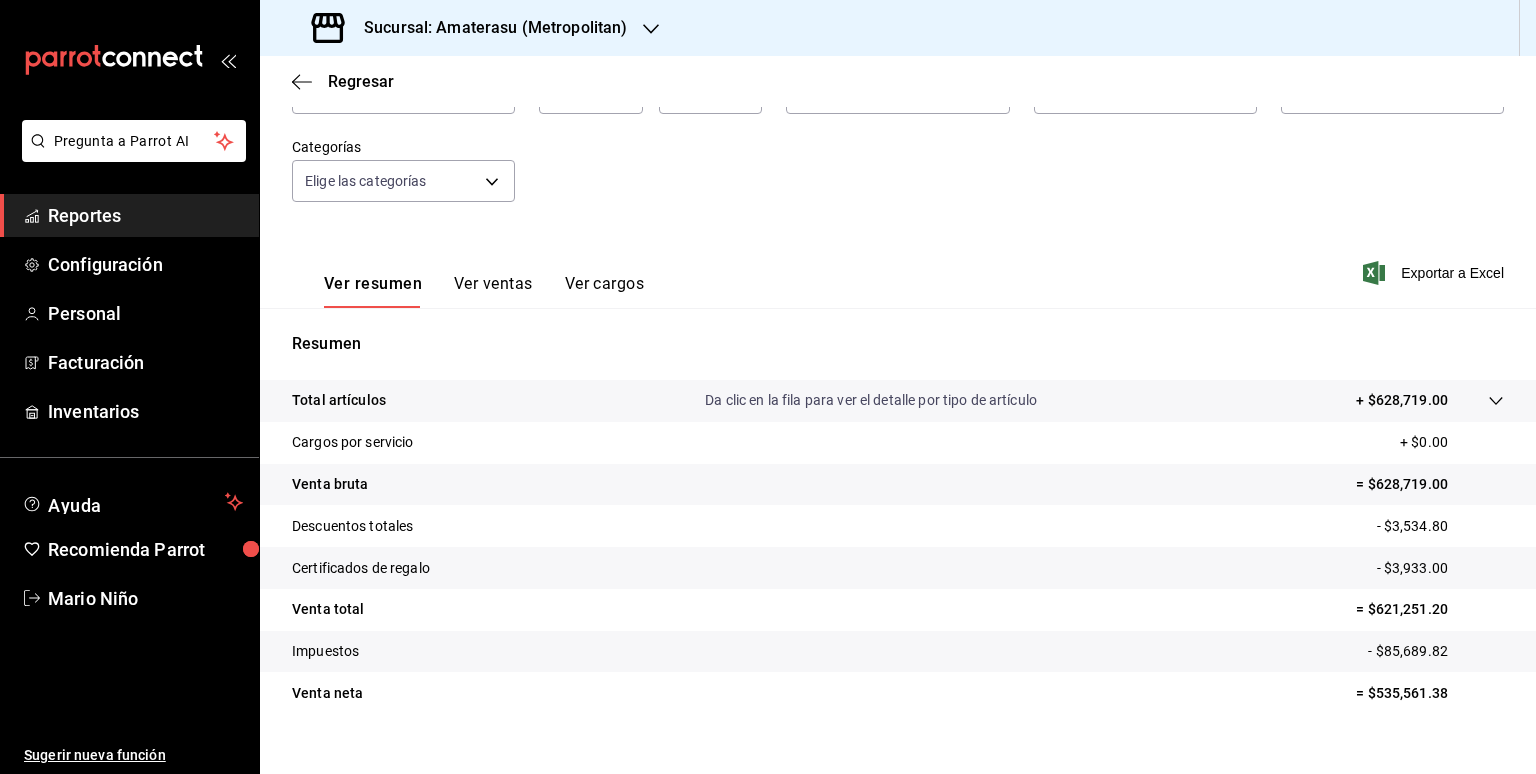 scroll, scrollTop: 184, scrollLeft: 0, axis: vertical 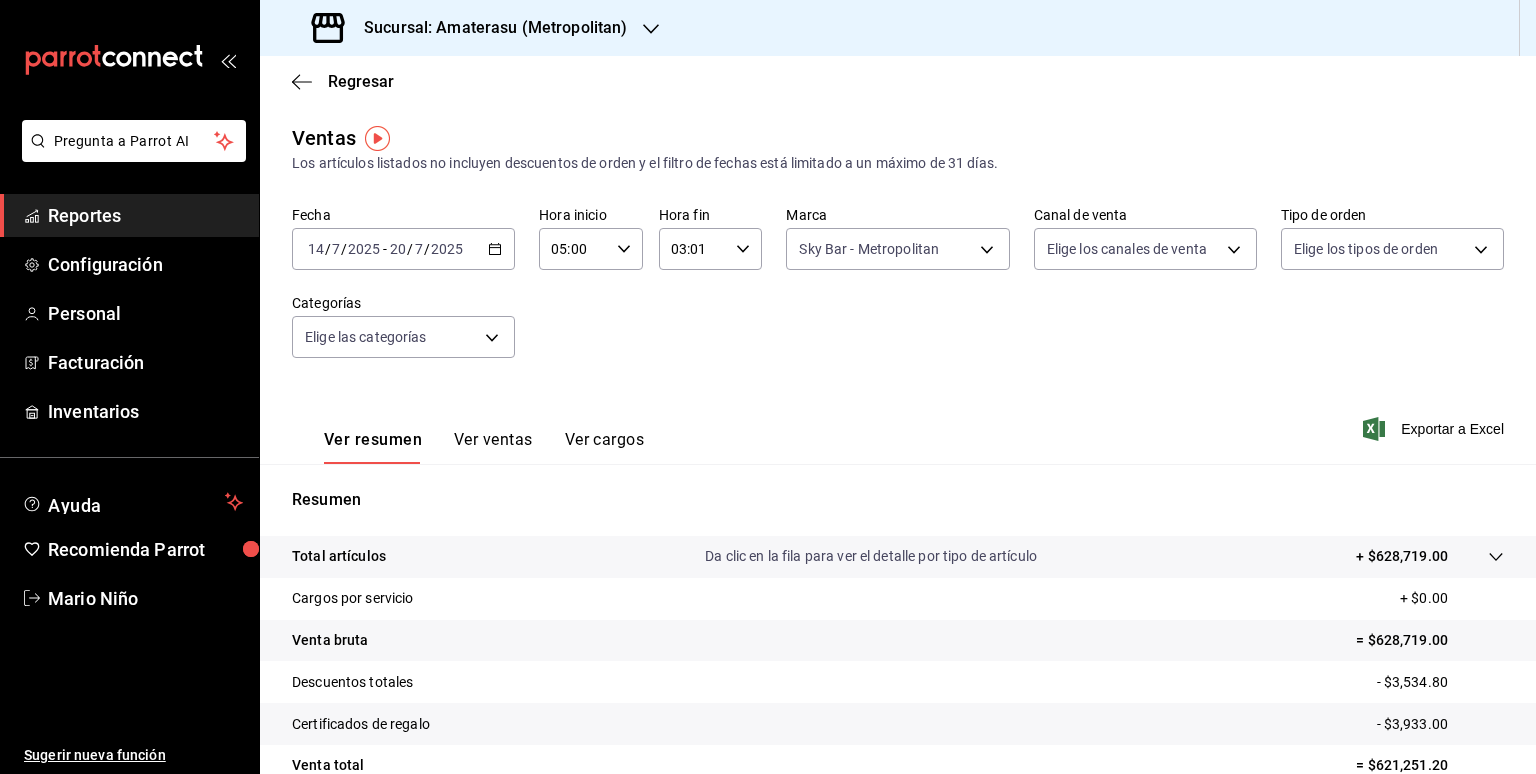 click 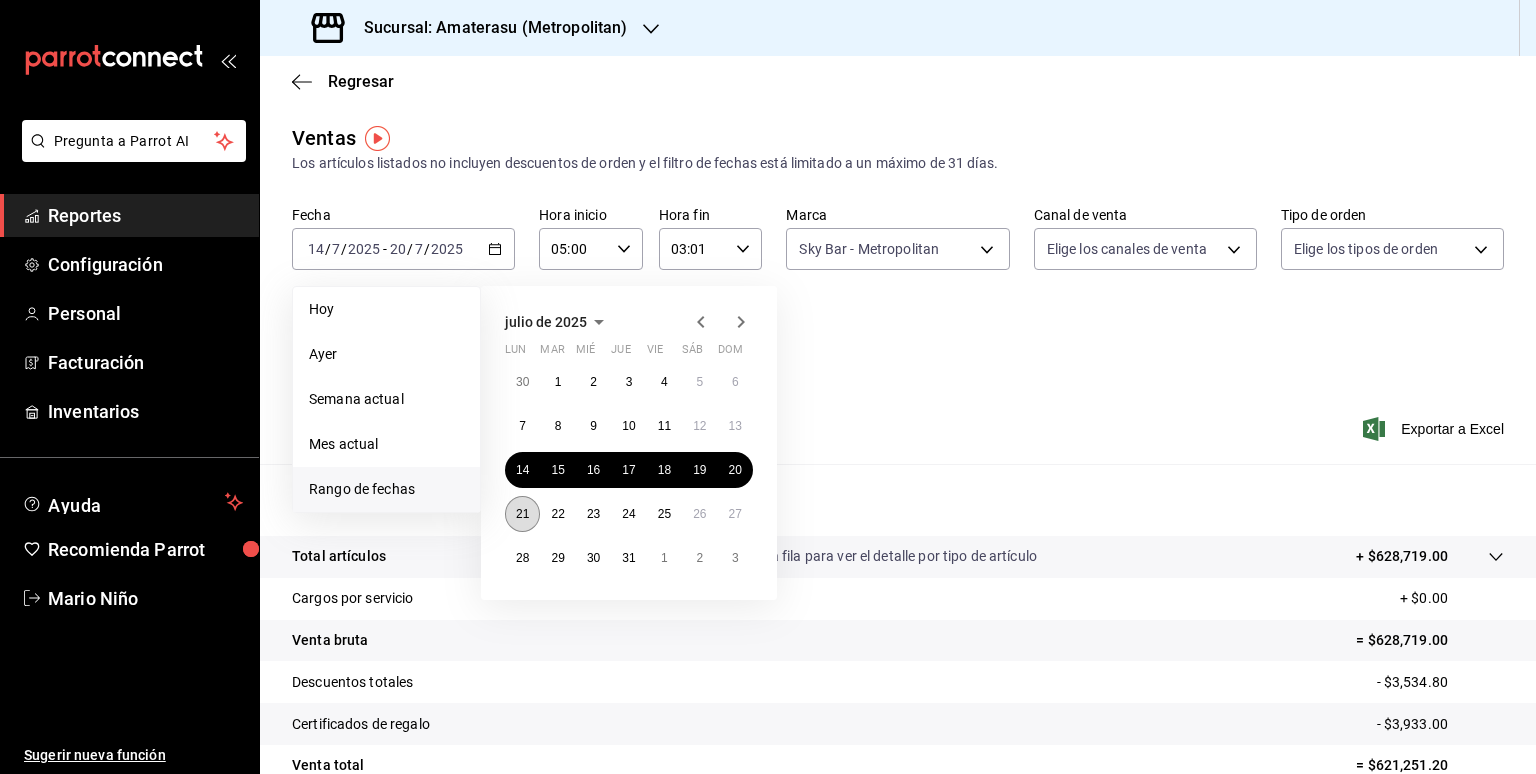 click on "21" at bounding box center [522, 514] 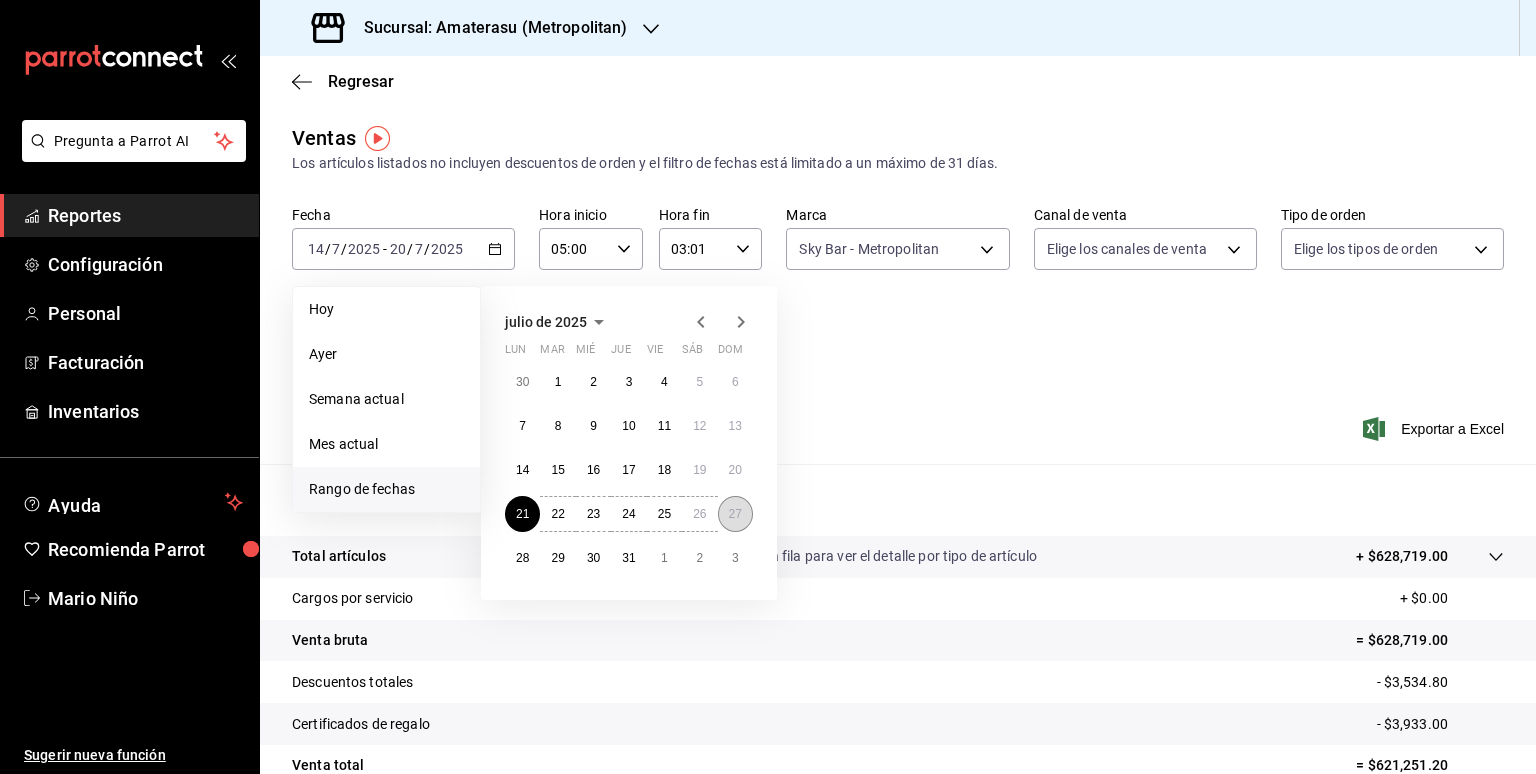 click on "27" at bounding box center [735, 514] 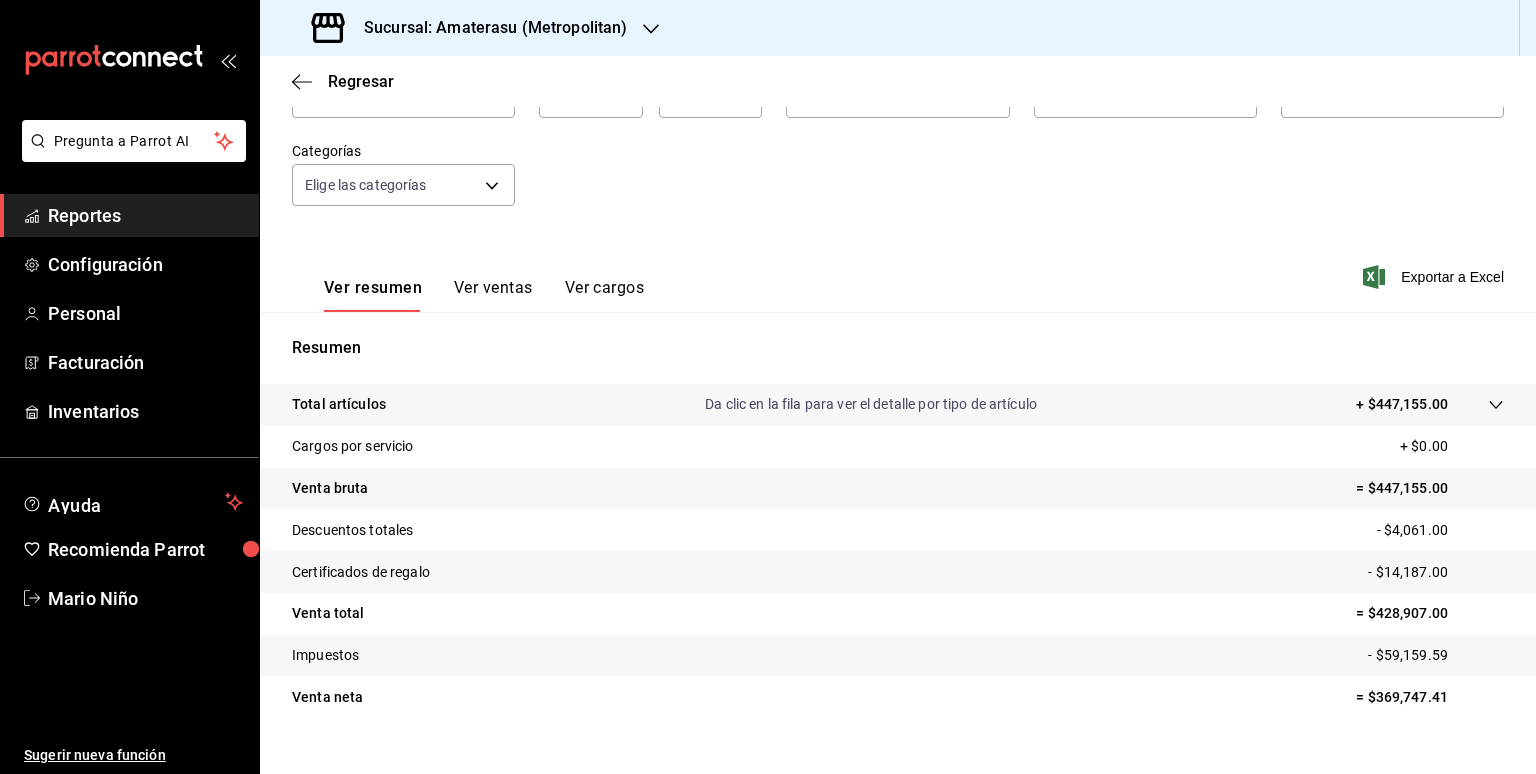 scroll, scrollTop: 184, scrollLeft: 0, axis: vertical 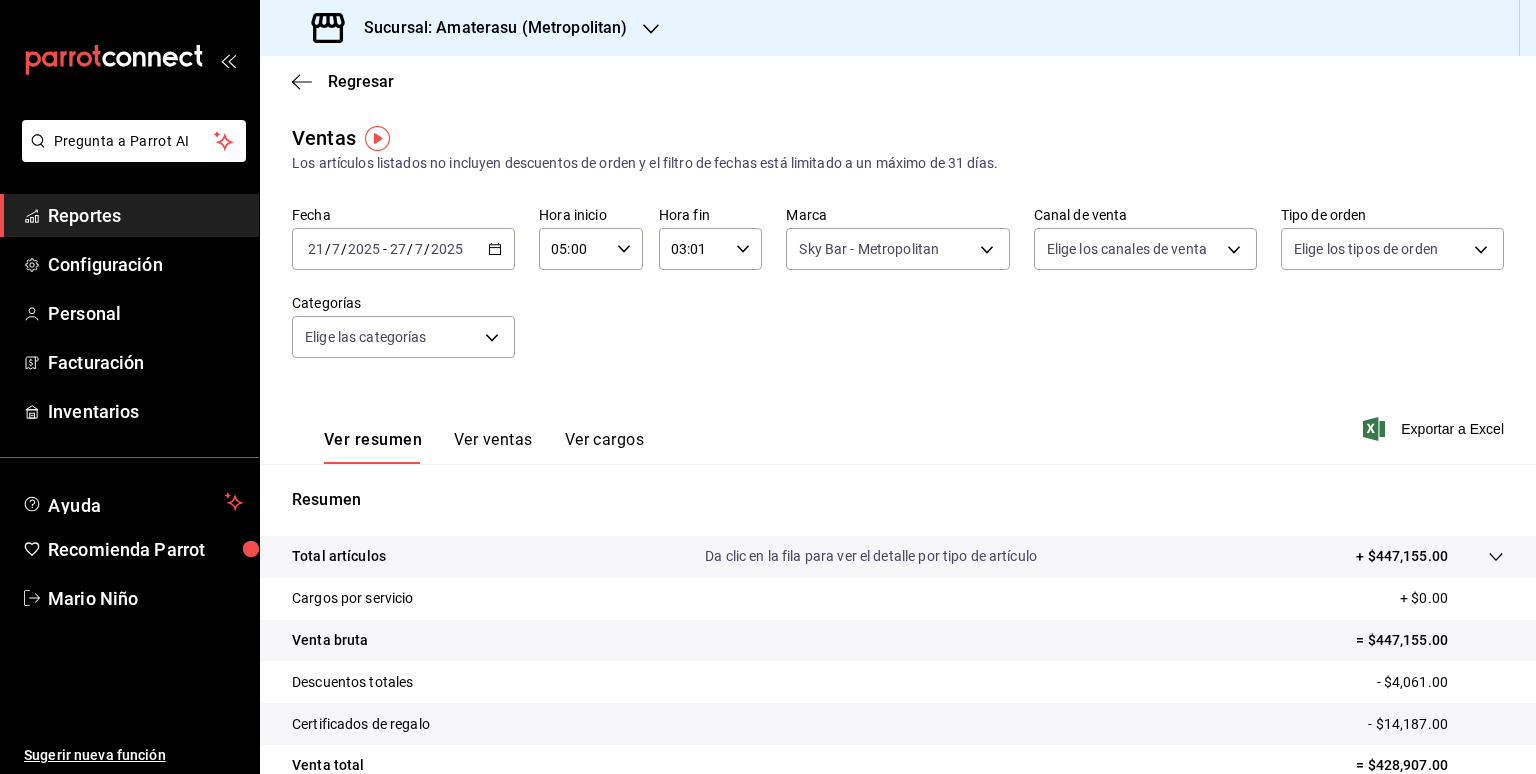 click 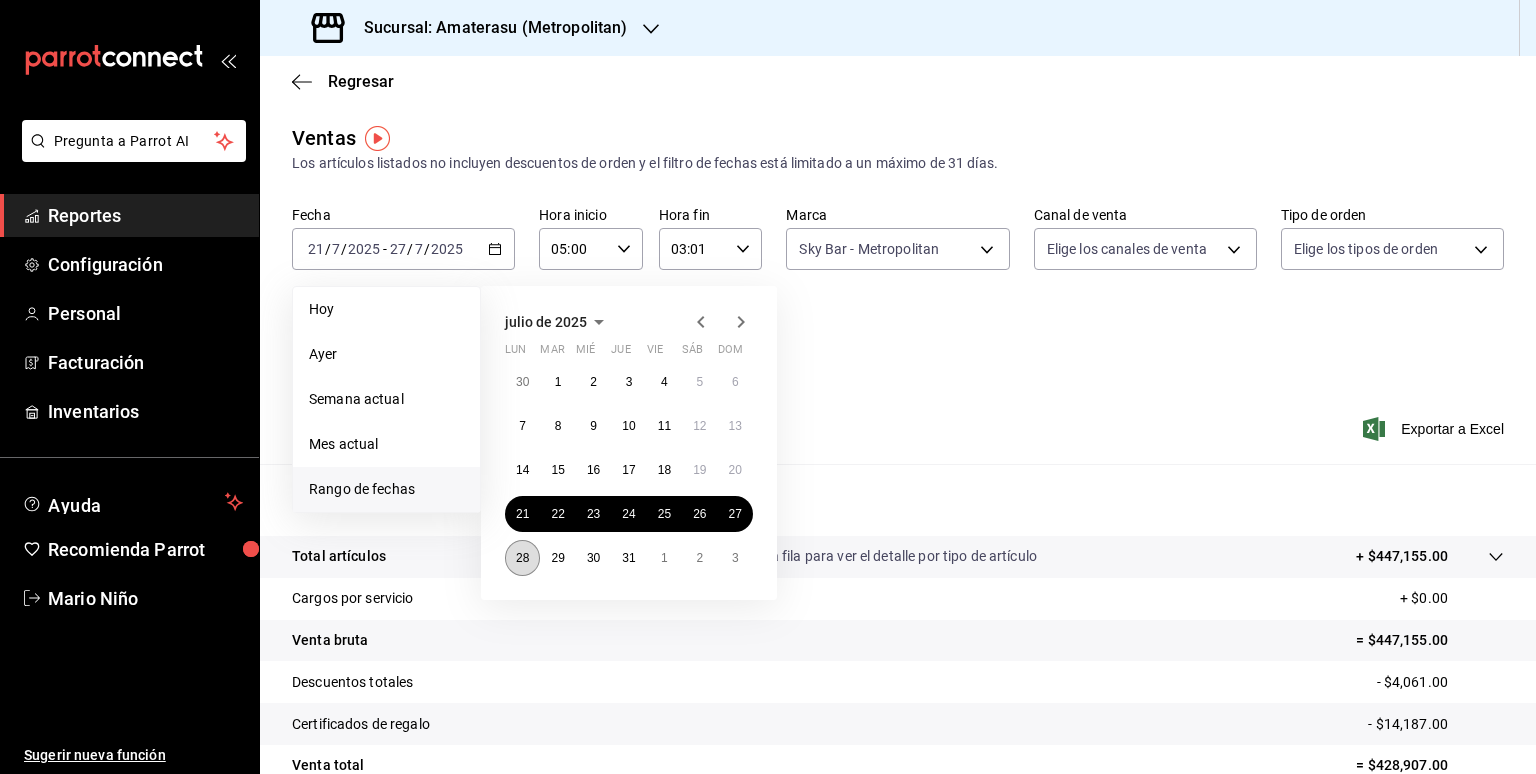 click on "28" at bounding box center [522, 558] 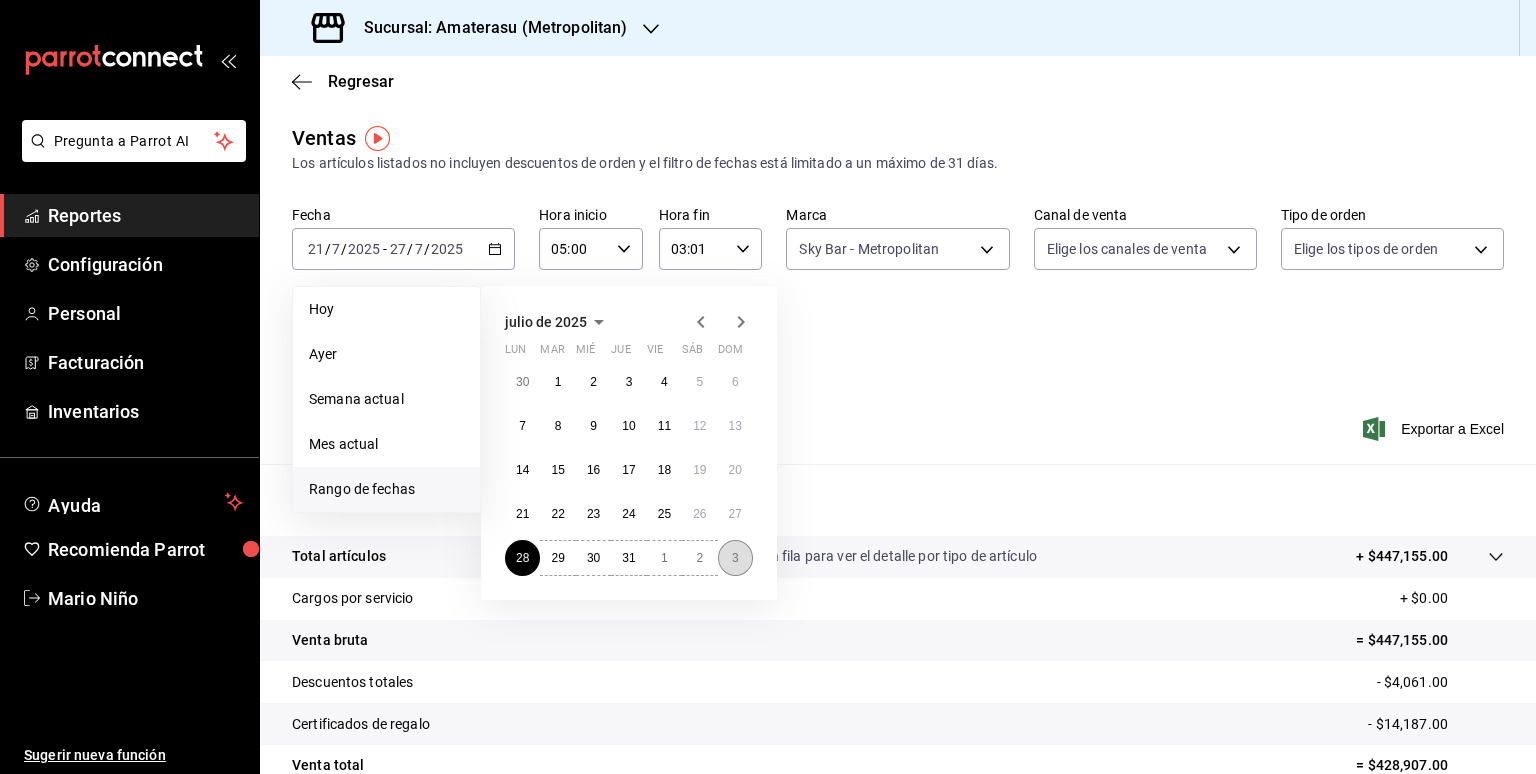 click on "3" at bounding box center (735, 558) 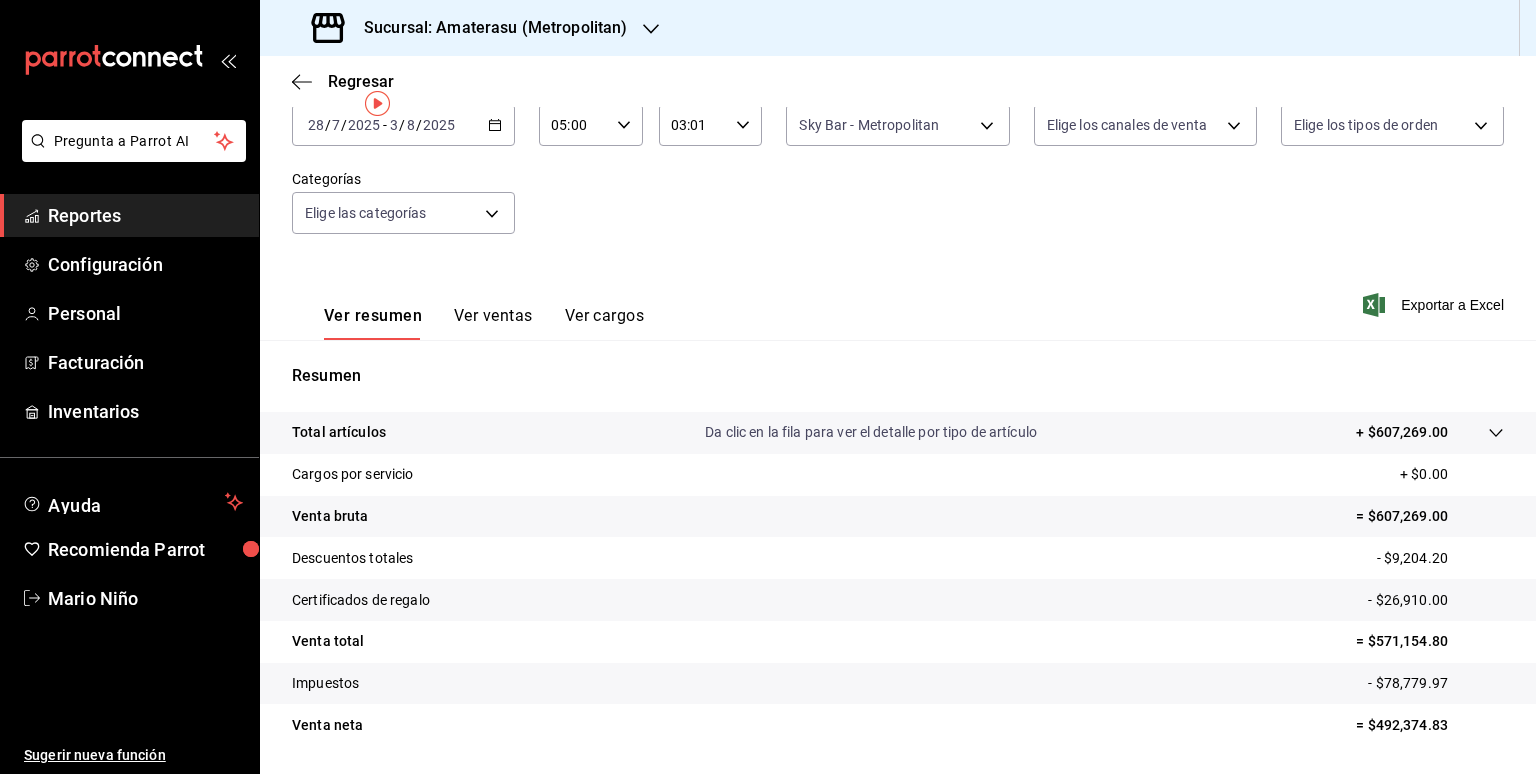 scroll, scrollTop: 184, scrollLeft: 0, axis: vertical 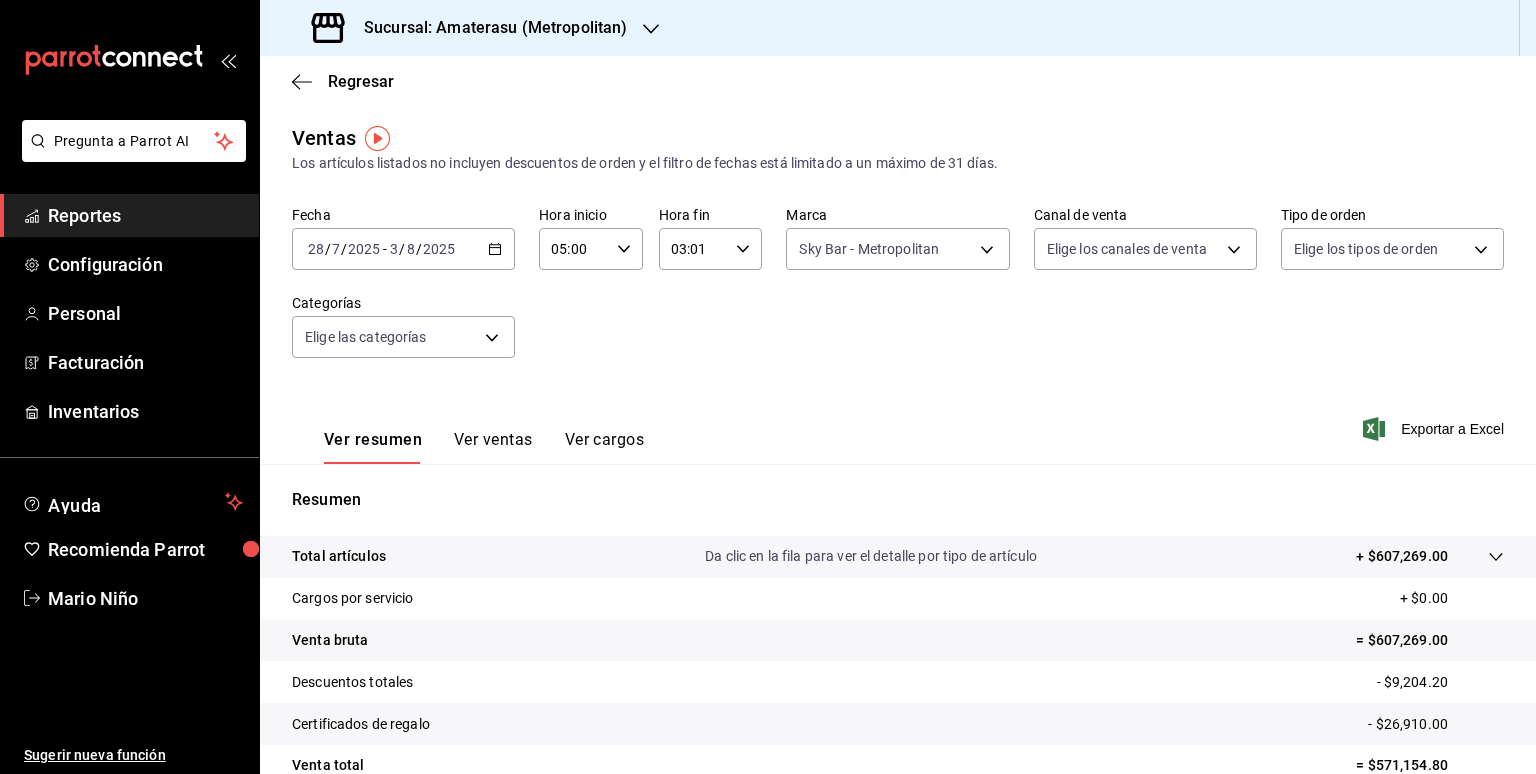 click on "2025-07-28 28 / 7 / 2025 - 2025-08-03 3 / 8 / 2025" at bounding box center (403, 249) 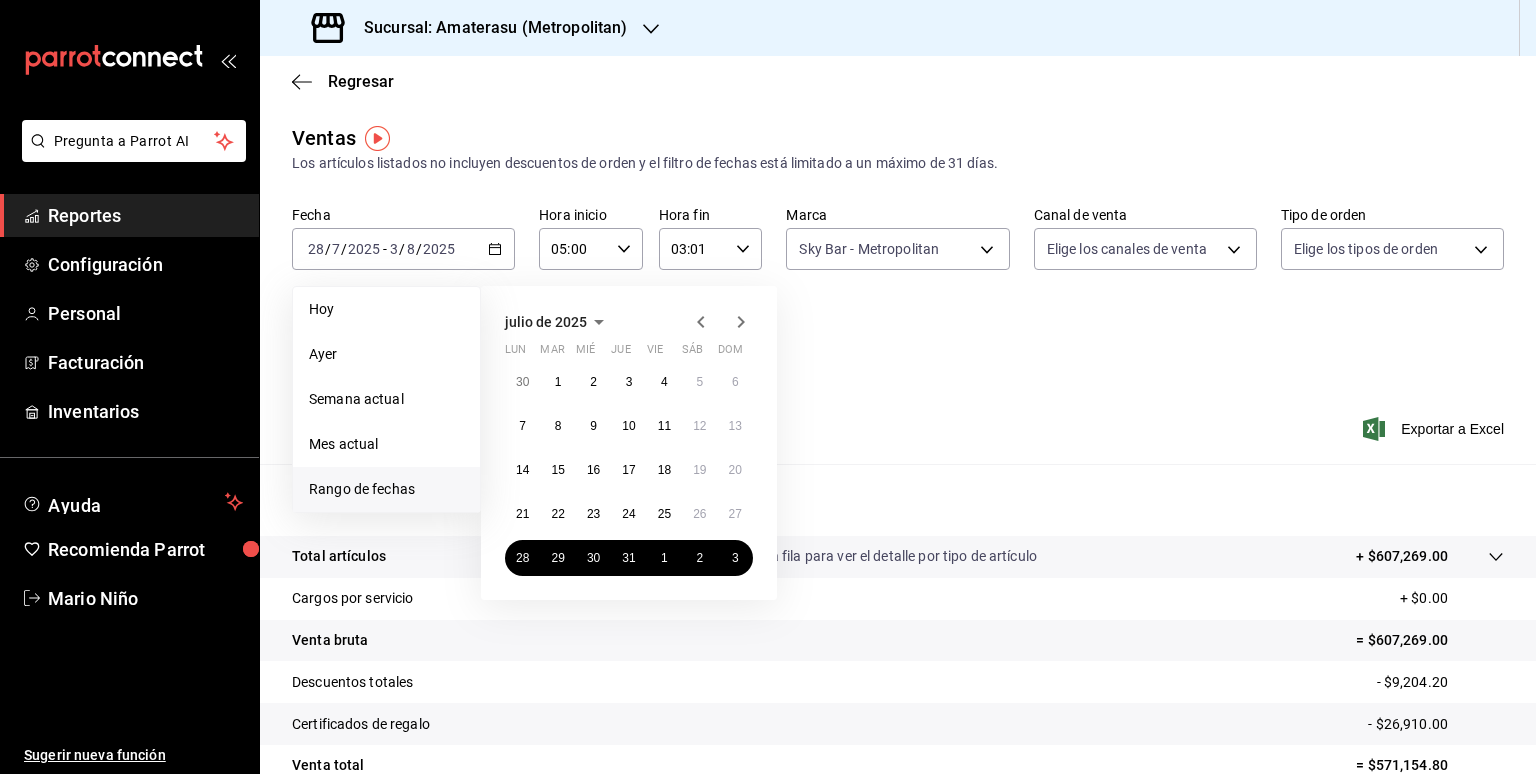 click 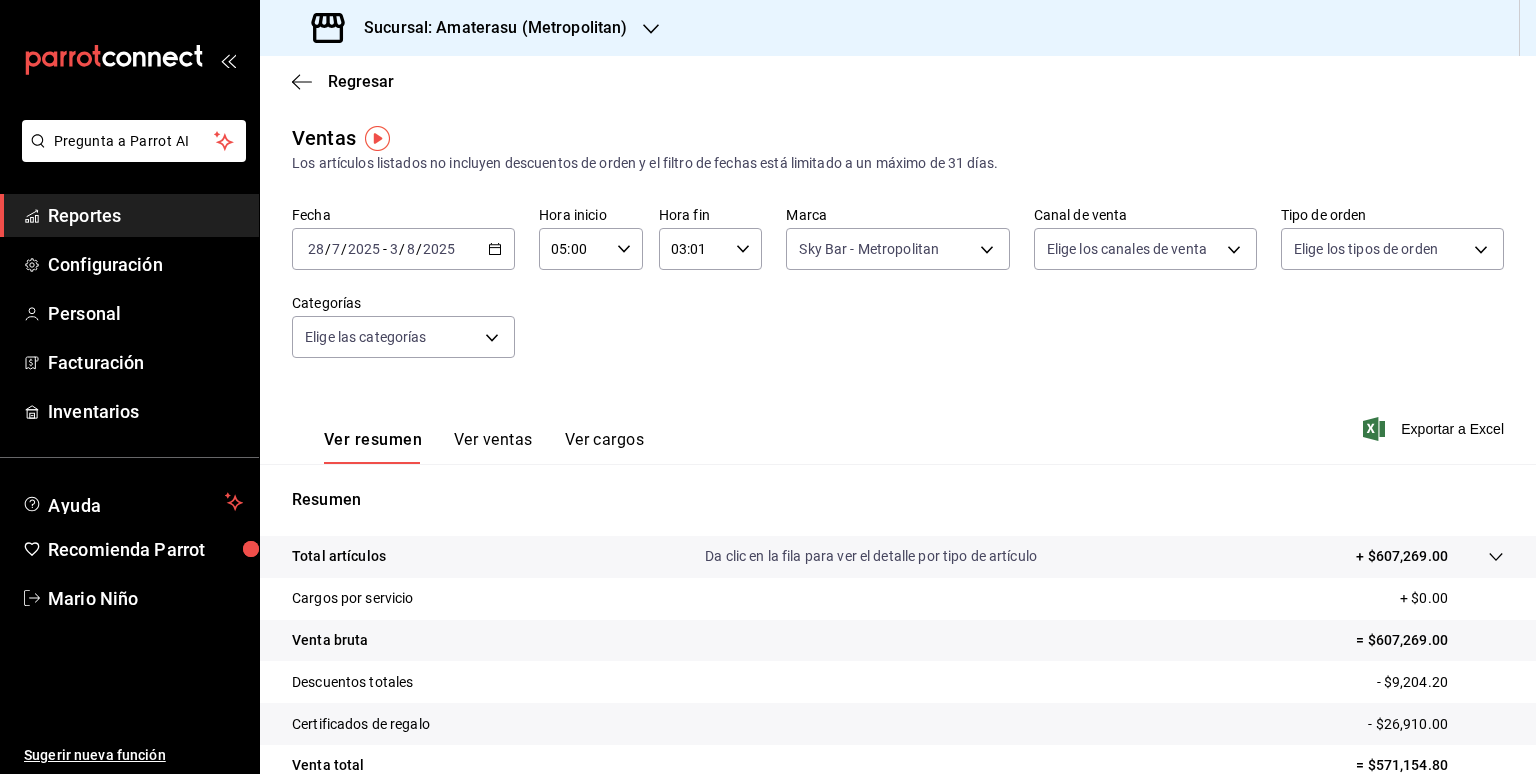 click on "Fecha [DATE] [DATE] - [DATE] [DATE] Hora inicio [TIME] Hora inicio Hora fin [TIME] Hora fin Marca Sky Bar - Metropolitan [UUID] Canal de venta Elige los canales de venta Tipo de orden Elige los tipos de orden Categorías Elige las categorías" at bounding box center (898, 294) 